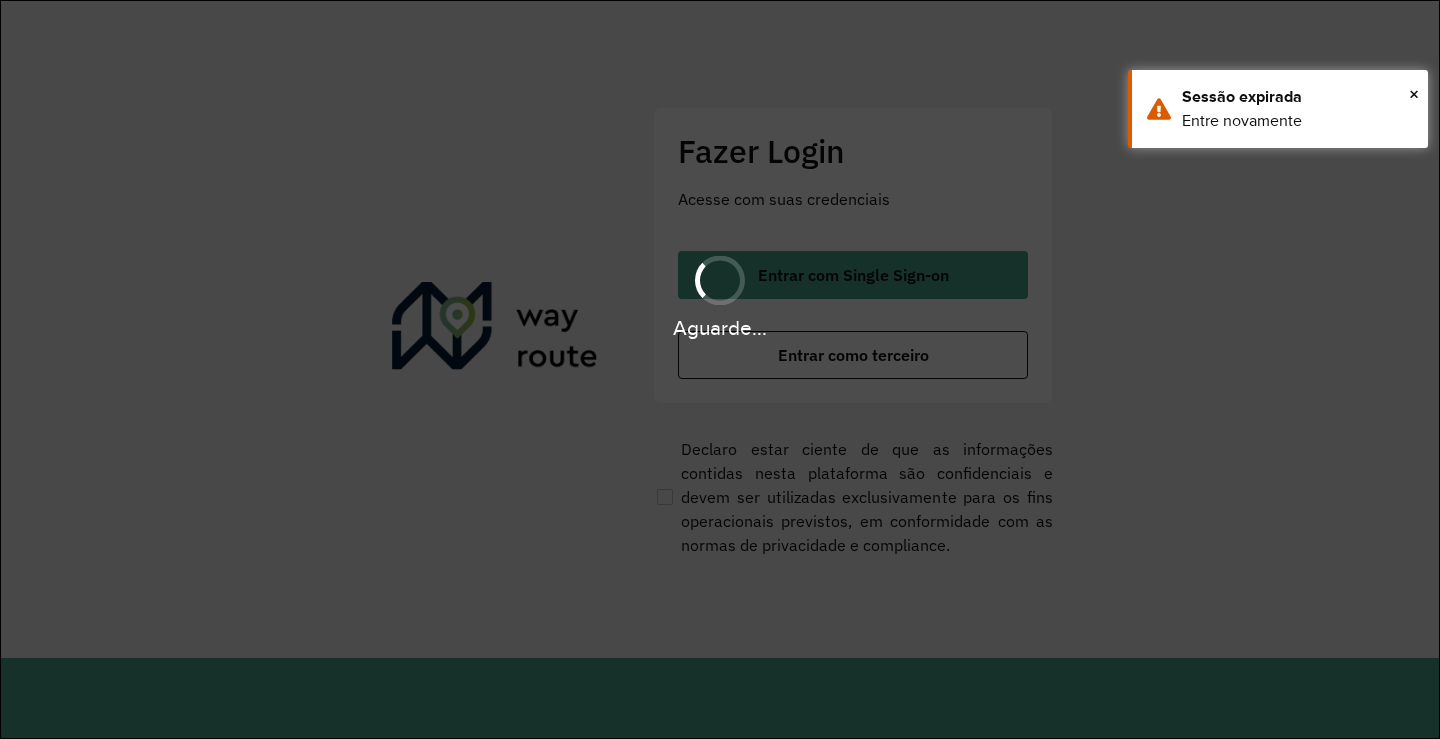 scroll, scrollTop: 0, scrollLeft: 0, axis: both 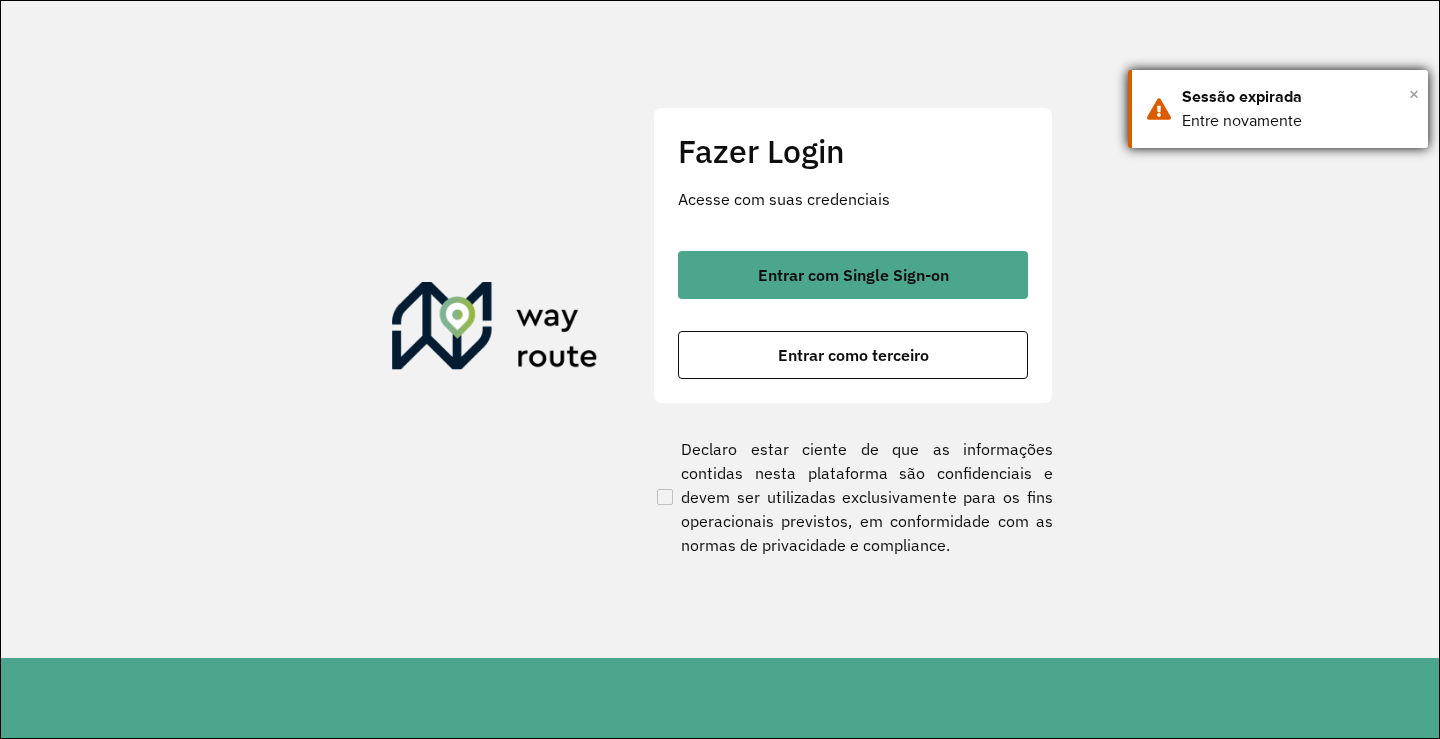 click on "×" at bounding box center [1414, 94] 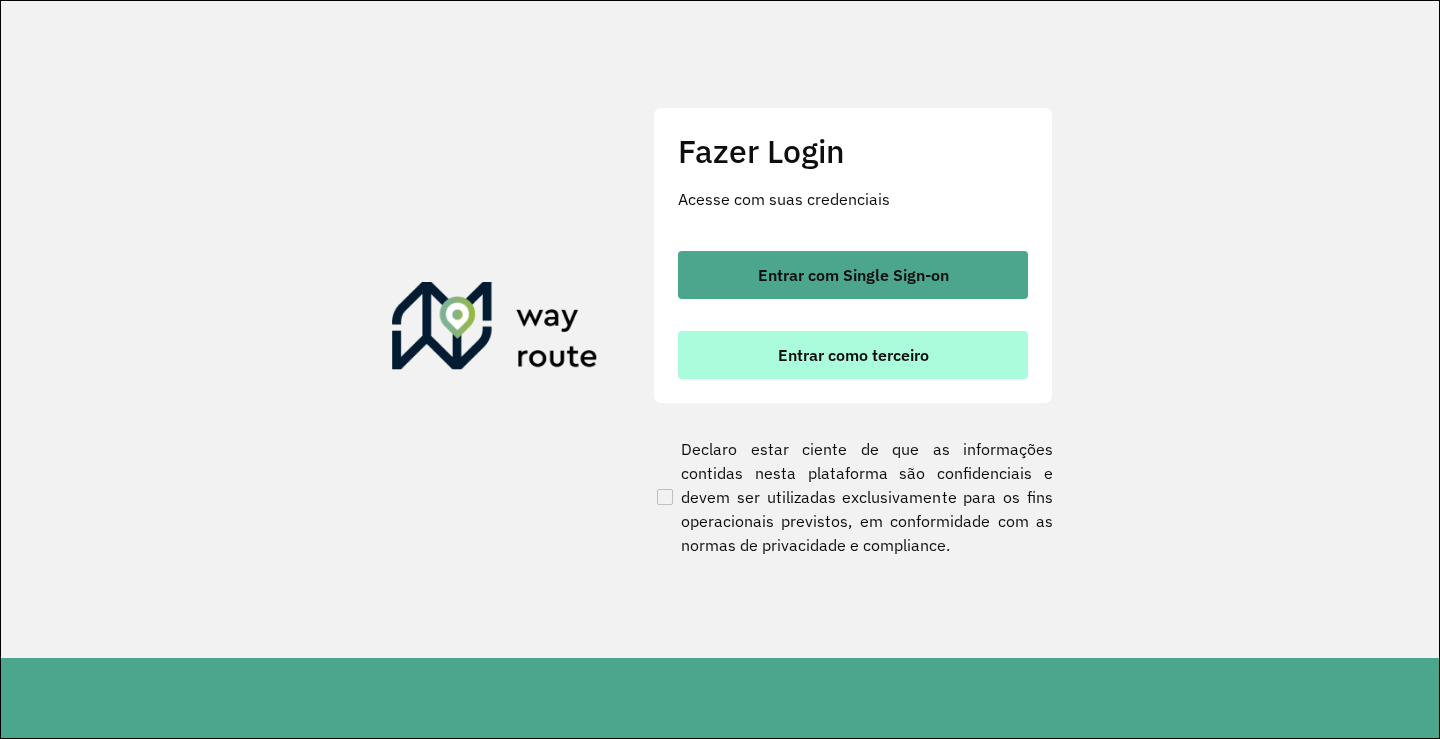 click on "Entrar como terceiro" at bounding box center [853, 355] 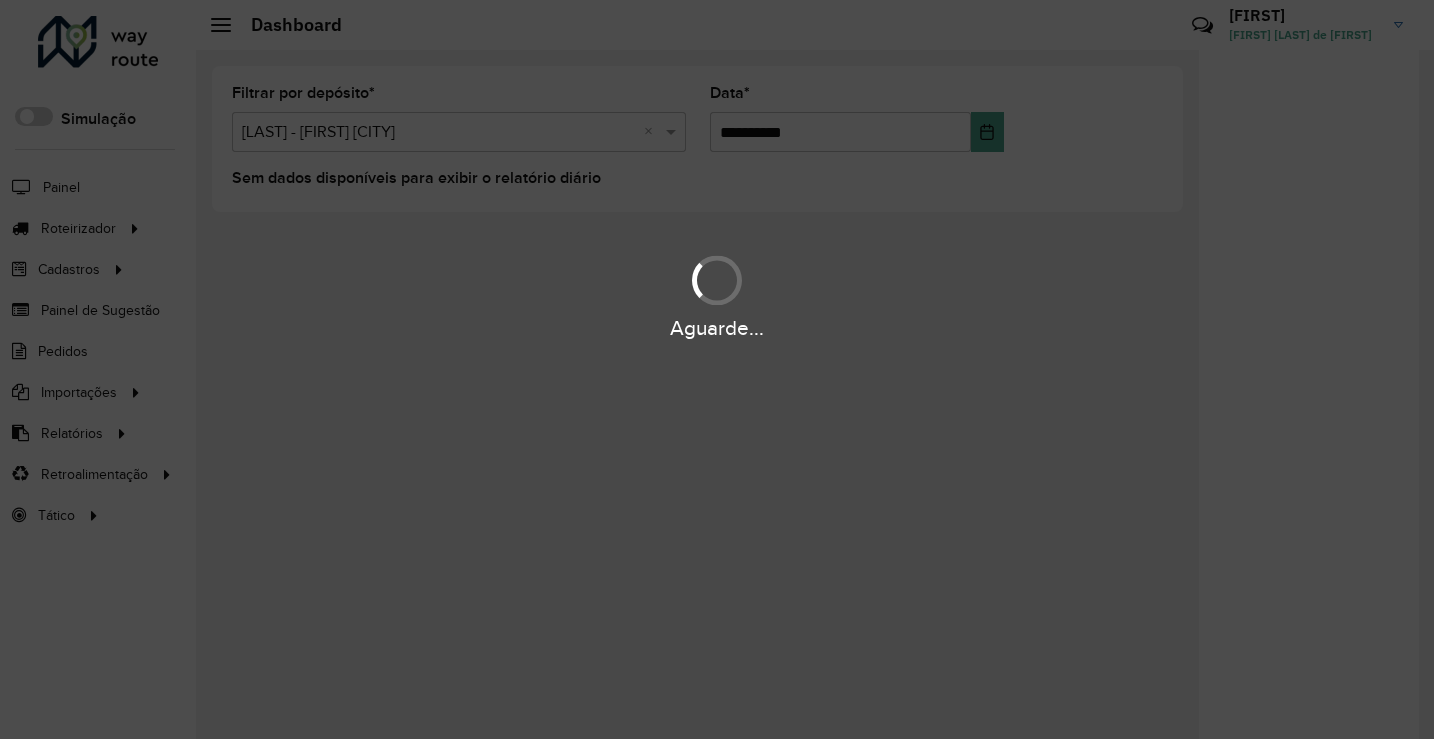 scroll, scrollTop: 0, scrollLeft: 0, axis: both 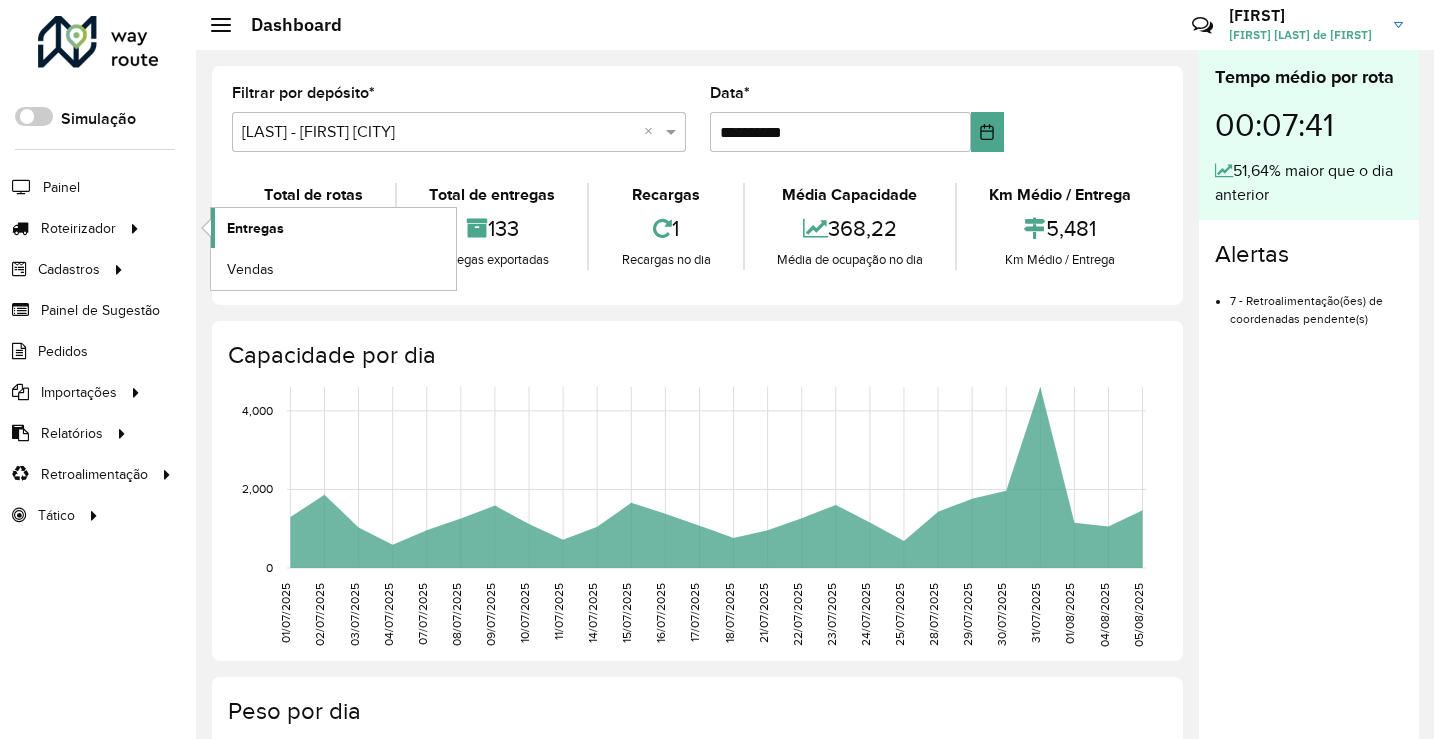 click on "Entregas" 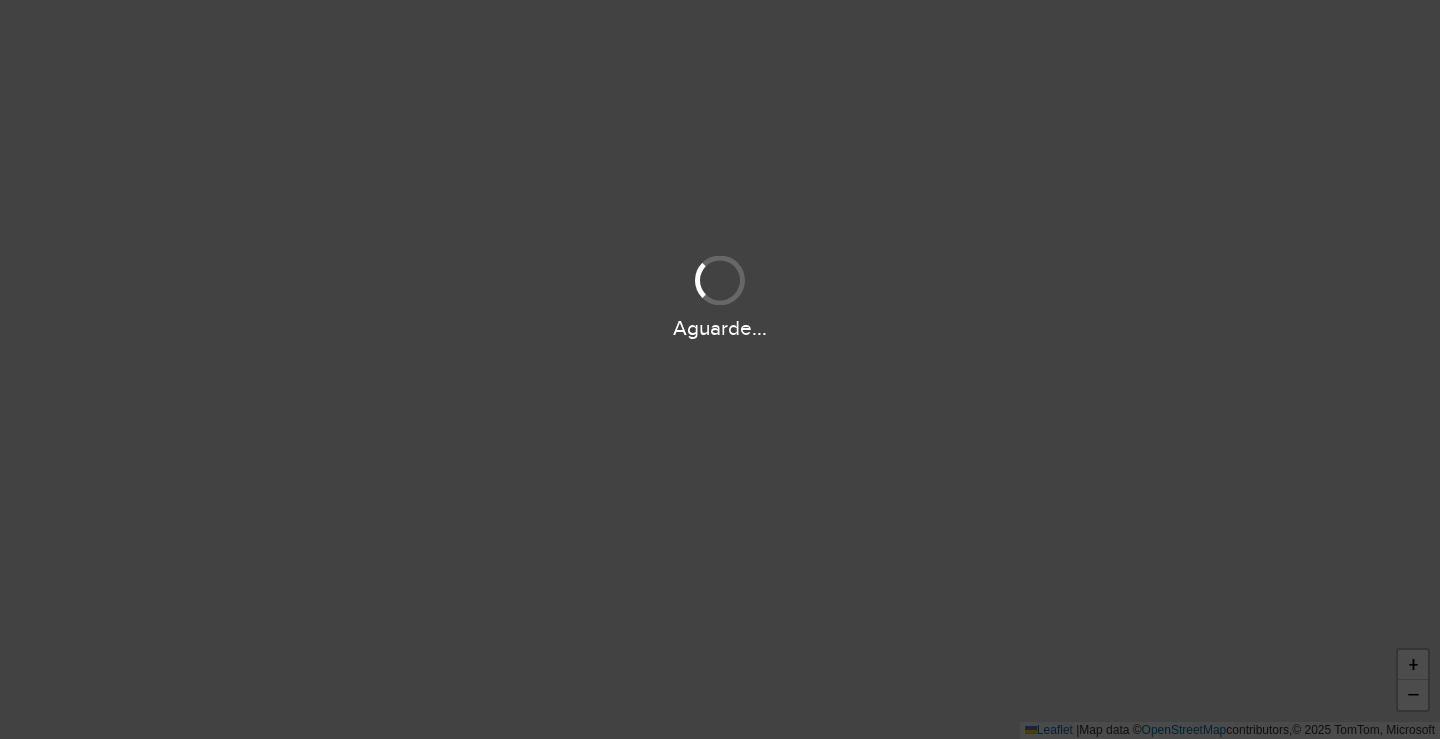 scroll, scrollTop: 0, scrollLeft: 0, axis: both 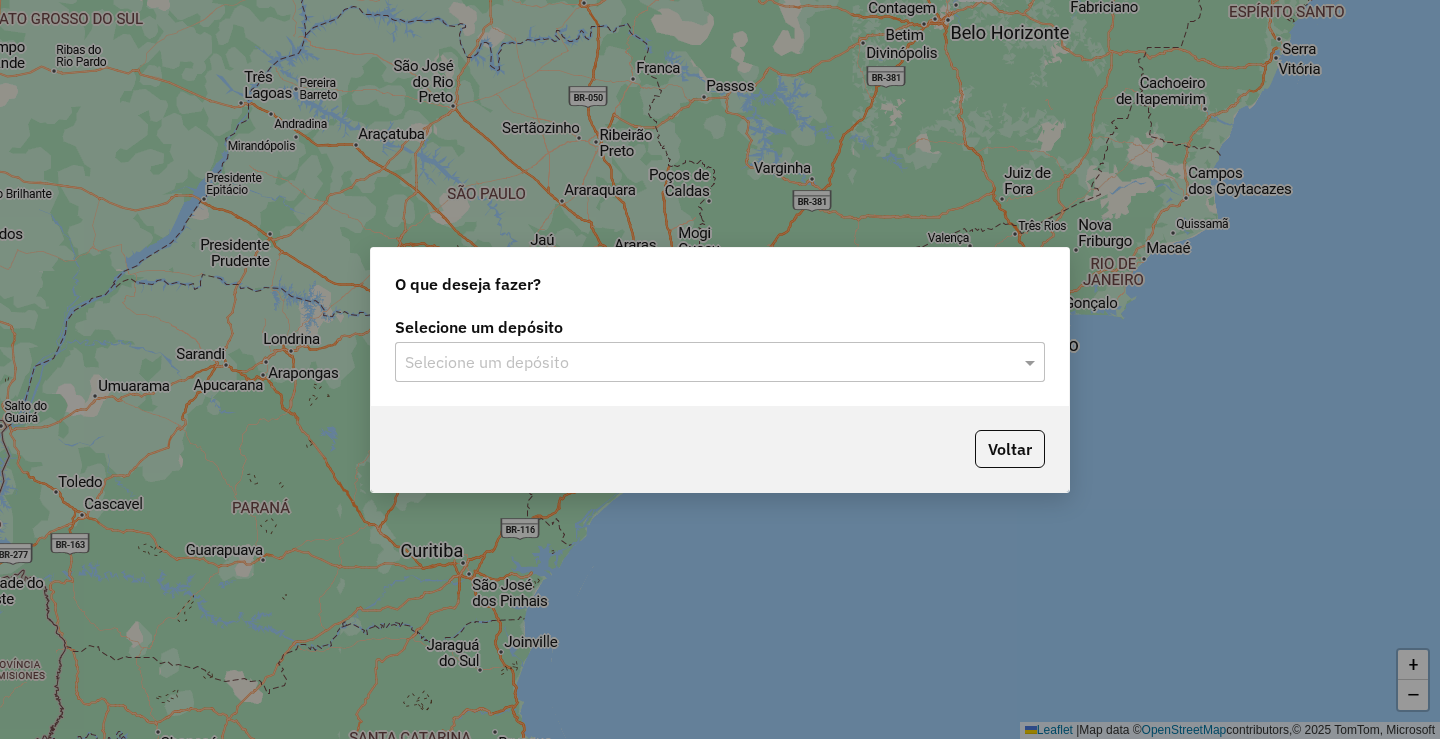 click on "Selecione um depósito" 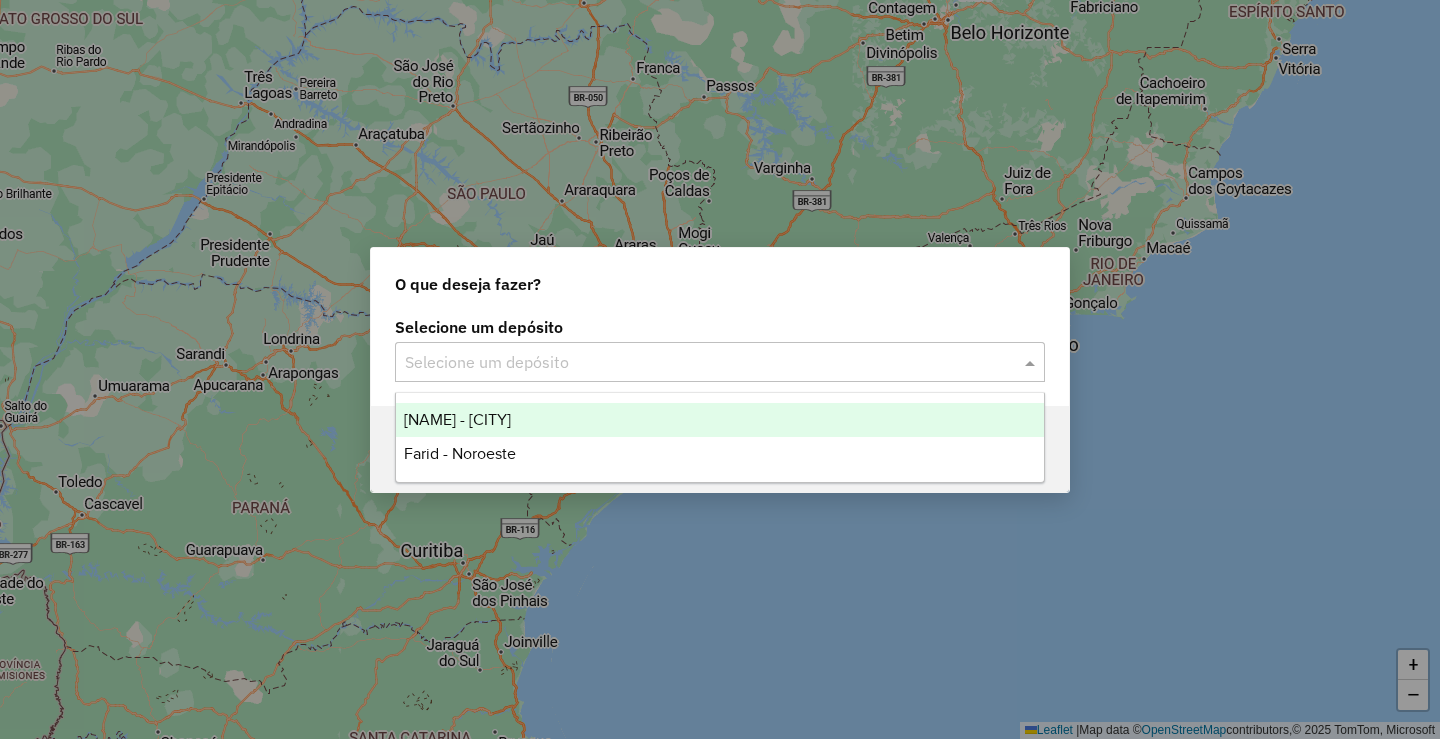 click on "[NAME] - [CITY]" at bounding box center (457, 419) 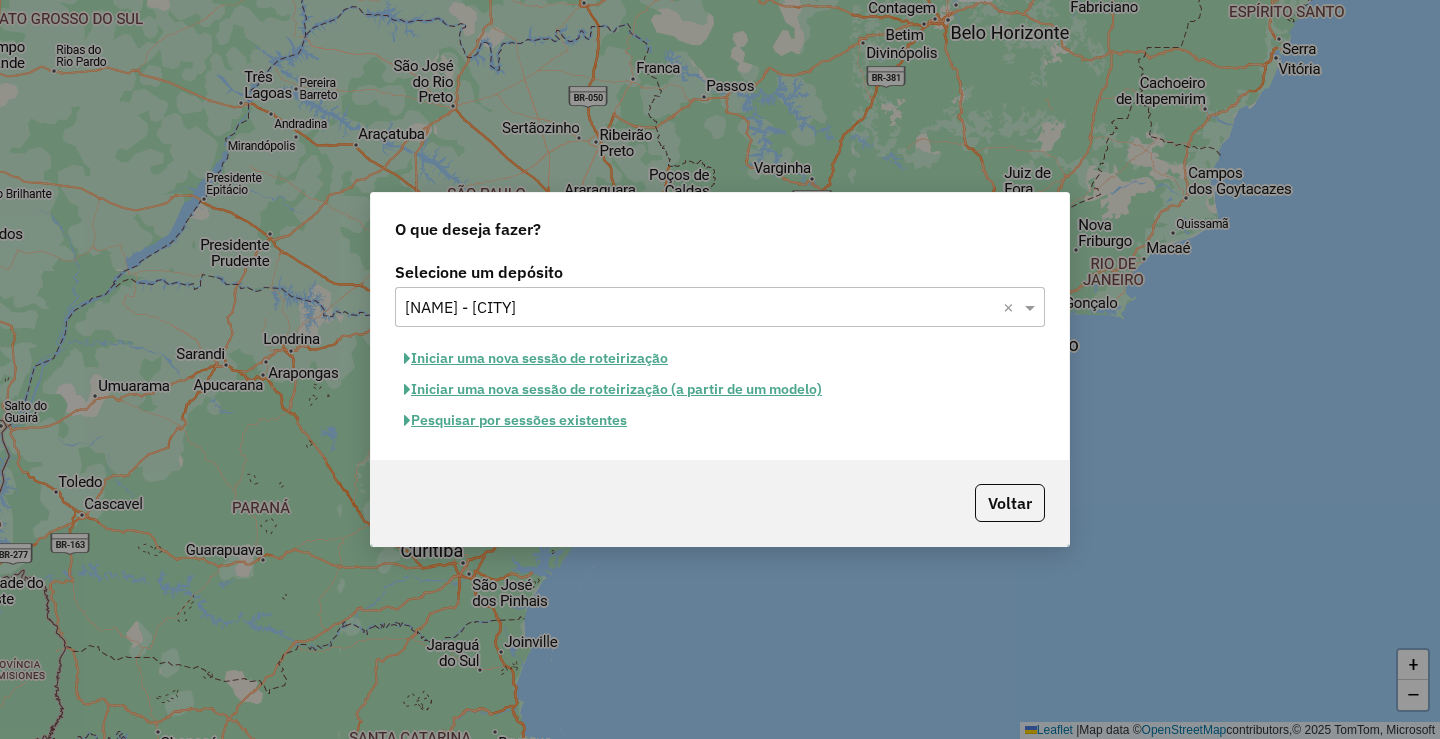click on "Iniciar uma nova sessão de roteirização" 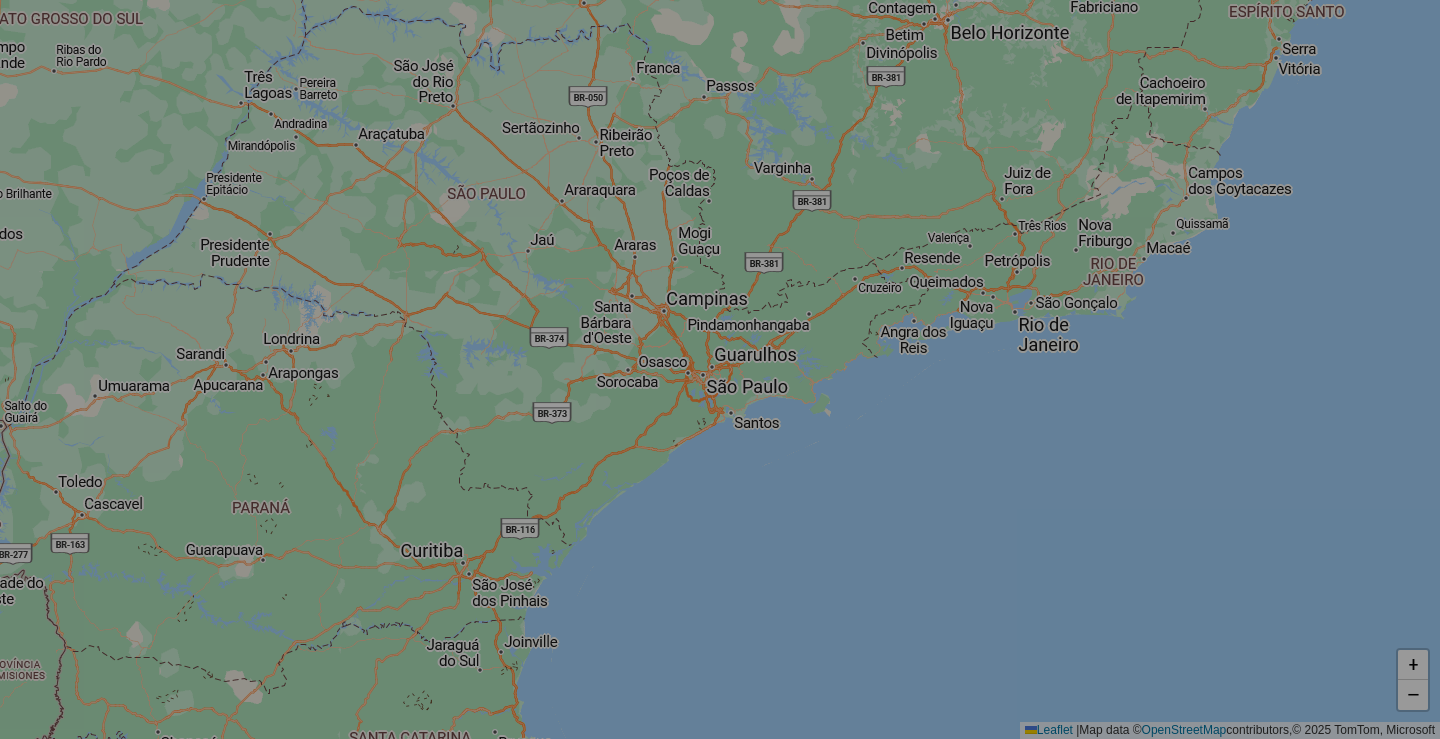 select on "*" 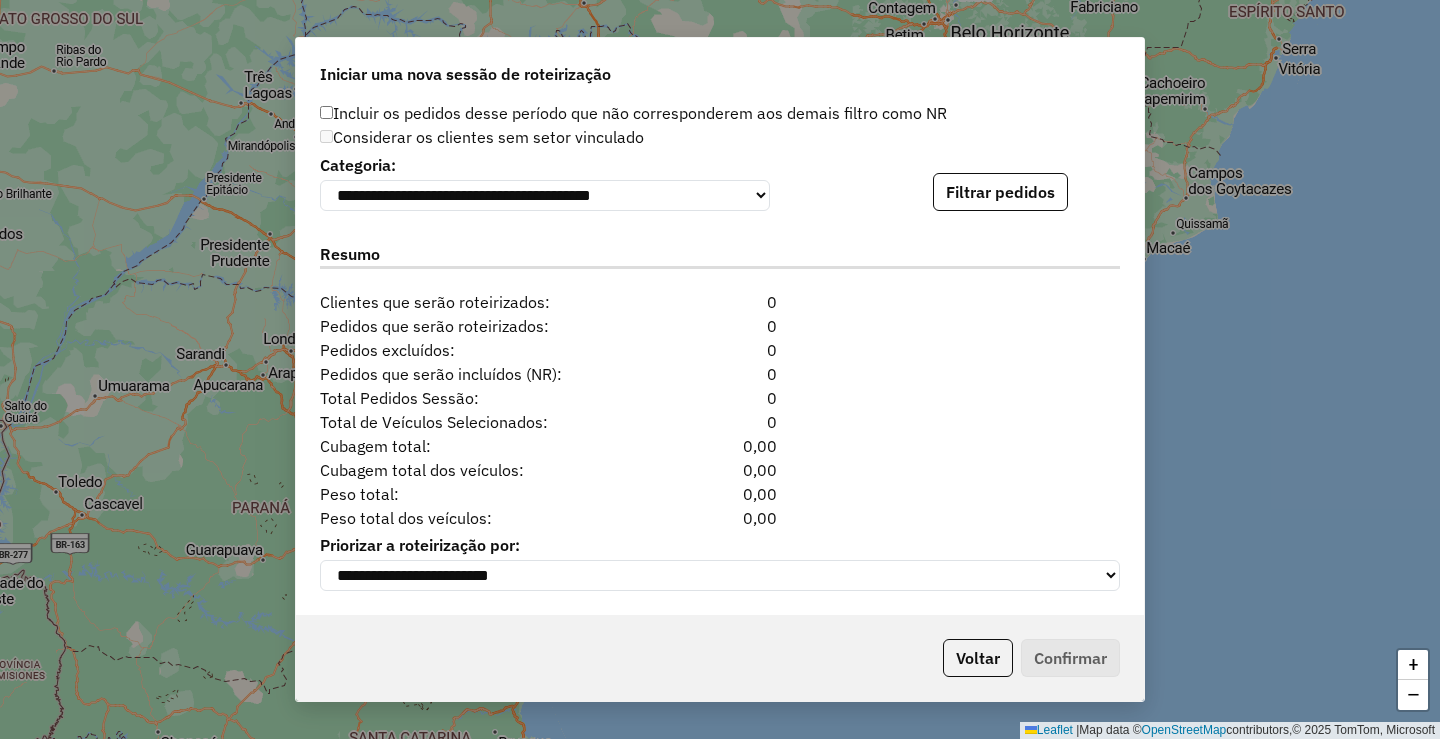 scroll, scrollTop: 2023, scrollLeft: 0, axis: vertical 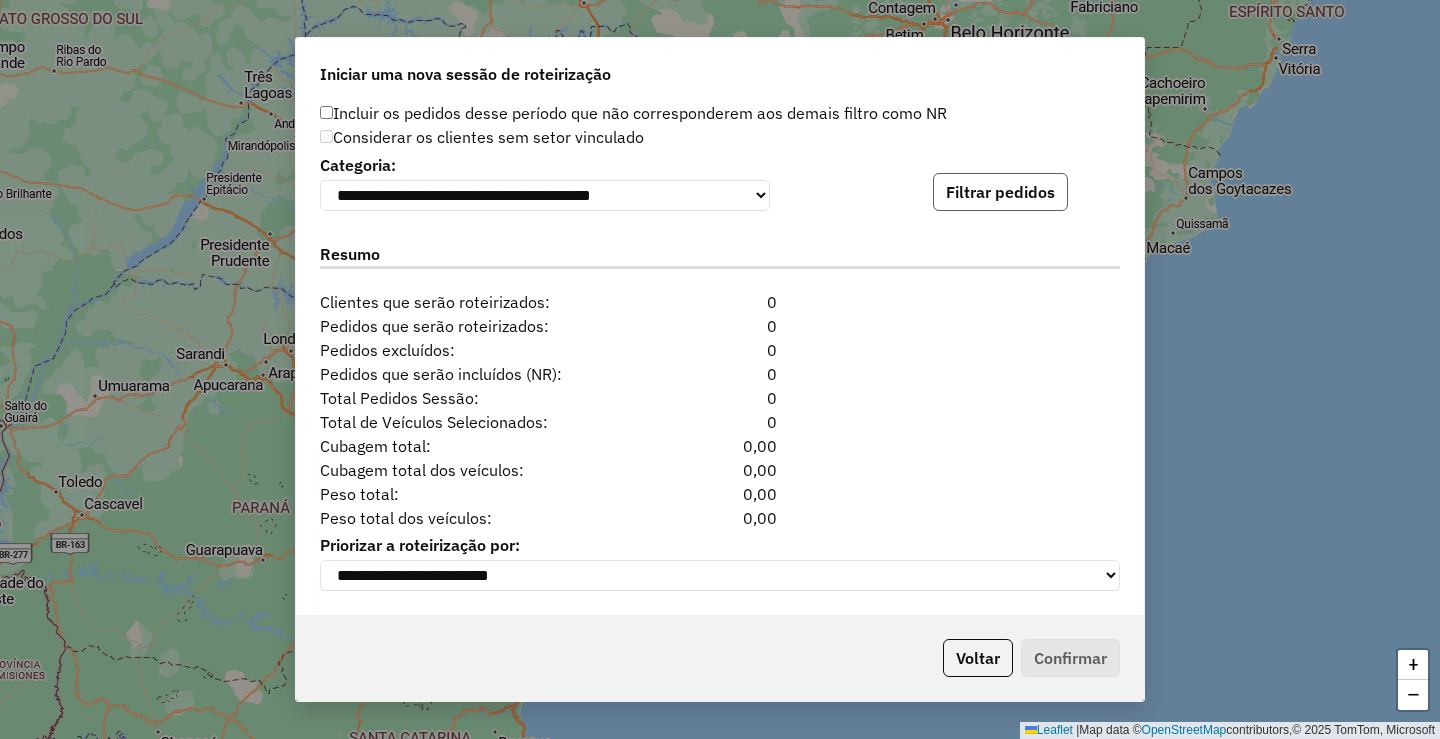 click on "Filtrar pedidos" 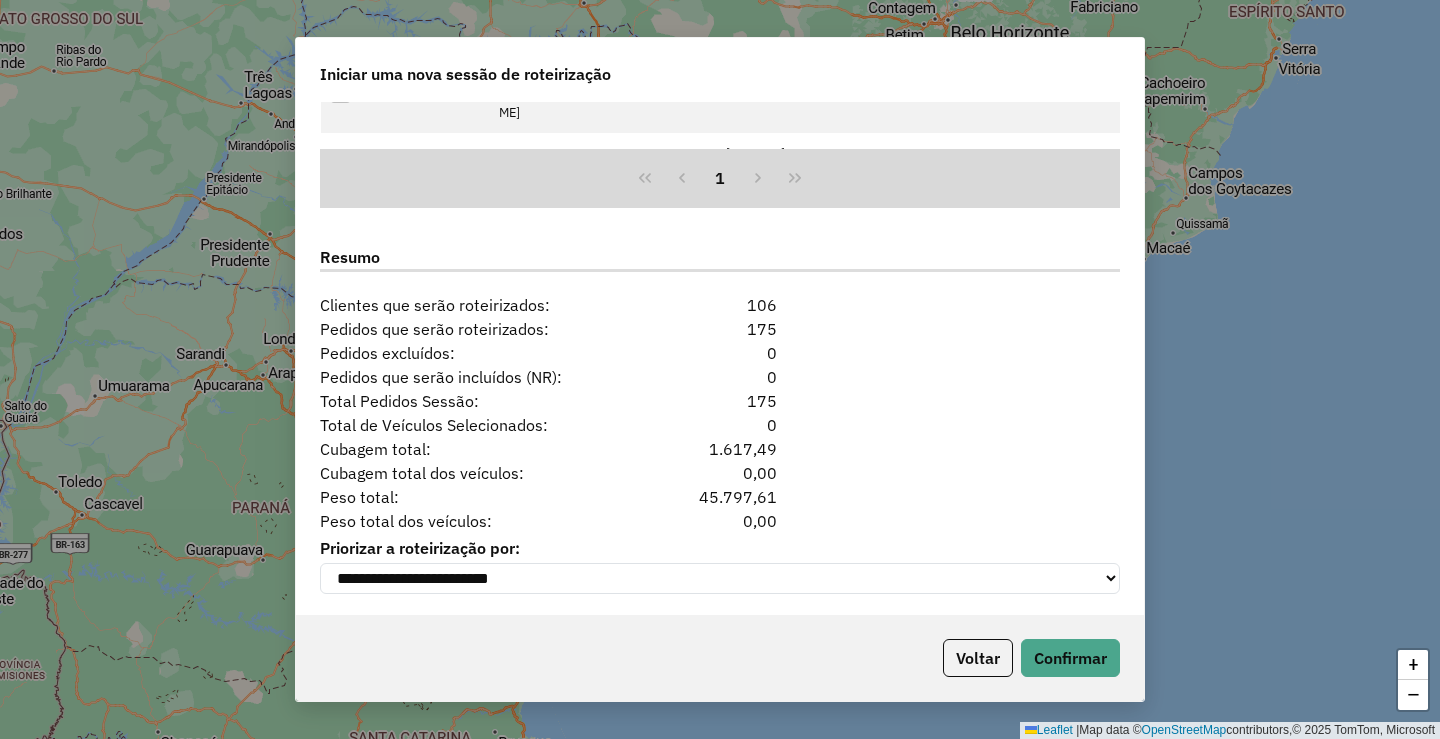 scroll, scrollTop: 2436, scrollLeft: 0, axis: vertical 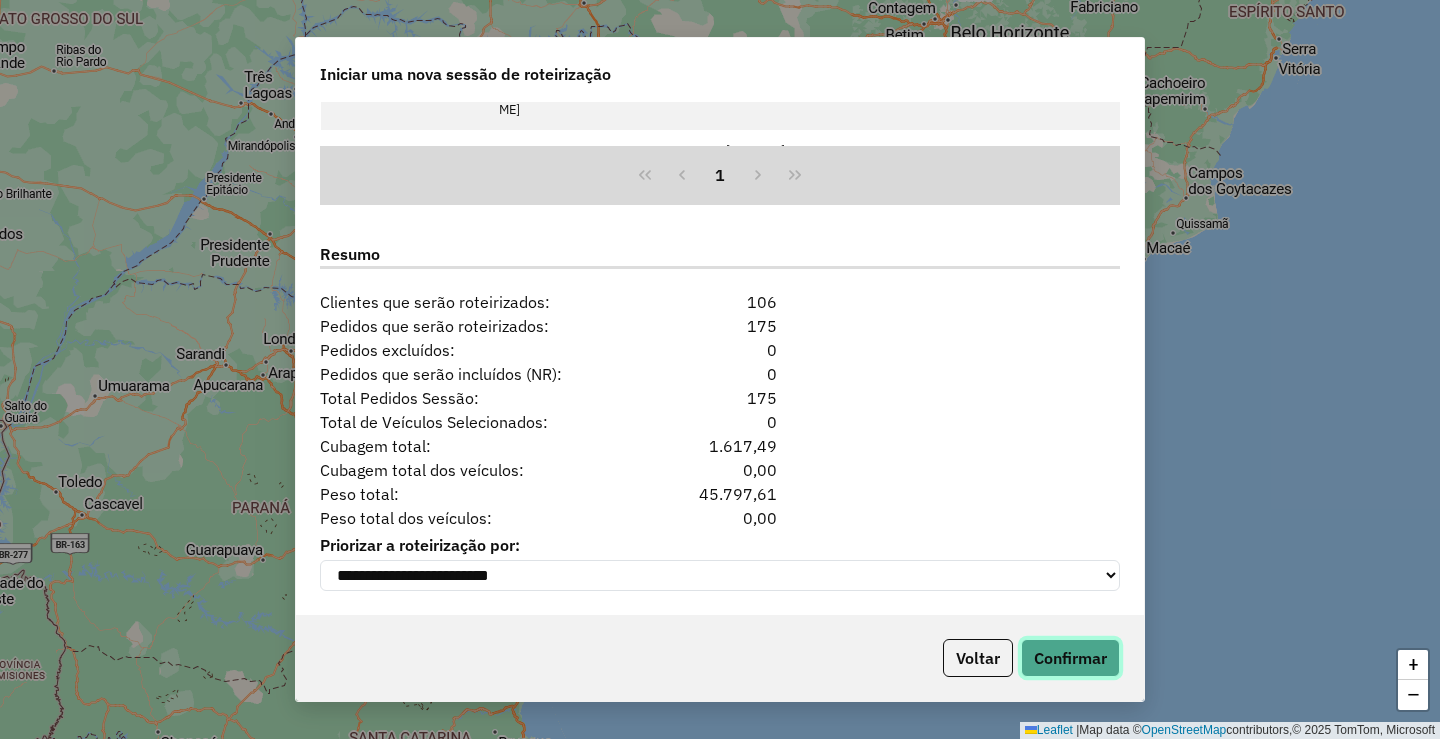 click on "Confirmar" 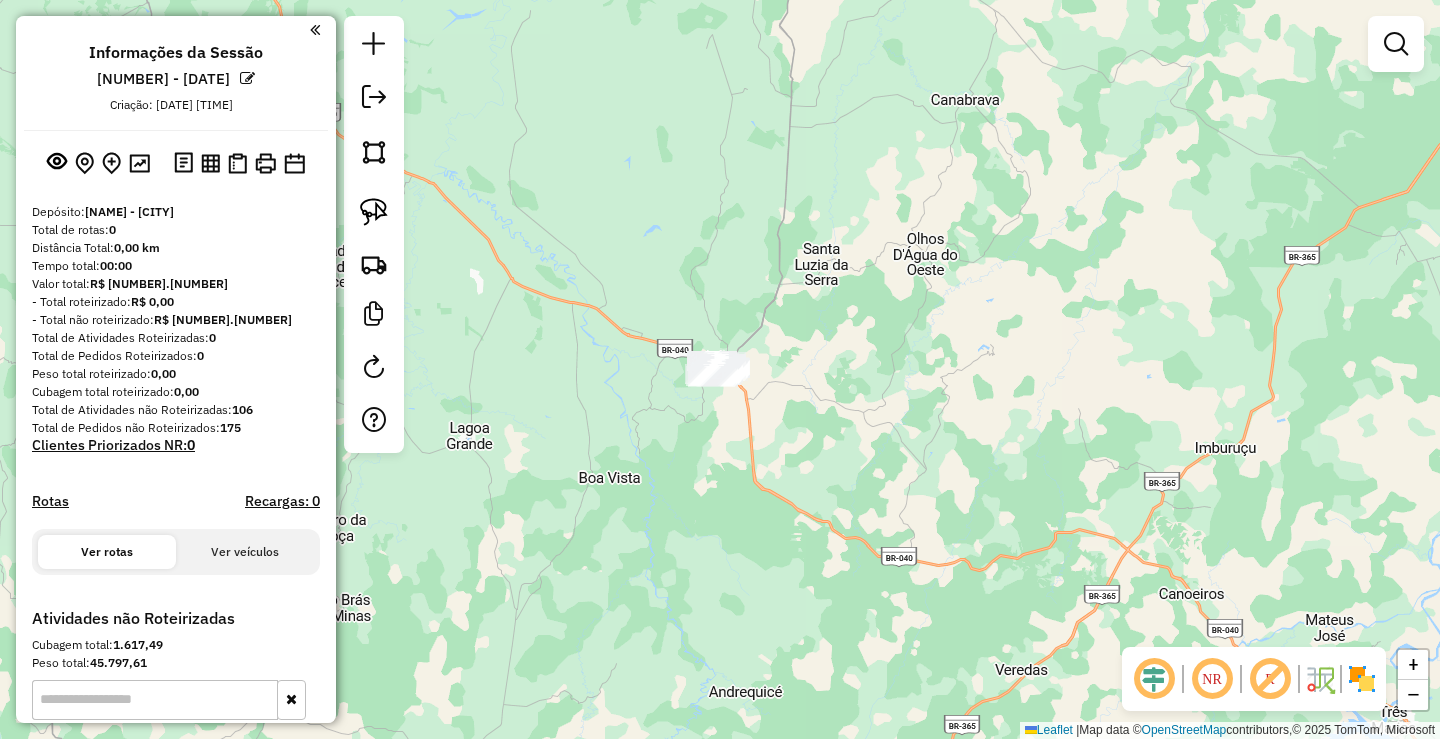 drag, startPoint x: 910, startPoint y: 348, endPoint x: 749, endPoint y: 515, distance: 231.96982 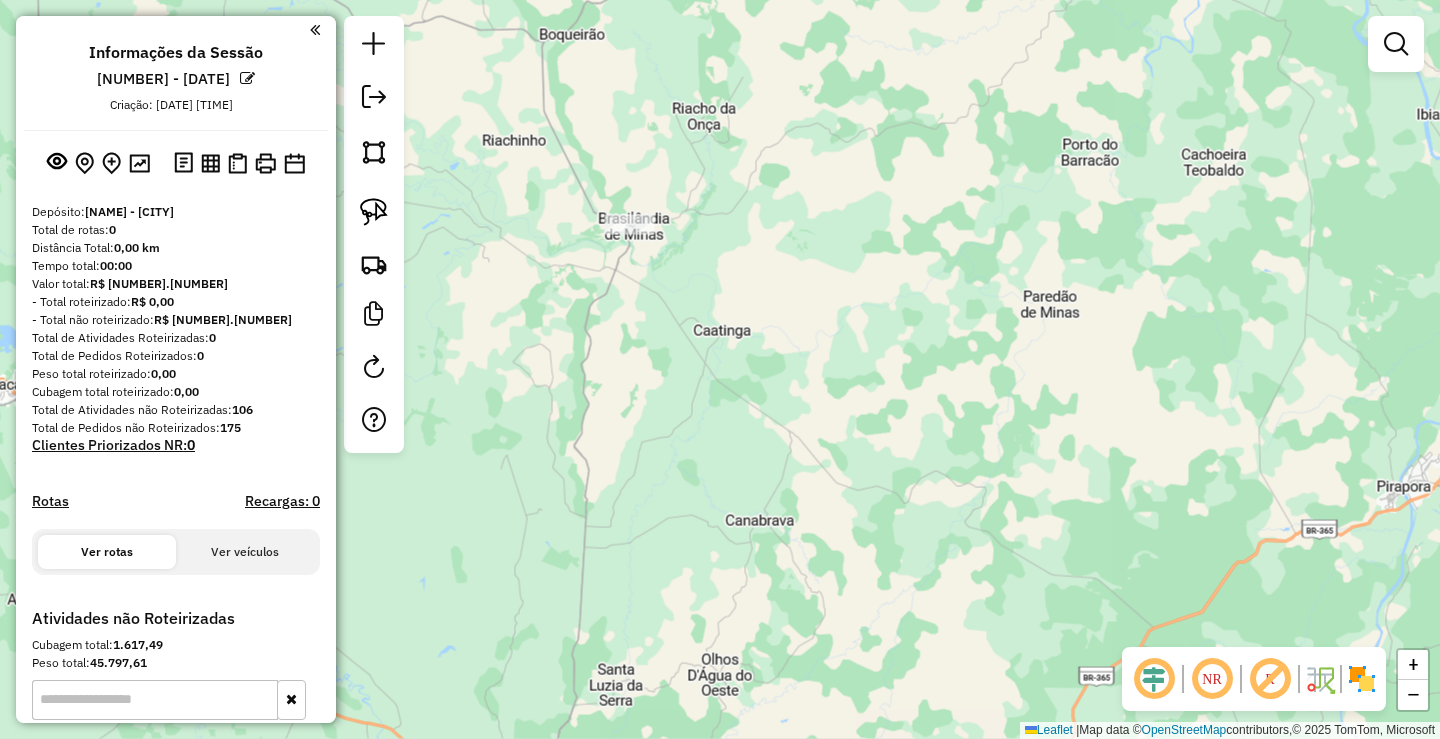 drag, startPoint x: 893, startPoint y: 481, endPoint x: 919, endPoint y: 526, distance: 51.971146 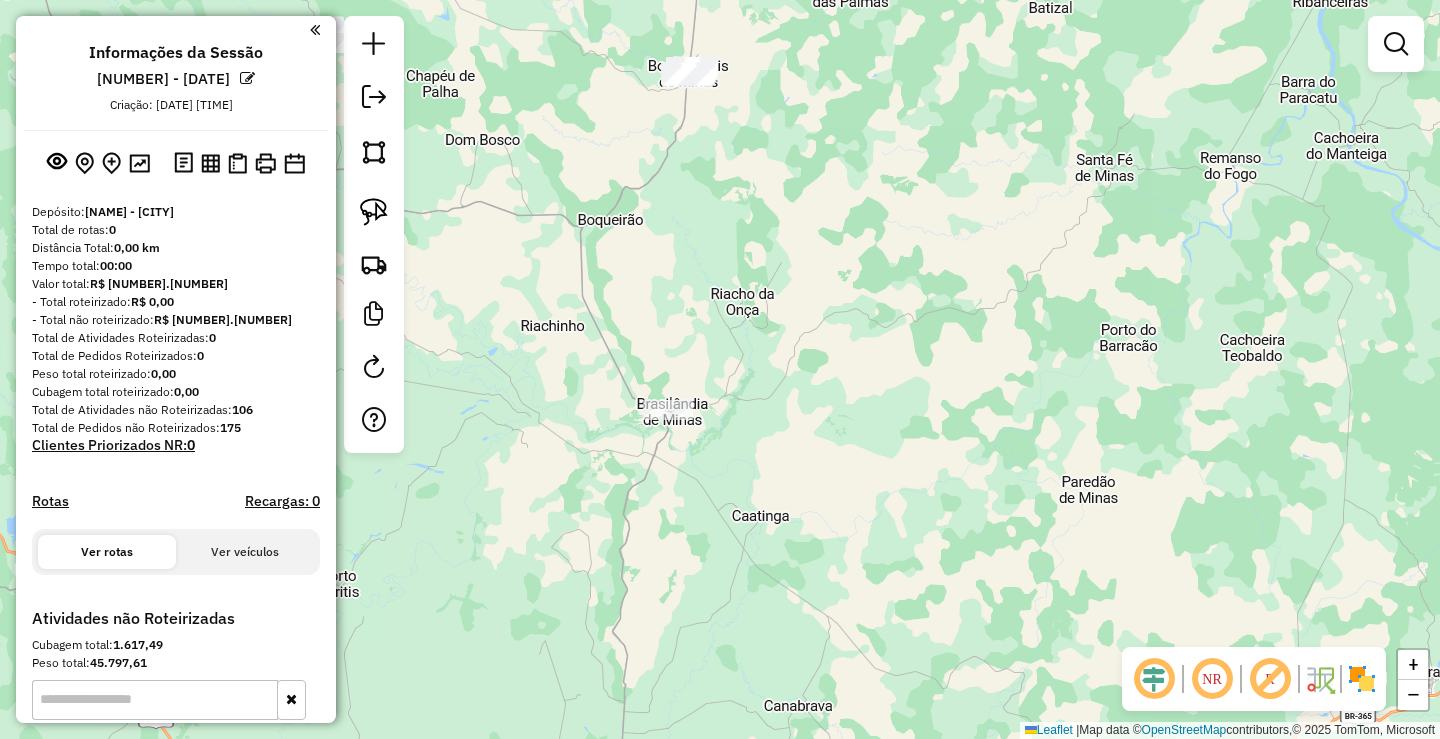 drag, startPoint x: 892, startPoint y: 403, endPoint x: 883, endPoint y: 532, distance: 129.31357 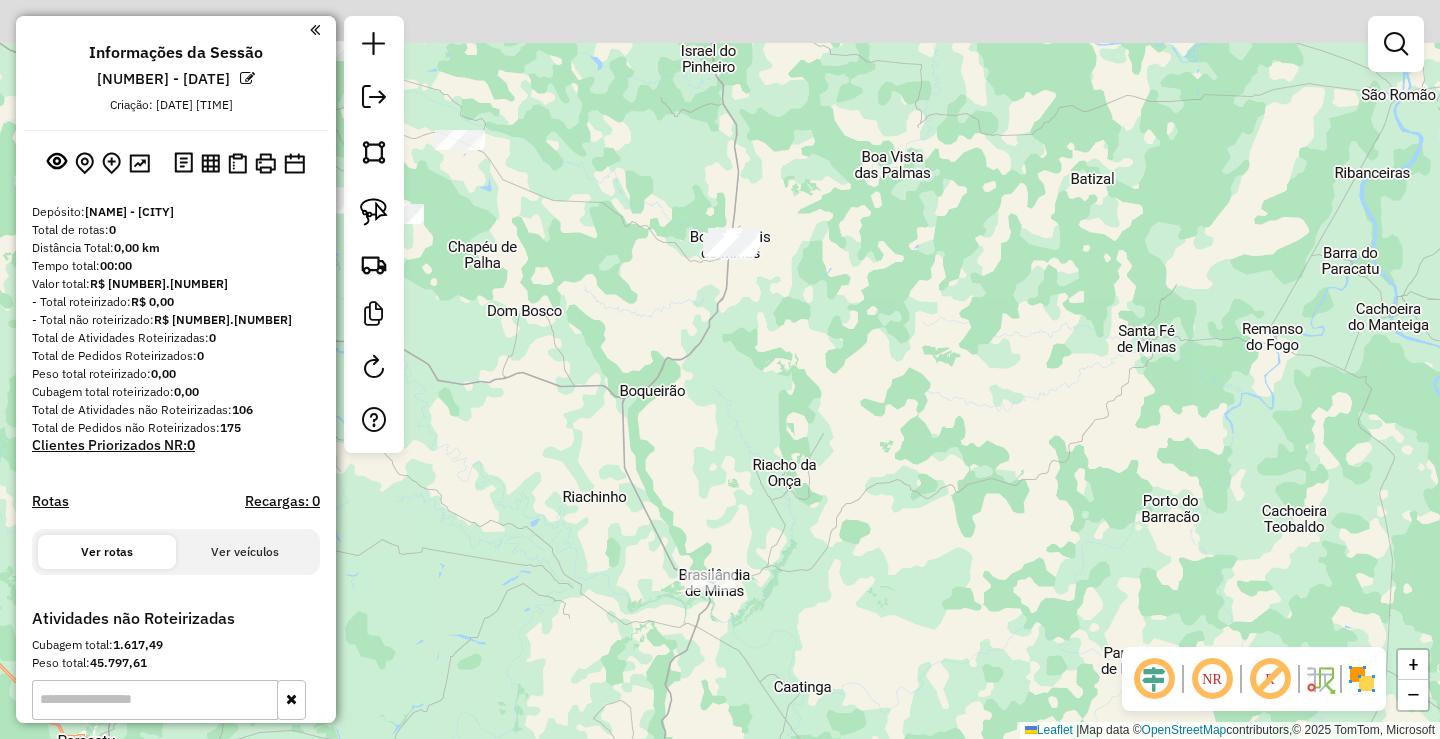drag, startPoint x: 814, startPoint y: 358, endPoint x: 900, endPoint y: 622, distance: 277.65445 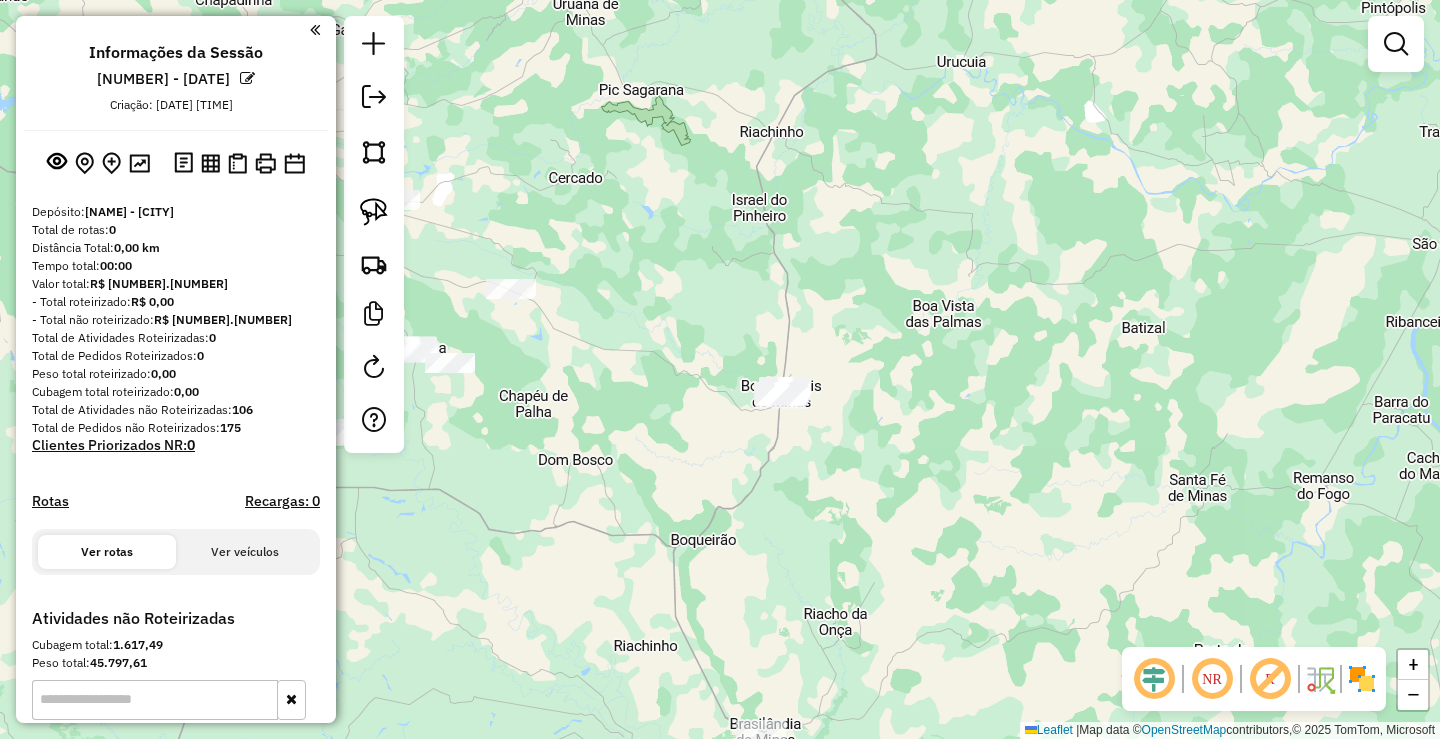 drag, startPoint x: 917, startPoint y: 483, endPoint x: 1027, endPoint y: 543, distance: 125.299644 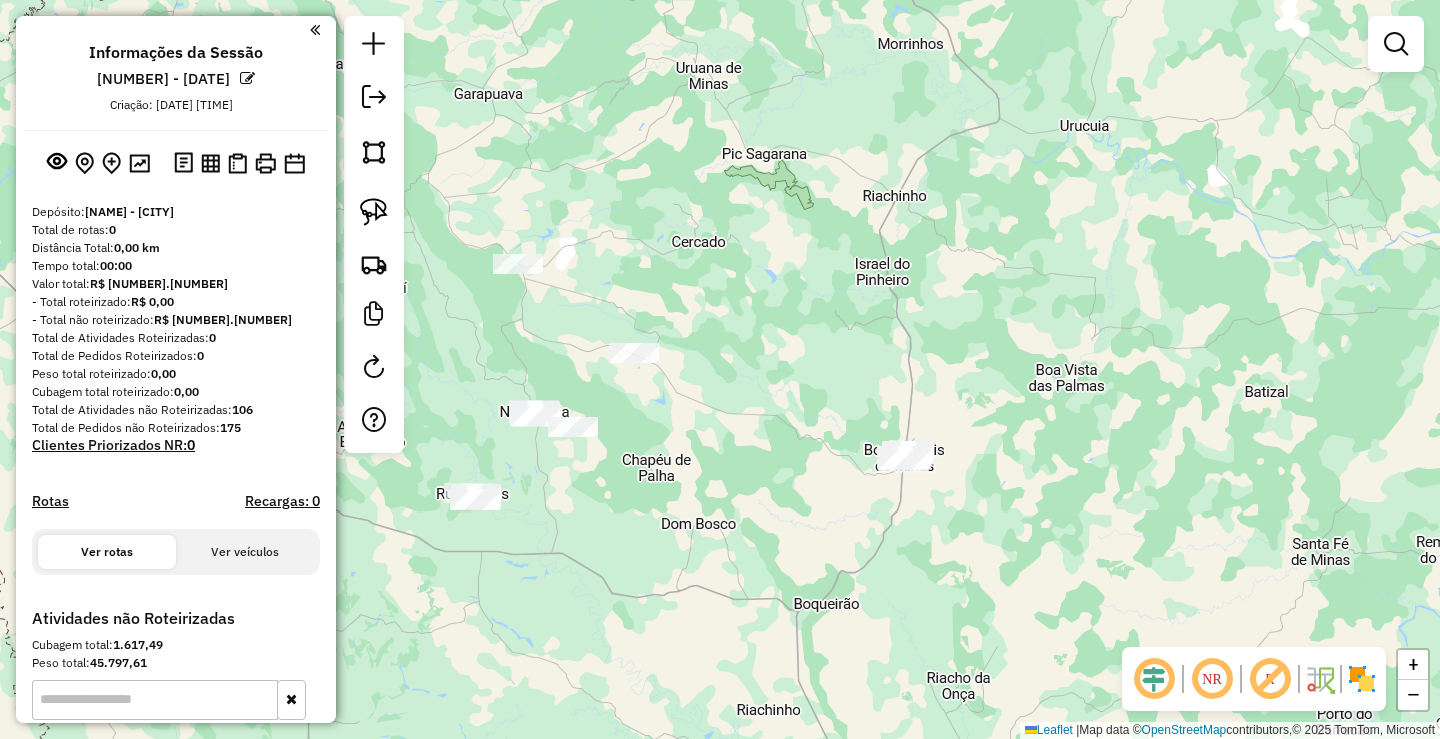 drag, startPoint x: 999, startPoint y: 547, endPoint x: 1069, endPoint y: 530, distance: 72.03471 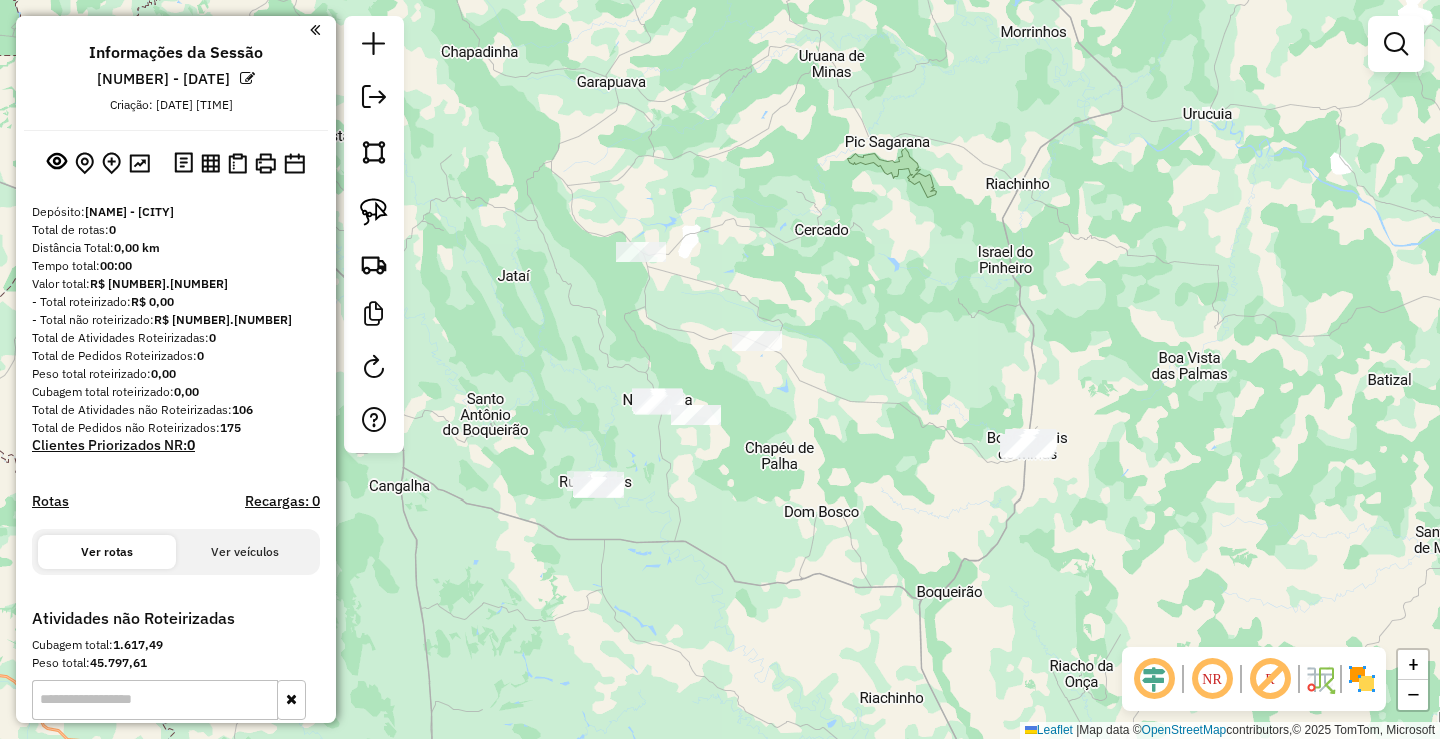 drag, startPoint x: 796, startPoint y: 538, endPoint x: 895, endPoint y: 544, distance: 99.18165 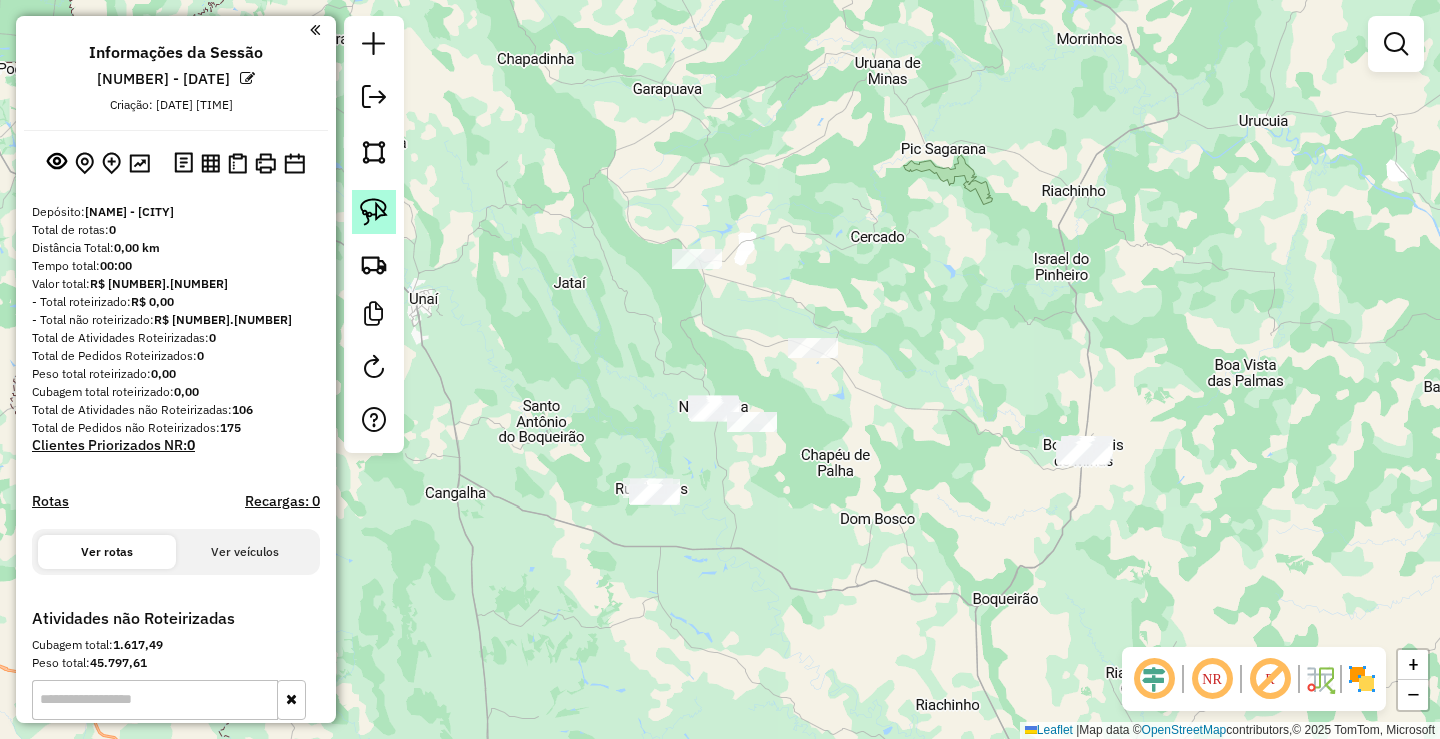 click 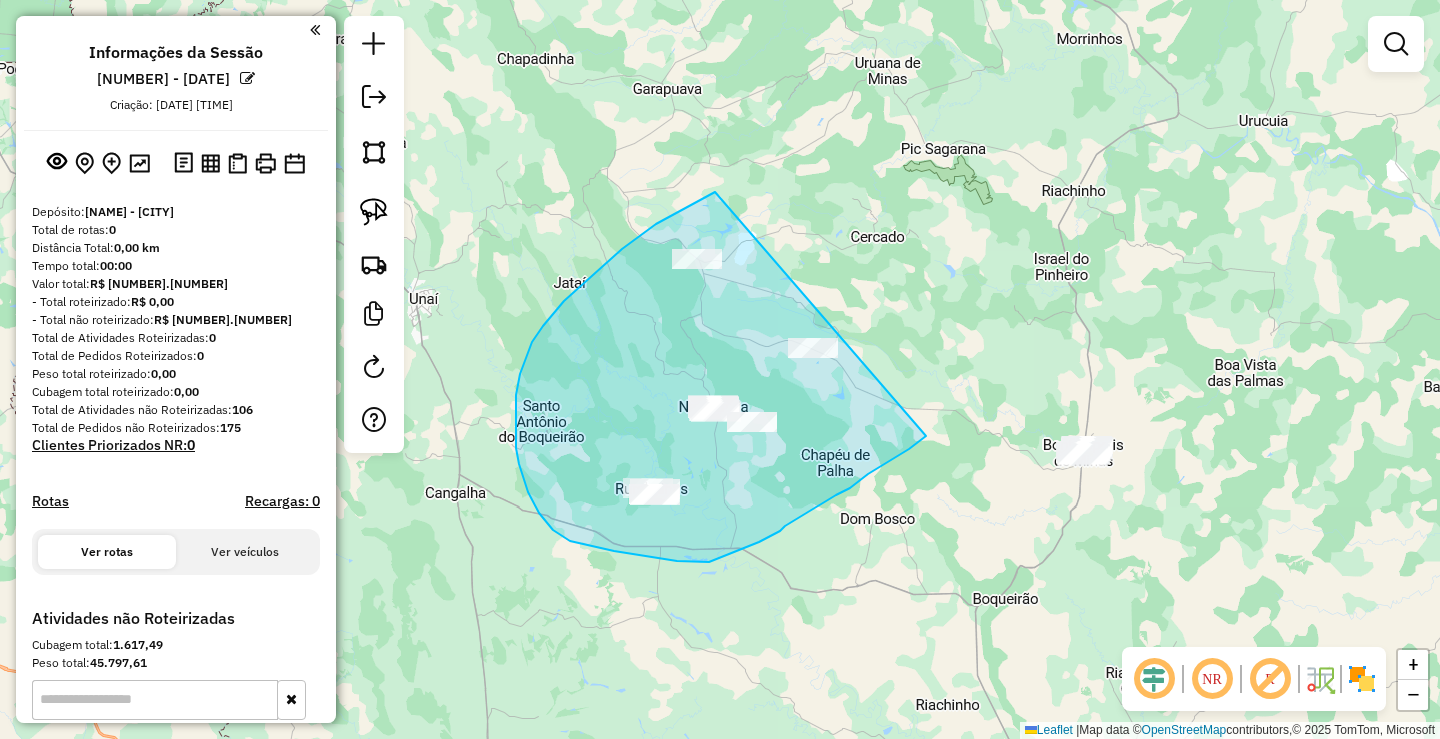 drag, startPoint x: 715, startPoint y: 192, endPoint x: 960, endPoint y: 385, distance: 311.8878 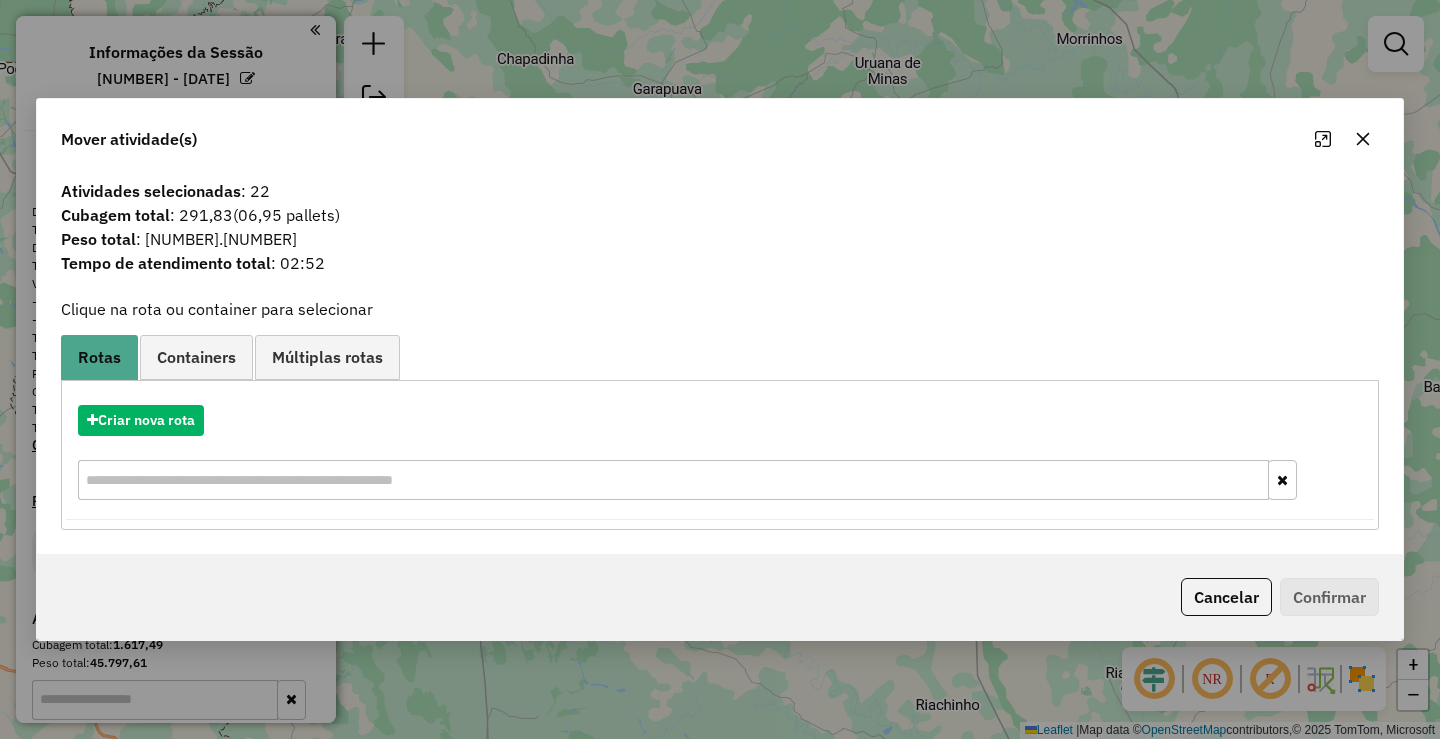 click 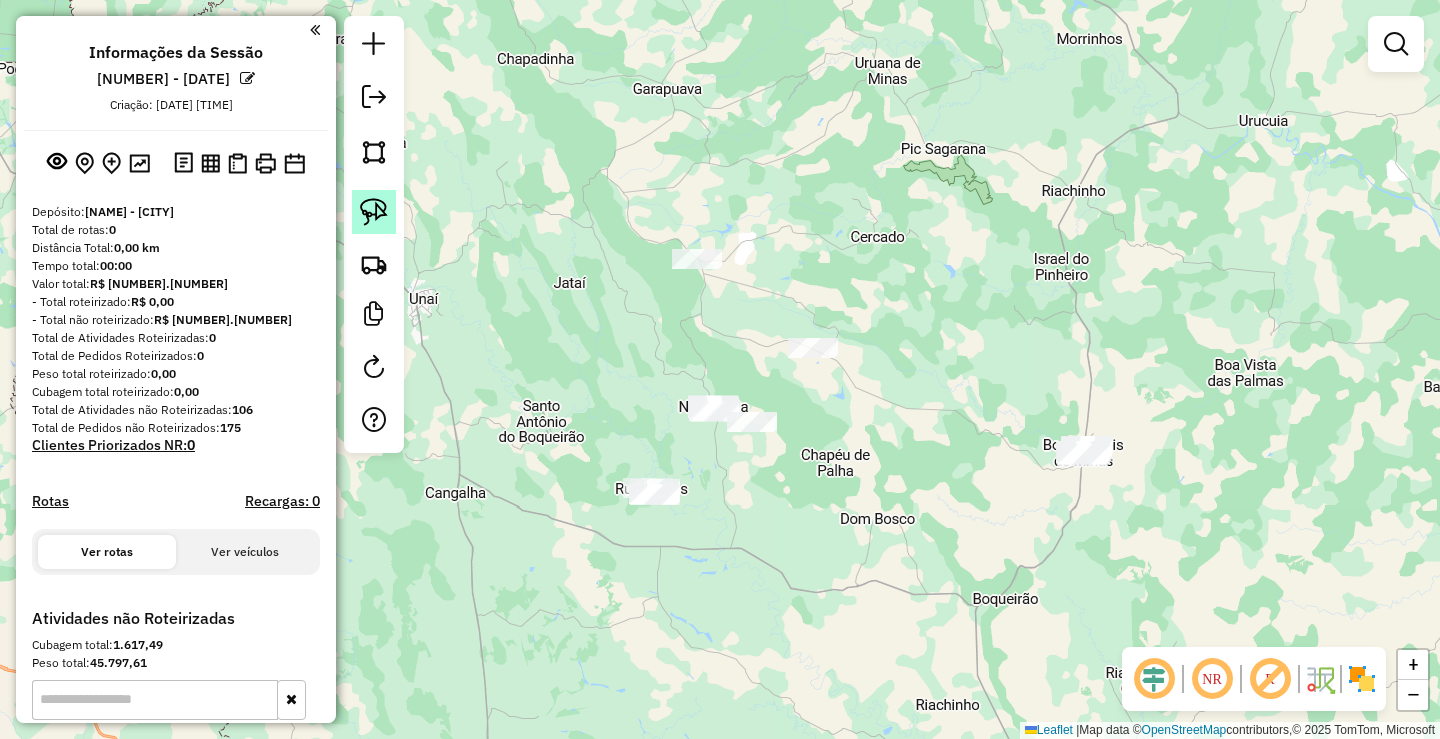 click 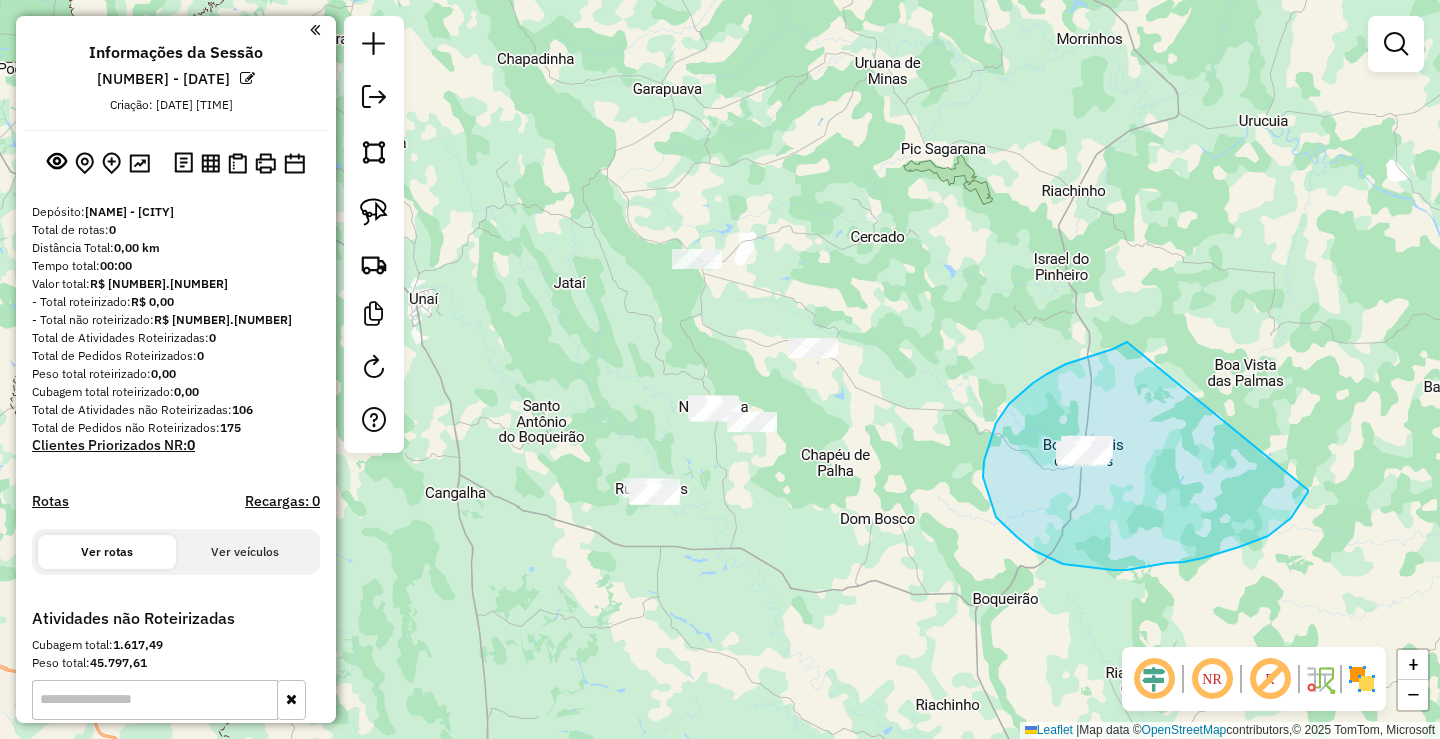 drag, startPoint x: 1104, startPoint y: 352, endPoint x: 1308, endPoint y: 490, distance: 246.29251 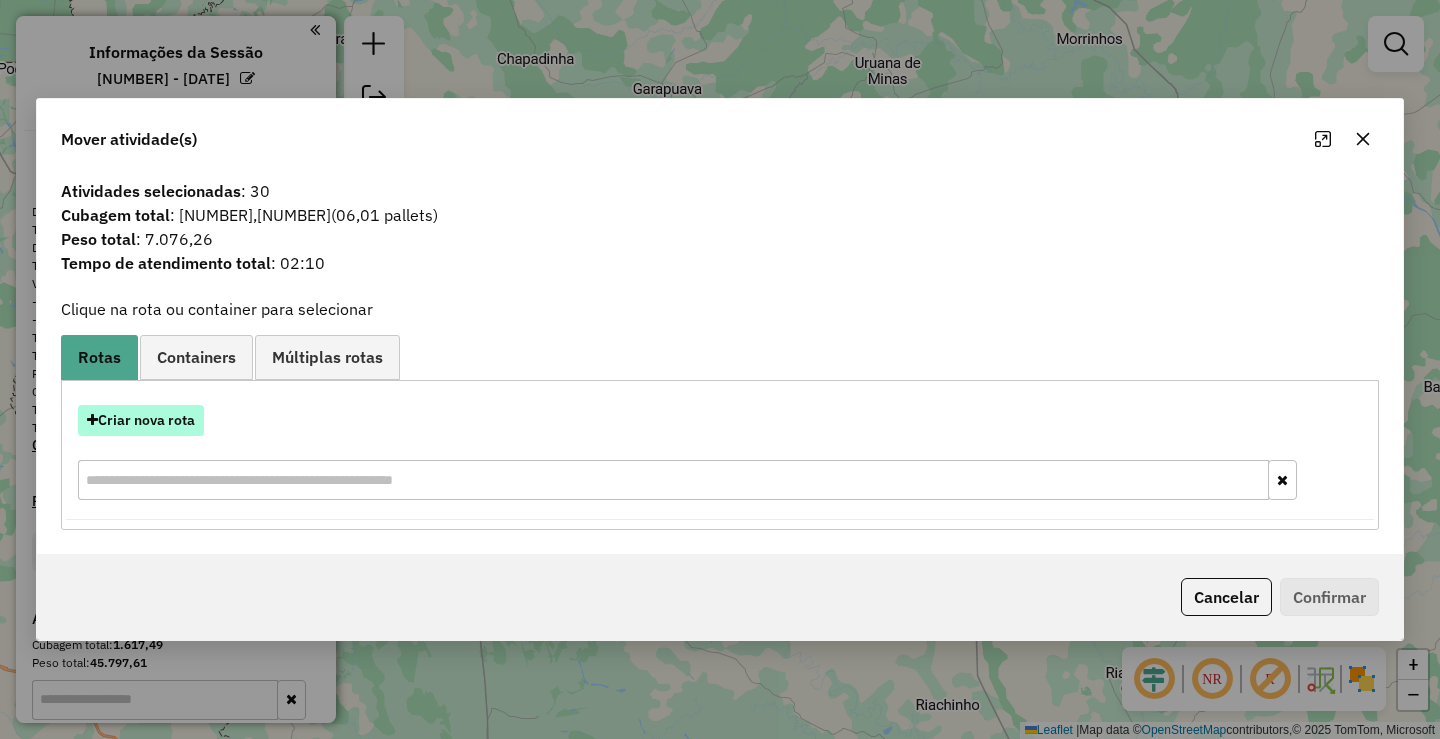 click on "Criar nova rota" at bounding box center [141, 420] 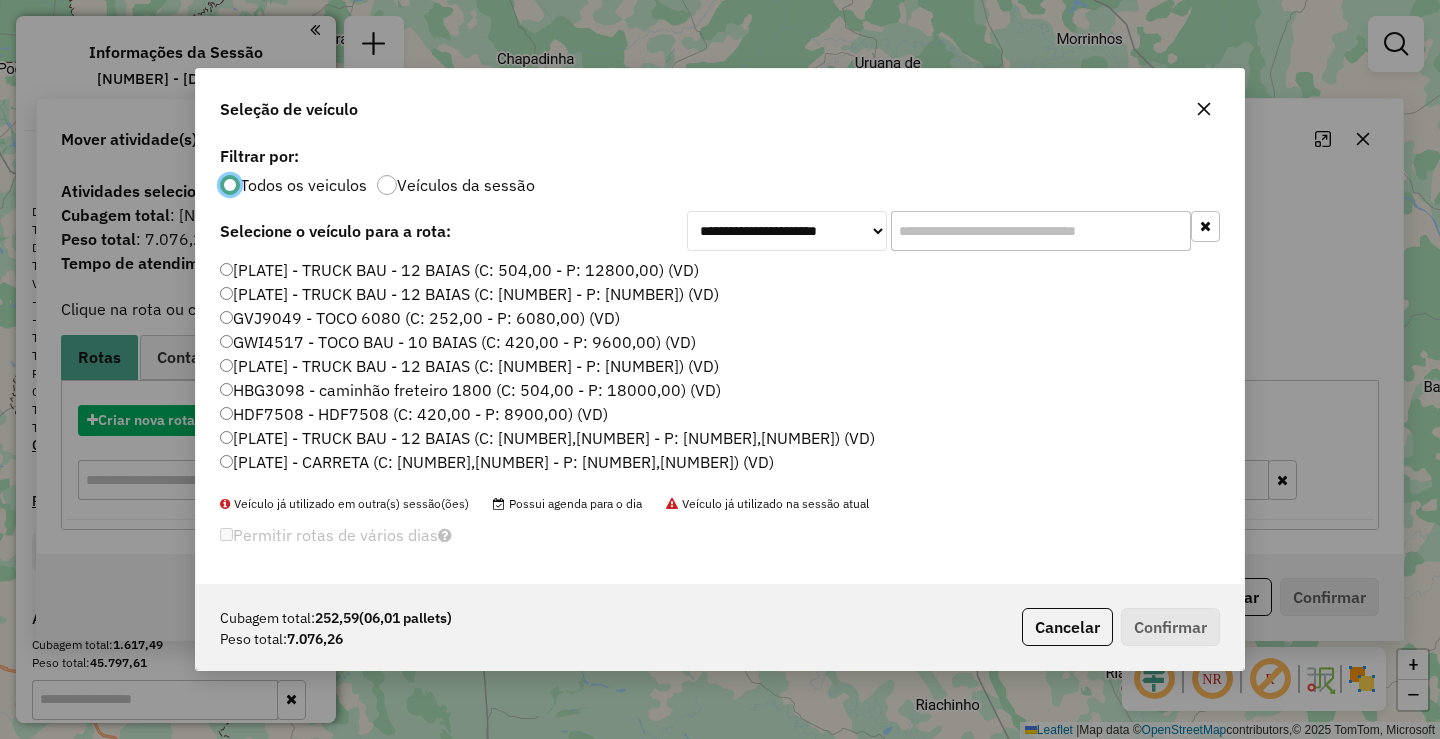 scroll, scrollTop: 11, scrollLeft: 6, axis: both 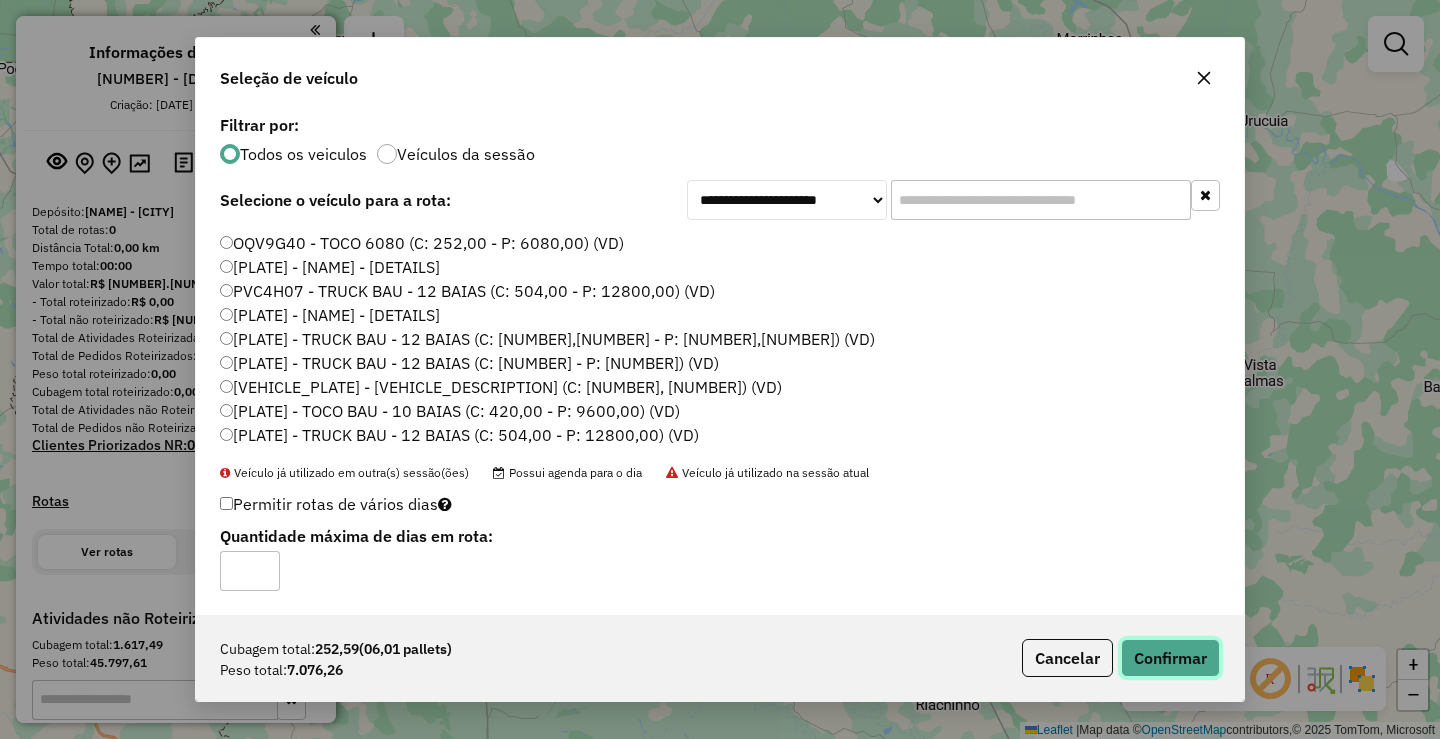 click on "Confirmar" 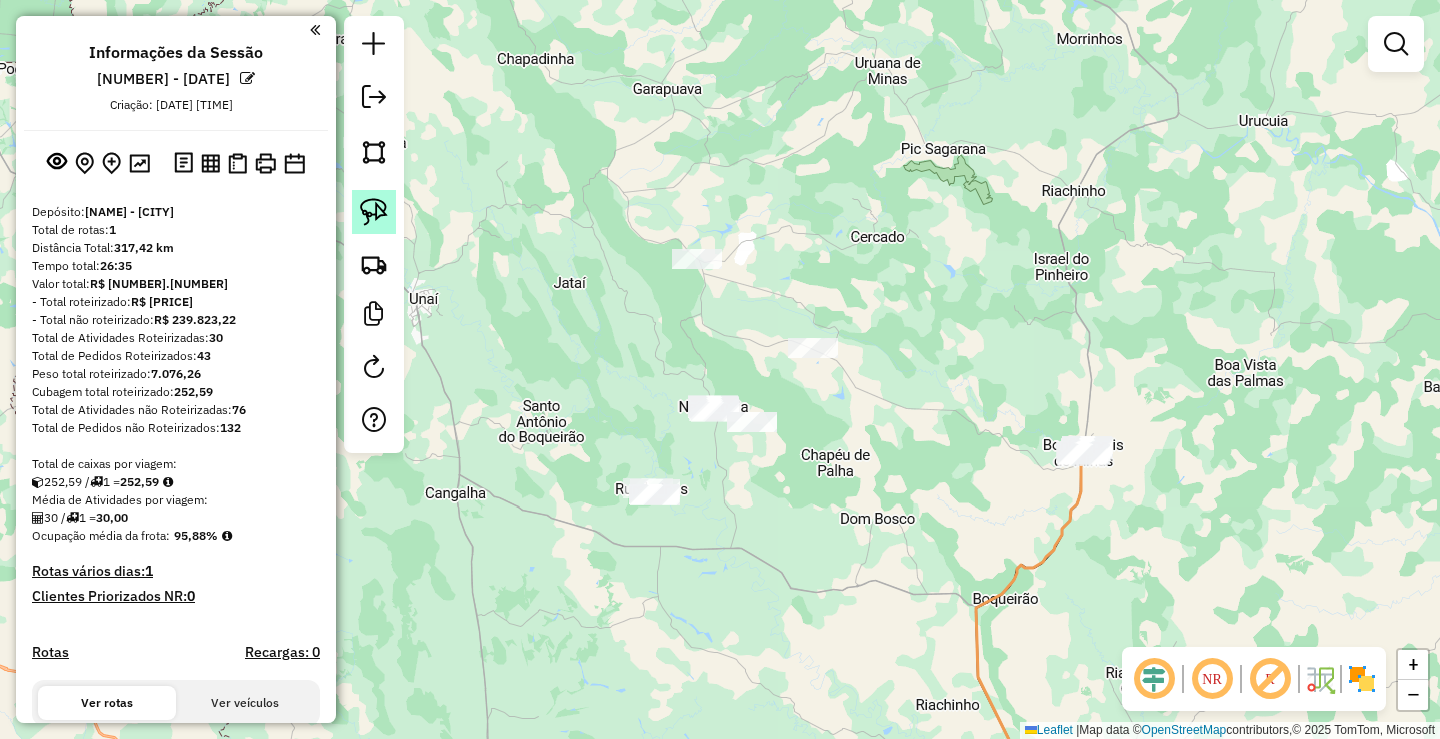 click 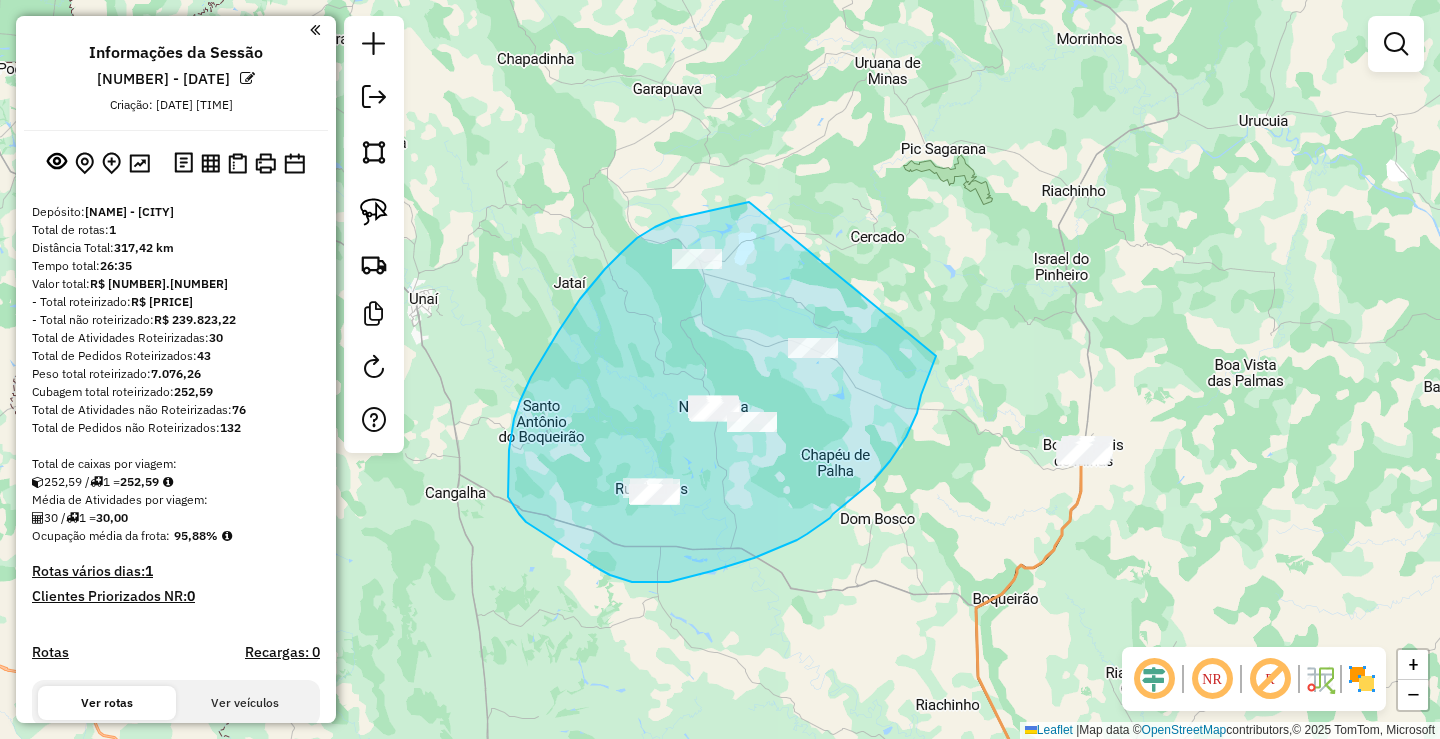 drag, startPoint x: 749, startPoint y: 202, endPoint x: 943, endPoint y: 335, distance: 235.21268 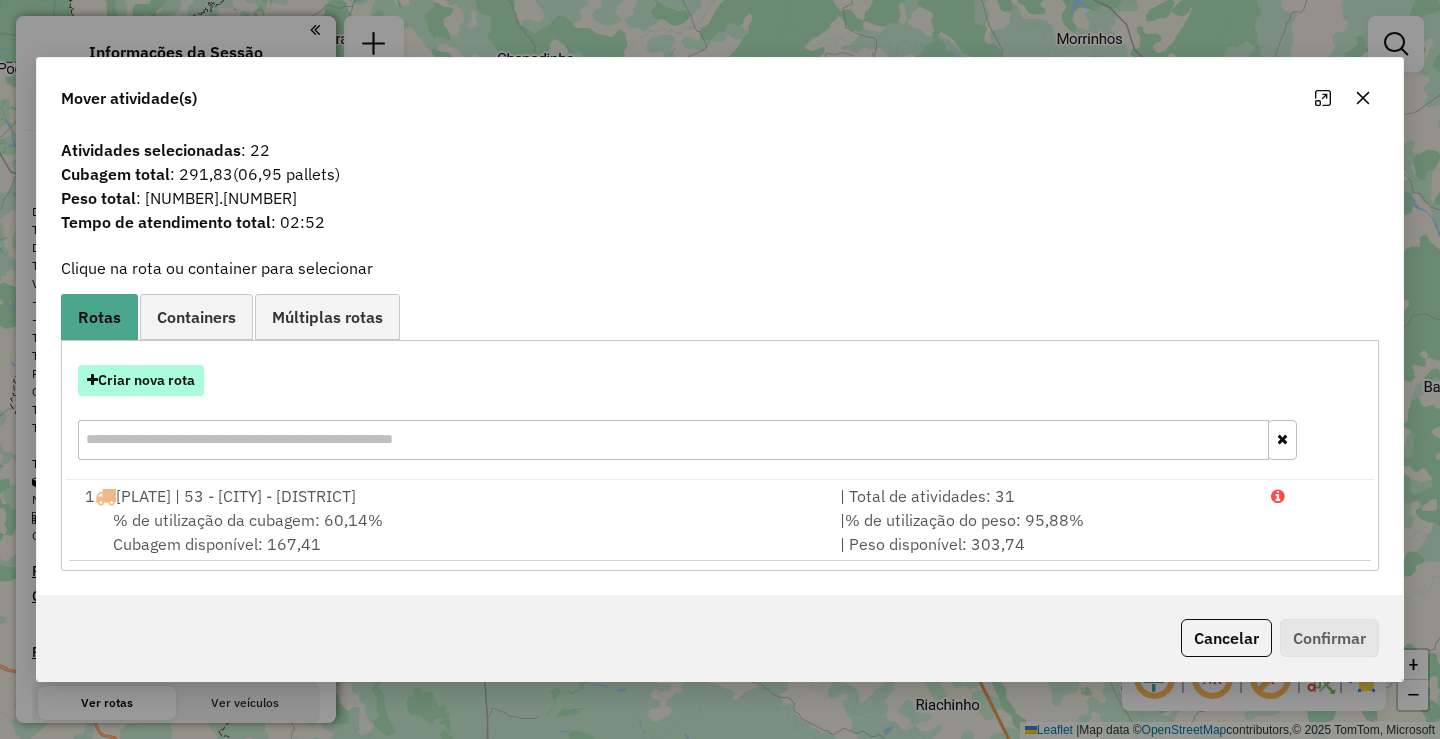 click on "Criar nova rota" at bounding box center (141, 380) 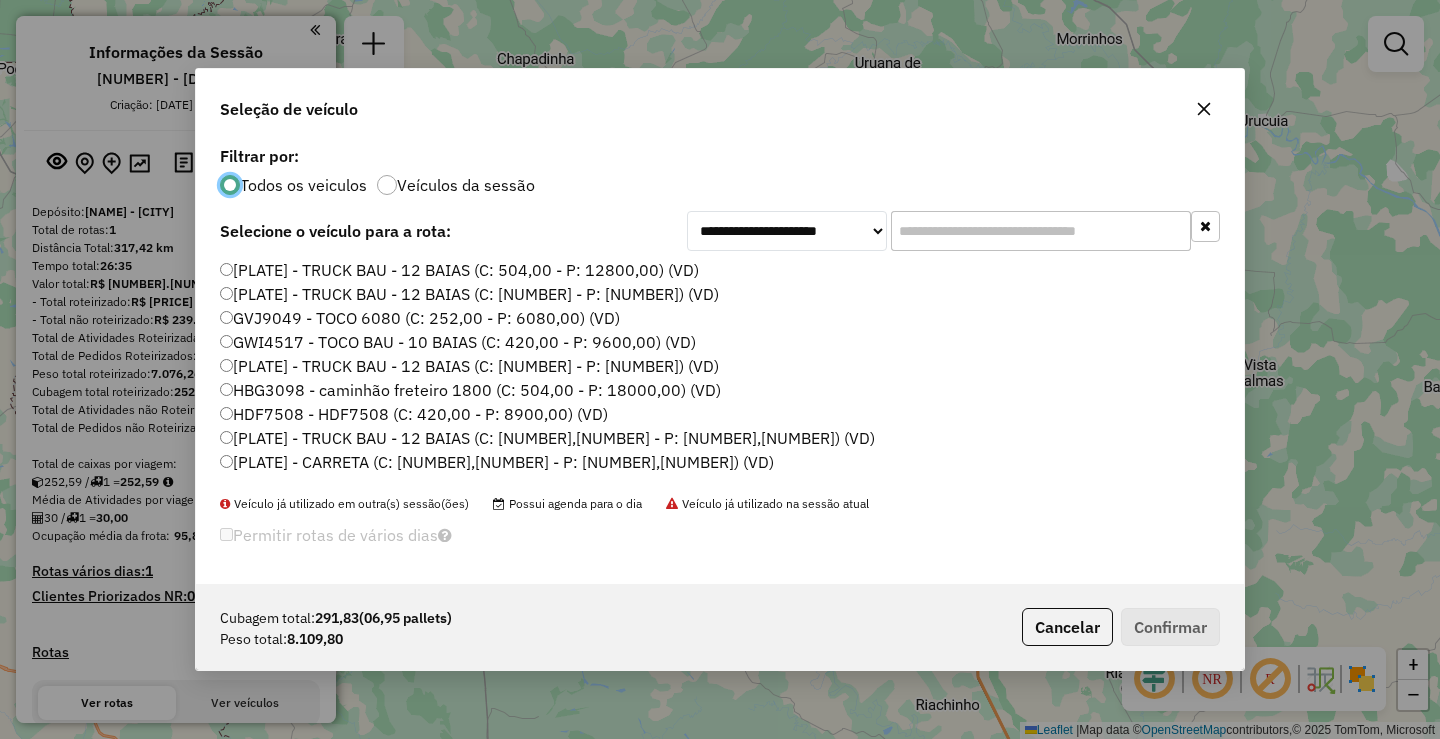 scroll, scrollTop: 11, scrollLeft: 6, axis: both 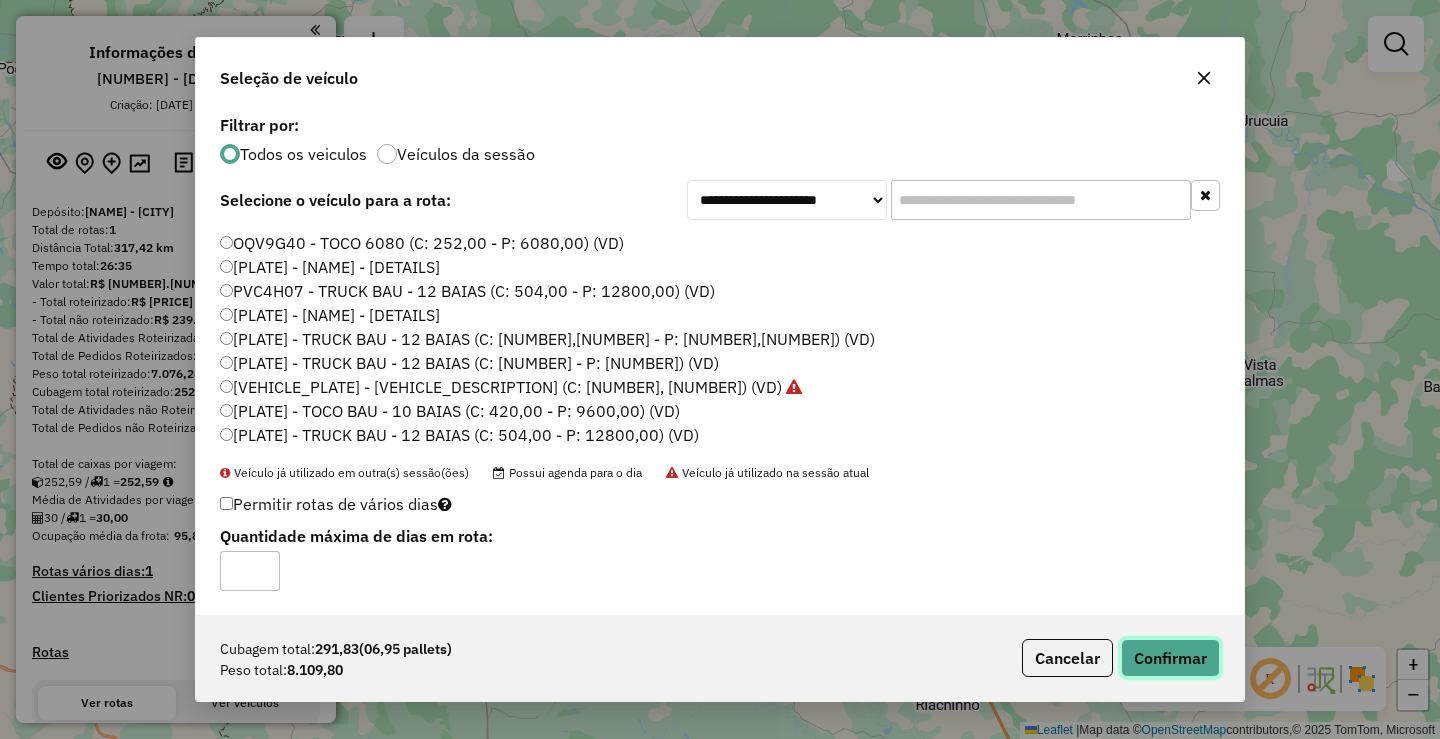 click on "Confirmar" 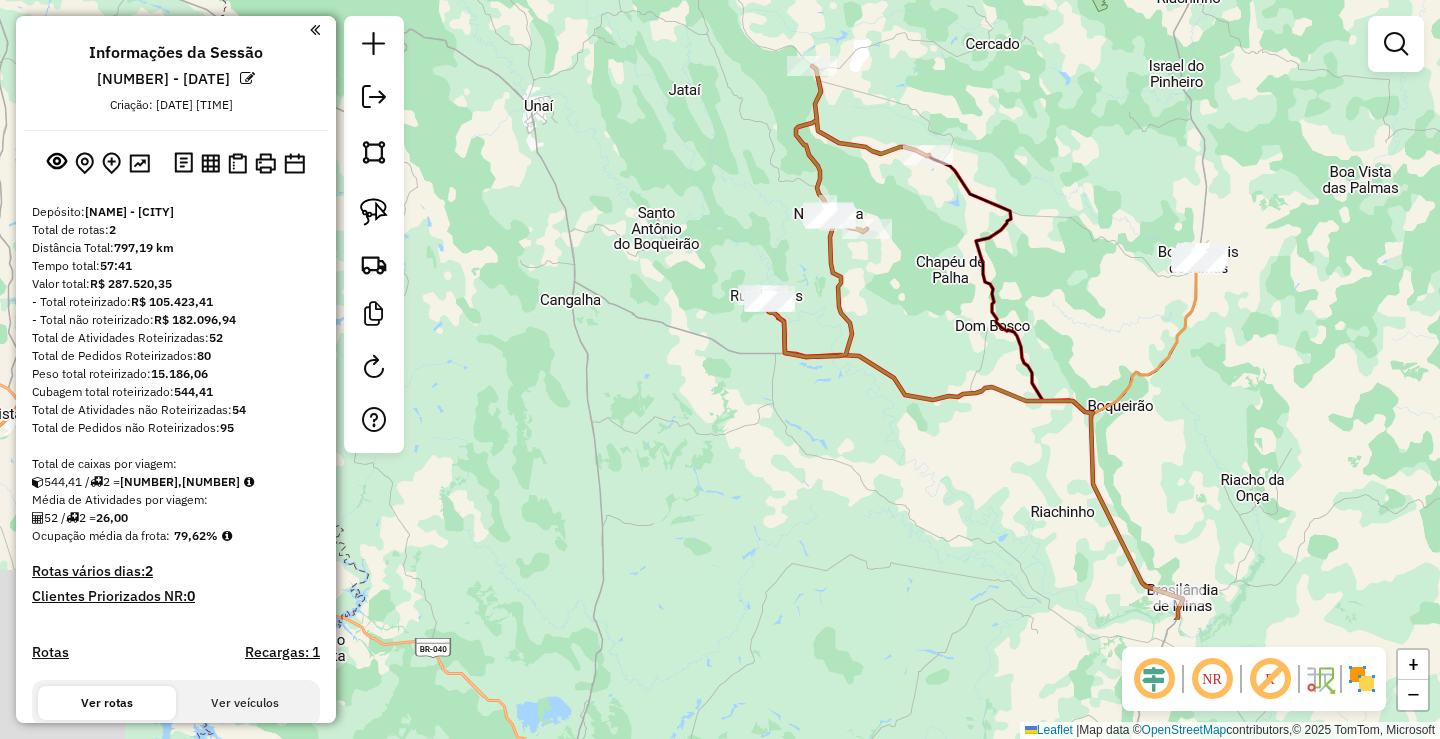 drag, startPoint x: 822, startPoint y: 553, endPoint x: 1021, endPoint y: 259, distance: 355.0169 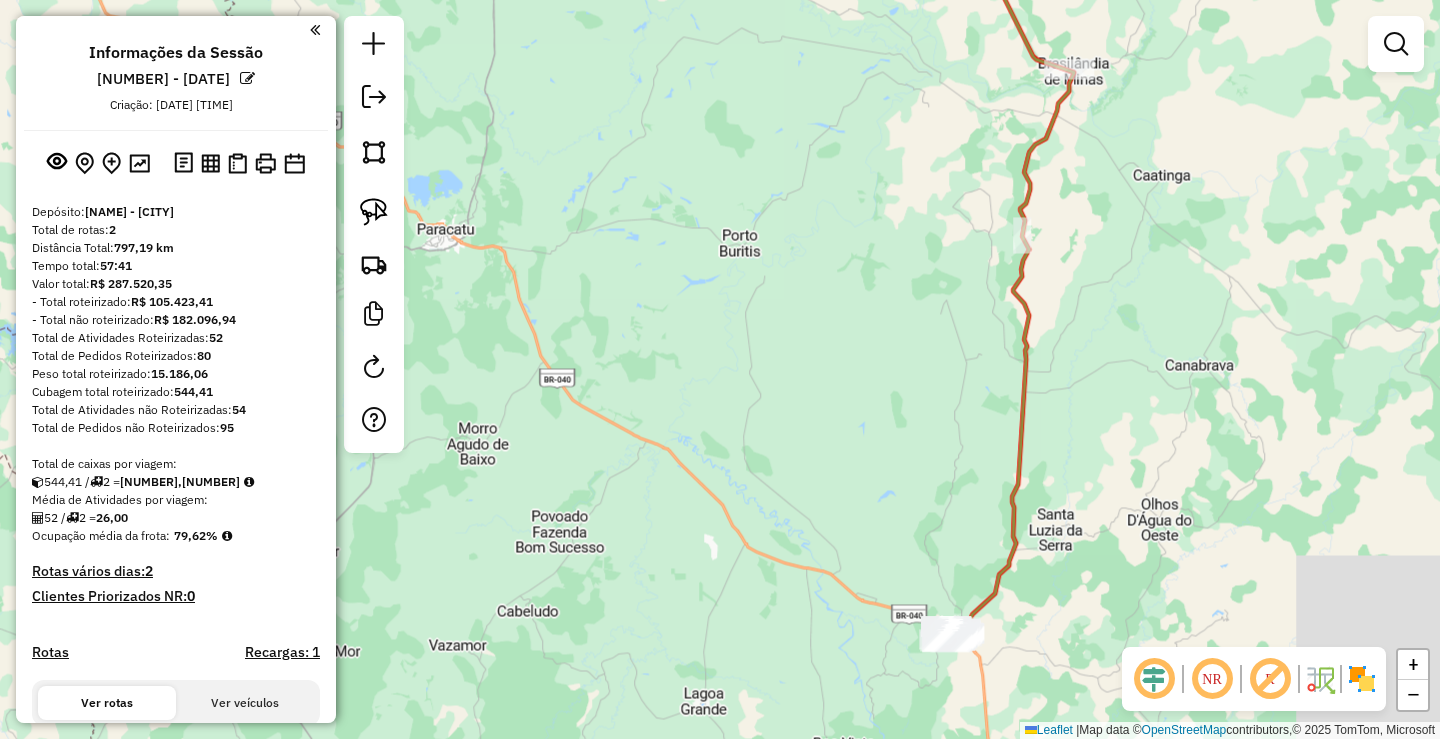 drag, startPoint x: 1065, startPoint y: 456, endPoint x: 594, endPoint y: 393, distance: 475.1947 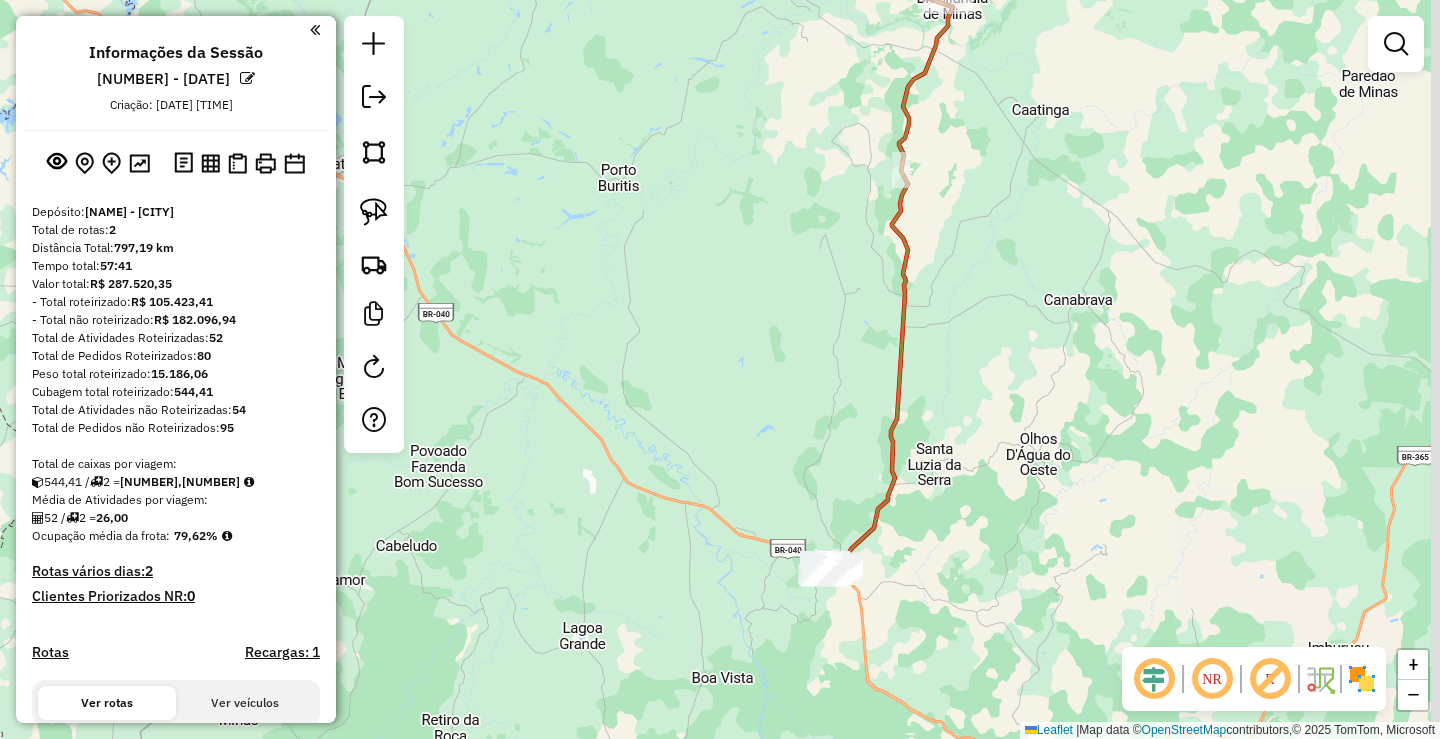 drag, startPoint x: 732, startPoint y: 365, endPoint x: 657, endPoint y: 233, distance: 151.81897 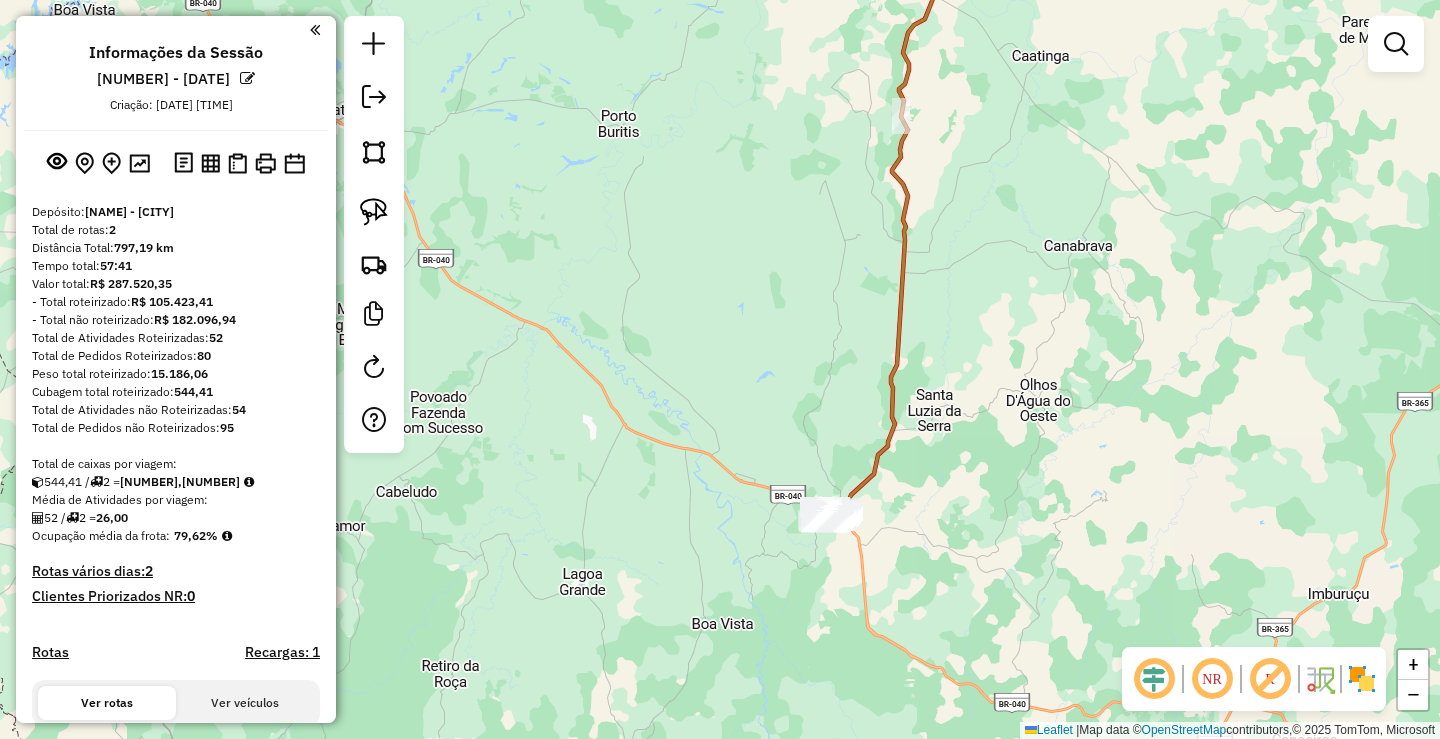 drag, startPoint x: 1049, startPoint y: 346, endPoint x: 1011, endPoint y: 393, distance: 60.440052 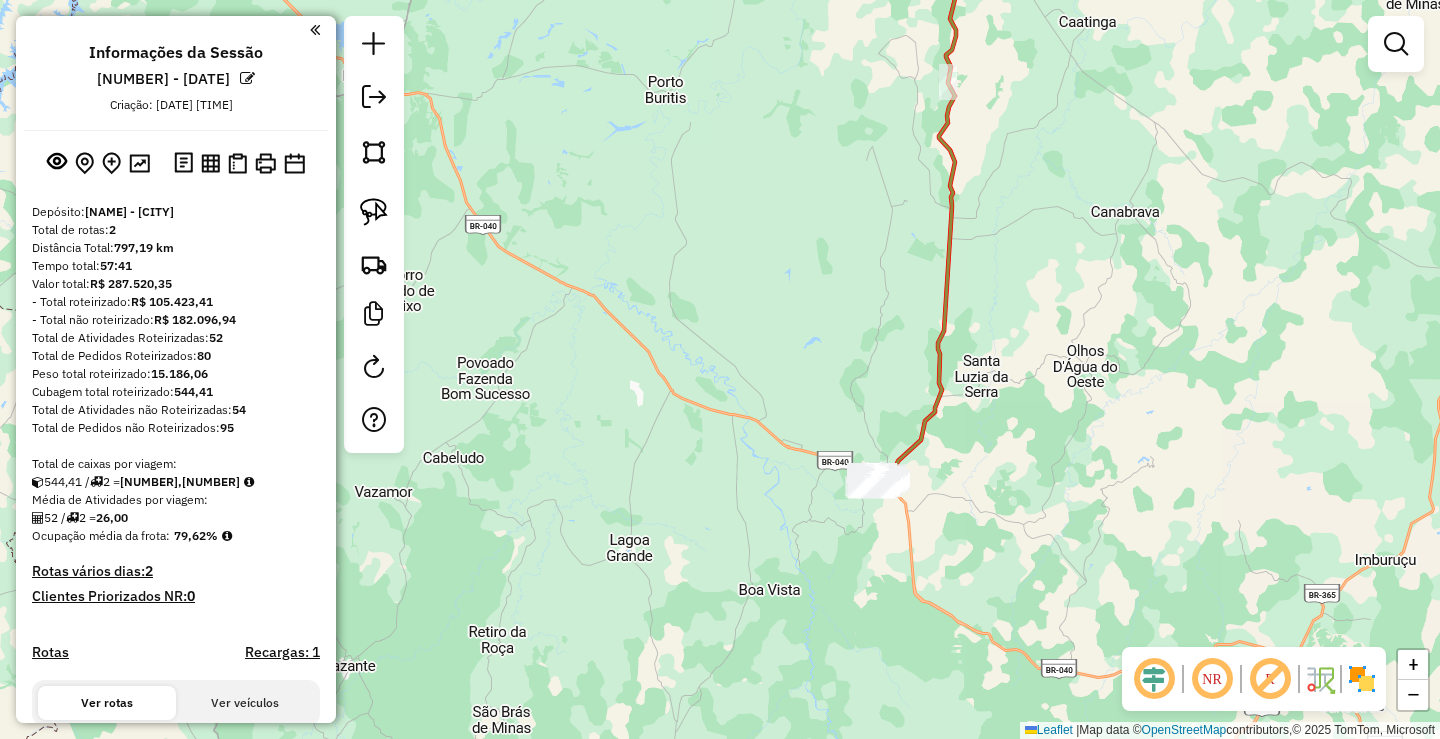 drag, startPoint x: 684, startPoint y: 396, endPoint x: 768, endPoint y: 315, distance: 116.6919 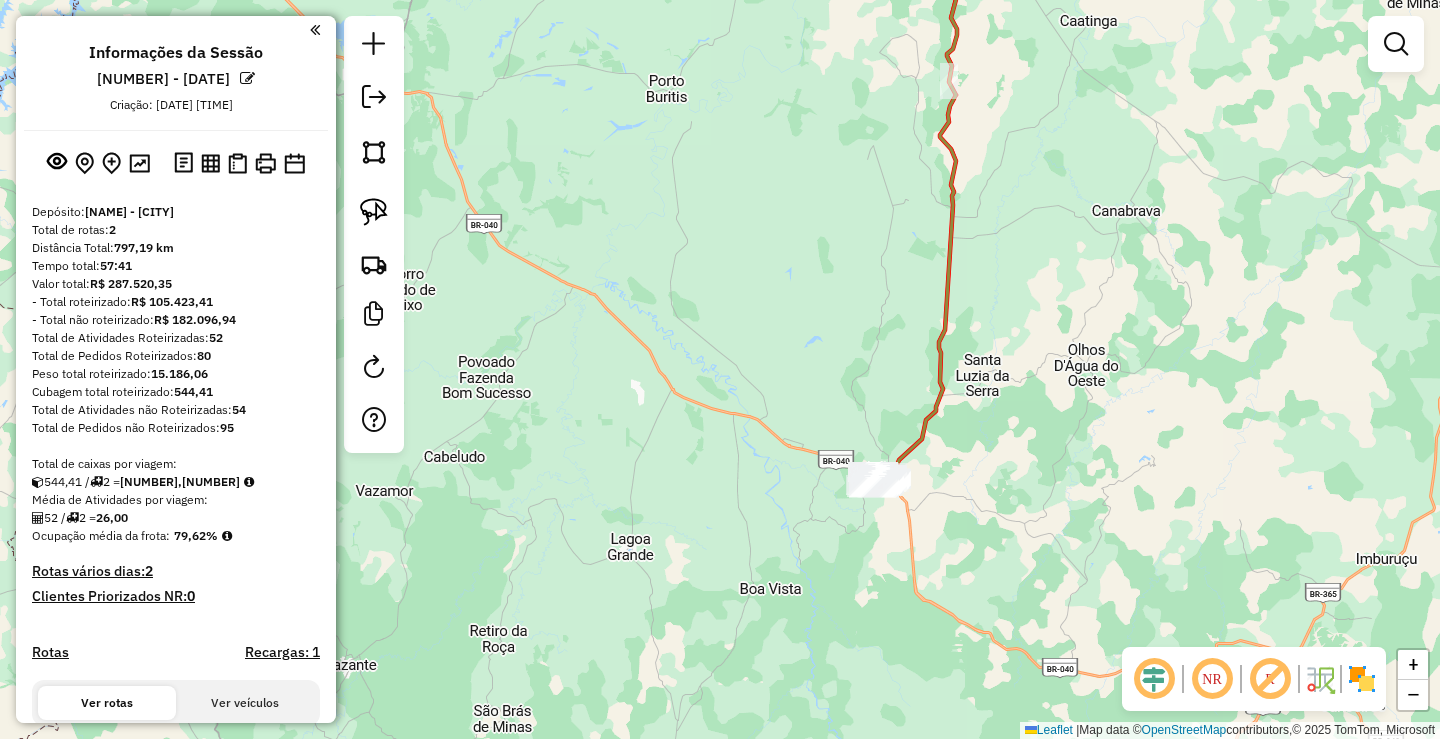 drag, startPoint x: 1098, startPoint y: 462, endPoint x: 978, endPoint y: 499, distance: 125.57468 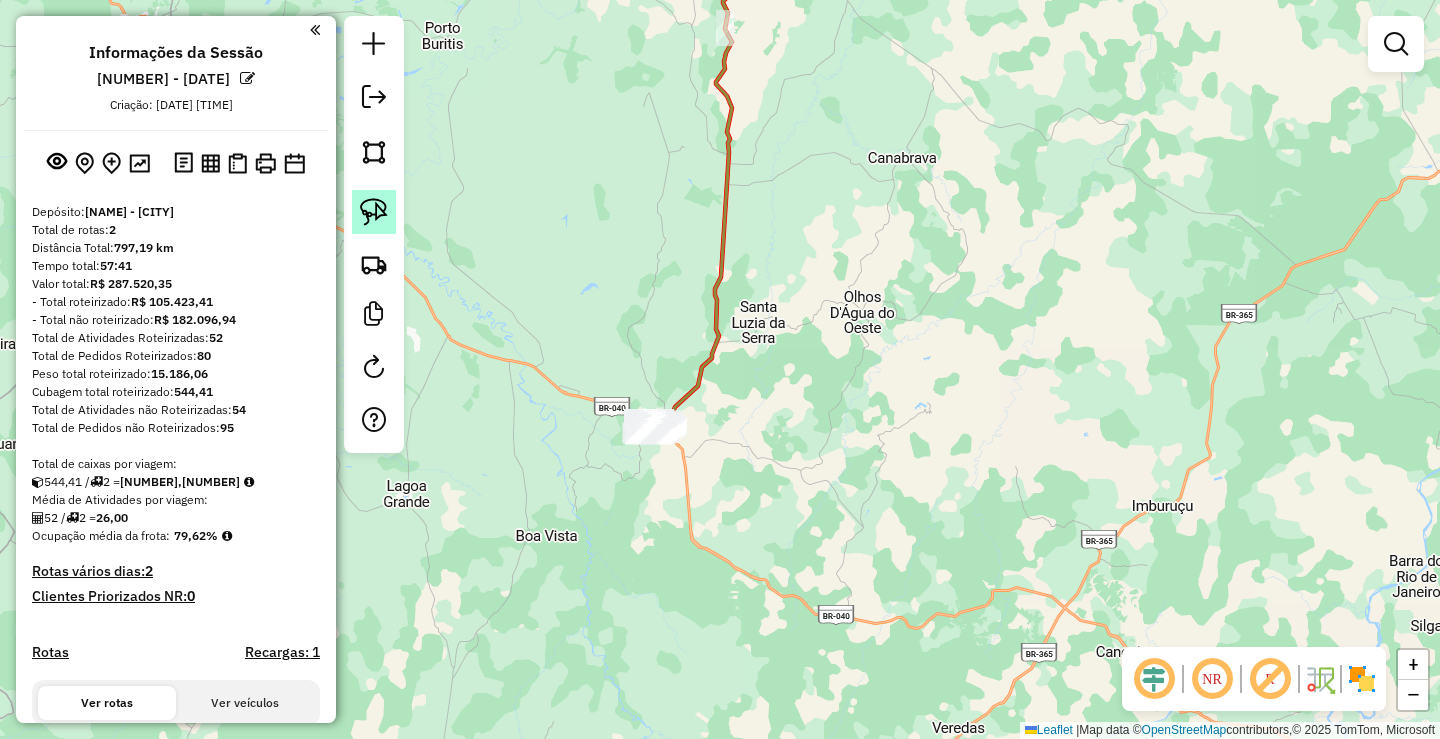 click 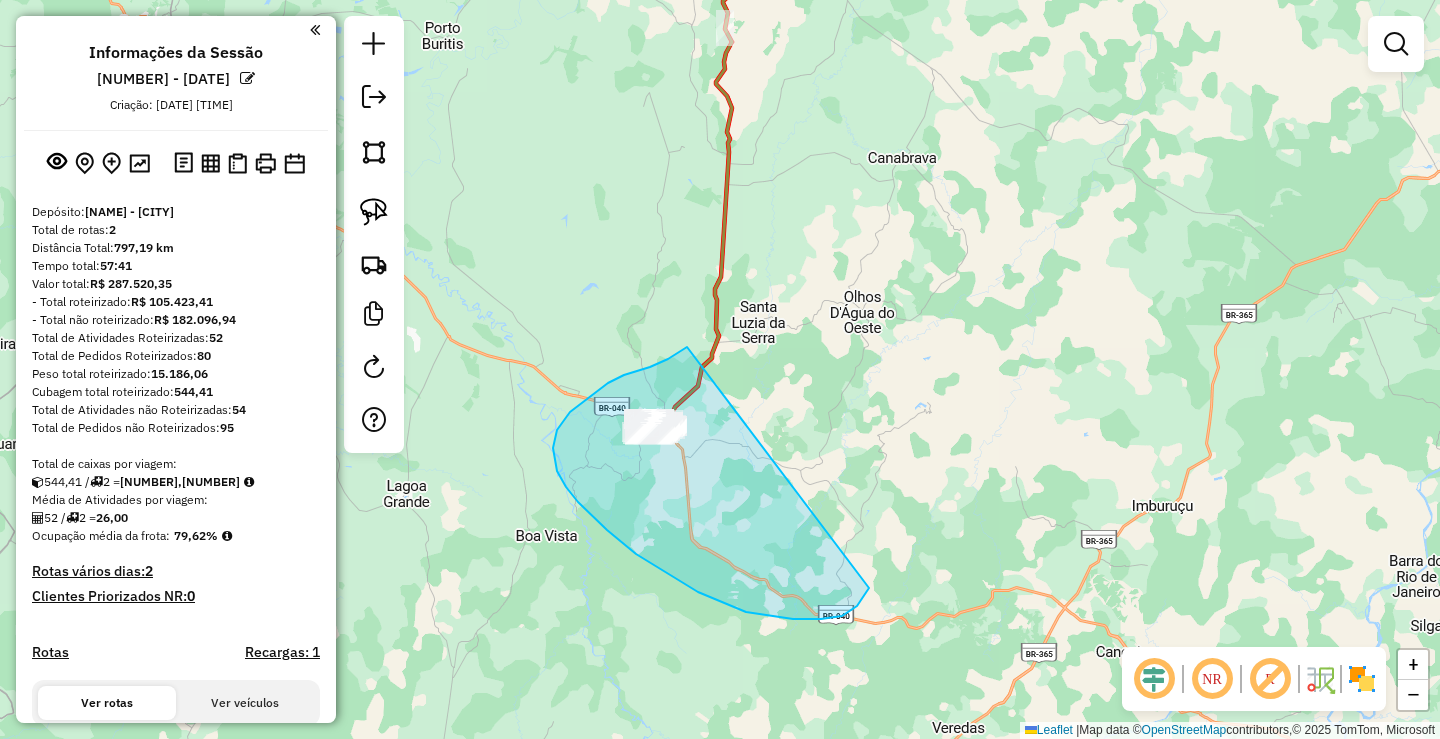 drag, startPoint x: 686, startPoint y: 348, endPoint x: 890, endPoint y: 510, distance: 260.4995 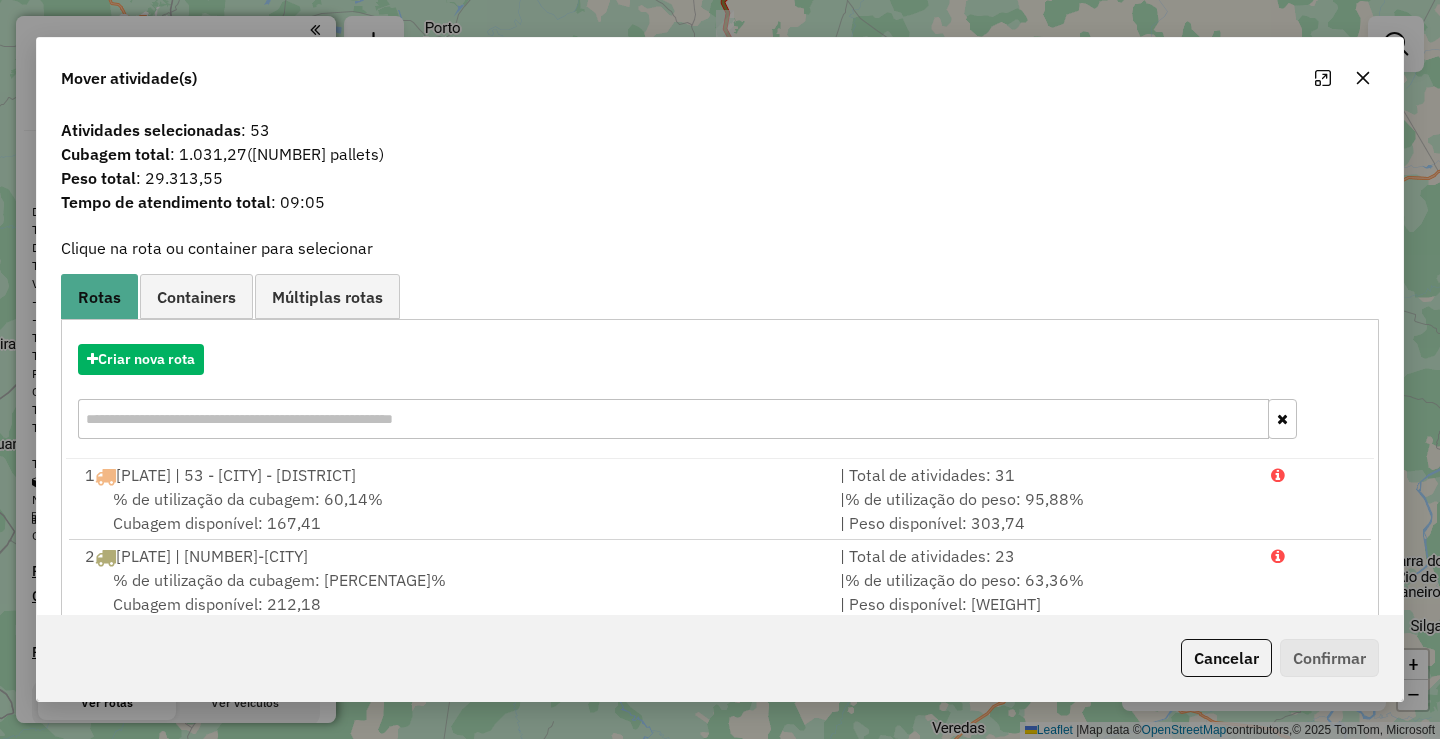 click 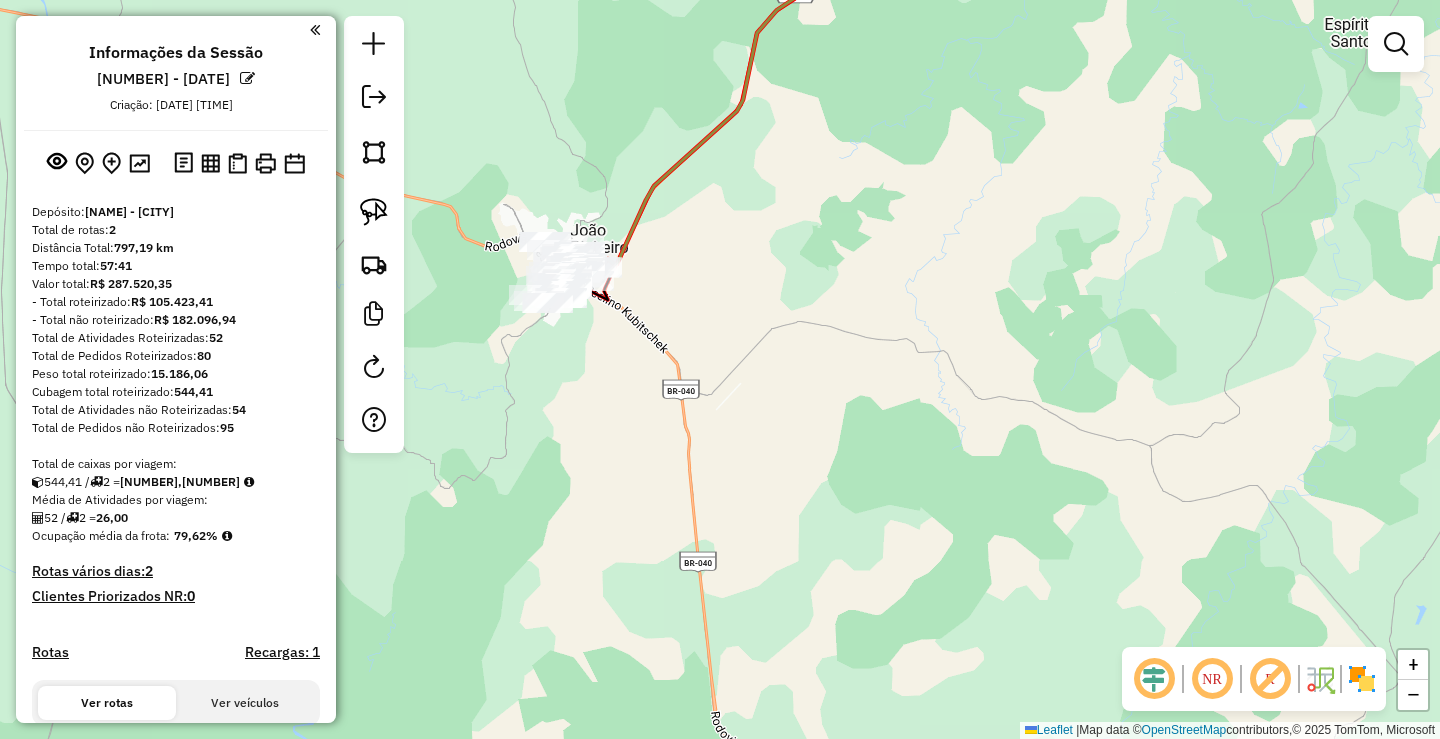 drag, startPoint x: 555, startPoint y: 392, endPoint x: 660, endPoint y: 497, distance: 148.49243 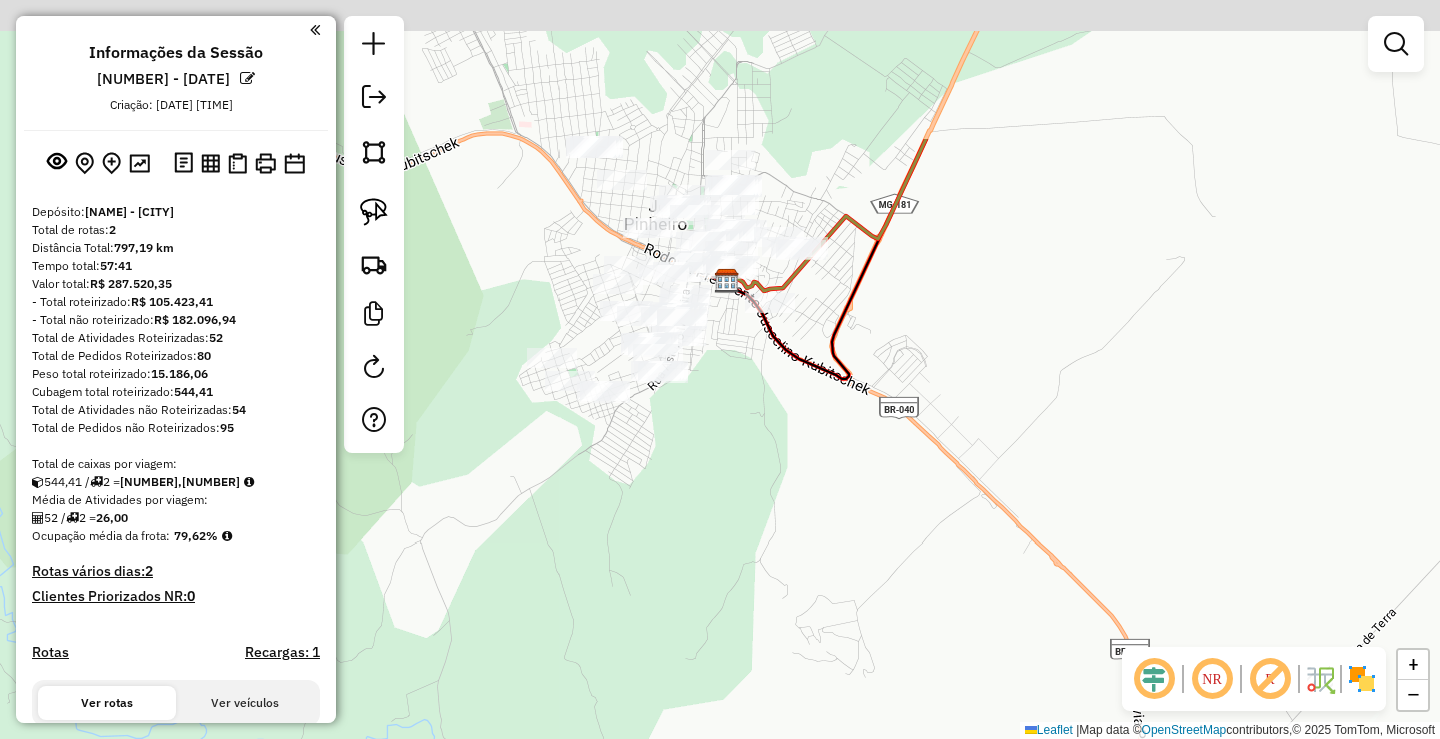 drag, startPoint x: 677, startPoint y: 346, endPoint x: 665, endPoint y: 590, distance: 244.2949 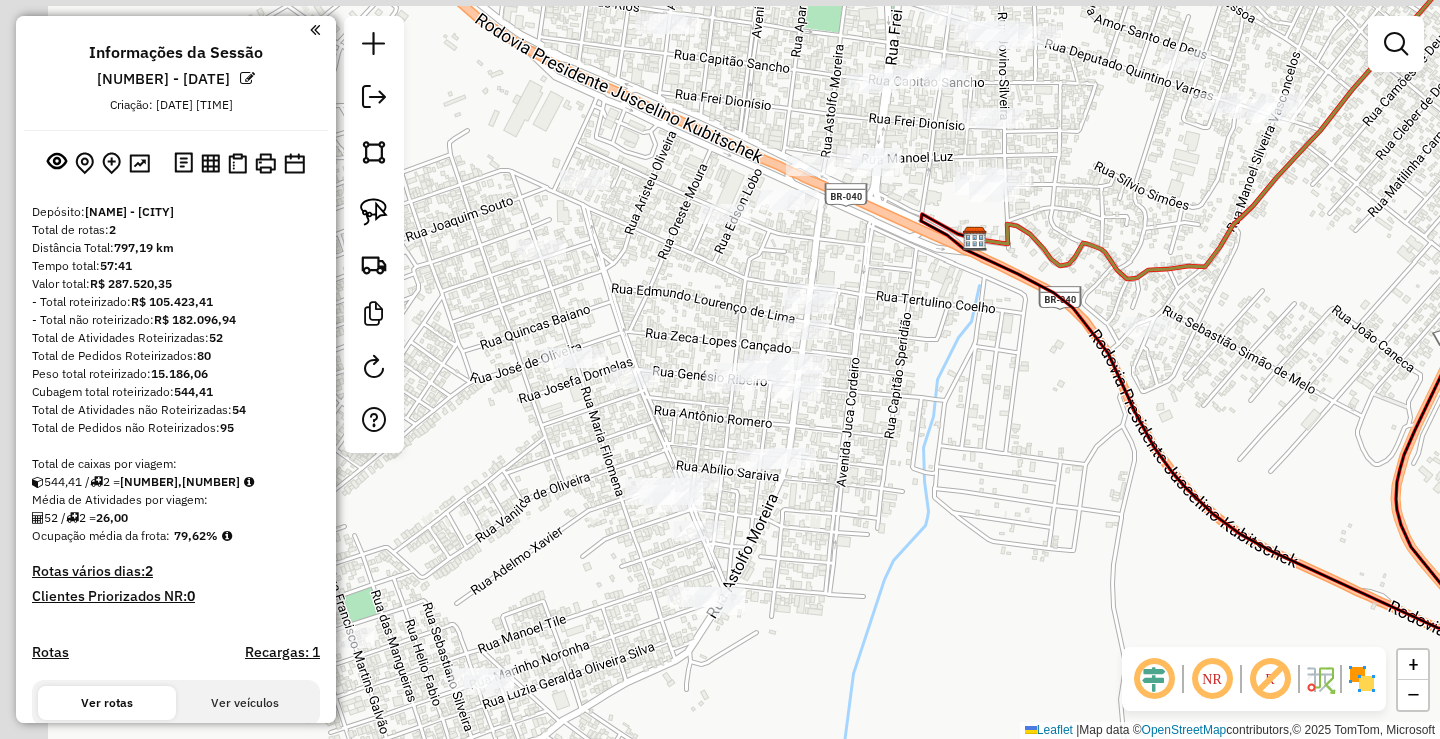 drag, startPoint x: 644, startPoint y: 482, endPoint x: 1104, endPoint y: 573, distance: 468.9147 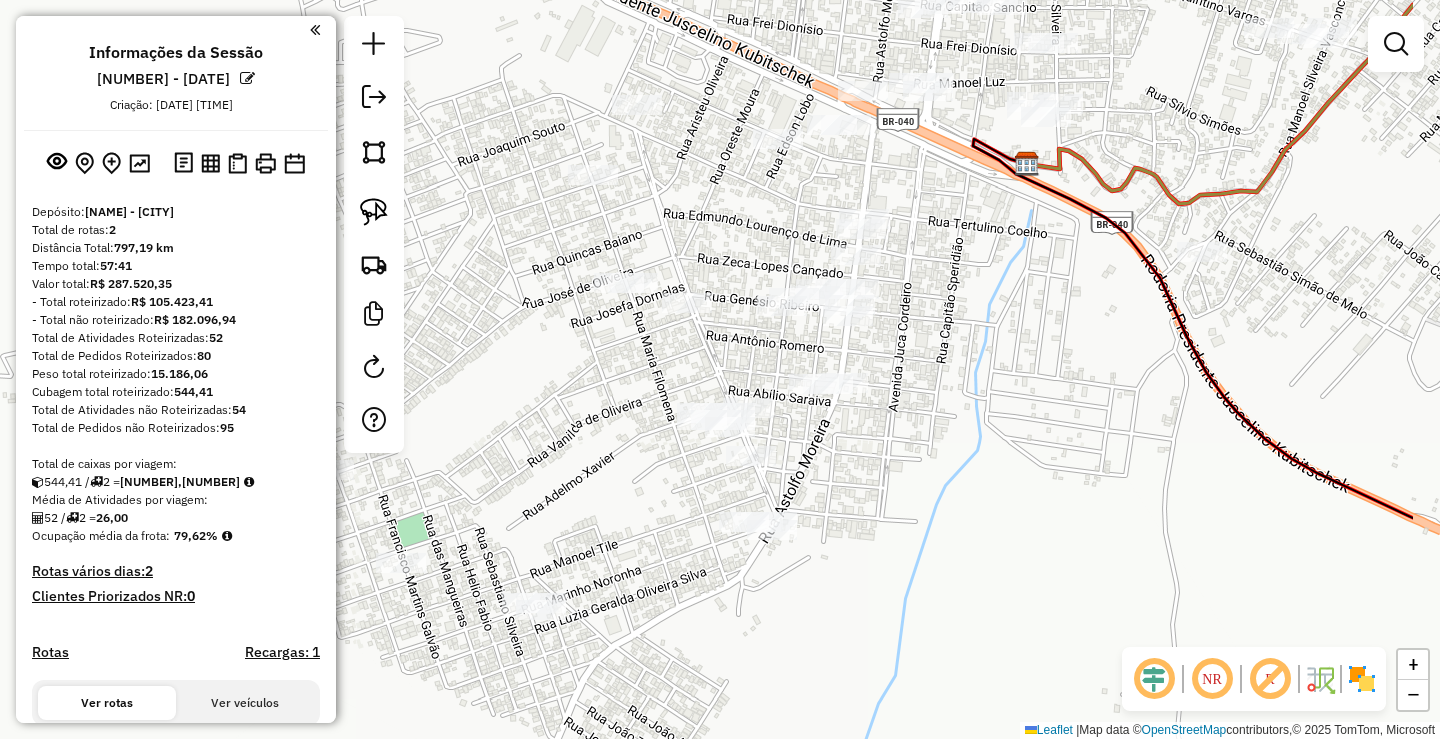 drag, startPoint x: 1112, startPoint y: 562, endPoint x: 931, endPoint y: 471, distance: 202.58826 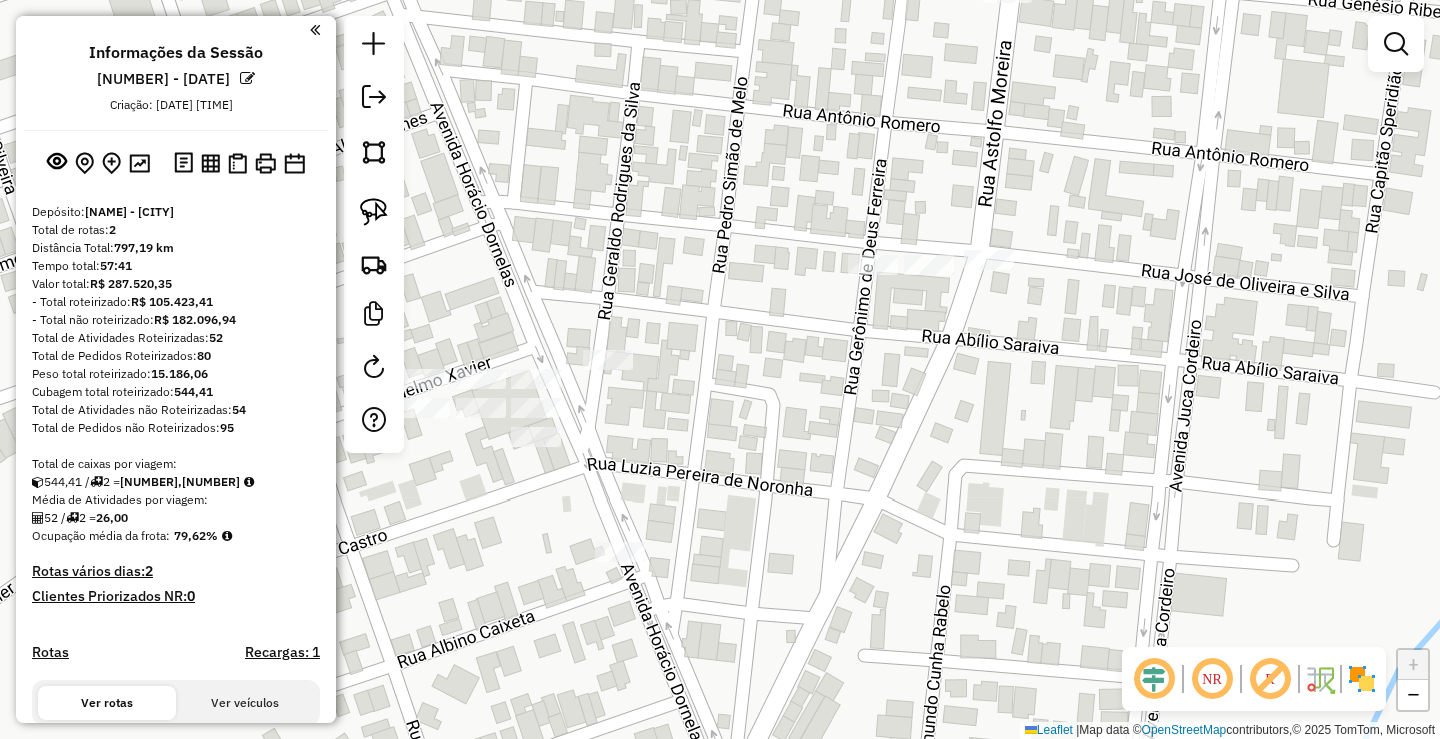 drag, startPoint x: 723, startPoint y: 413, endPoint x: 891, endPoint y: 435, distance: 169.43436 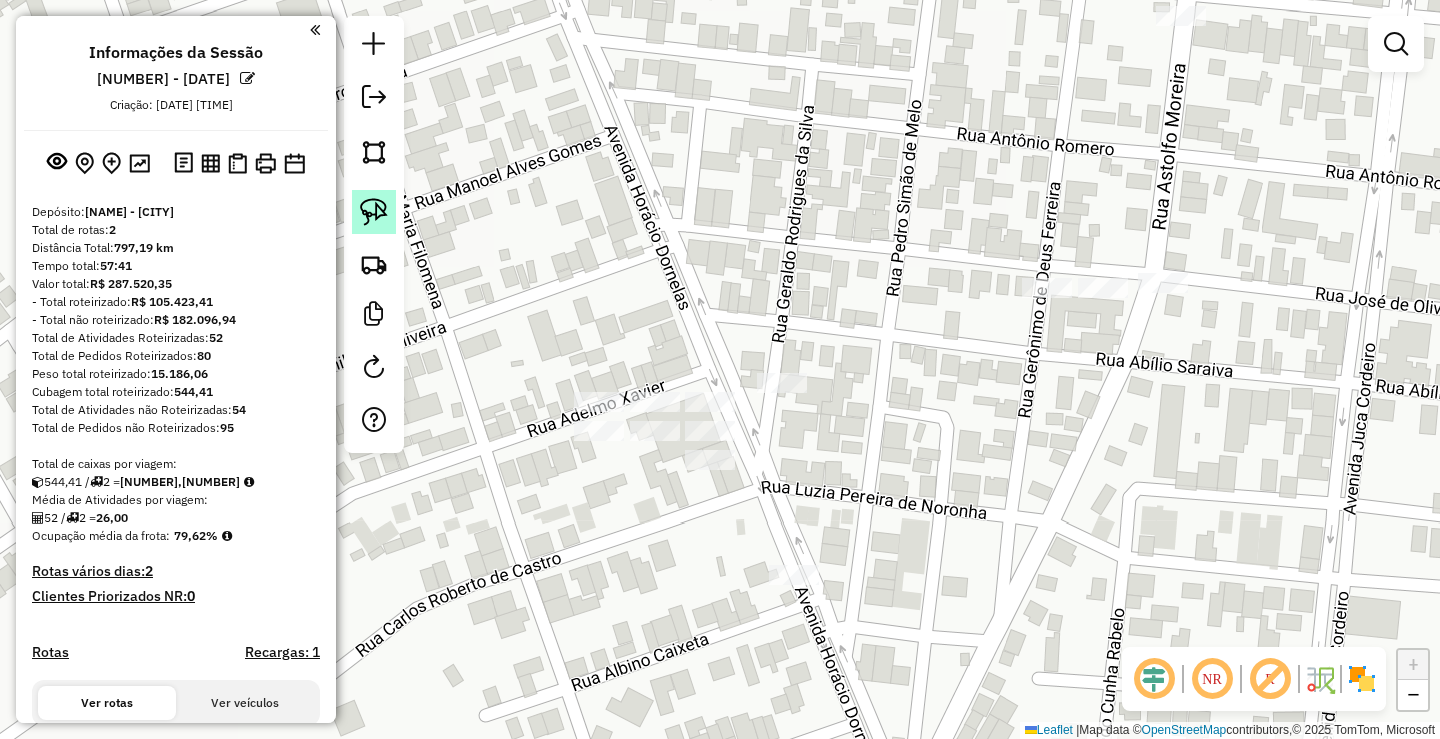 click 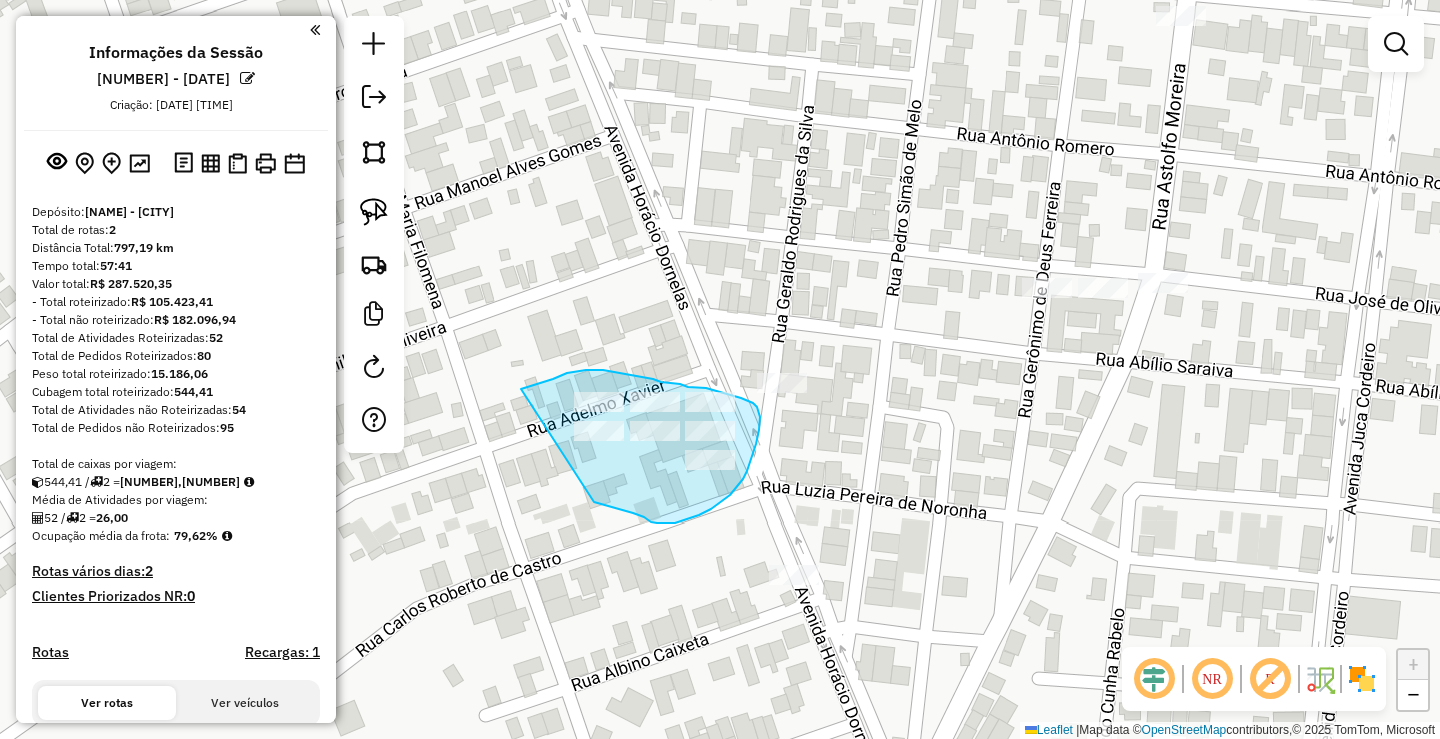 drag, startPoint x: 521, startPoint y: 389, endPoint x: 594, endPoint y: 502, distance: 134.52881 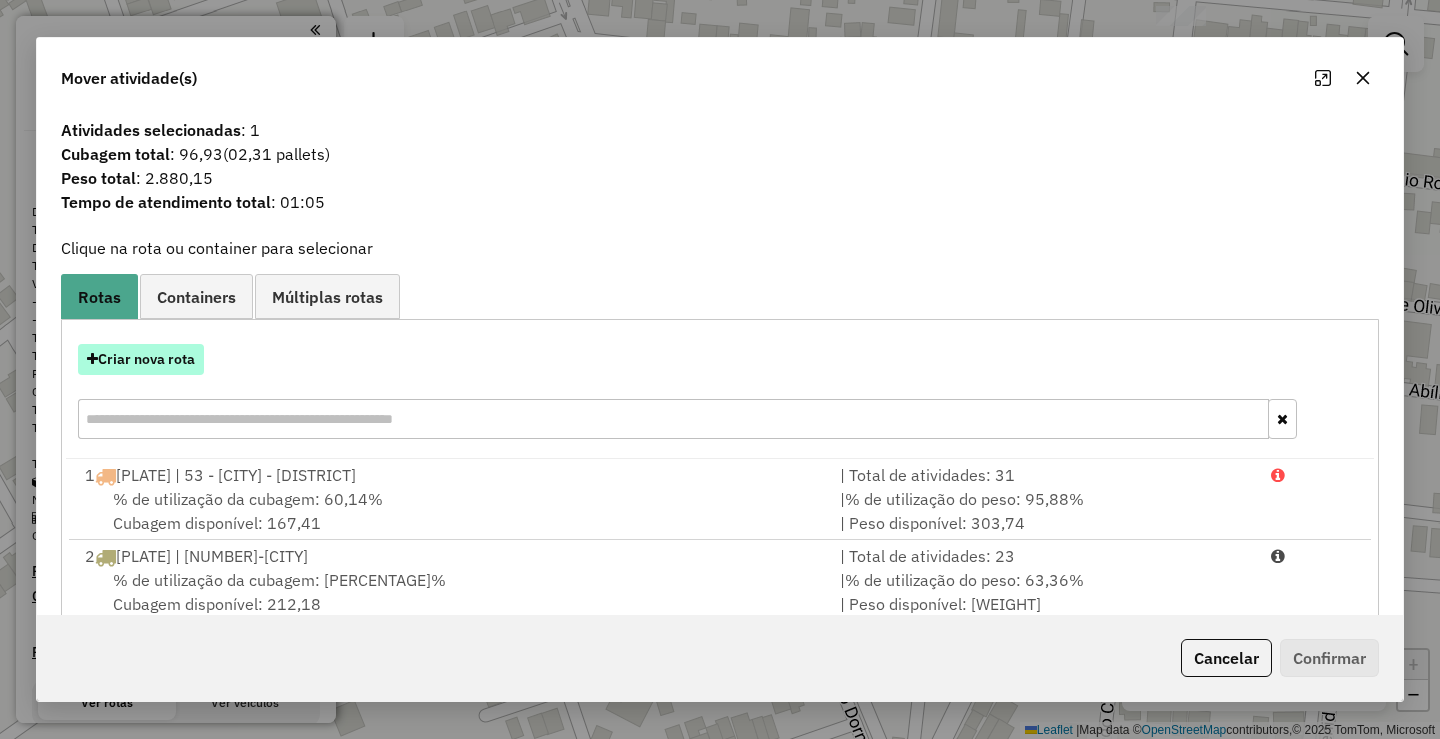 click on "Criar nova rota" at bounding box center (141, 359) 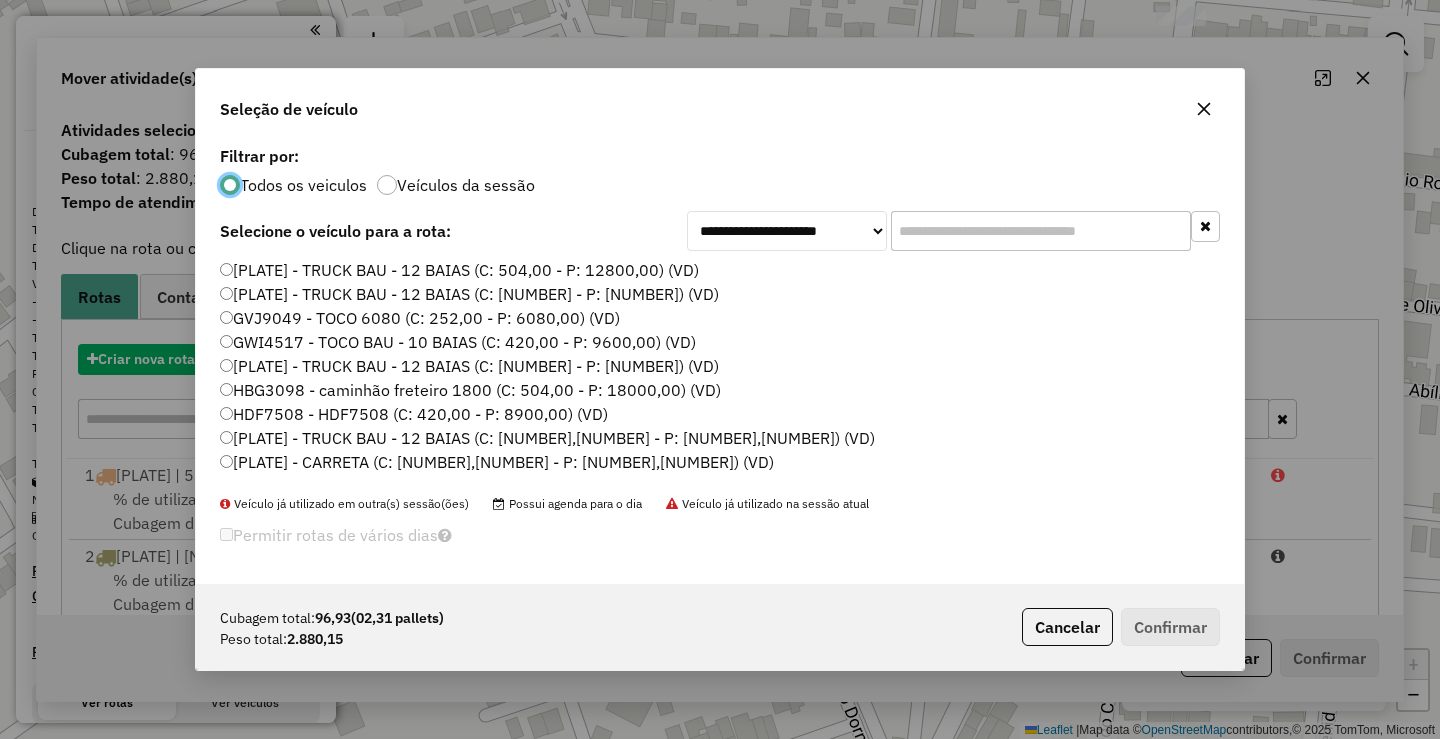 scroll, scrollTop: 11, scrollLeft: 6, axis: both 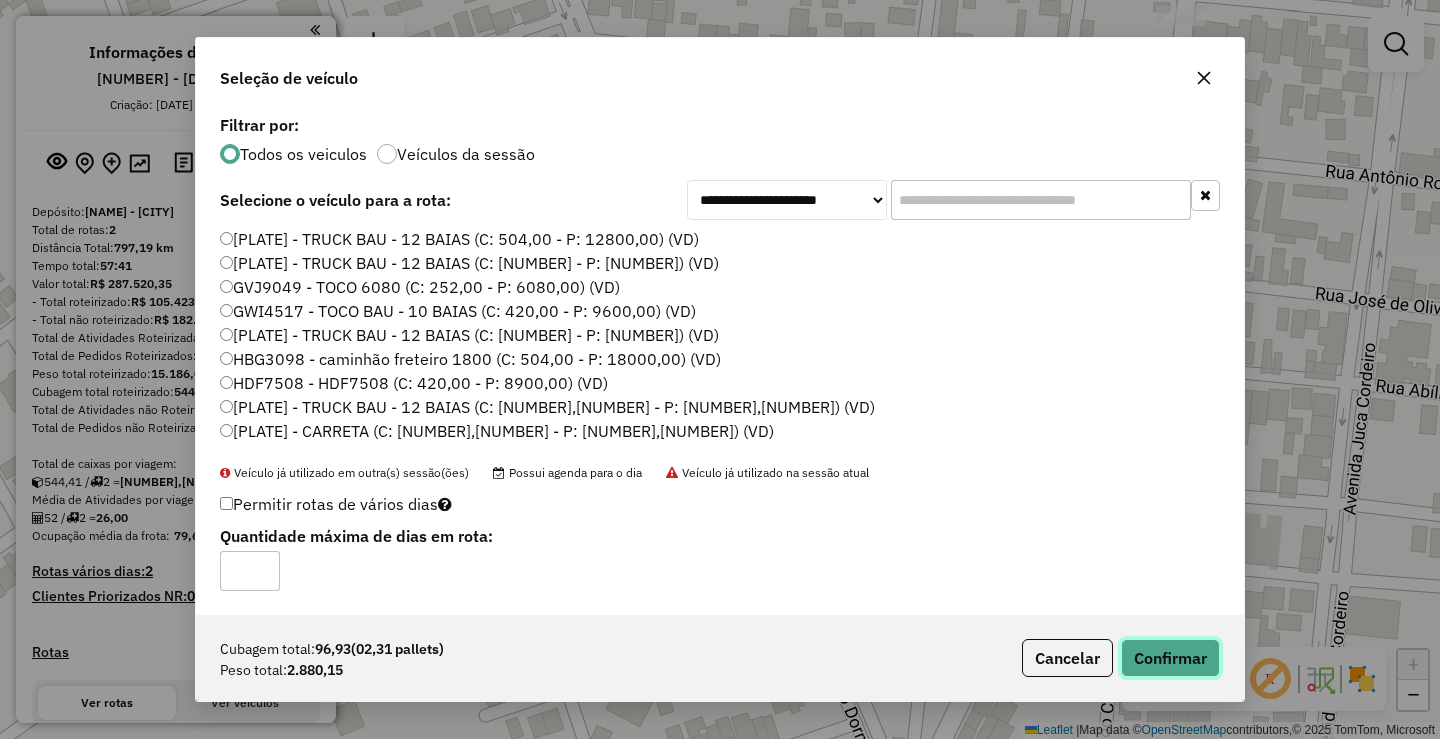 click on "Confirmar" 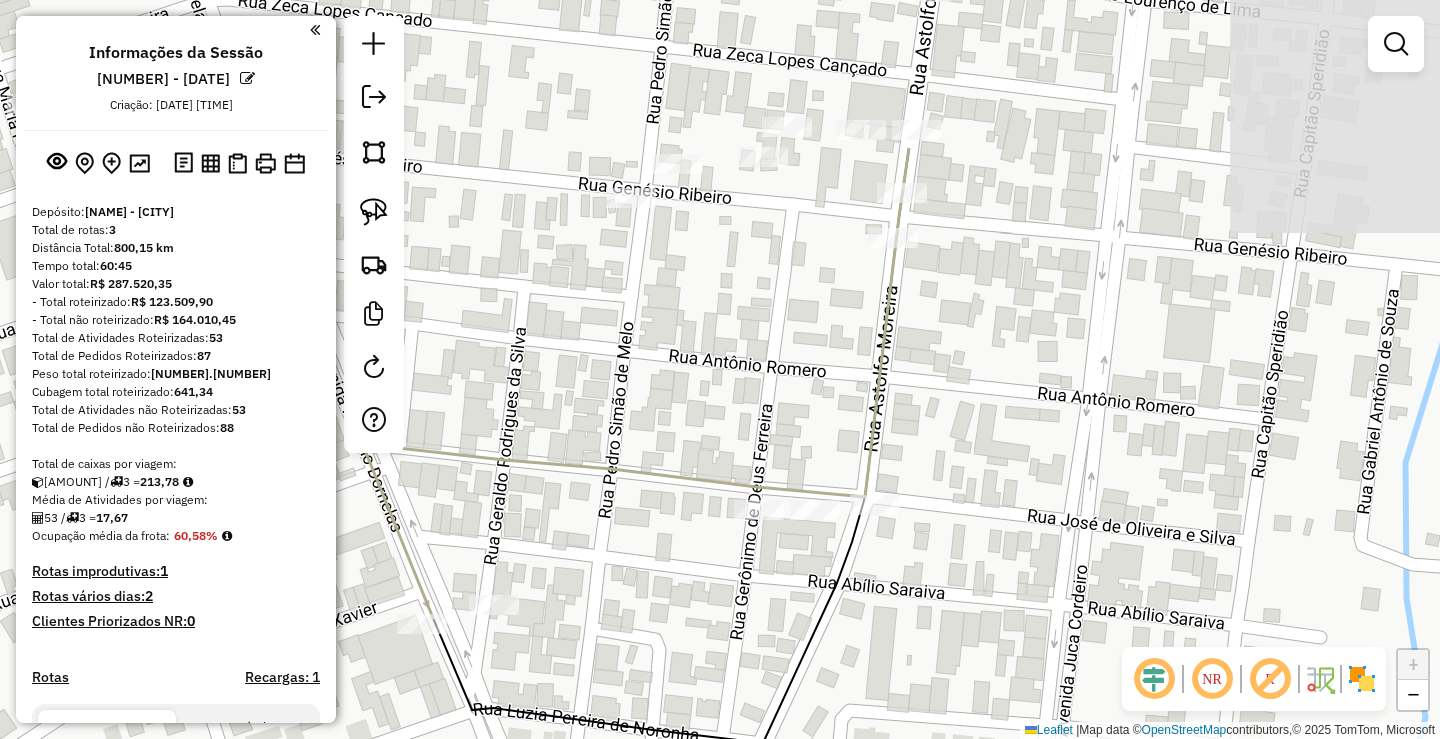 drag, startPoint x: 1246, startPoint y: 406, endPoint x: 958, endPoint y: 628, distance: 363.63168 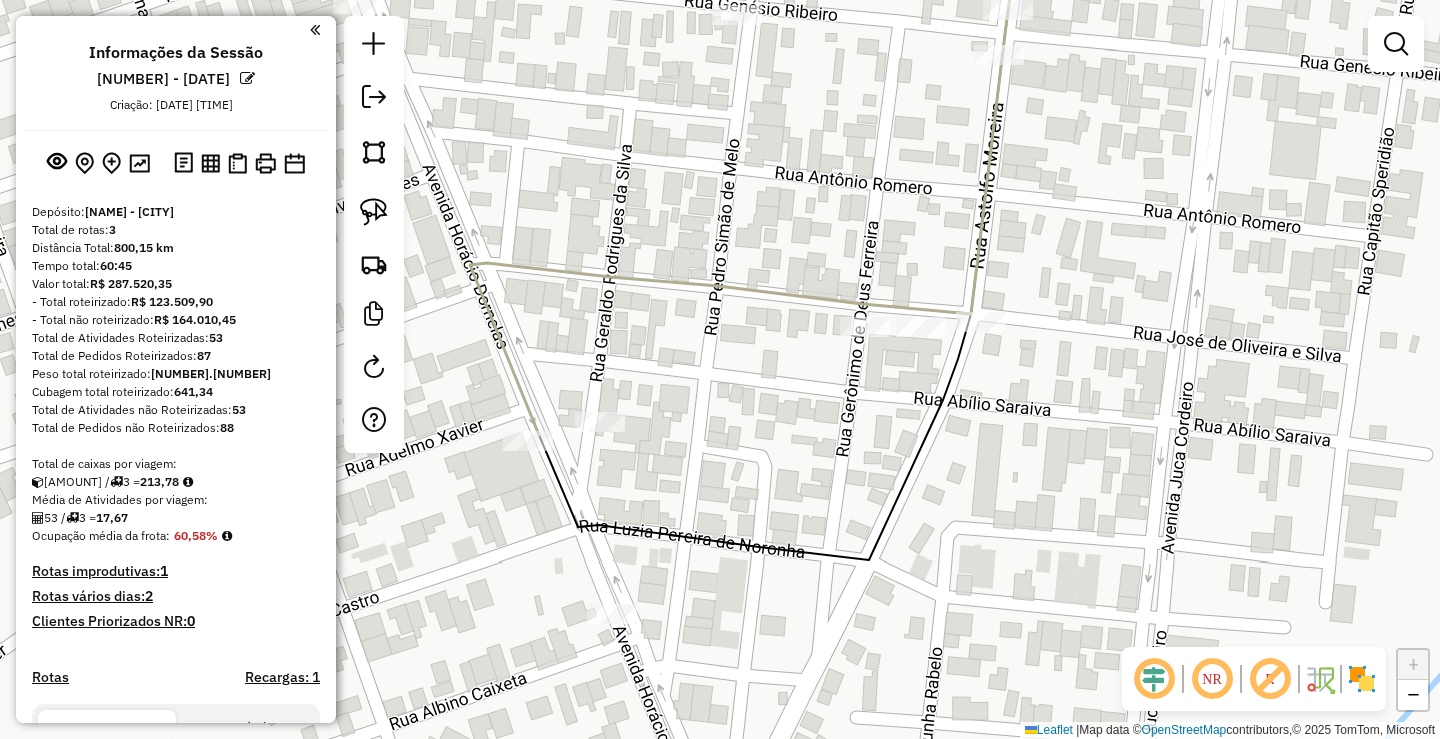 drag, startPoint x: 715, startPoint y: 645, endPoint x: 821, endPoint y: 462, distance: 211.48286 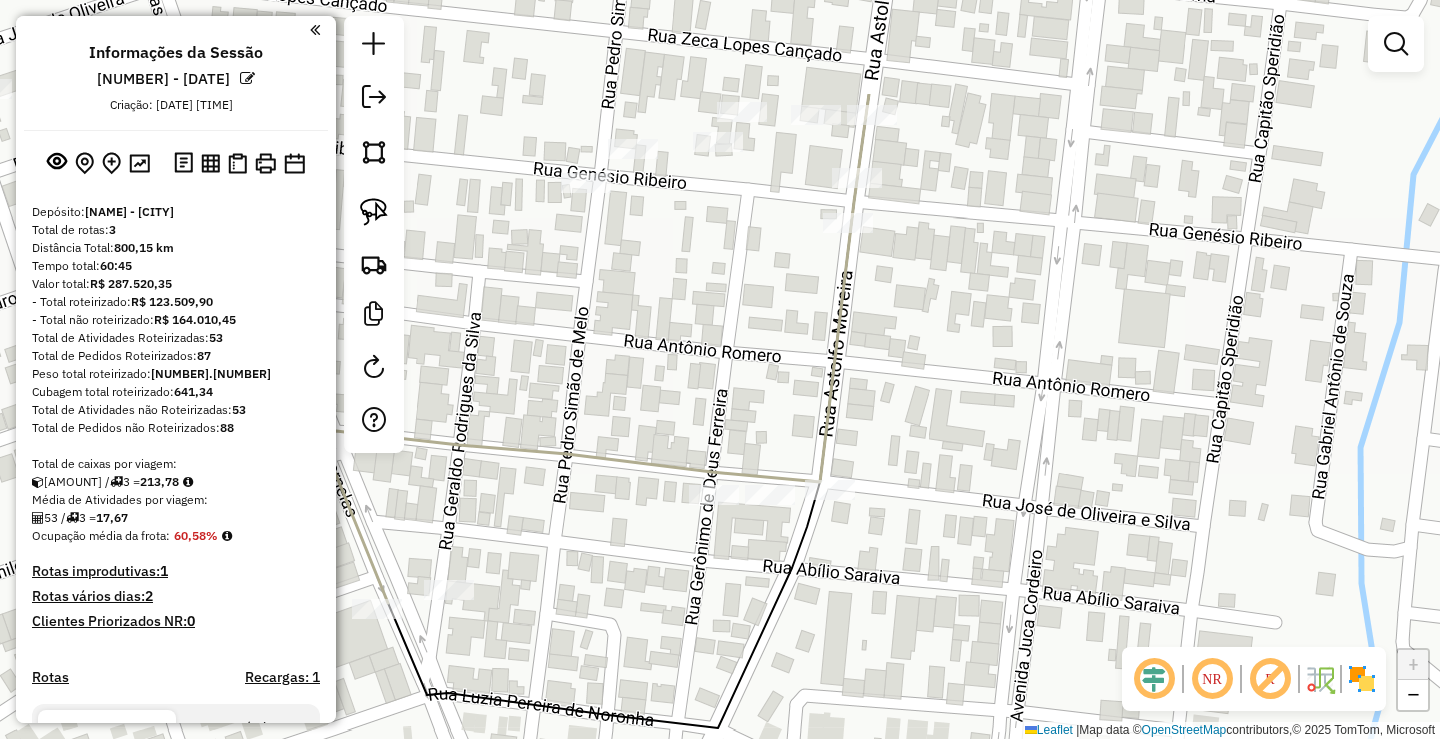 drag, startPoint x: 1183, startPoint y: 426, endPoint x: 1002, endPoint y: 609, distance: 257.39075 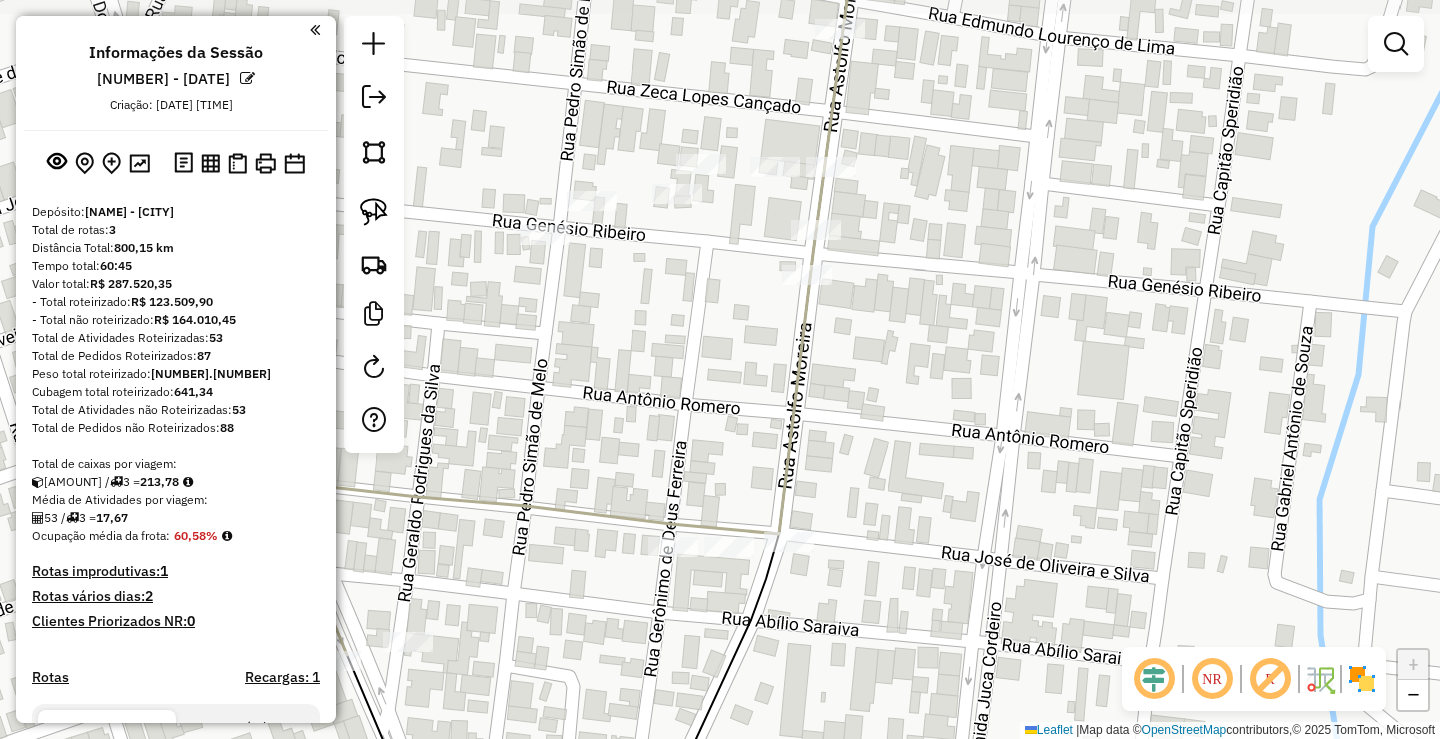 drag, startPoint x: 1030, startPoint y: 567, endPoint x: 983, endPoint y: 672, distance: 115.03912 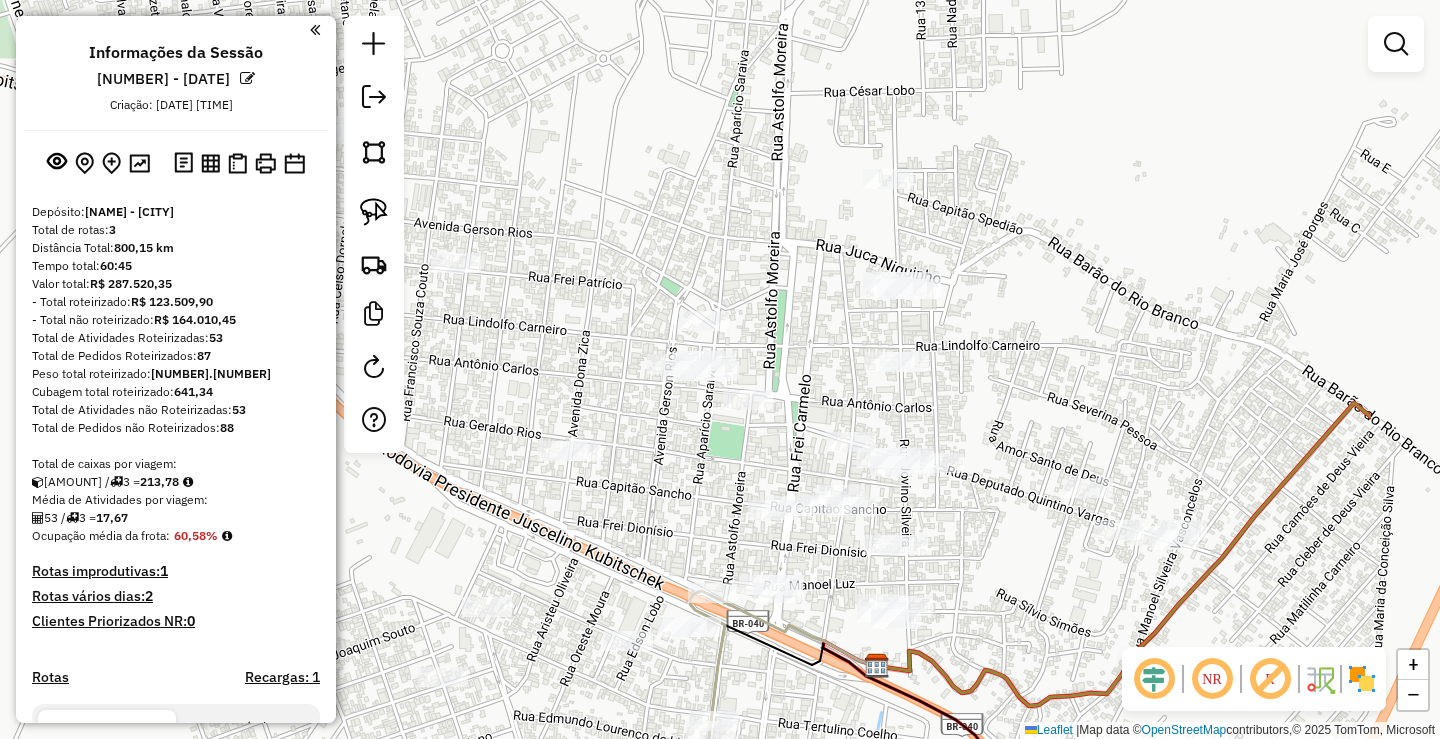 drag, startPoint x: 1073, startPoint y: 519, endPoint x: 853, endPoint y: 700, distance: 284.8877 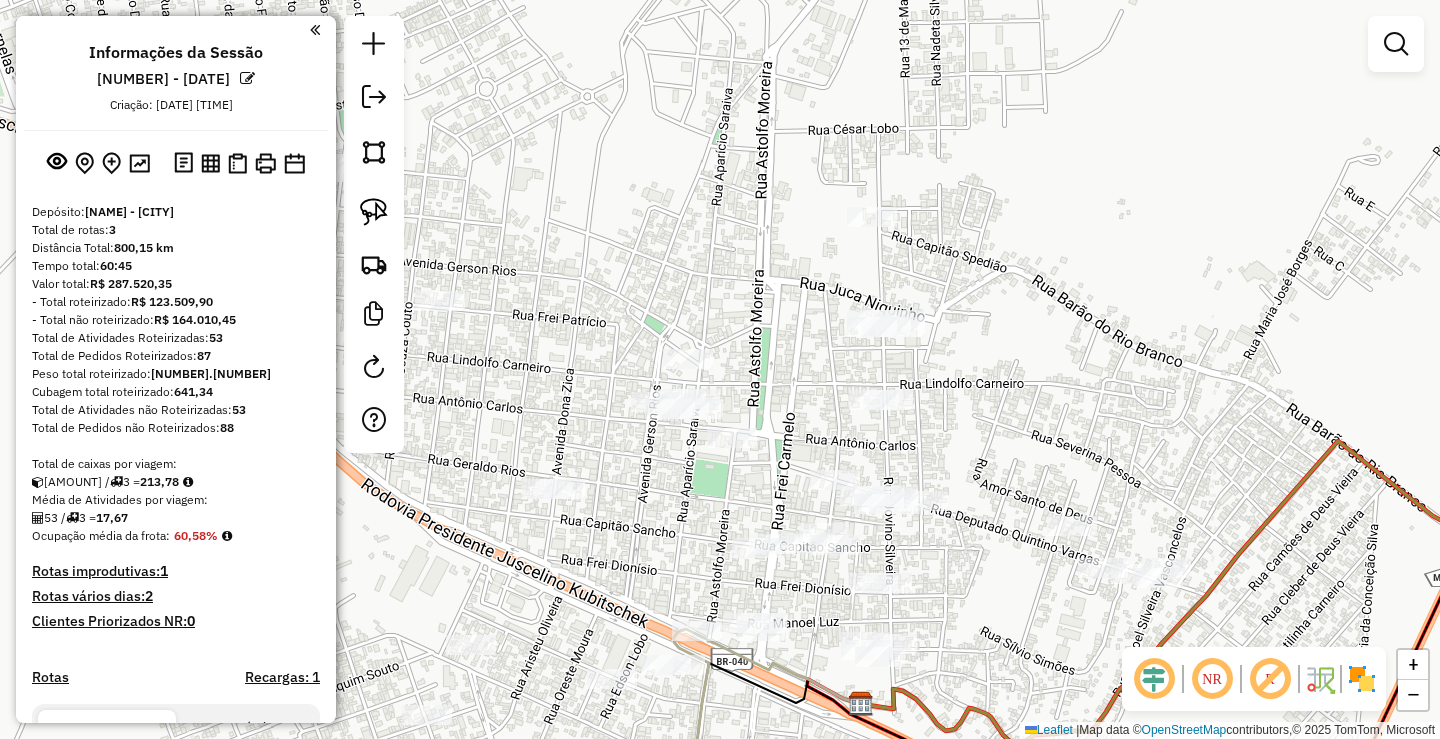 drag, startPoint x: 1007, startPoint y: 343, endPoint x: 976, endPoint y: 448, distance: 109.48059 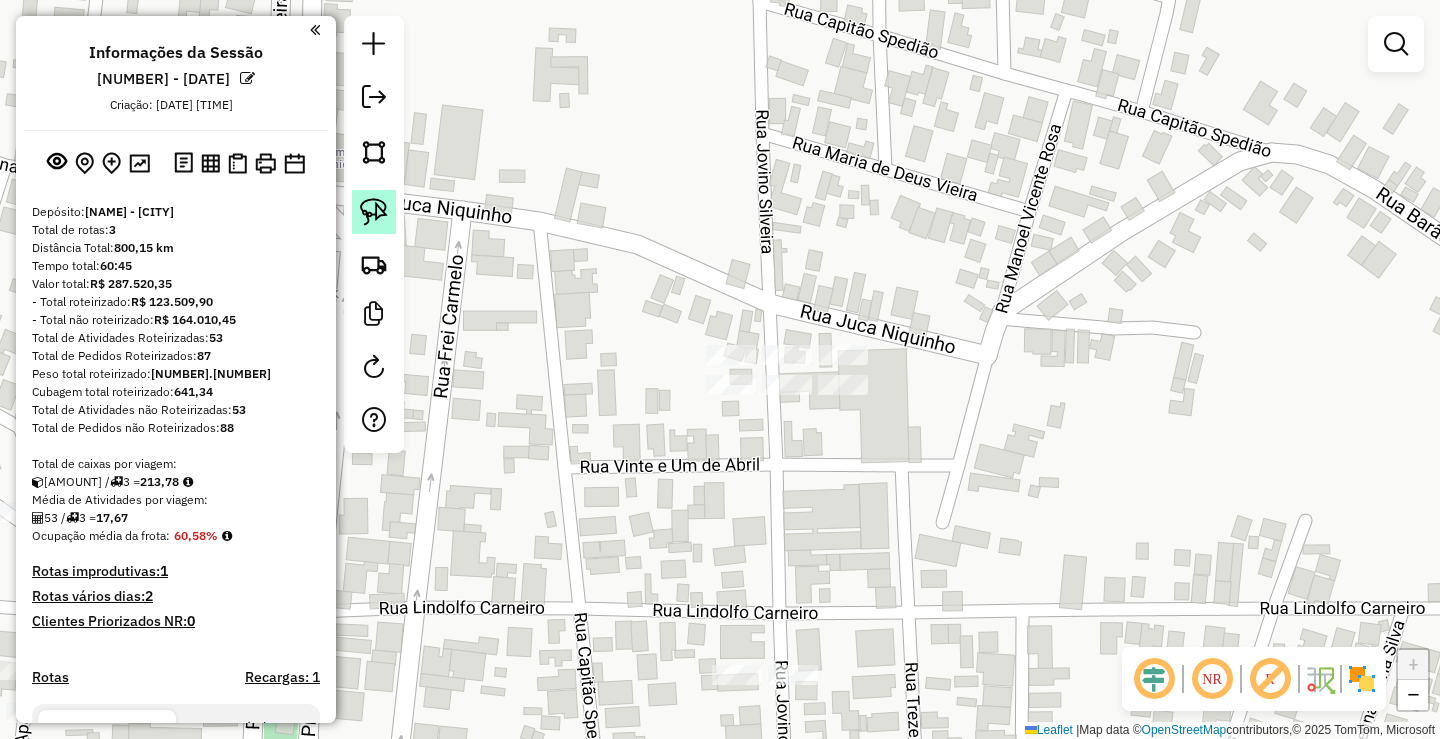 click 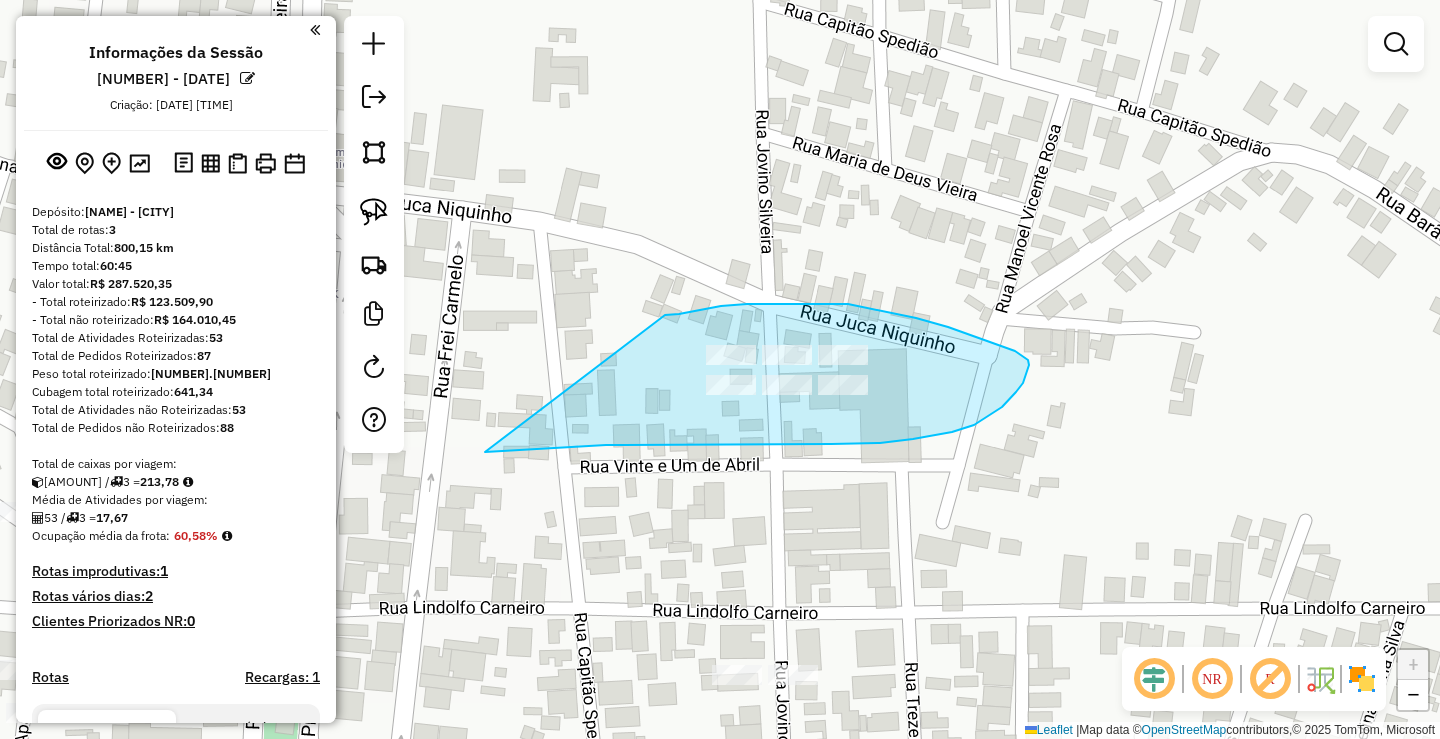 drag, startPoint x: 690, startPoint y: 311, endPoint x: 485, endPoint y: 452, distance: 248.80916 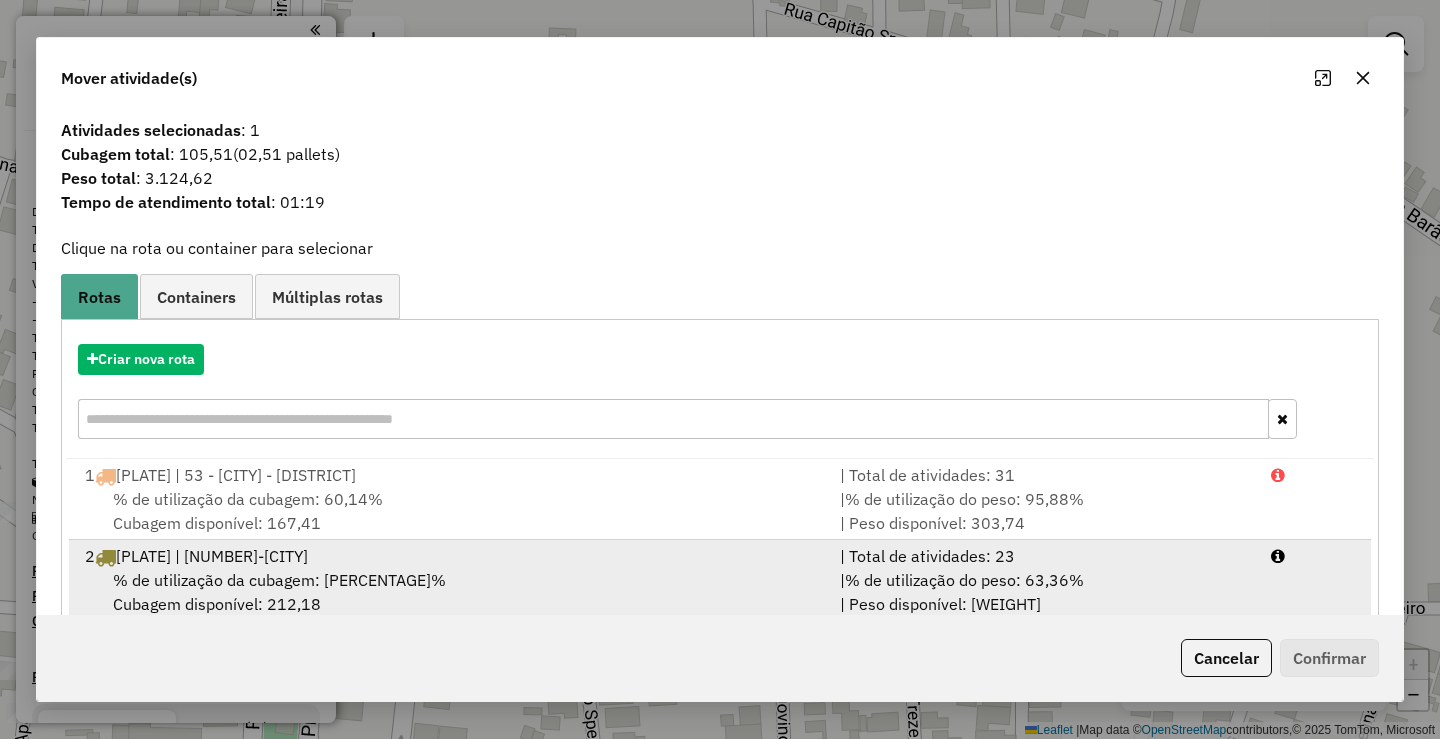 click on "[PLATE] | [NAME]" at bounding box center (450, 556) 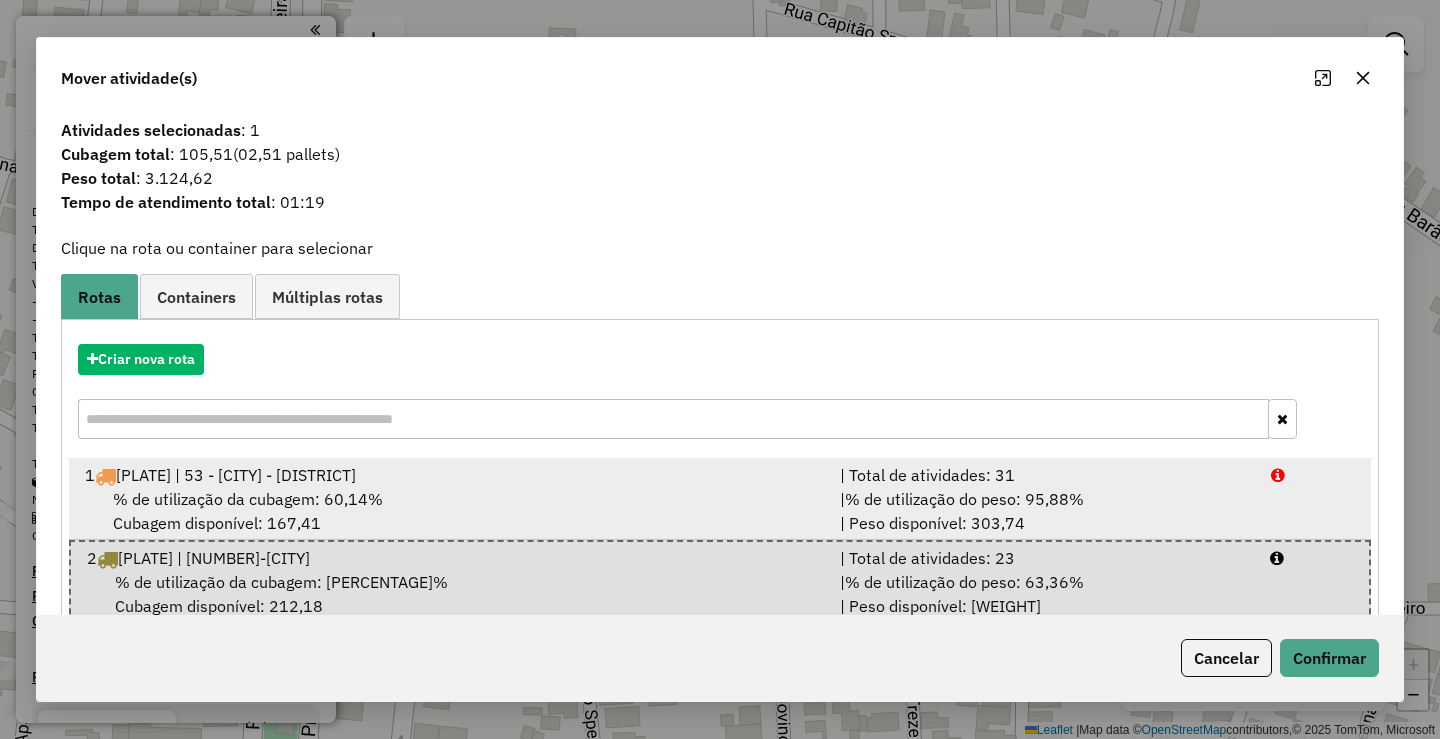 click on "% de utilização da cubagem: 60,14%" at bounding box center (248, 499) 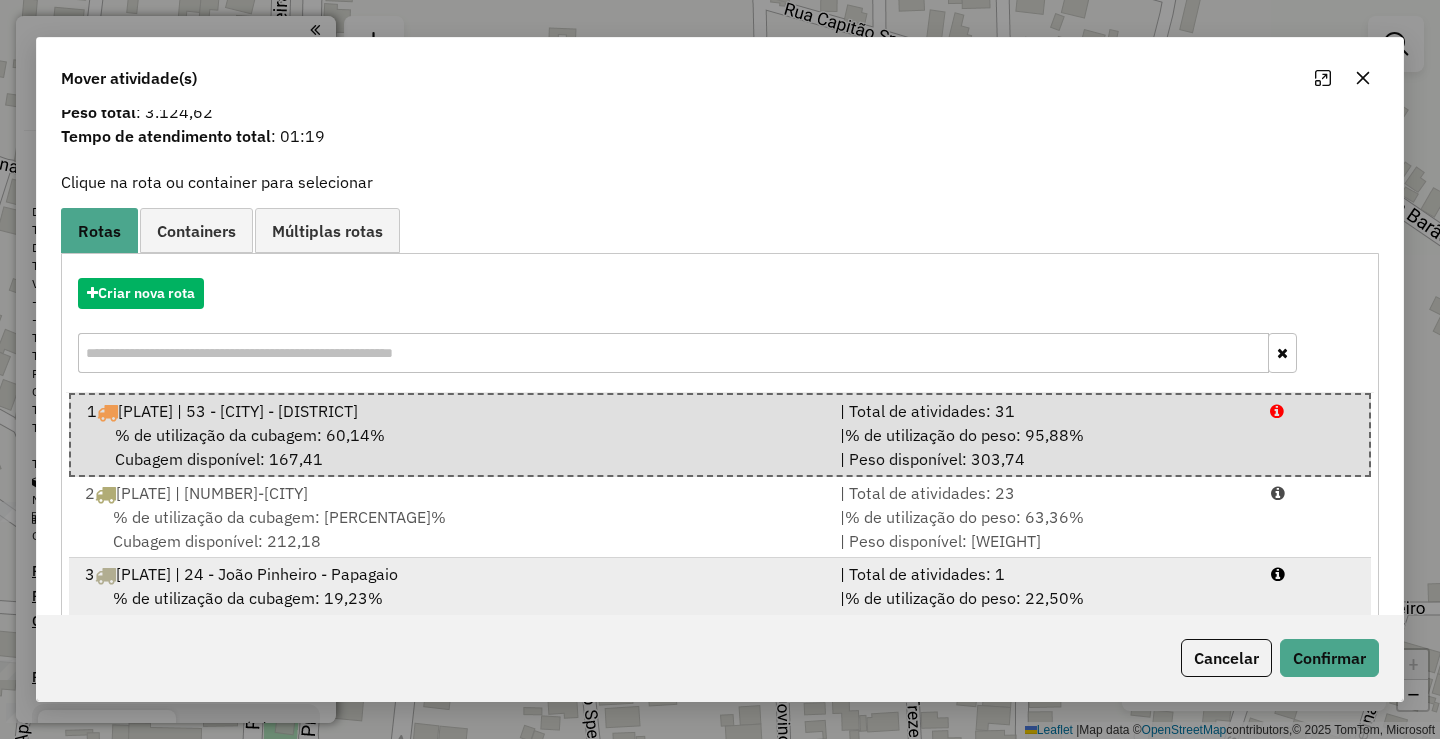scroll, scrollTop: 125, scrollLeft: 0, axis: vertical 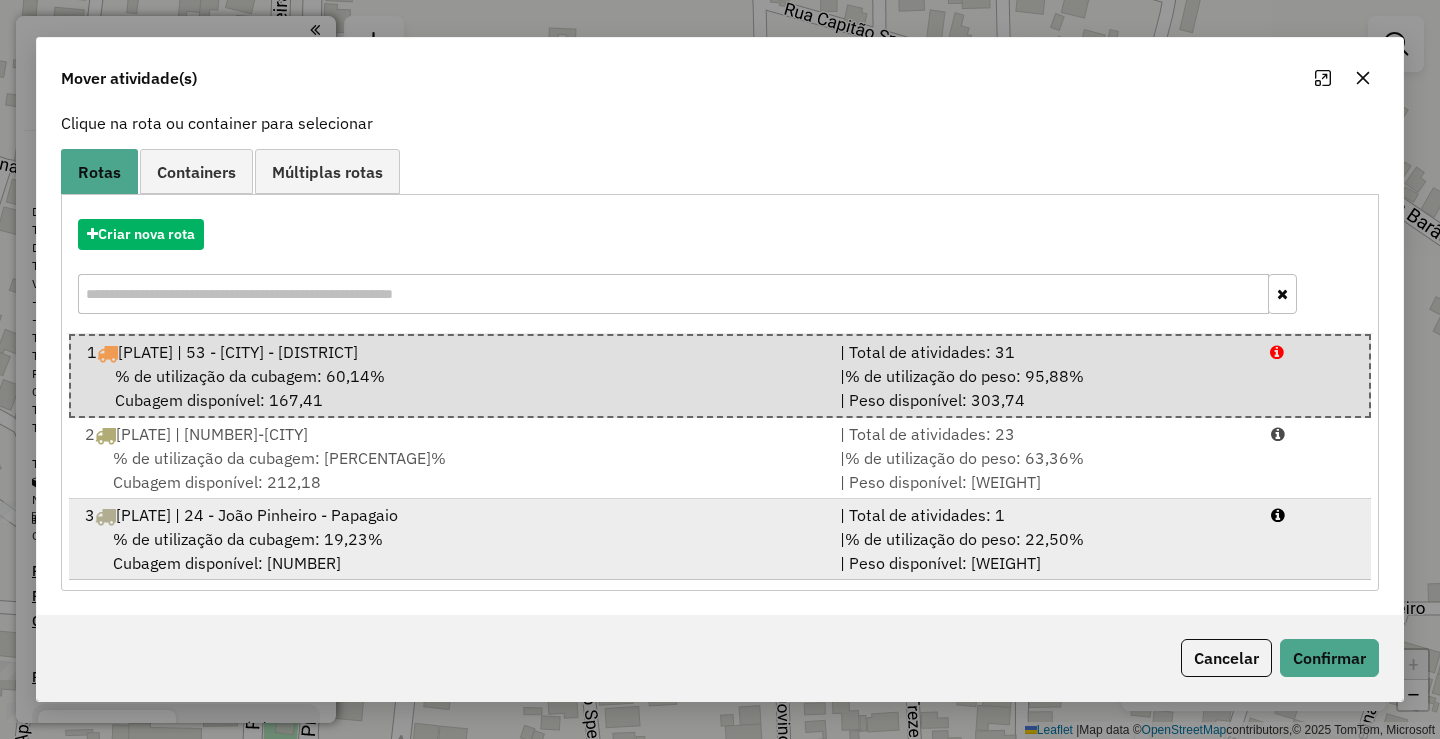 click on "% de utilização da cubagem: 19,23%" at bounding box center (248, 539) 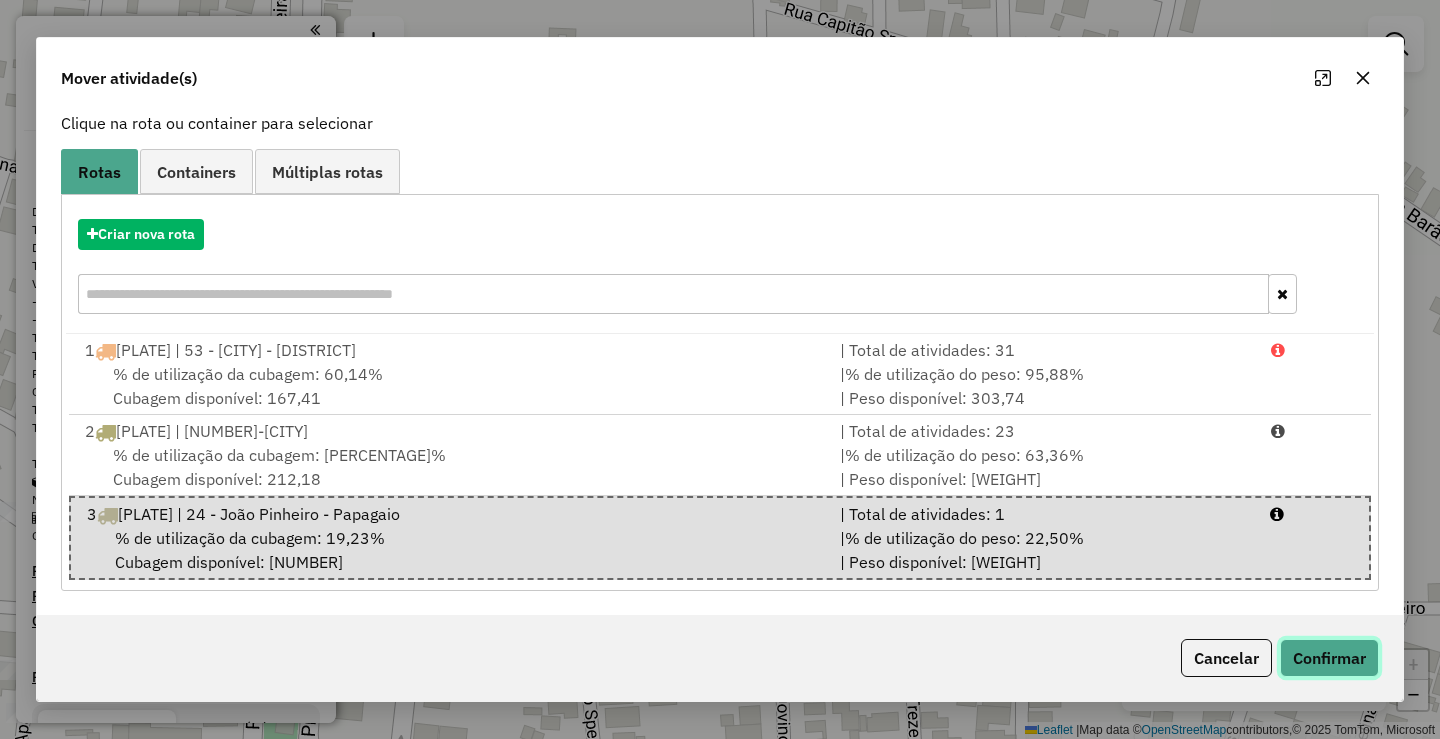 click on "Confirmar" 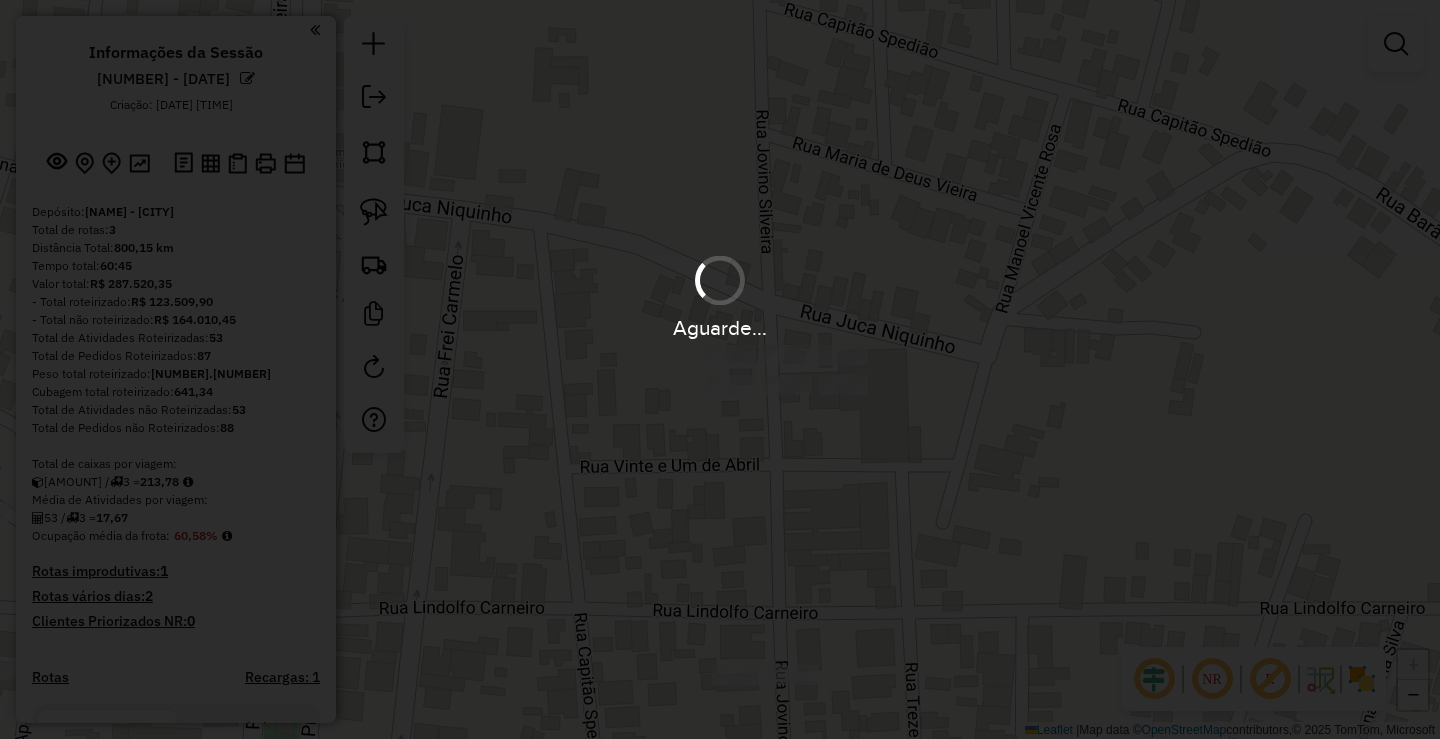 scroll, scrollTop: 0, scrollLeft: 0, axis: both 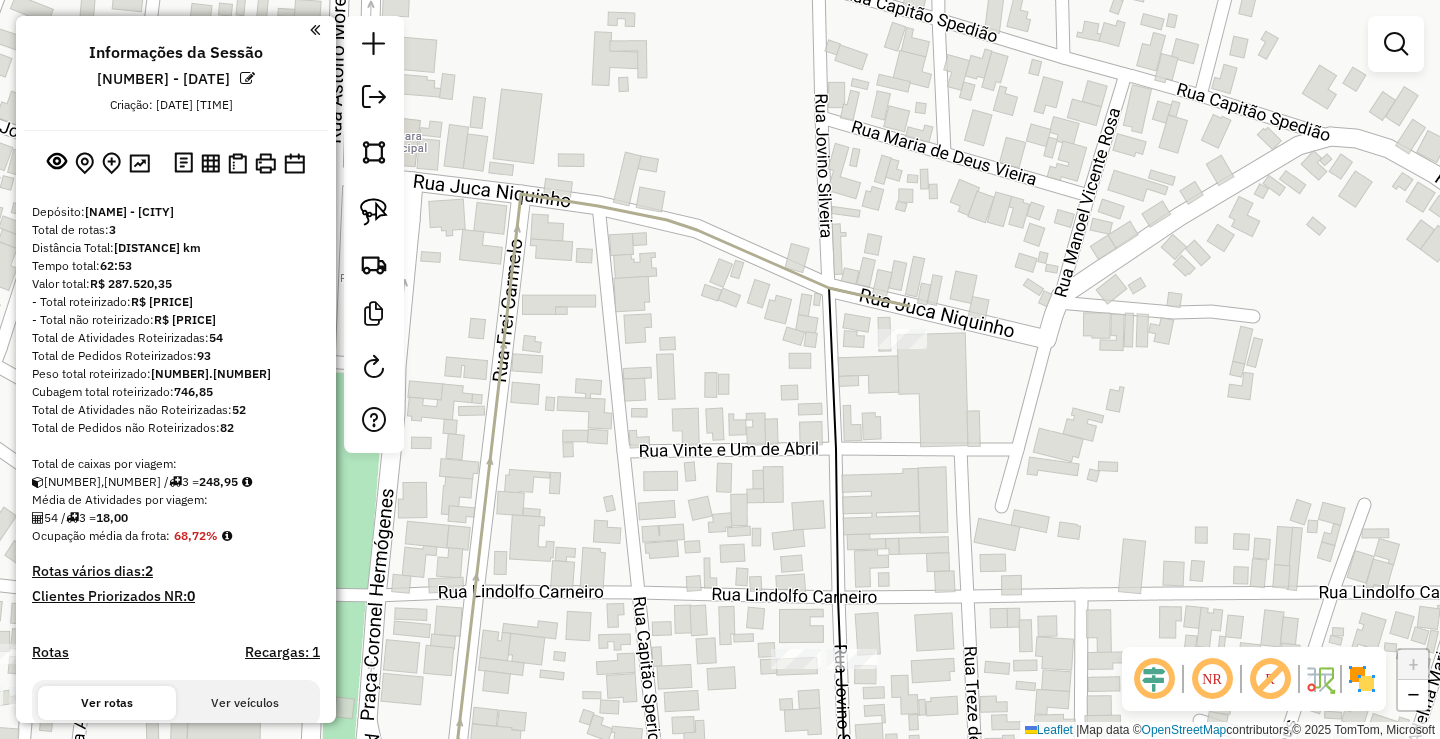 drag, startPoint x: 761, startPoint y: 510, endPoint x: 878, endPoint y: 472, distance: 123.01626 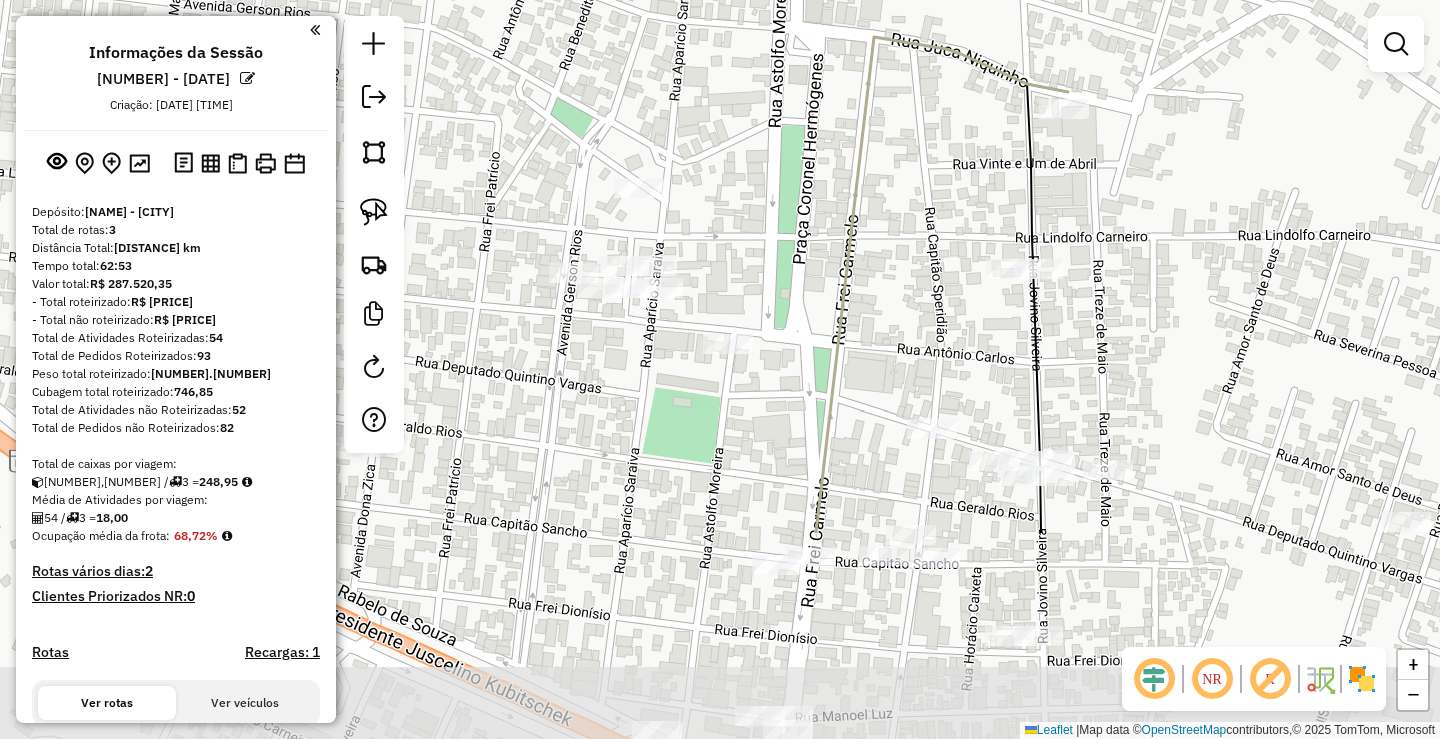 drag, startPoint x: 705, startPoint y: 515, endPoint x: 853, endPoint y: 235, distance: 316.70807 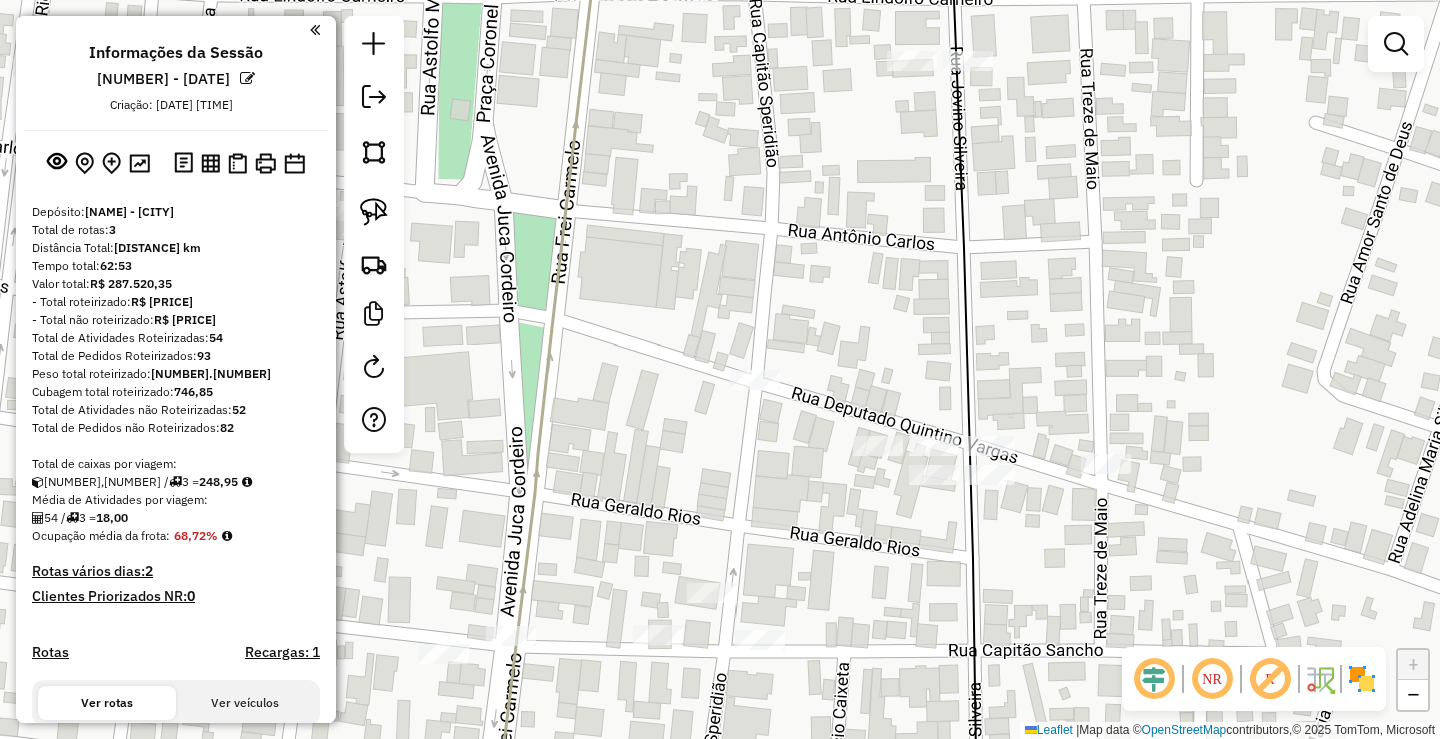 drag, startPoint x: 1140, startPoint y: 525, endPoint x: 960, endPoint y: 508, distance: 180.801 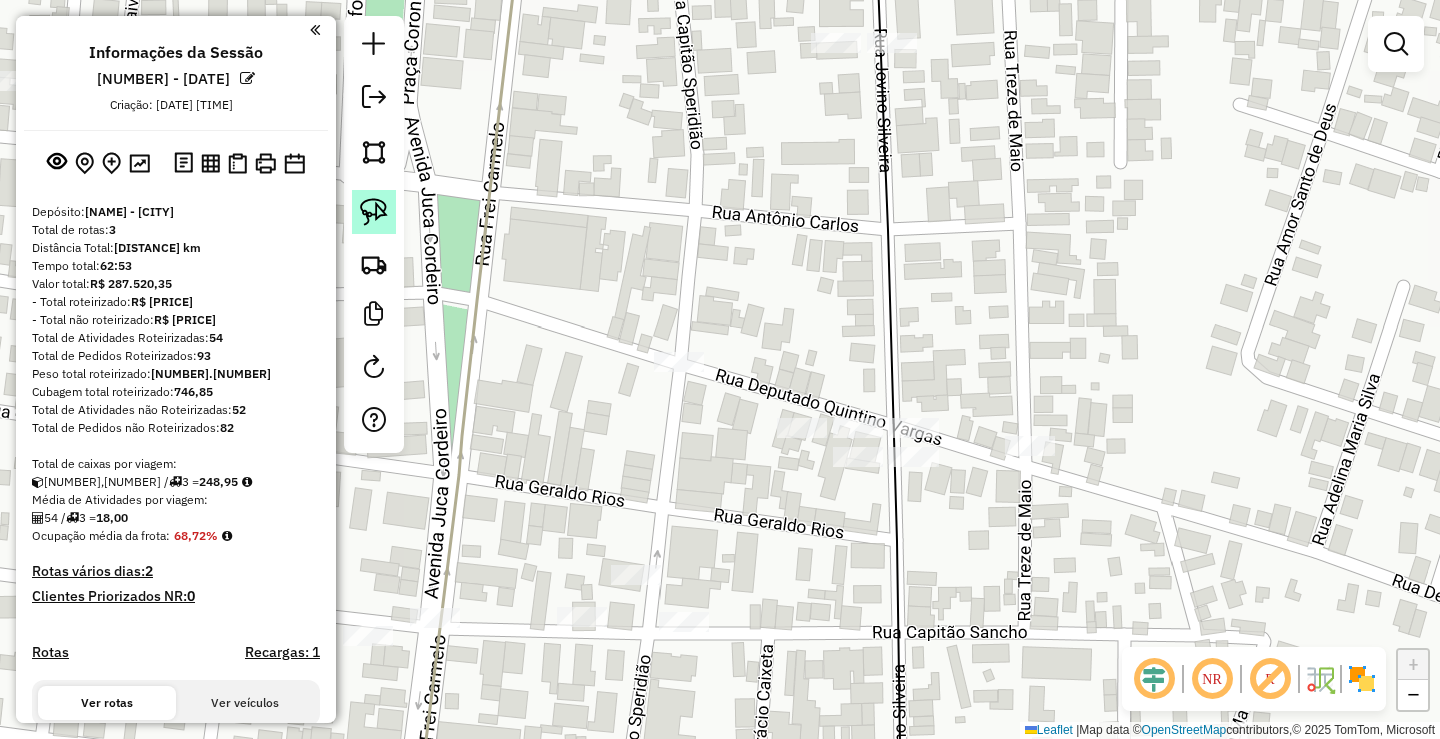 click 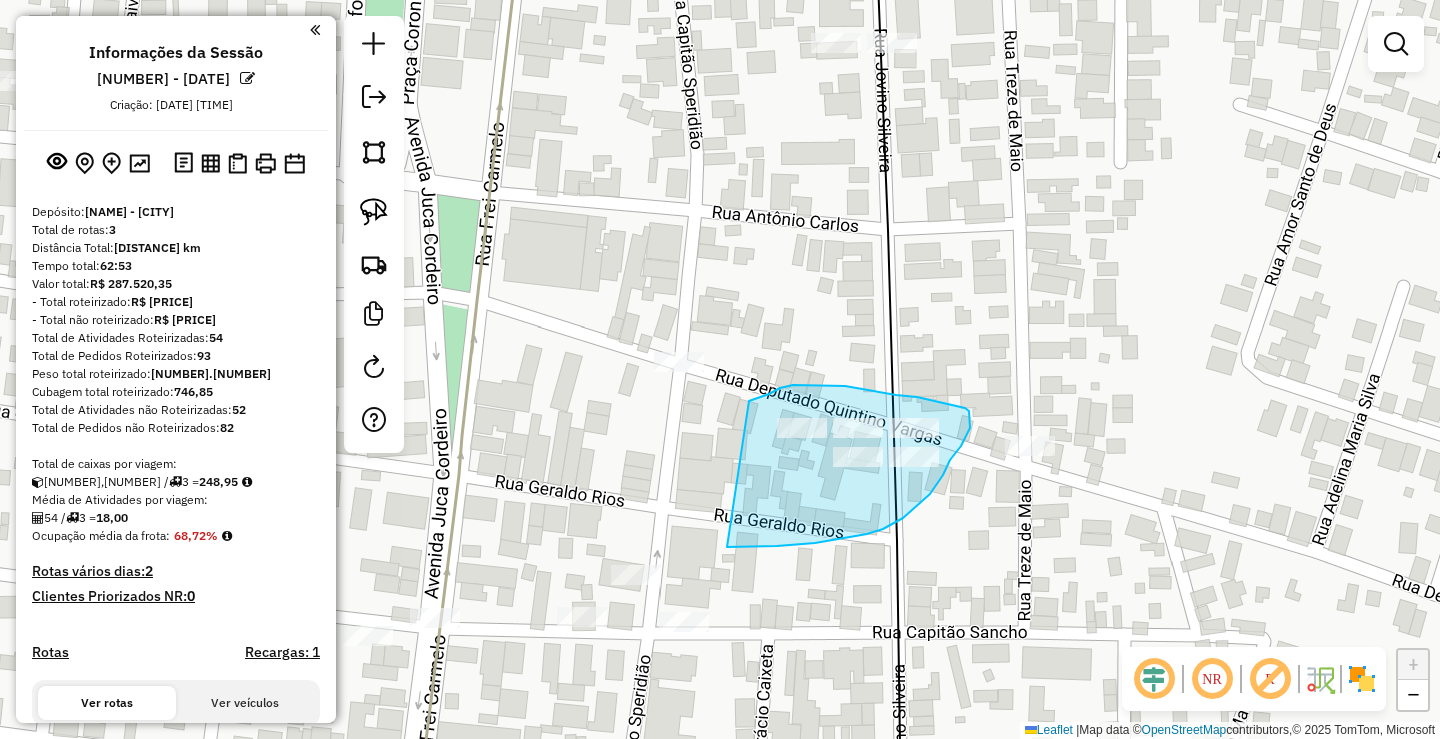 drag, startPoint x: 754, startPoint y: 400, endPoint x: 775, endPoint y: 519, distance: 120.83874 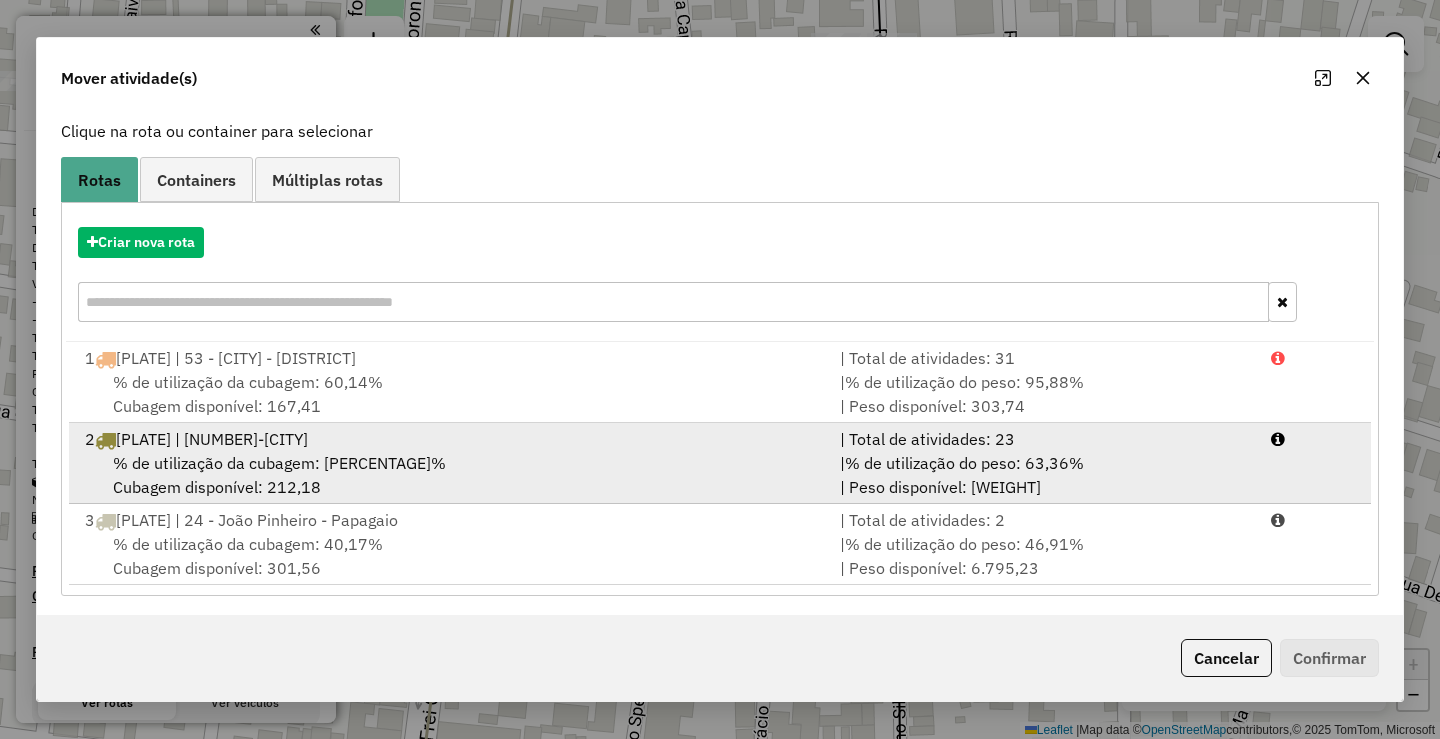 scroll, scrollTop: 122, scrollLeft: 0, axis: vertical 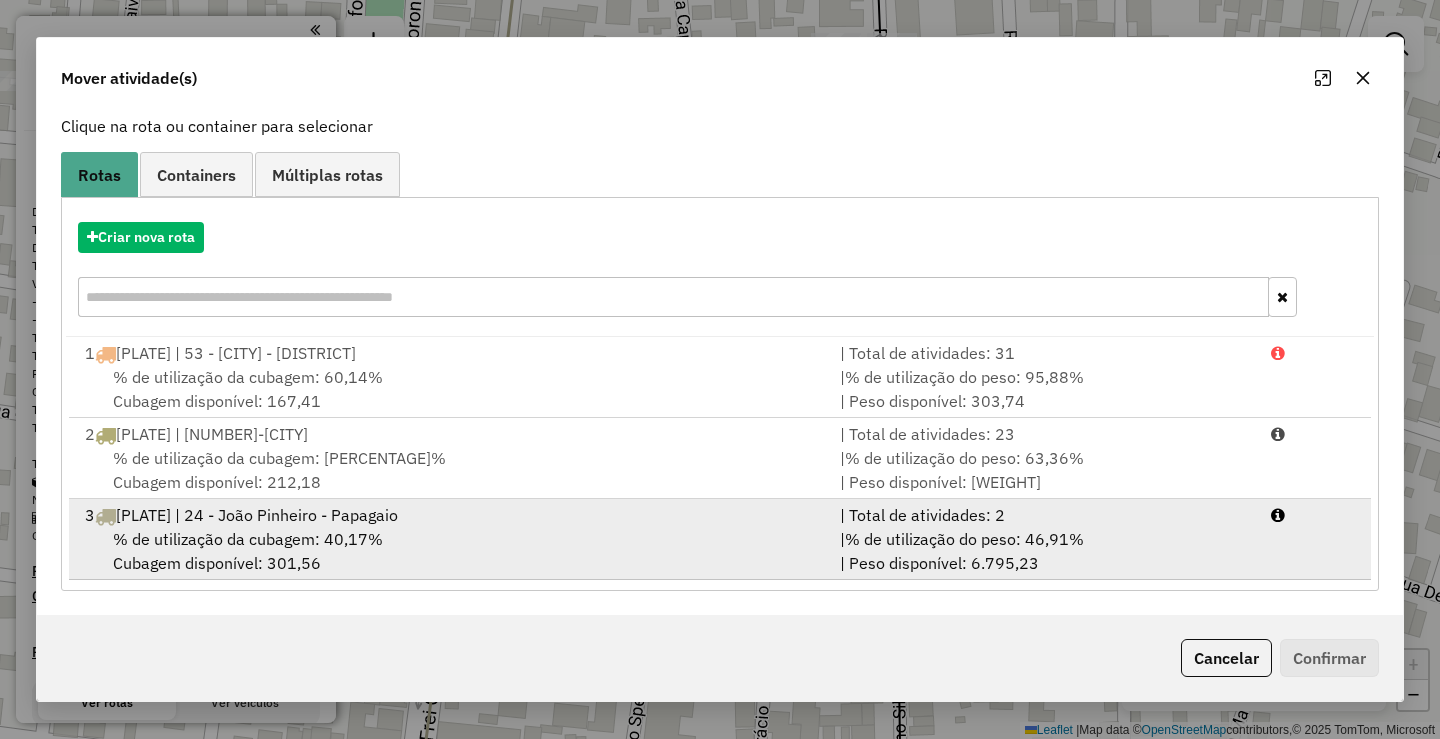 click on "% de utilização da cubagem: 40,17%" at bounding box center [248, 539] 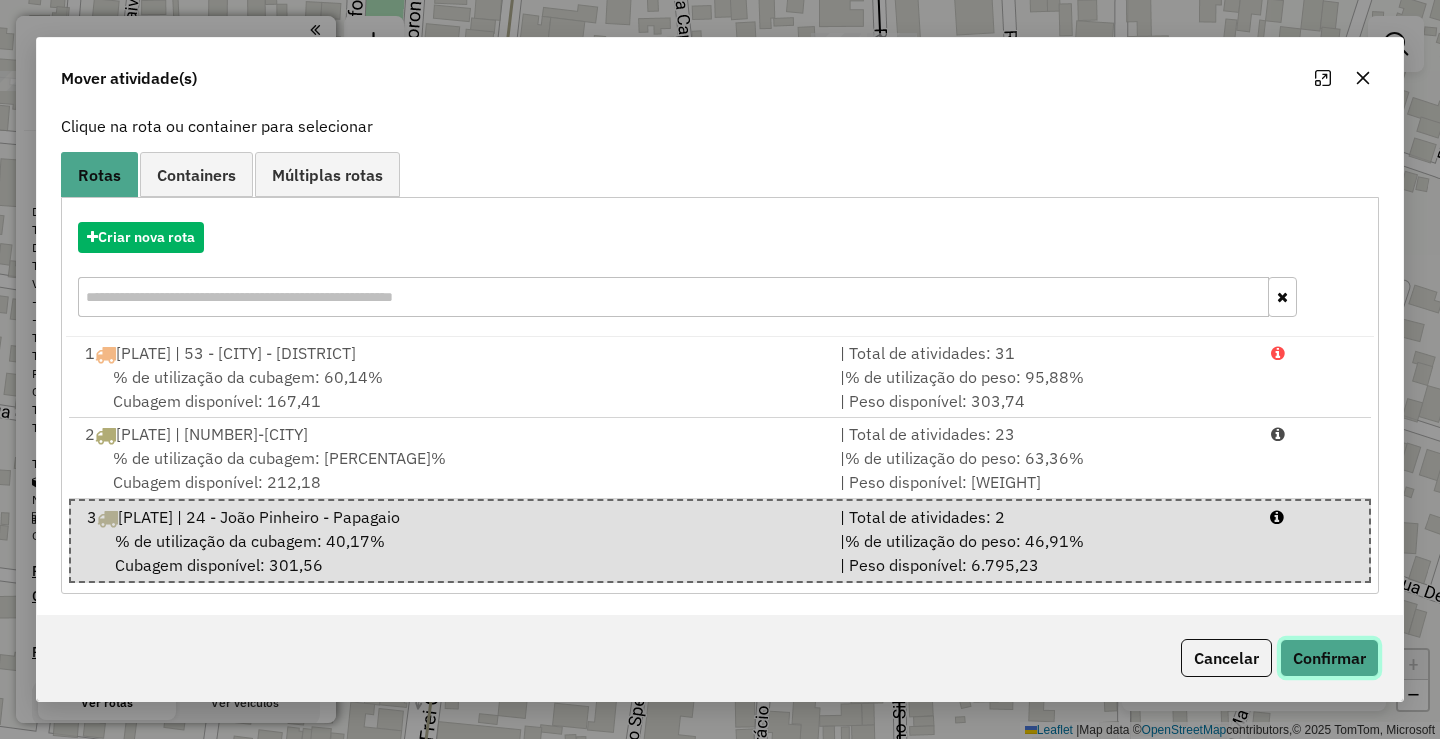 click on "Confirmar" 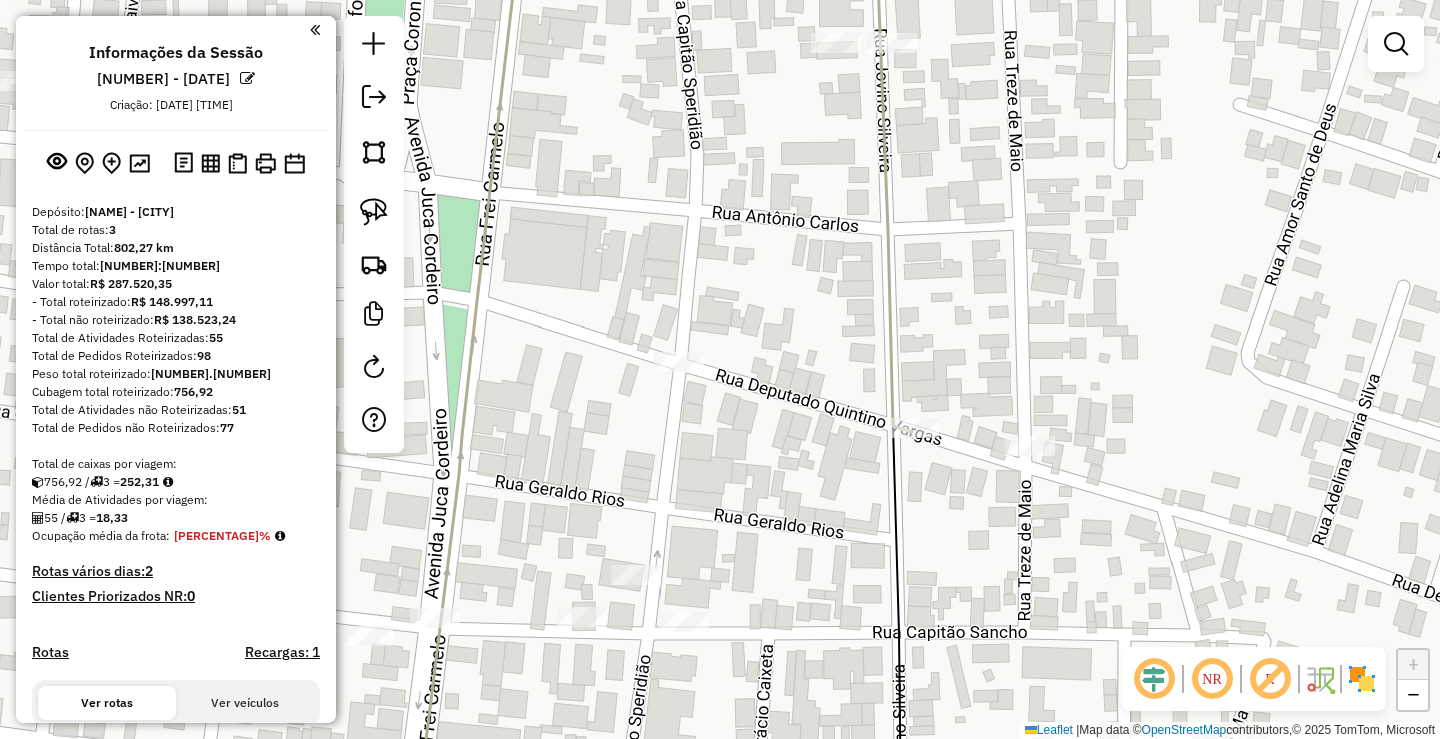 scroll, scrollTop: 0, scrollLeft: 0, axis: both 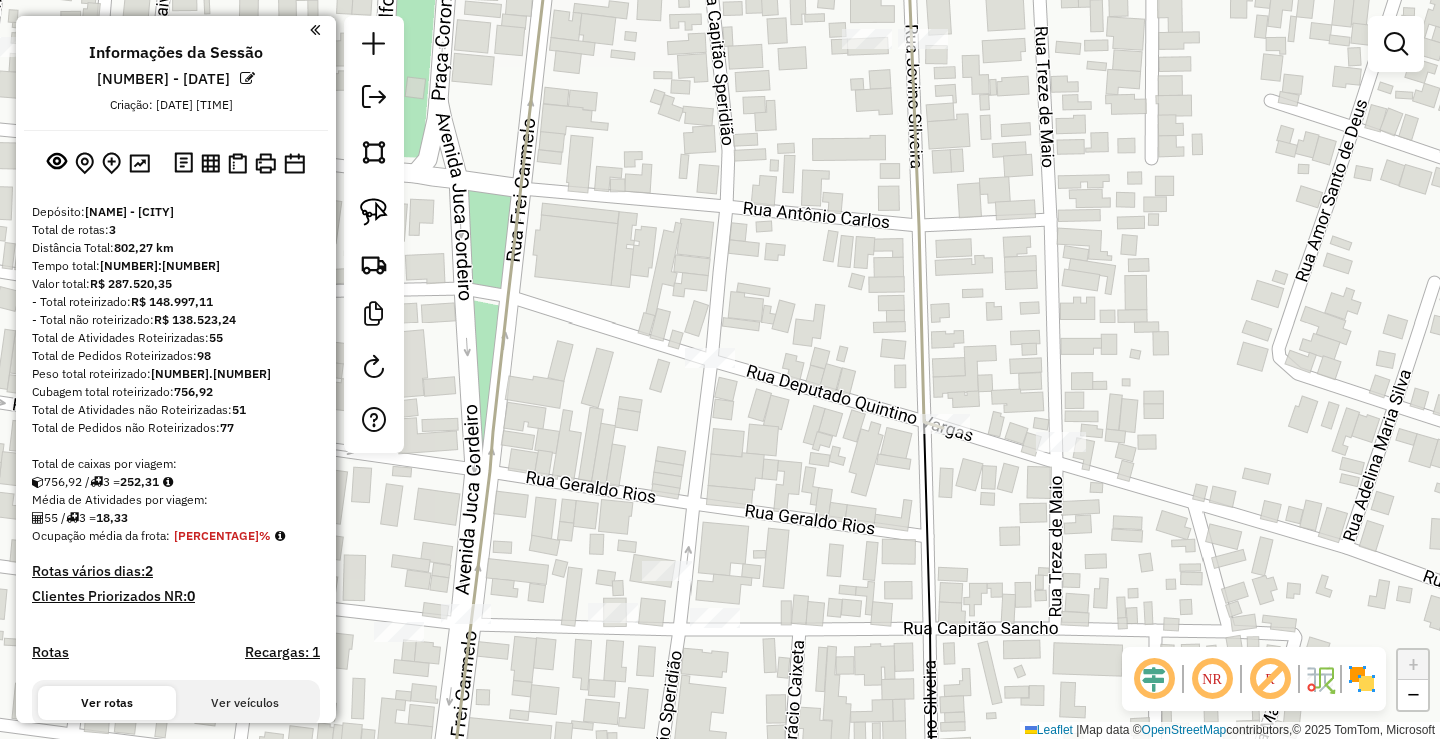 drag, startPoint x: 794, startPoint y: 493, endPoint x: 876, endPoint y: 484, distance: 82.492424 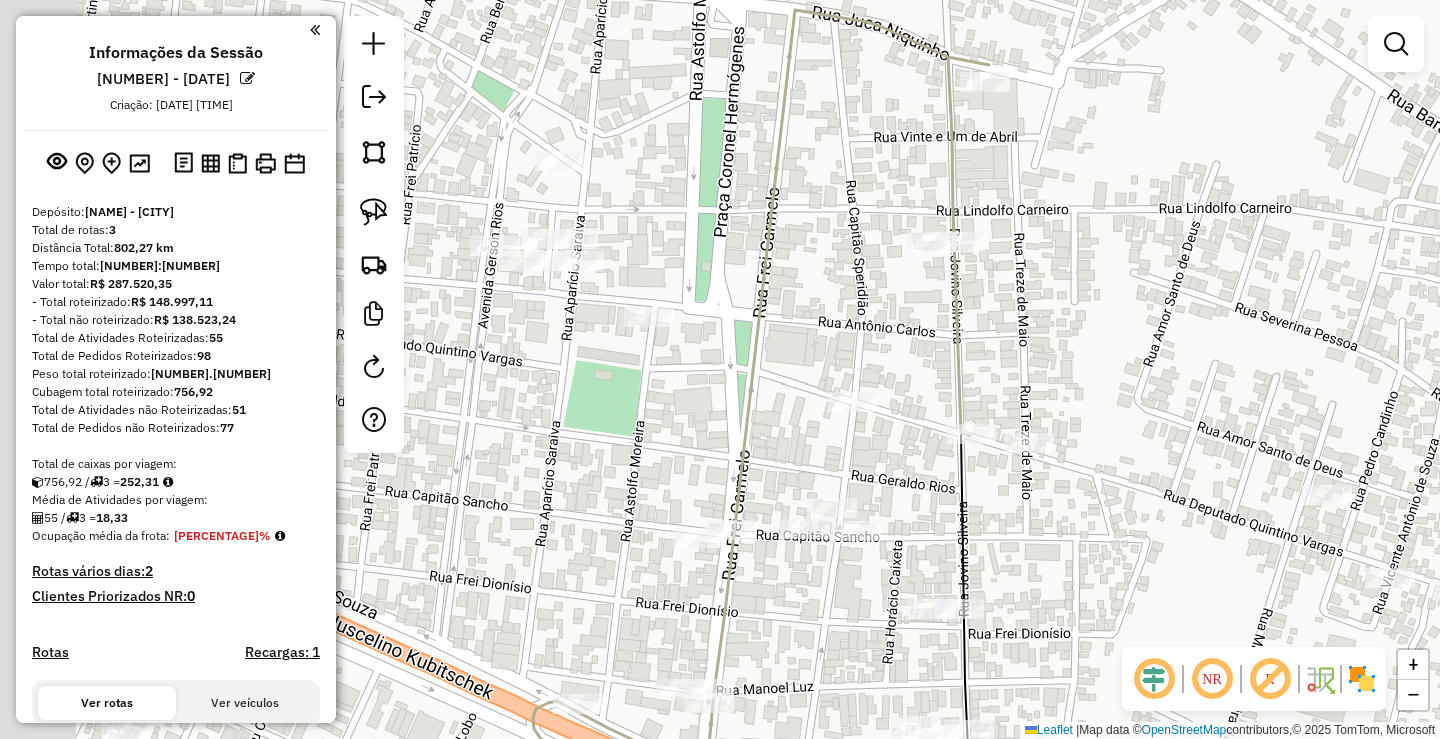 drag, startPoint x: 562, startPoint y: 343, endPoint x: 1073, endPoint y: 421, distance: 516.91876 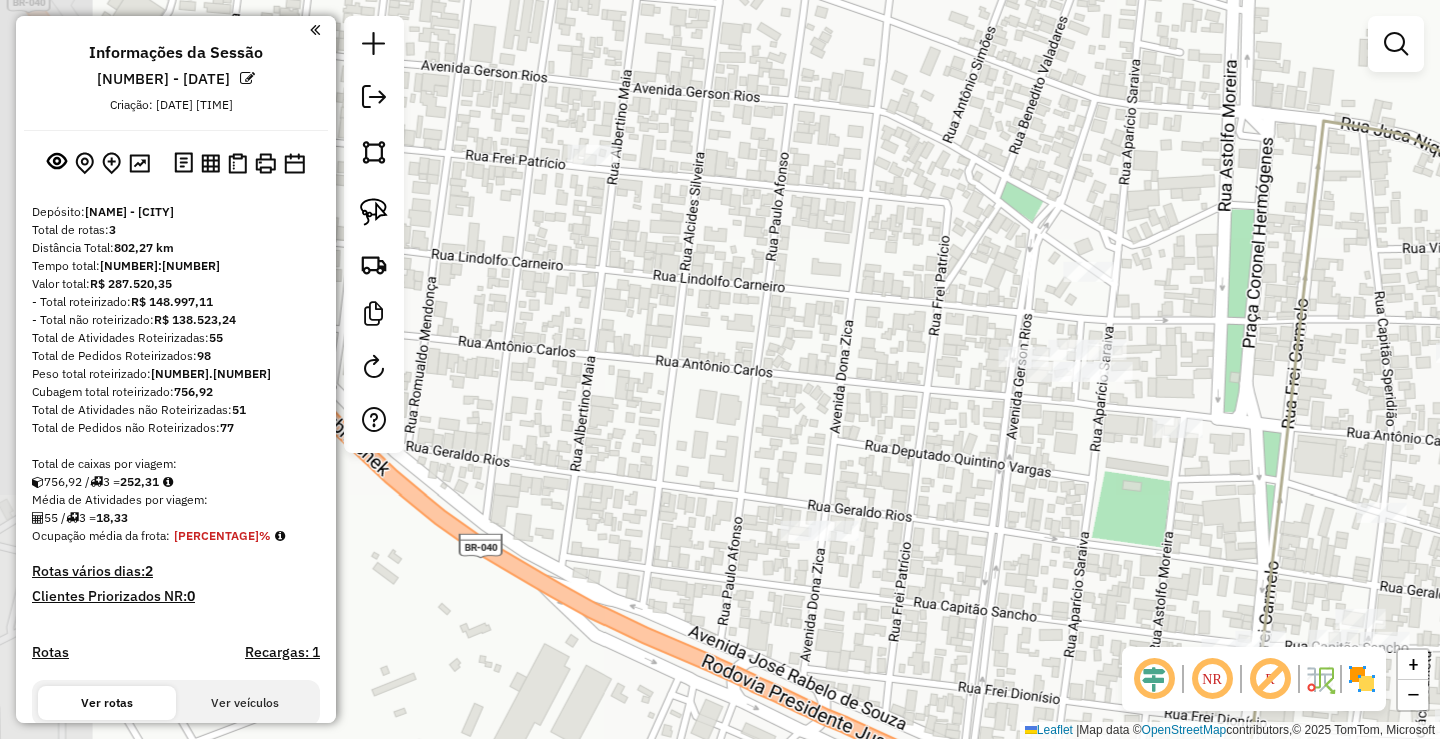 drag, startPoint x: 823, startPoint y: 355, endPoint x: 943, endPoint y: 466, distance: 163.46559 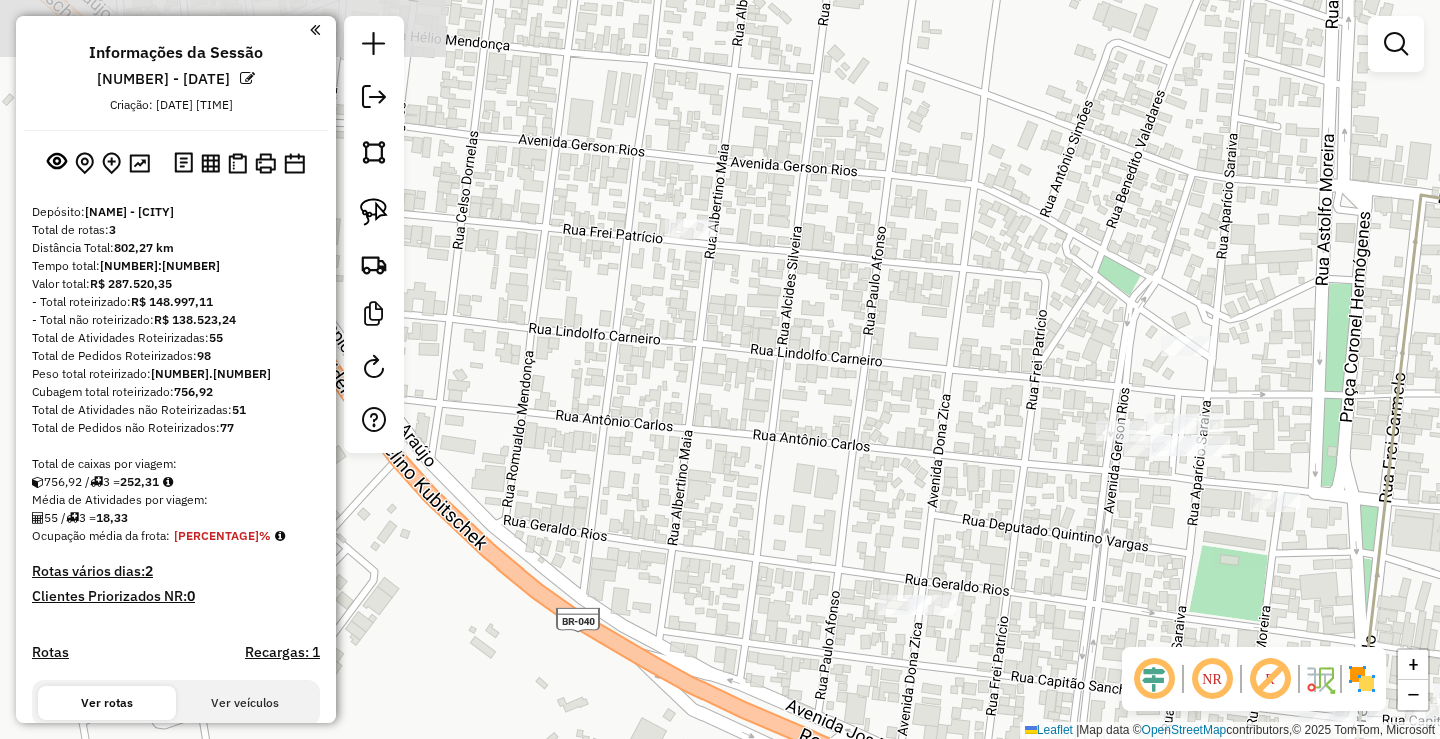 drag, startPoint x: 751, startPoint y: 368, endPoint x: 884, endPoint y: 373, distance: 133.09395 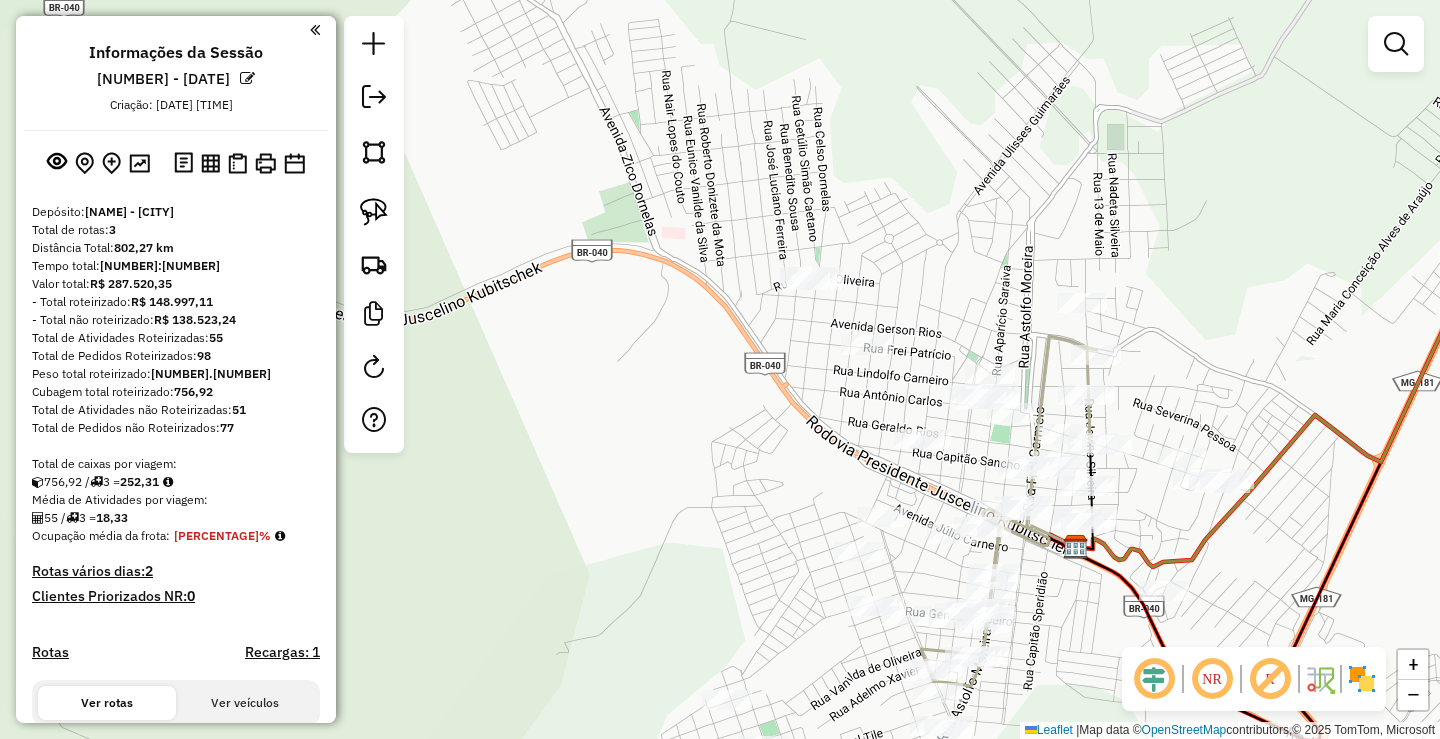 drag, startPoint x: 784, startPoint y: 347, endPoint x: 755, endPoint y: 451, distance: 107.96759 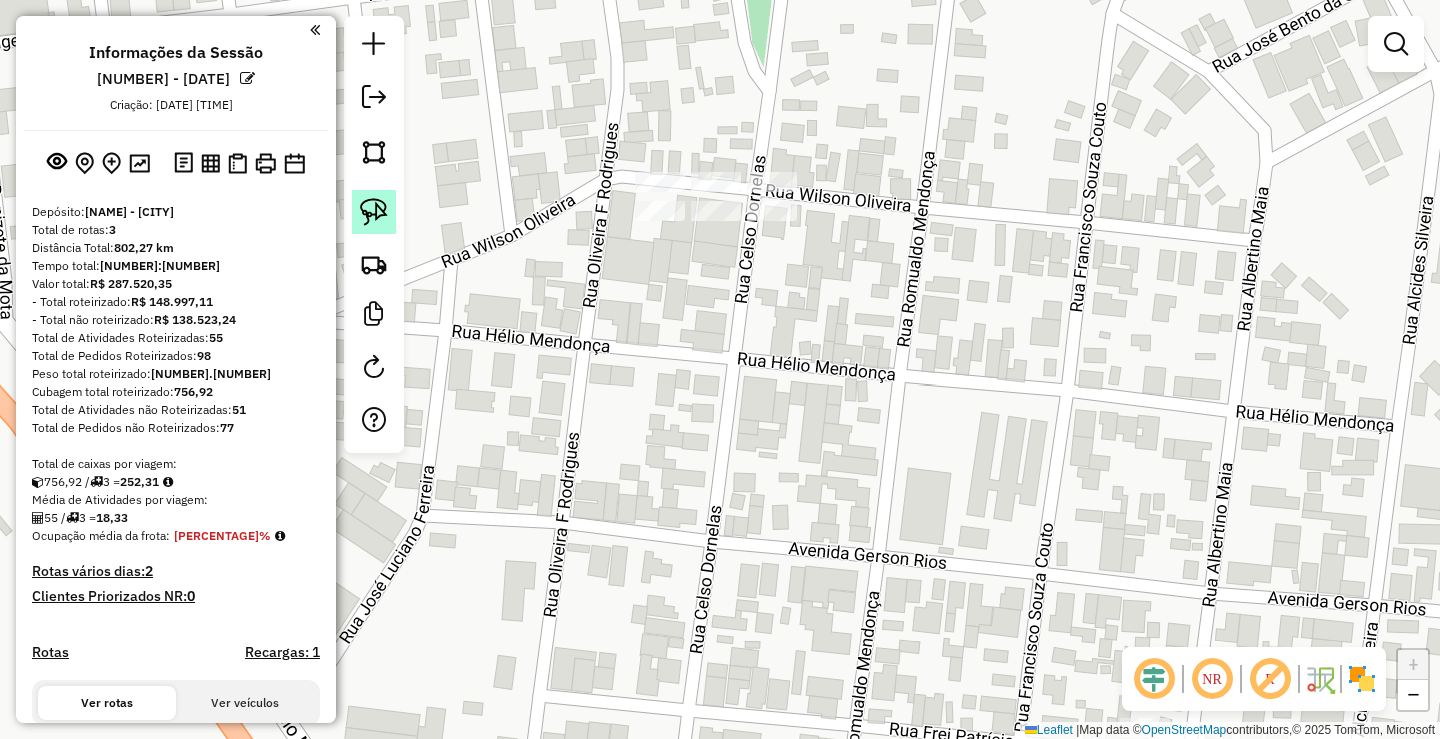 click 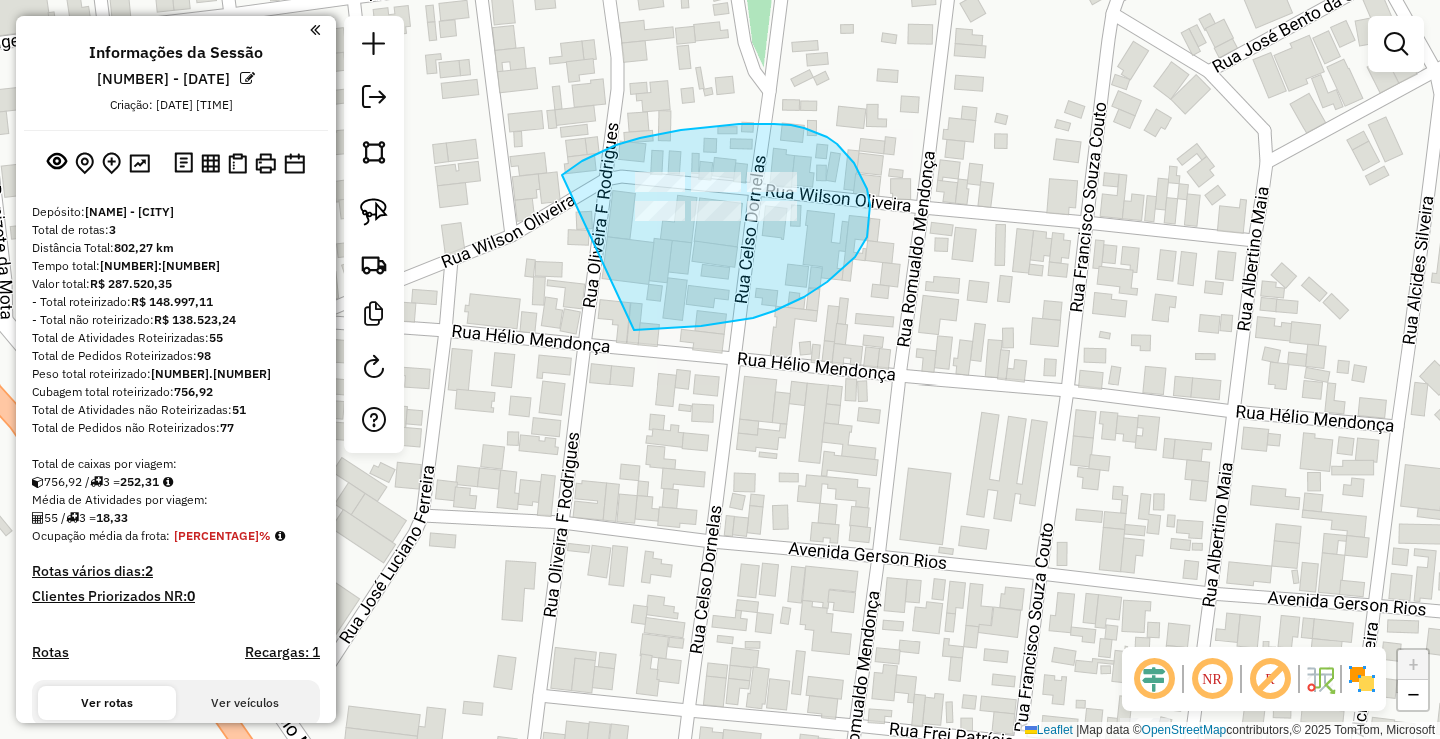 drag, startPoint x: 573, startPoint y: 167, endPoint x: 634, endPoint y: 330, distance: 174.04022 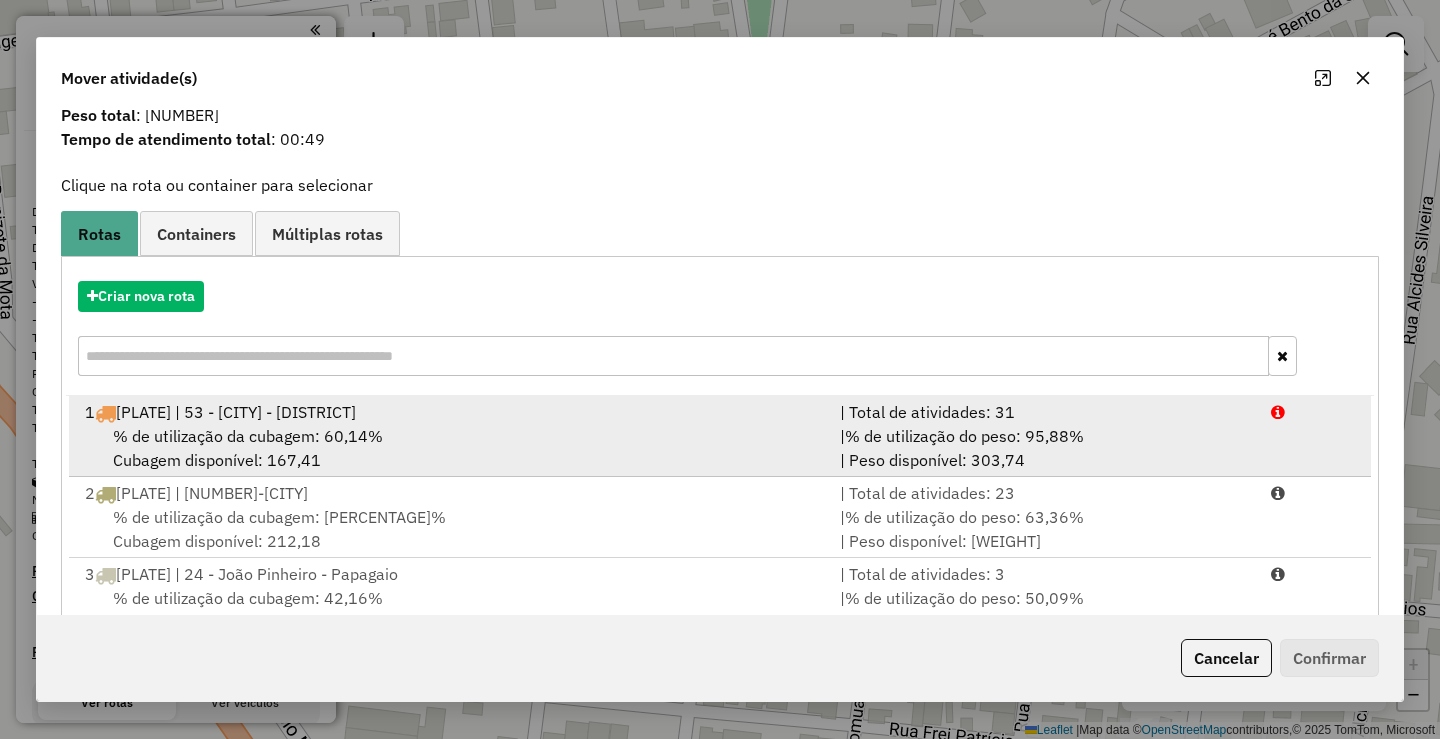 scroll, scrollTop: 122, scrollLeft: 0, axis: vertical 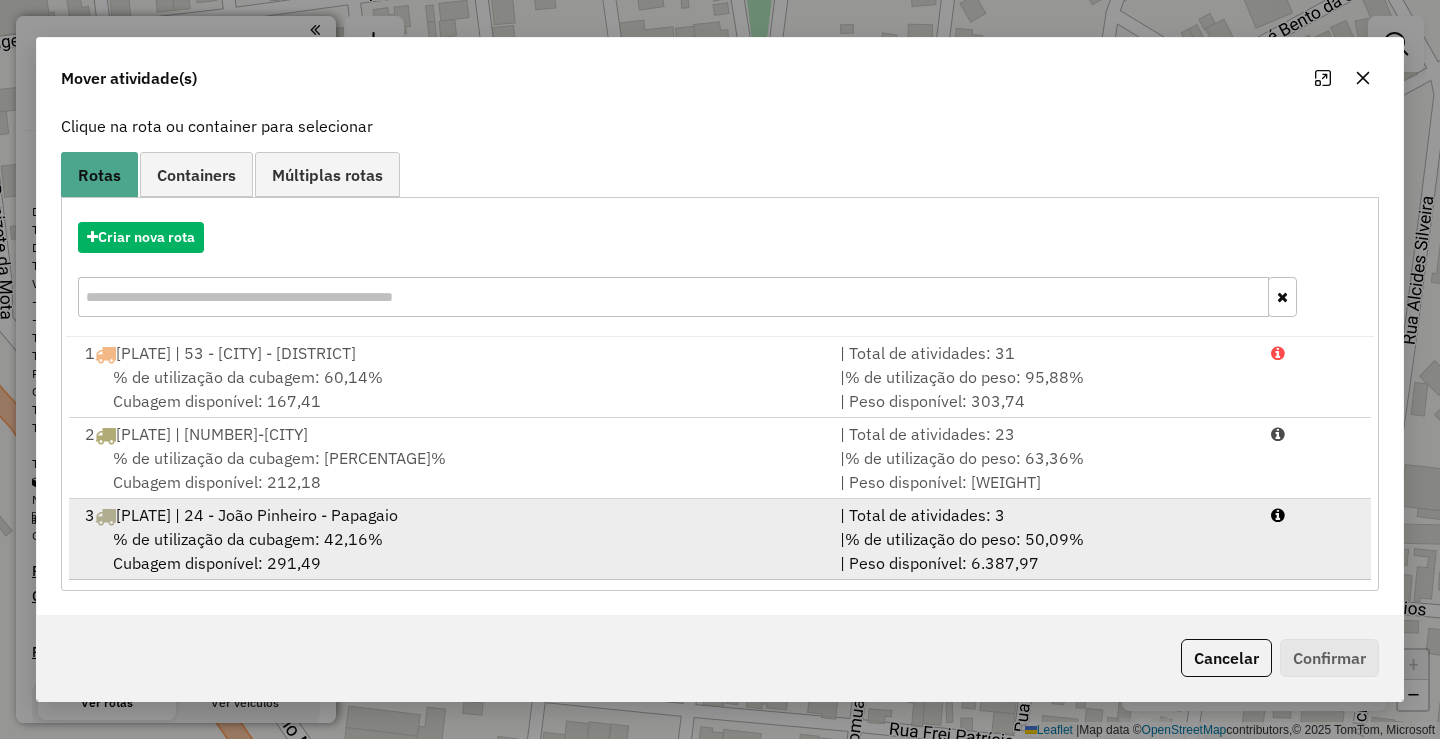 click on "% de utilização da cubagem: [PERCENTAGE]%  Cubagem disponível: [NUMBER]" at bounding box center [450, 551] 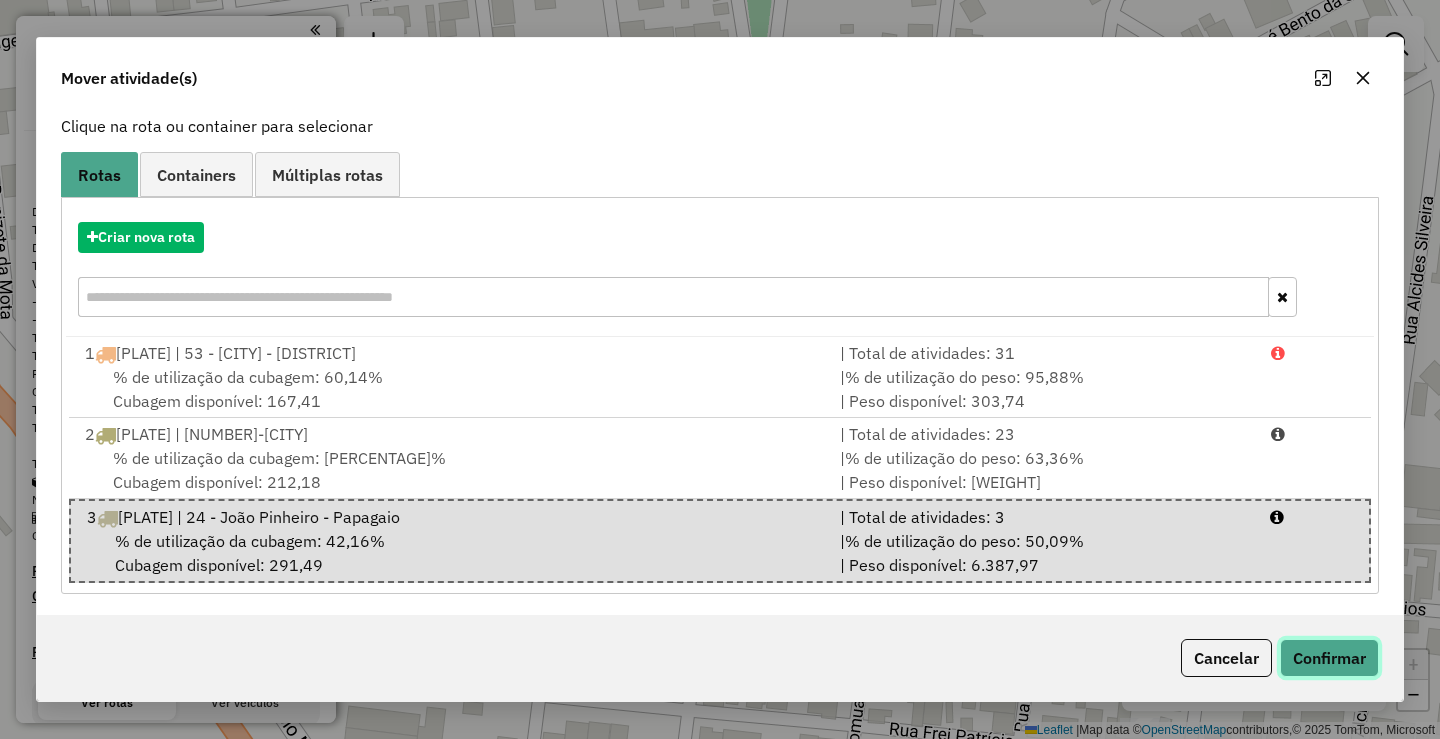 click on "Confirmar" 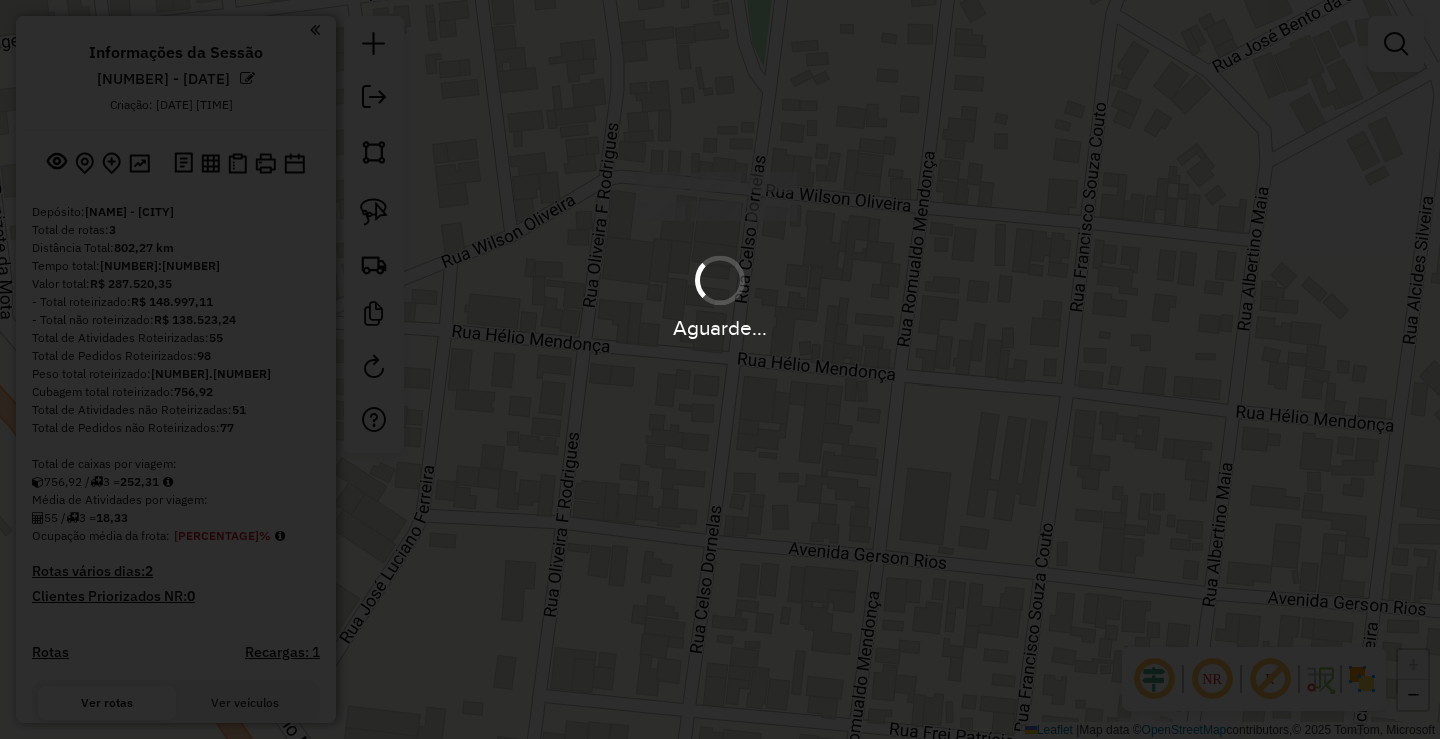 scroll, scrollTop: 0, scrollLeft: 0, axis: both 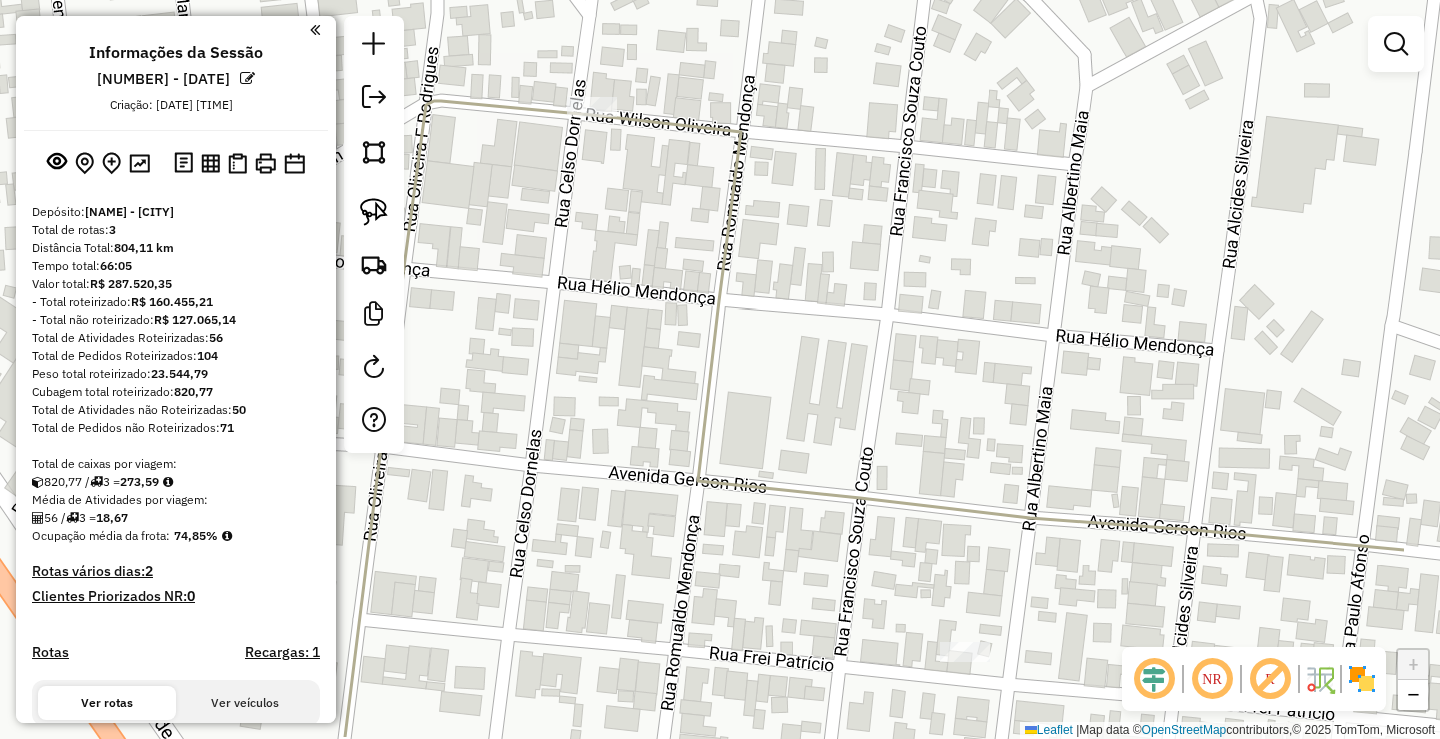 drag, startPoint x: 988, startPoint y: 383, endPoint x: 807, endPoint y: 337, distance: 186.75385 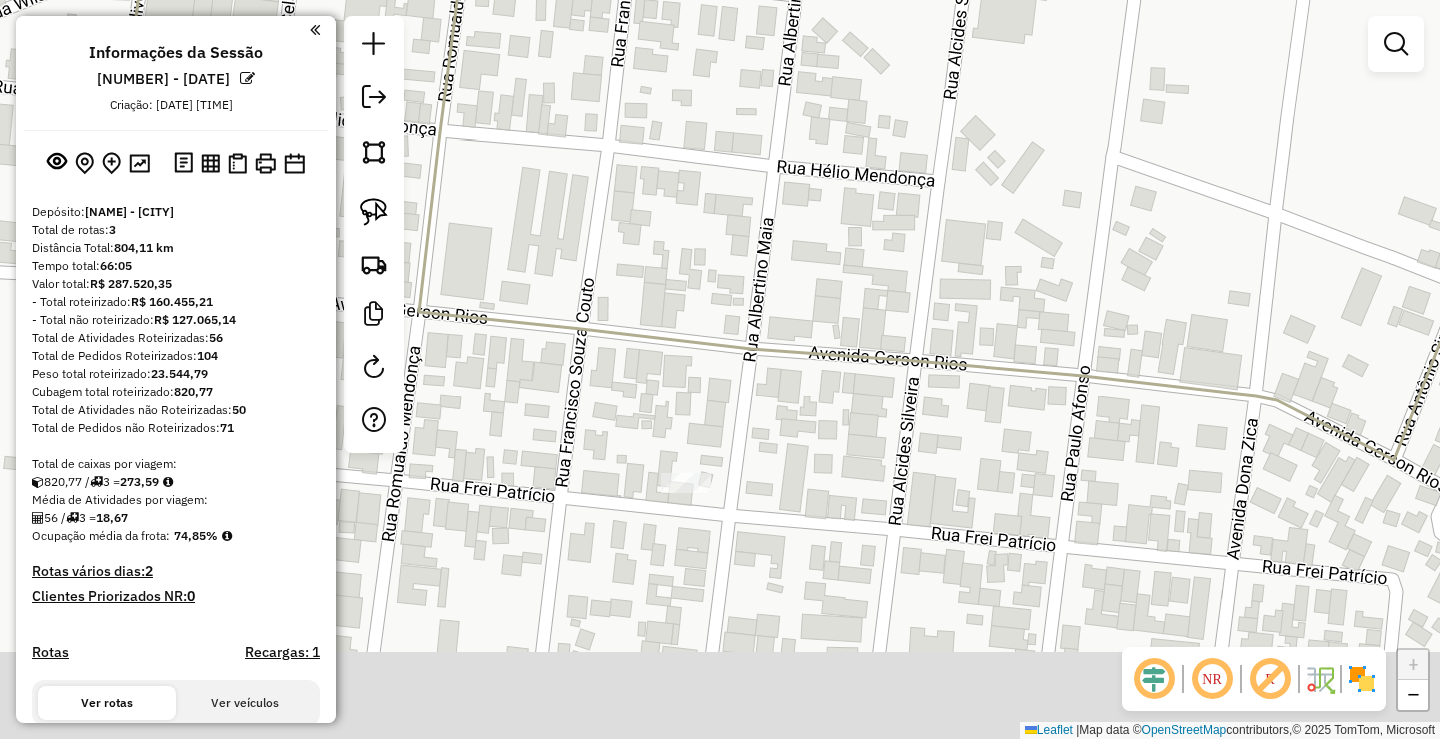 drag, startPoint x: 1121, startPoint y: 448, endPoint x: 864, endPoint y: 236, distance: 333.15613 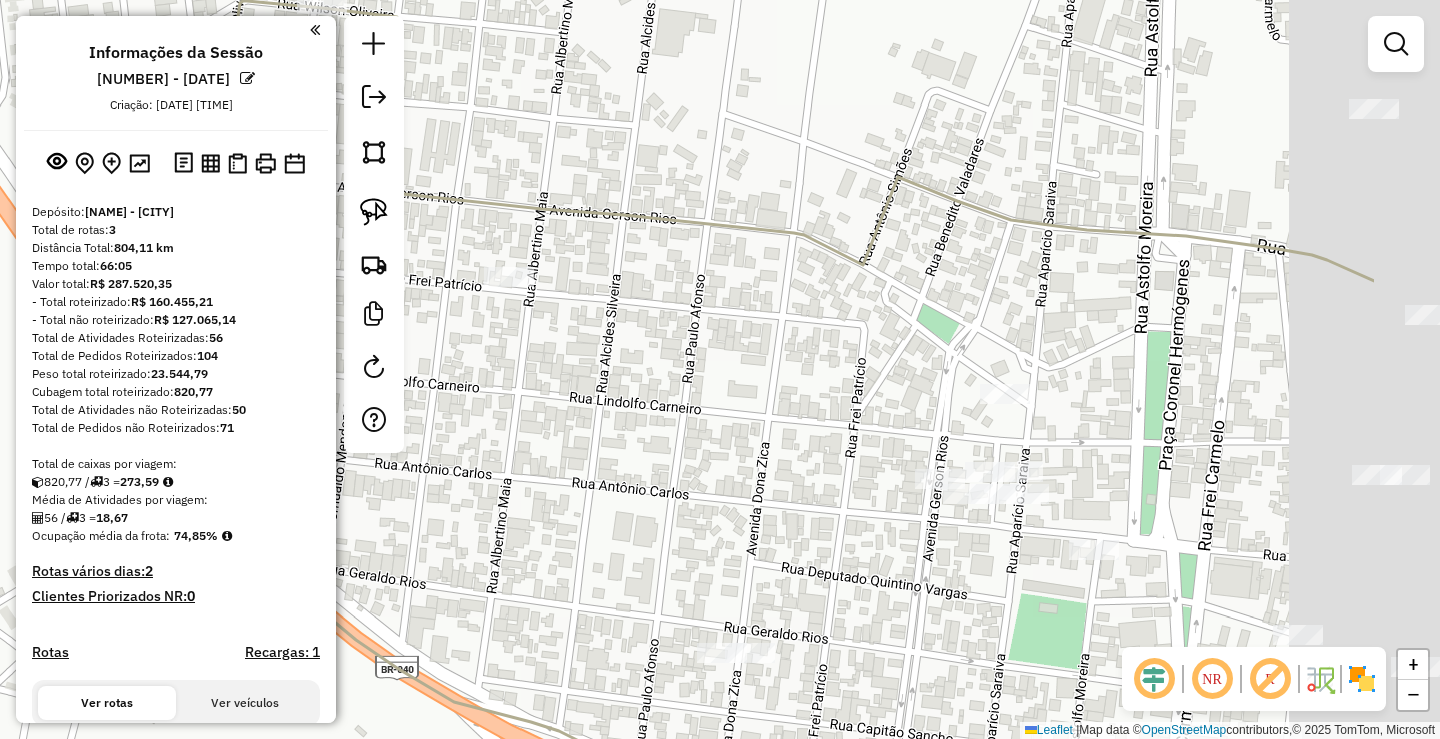 drag, startPoint x: 1279, startPoint y: 327, endPoint x: 1069, endPoint y: 281, distance: 214.97906 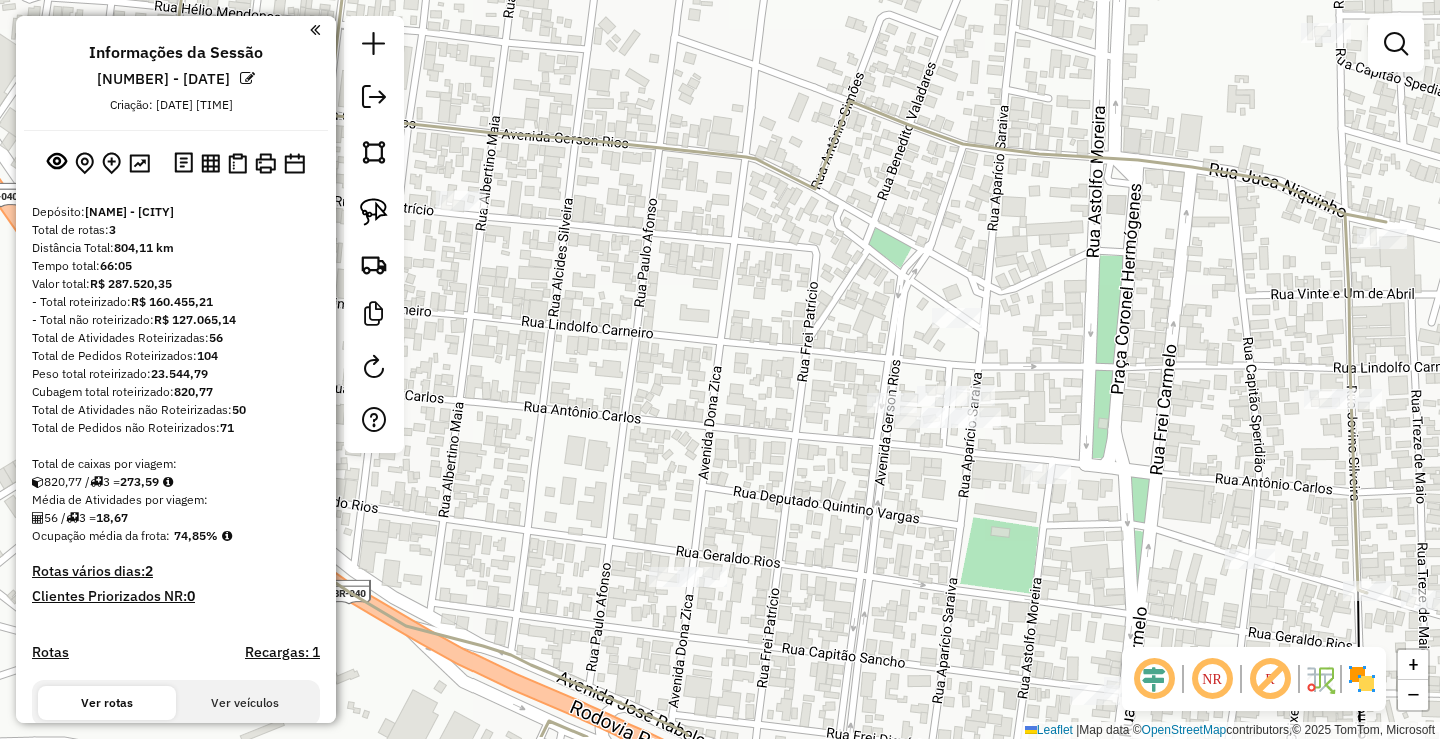 drag, startPoint x: 1131, startPoint y: 367, endPoint x: 1092, endPoint y: 307, distance: 71.561165 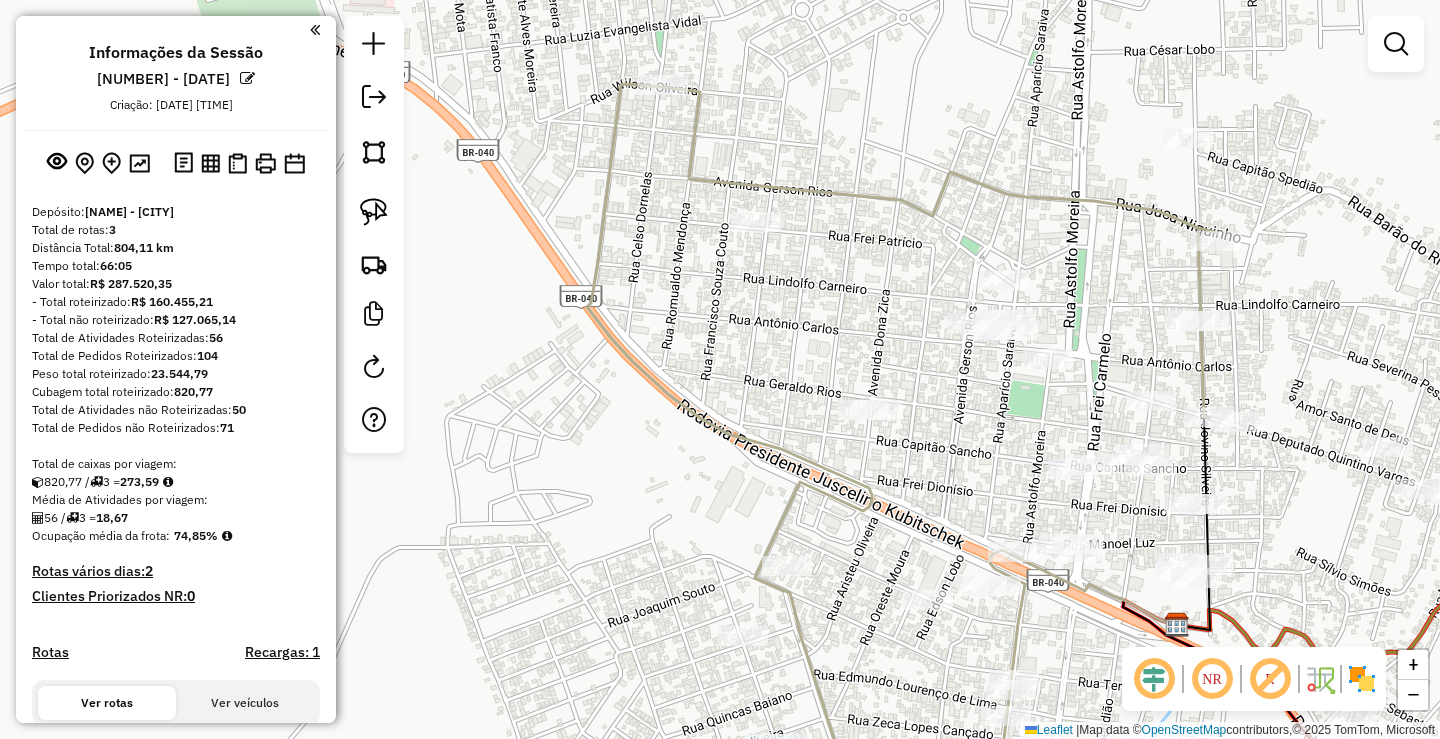 drag, startPoint x: 1301, startPoint y: 315, endPoint x: 1273, endPoint y: 319, distance: 28.284271 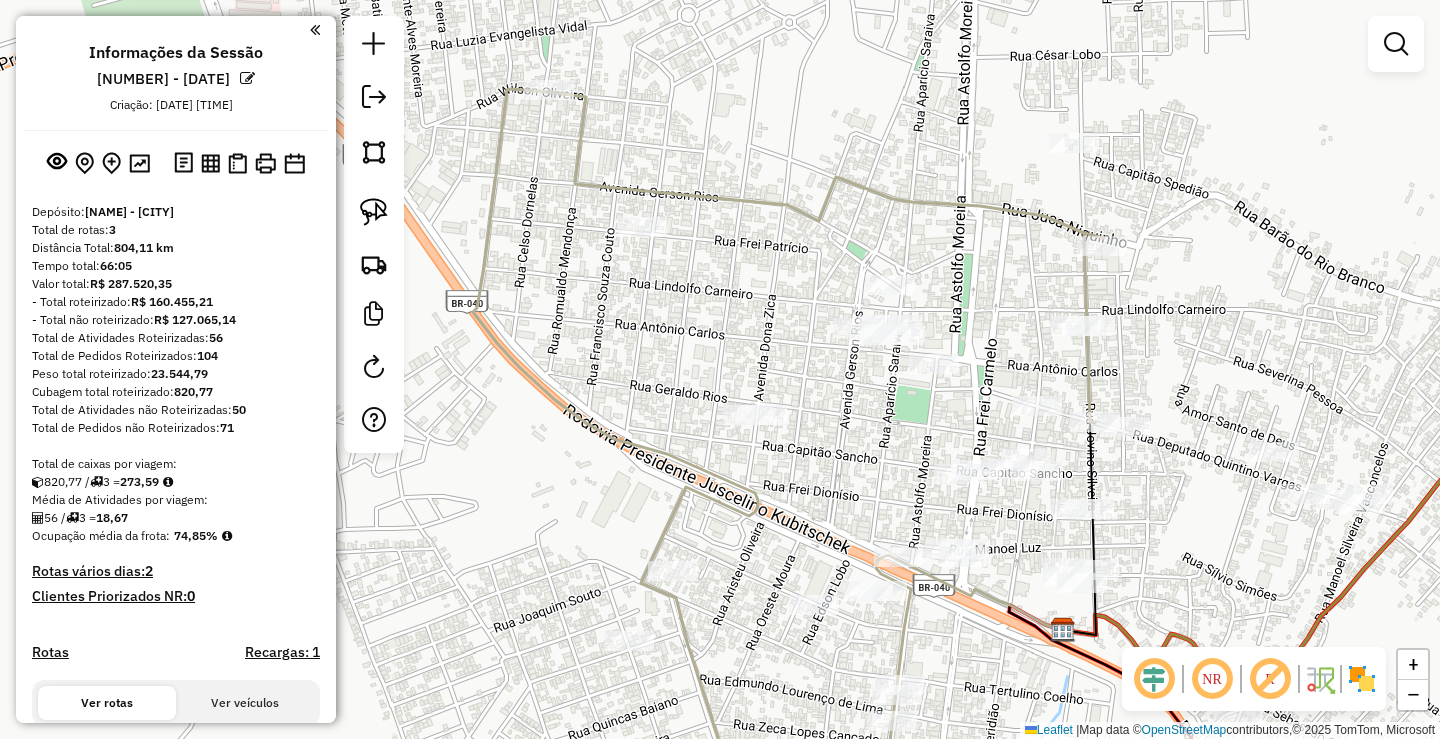 drag, startPoint x: 1131, startPoint y: 482, endPoint x: 1180, endPoint y: 468, distance: 50.96077 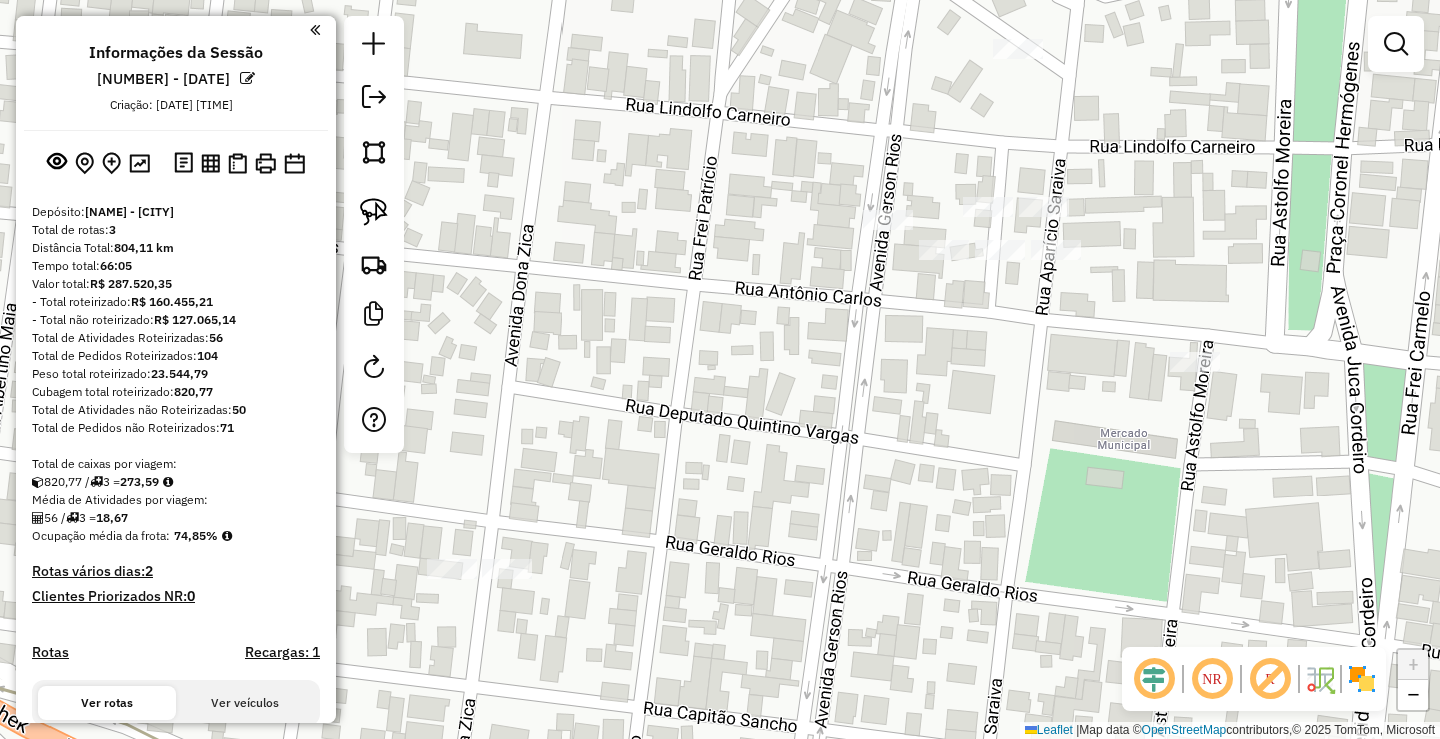 drag, startPoint x: 967, startPoint y: 254, endPoint x: 952, endPoint y: 395, distance: 141.79562 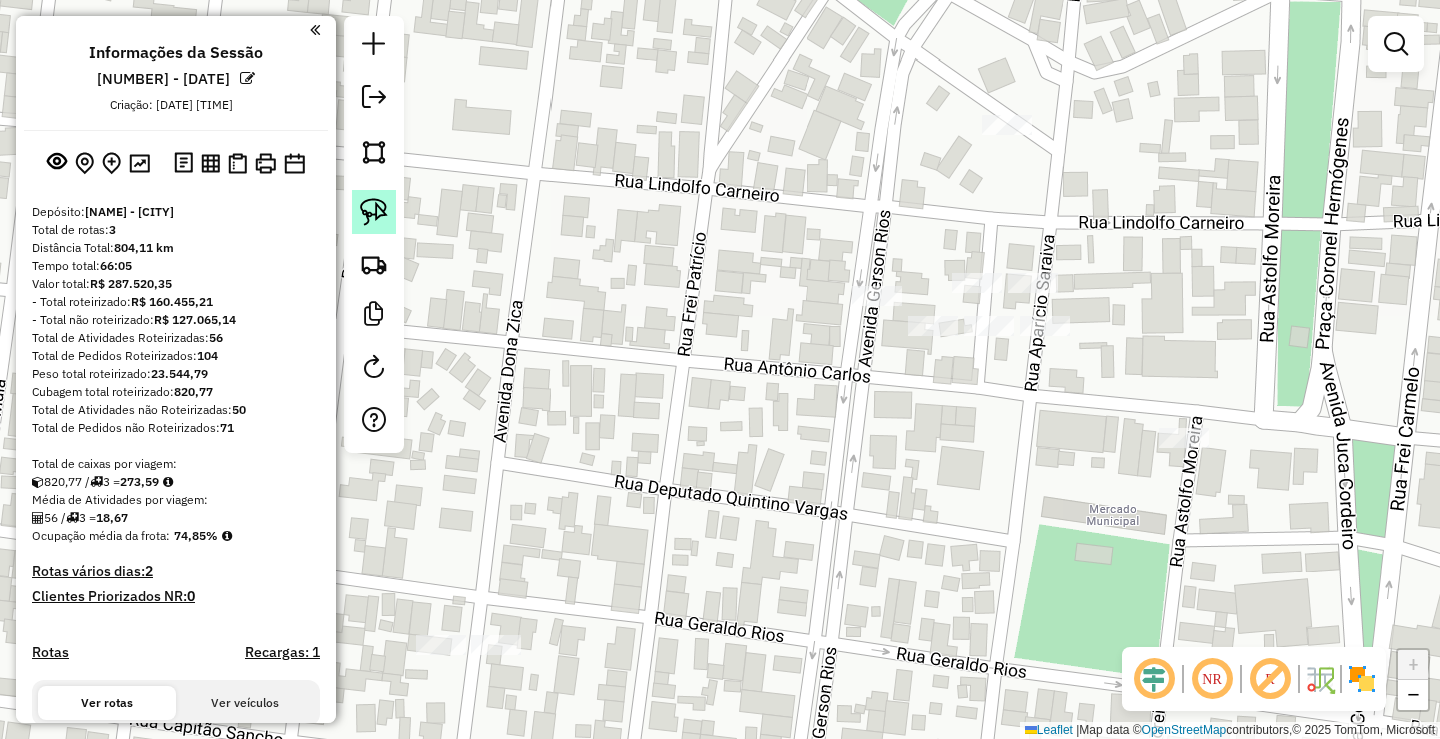 click 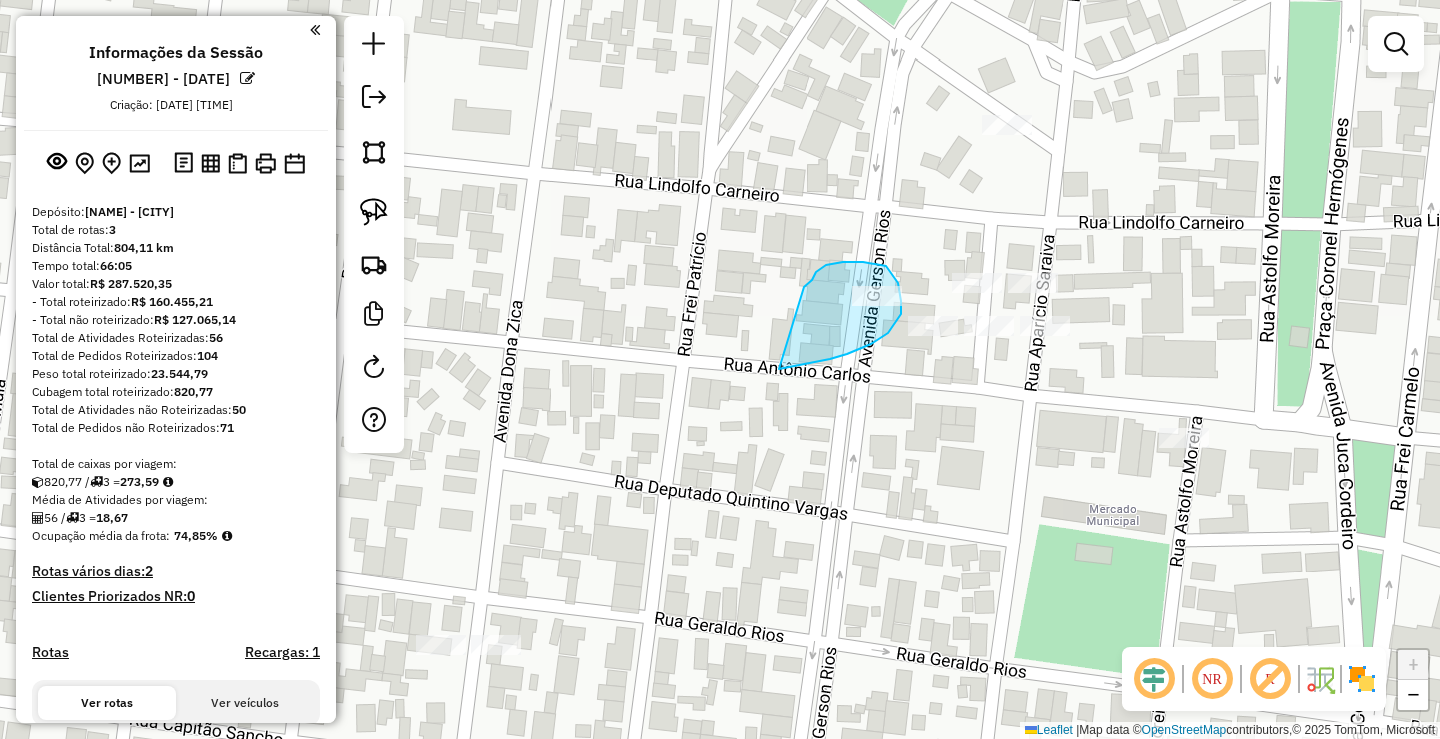 drag, startPoint x: 816, startPoint y: 272, endPoint x: 777, endPoint y: 370, distance: 105.47511 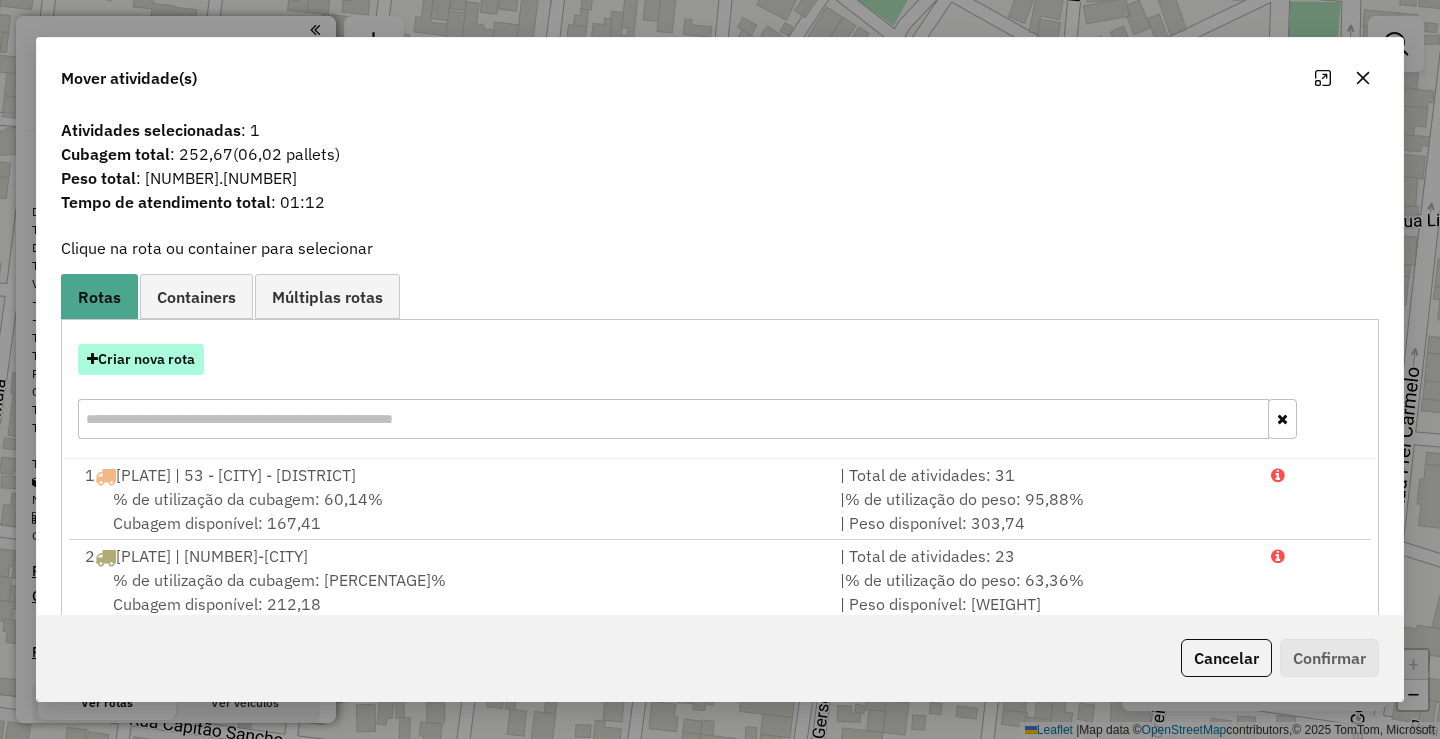 click on "Criar nova rota" at bounding box center (141, 359) 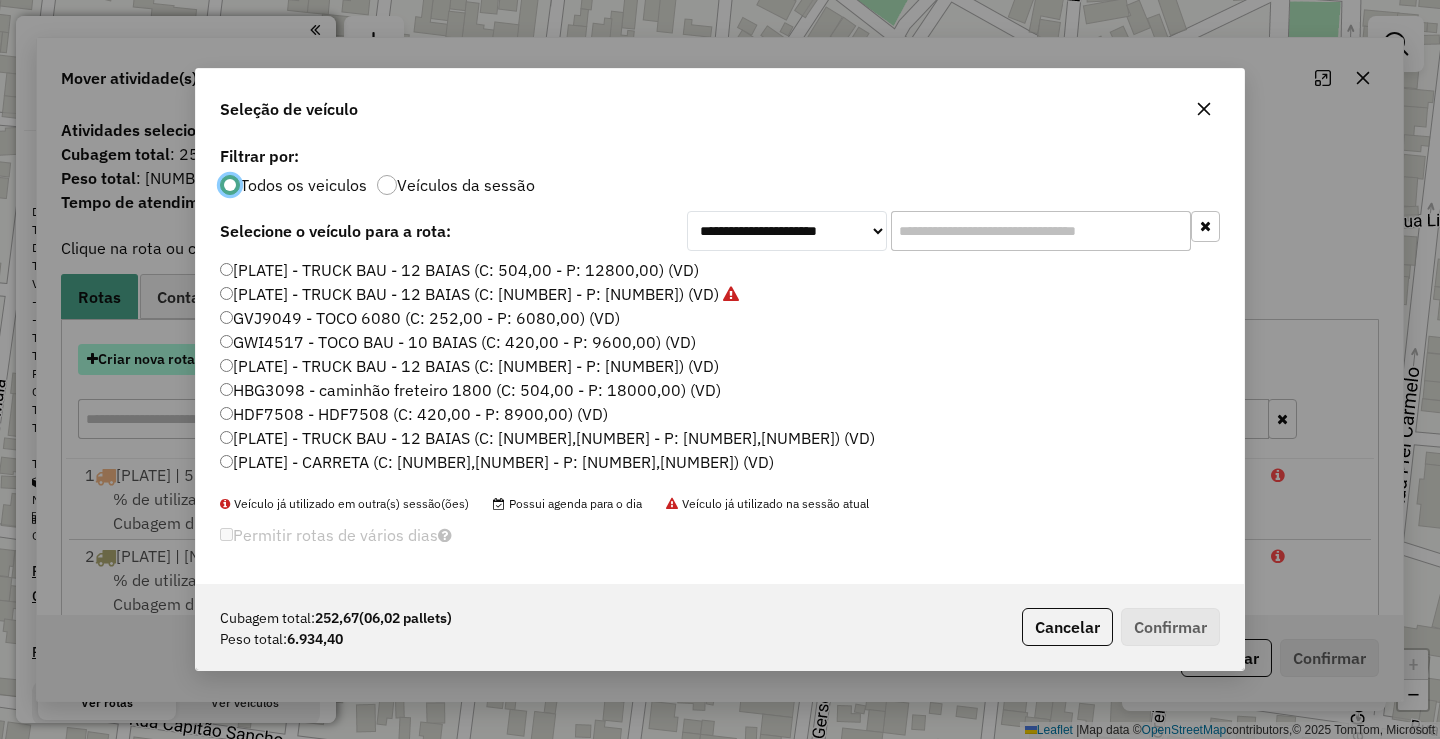scroll, scrollTop: 11, scrollLeft: 6, axis: both 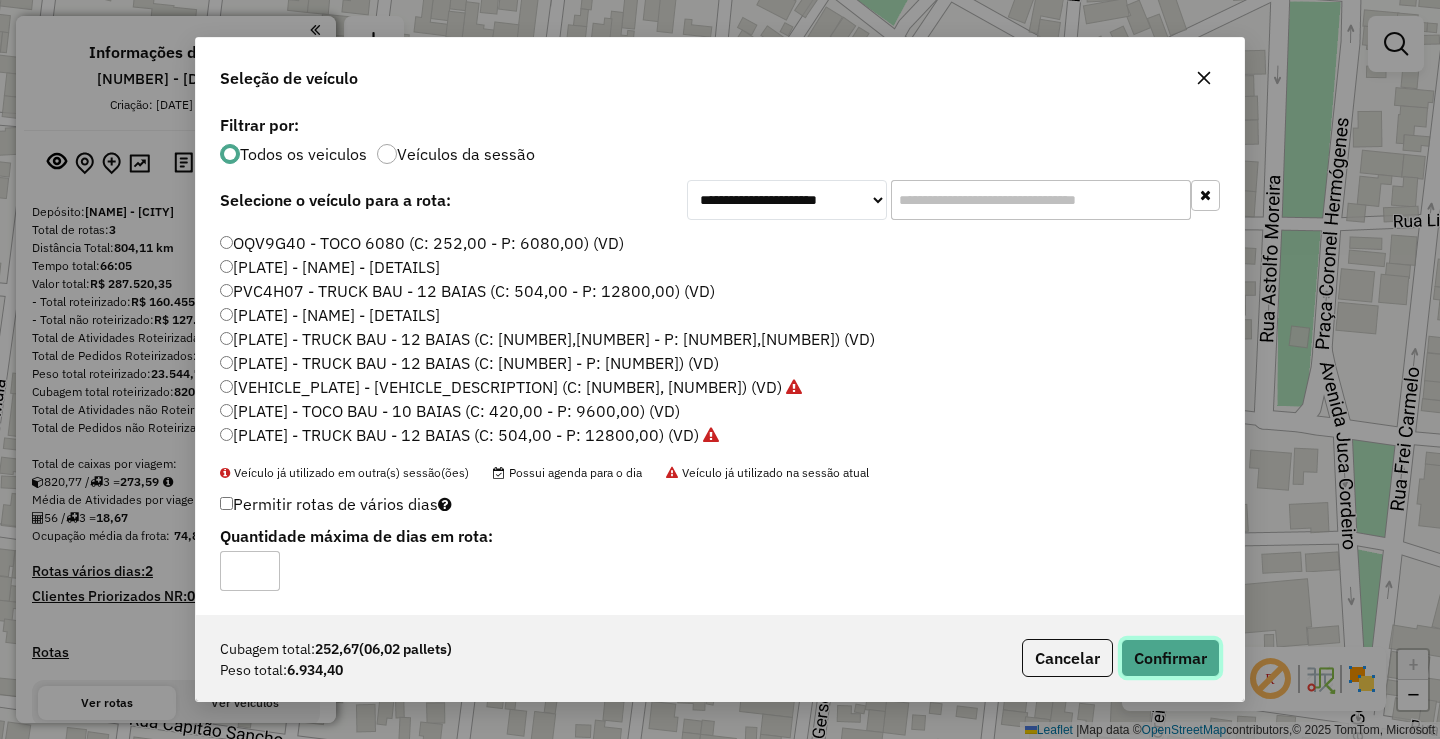 click on "Confirmar" 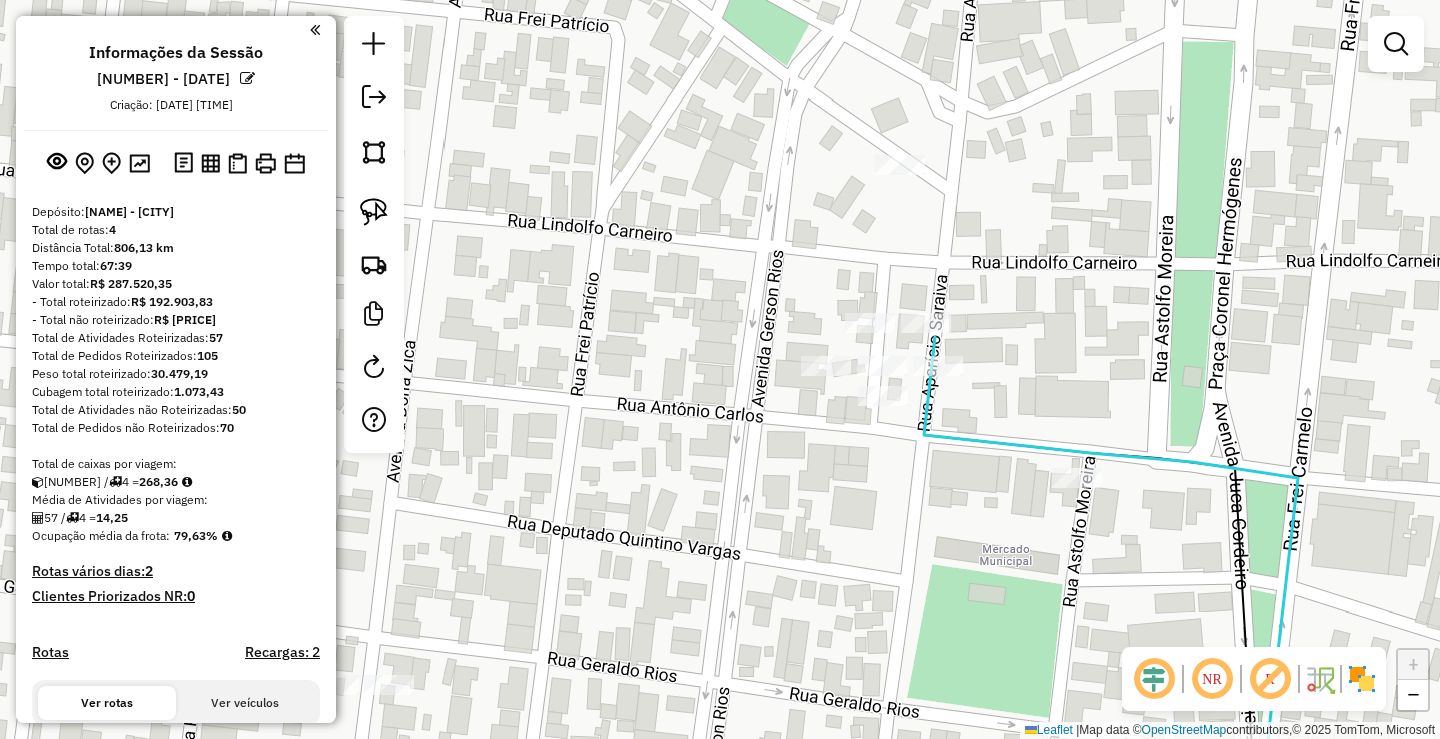 drag, startPoint x: 1003, startPoint y: 480, endPoint x: 887, endPoint y: 526, distance: 124.78782 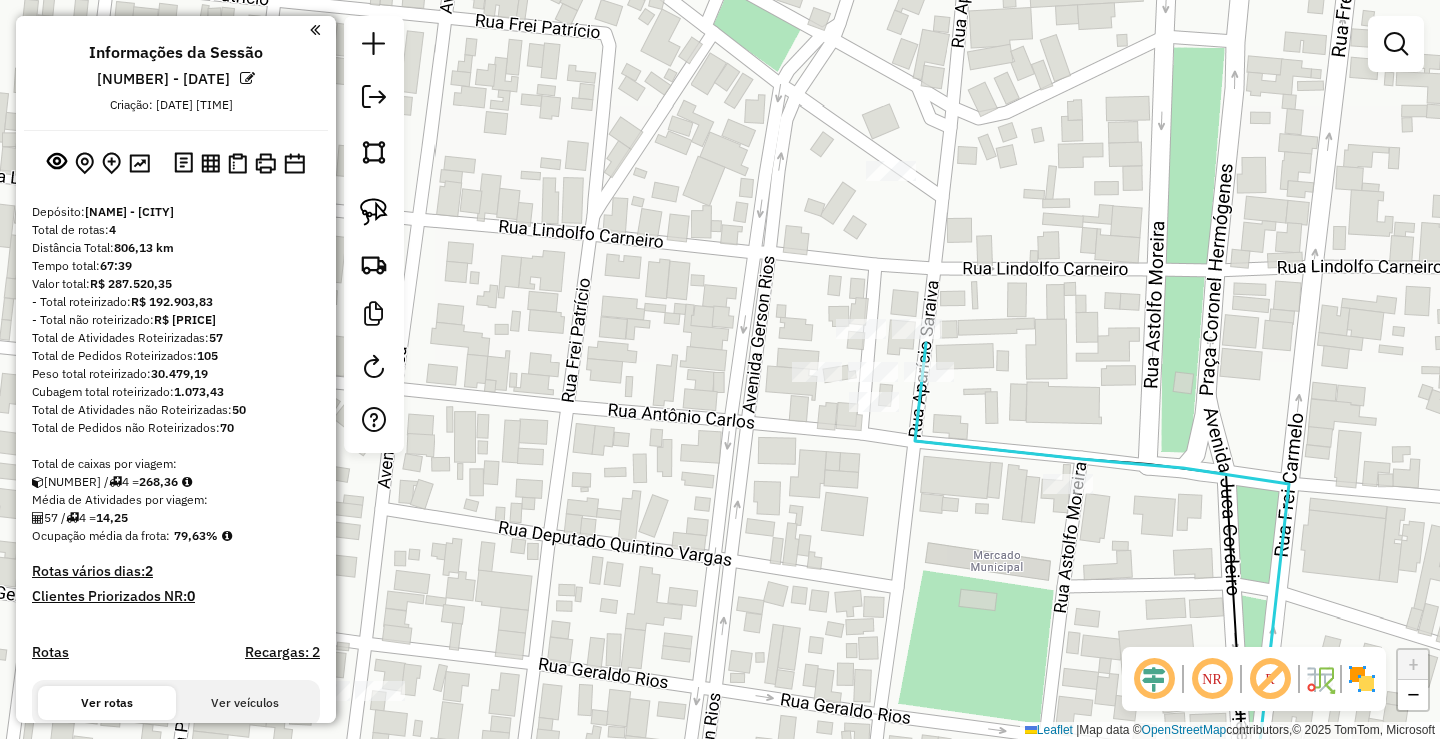 drag, startPoint x: 819, startPoint y: 495, endPoint x: 794, endPoint y: 517, distance: 33.30165 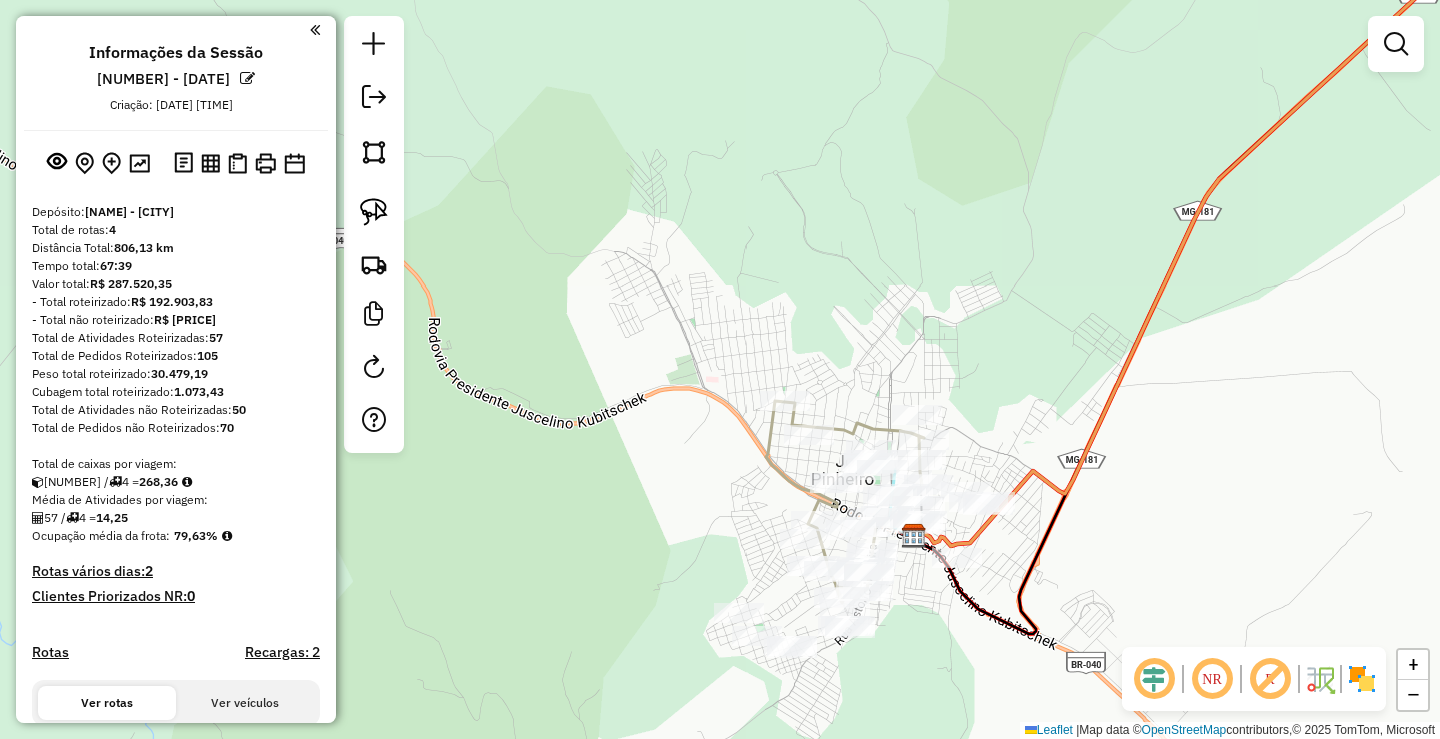 drag, startPoint x: 1060, startPoint y: 555, endPoint x: 1084, endPoint y: 452, distance: 105.75916 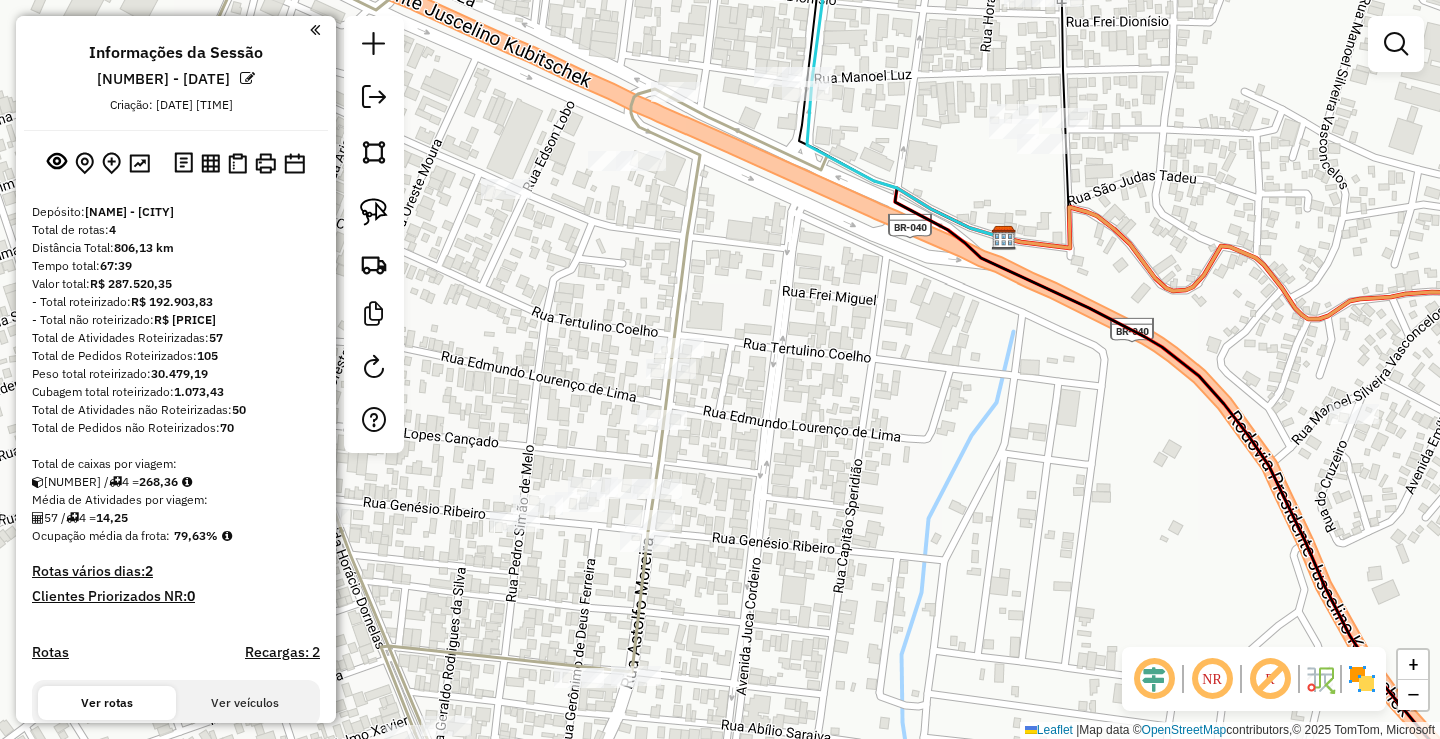 drag, startPoint x: 899, startPoint y: 499, endPoint x: 888, endPoint y: 565, distance: 66.910385 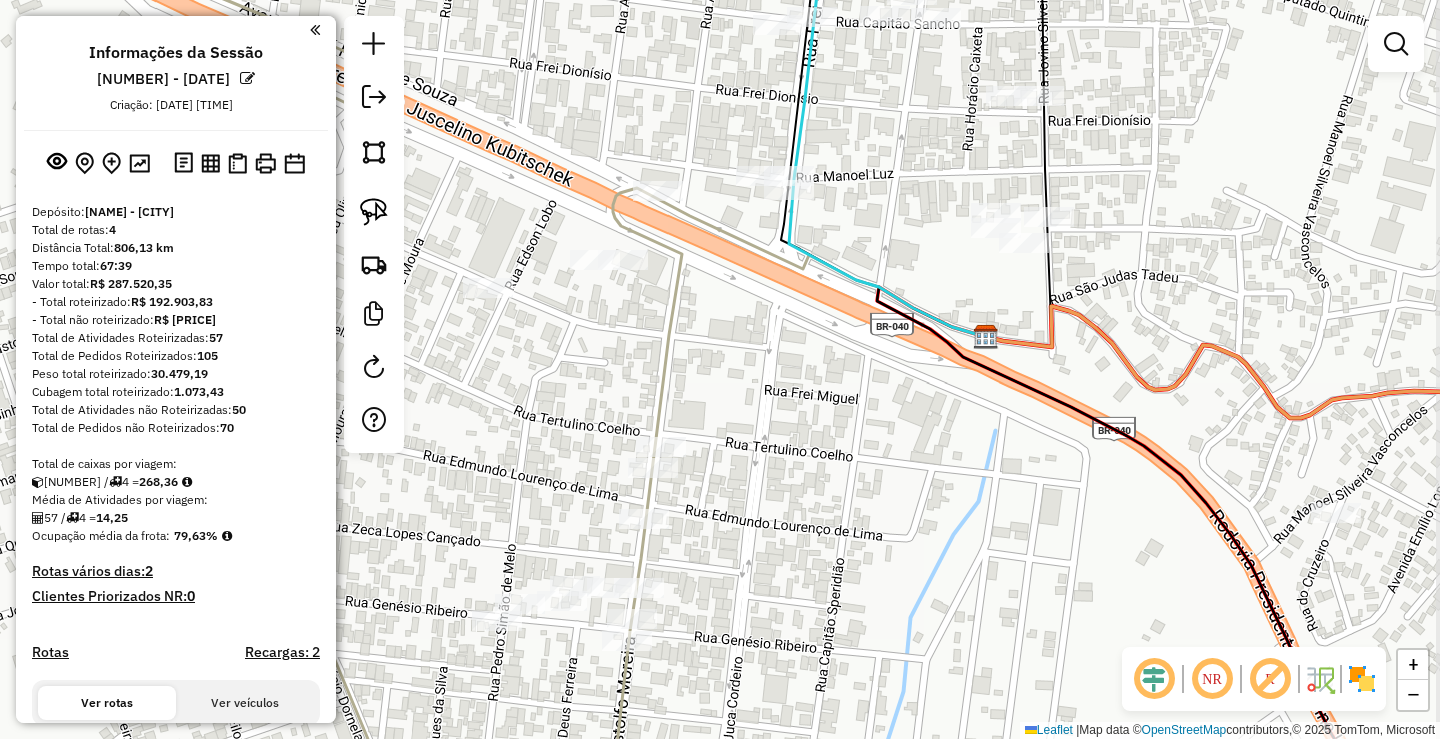 drag, startPoint x: 887, startPoint y: 512, endPoint x: 877, endPoint y: 566, distance: 54.91812 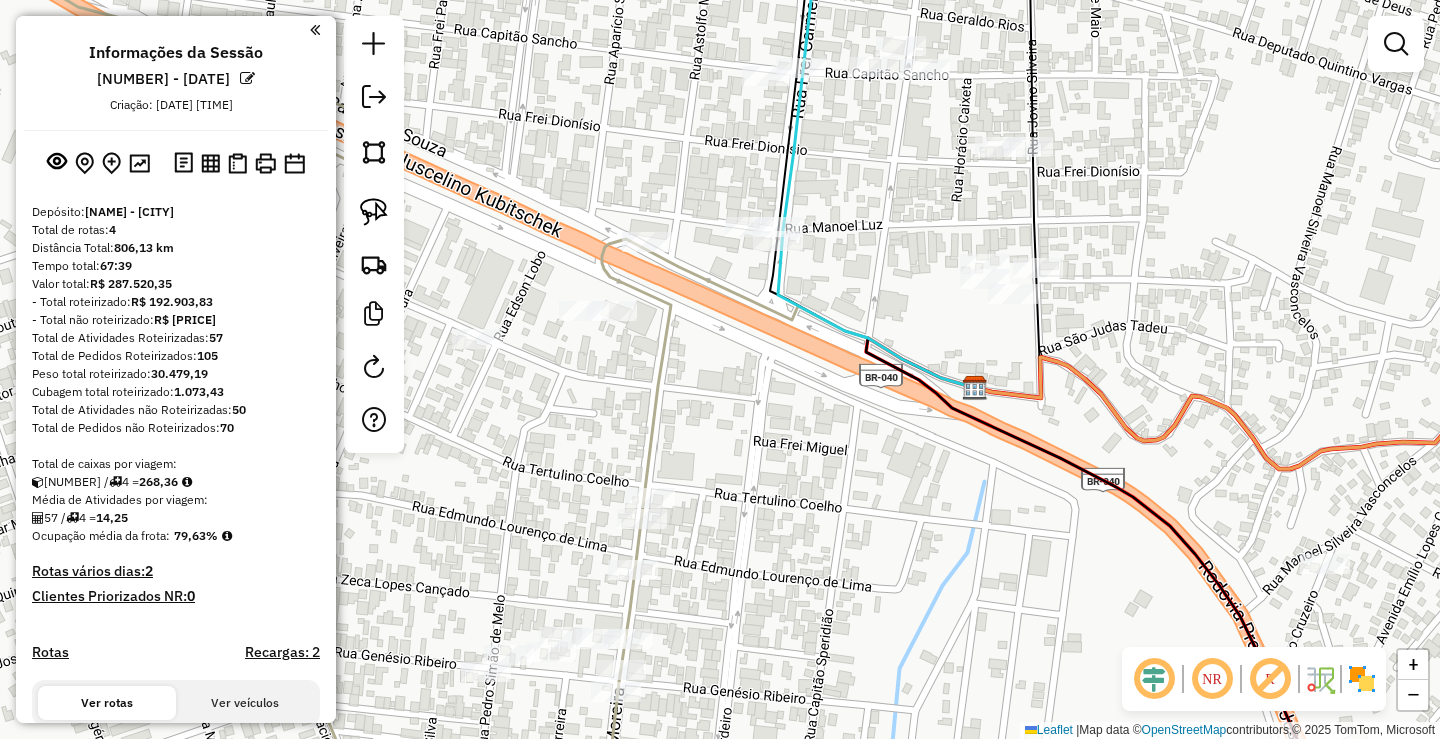 drag, startPoint x: 919, startPoint y: 485, endPoint x: 903, endPoint y: 556, distance: 72.780495 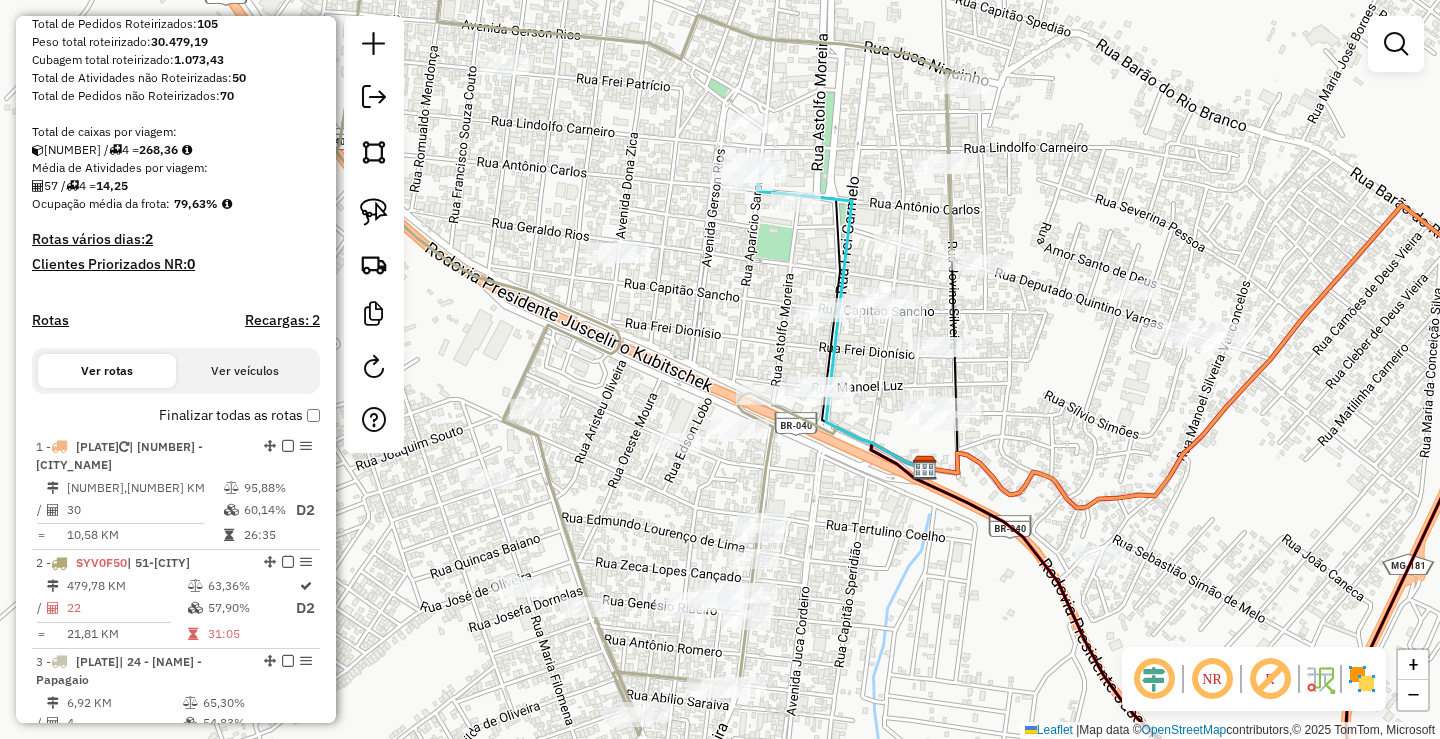 scroll, scrollTop: 500, scrollLeft: 0, axis: vertical 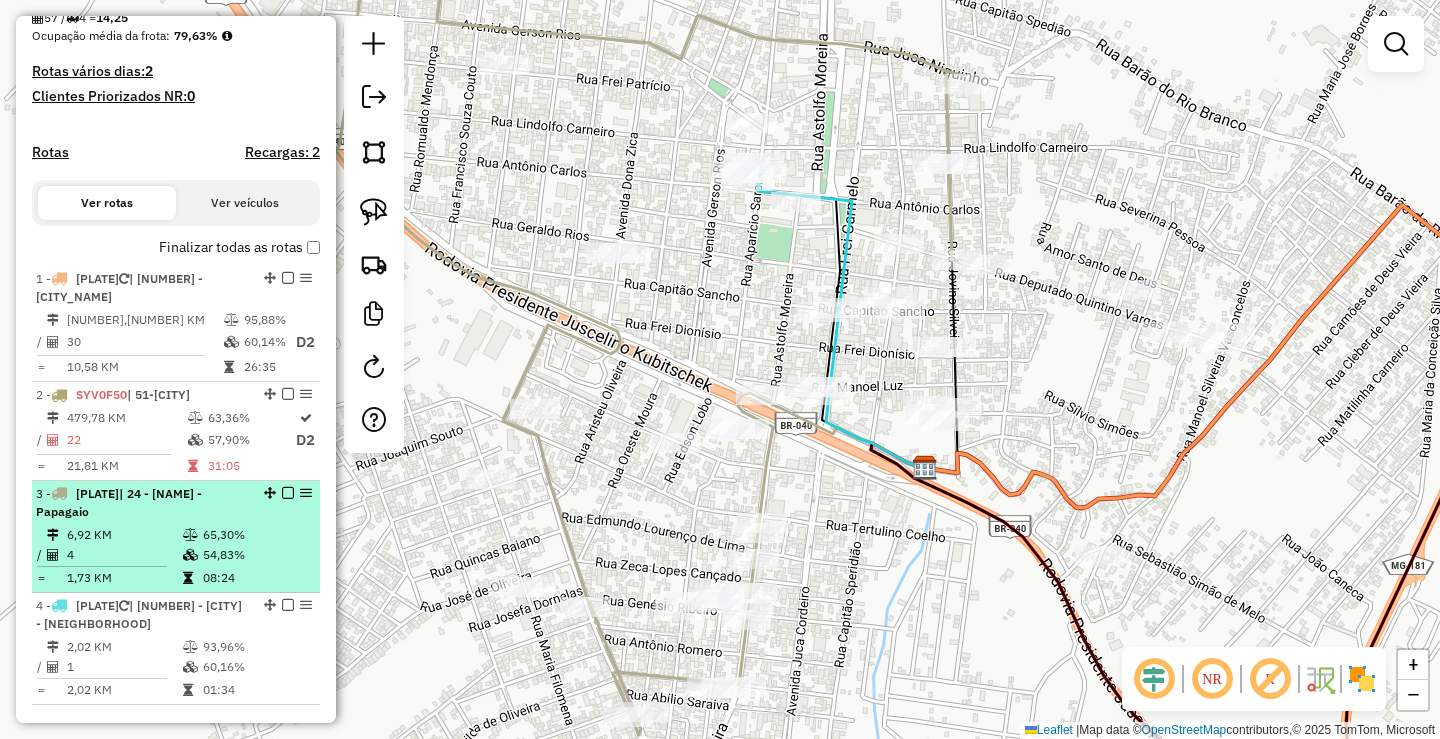 click at bounding box center (288, 493) 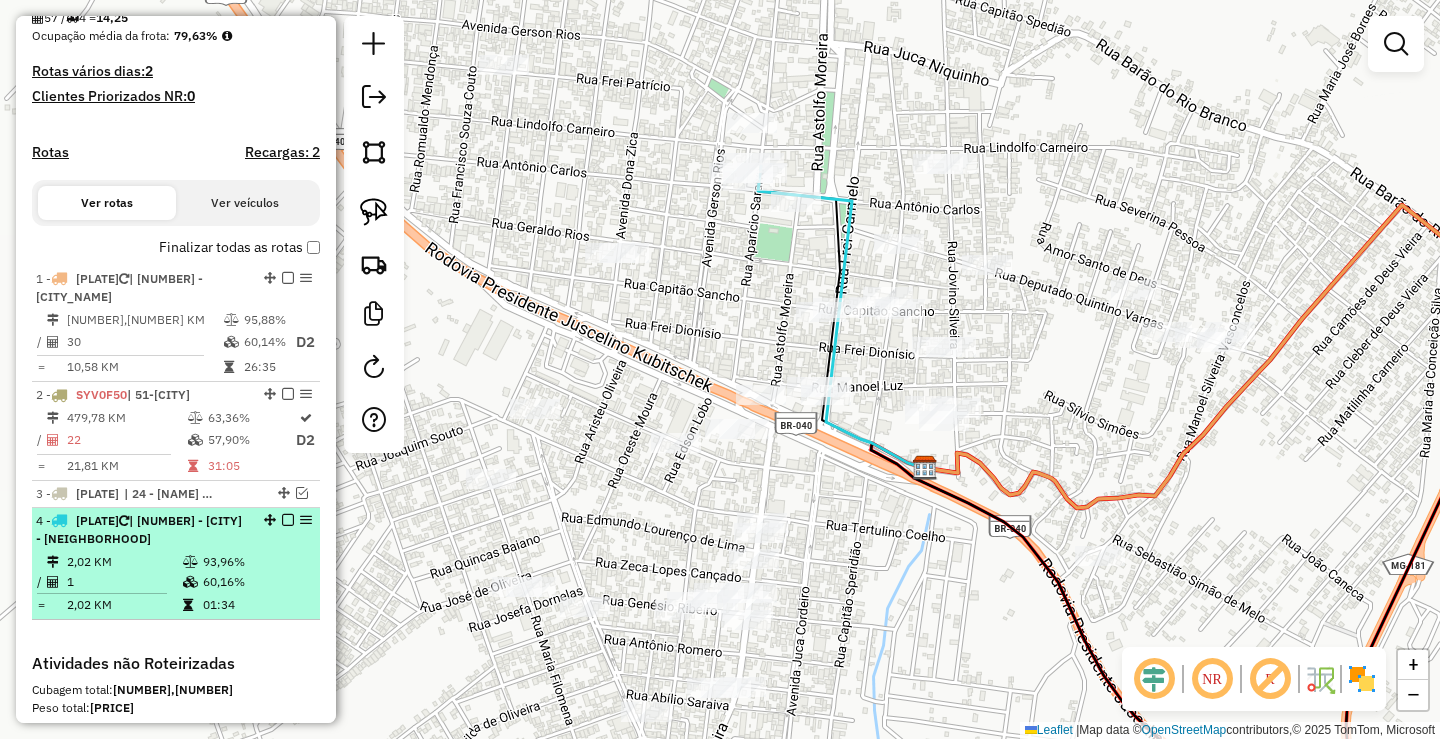 click at bounding box center (288, 520) 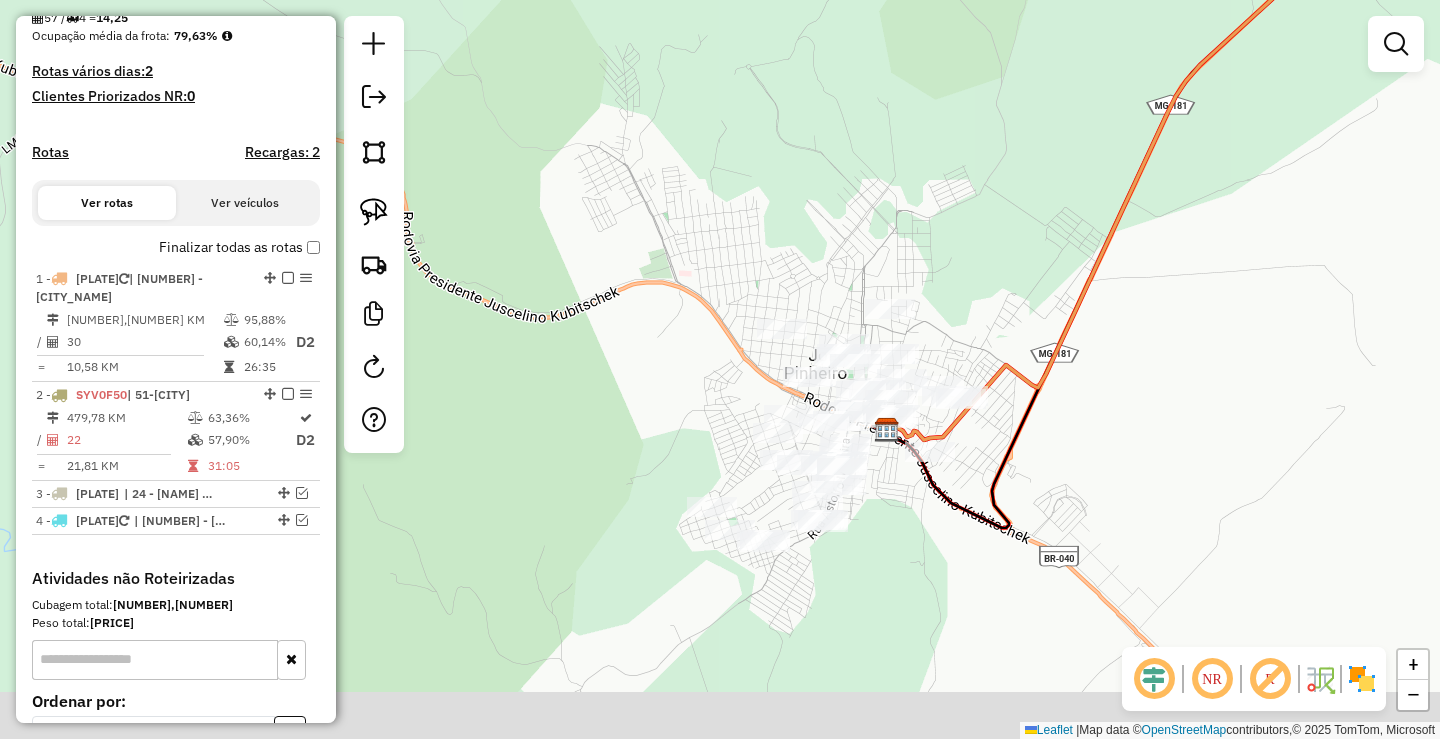 drag, startPoint x: 932, startPoint y: 644, endPoint x: 907, endPoint y: 510, distance: 136.31215 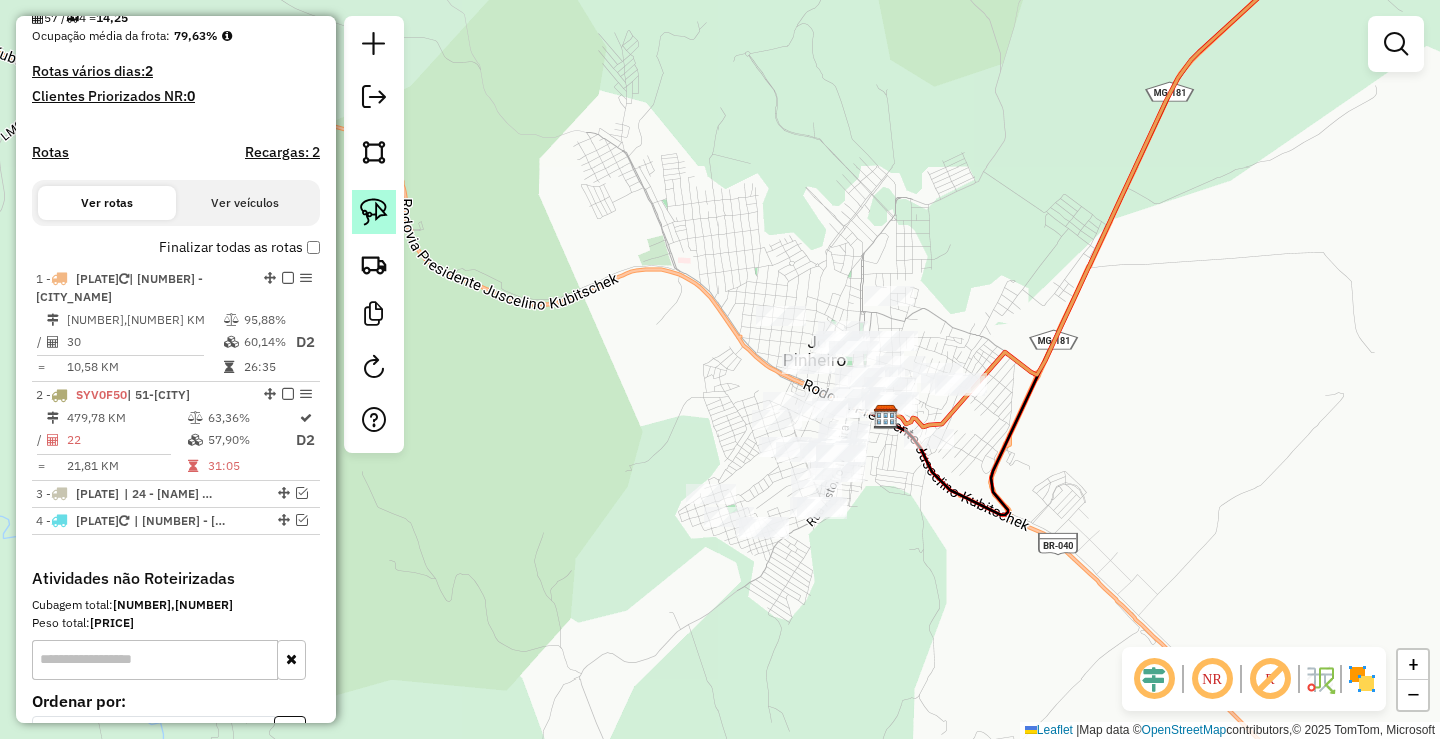 click 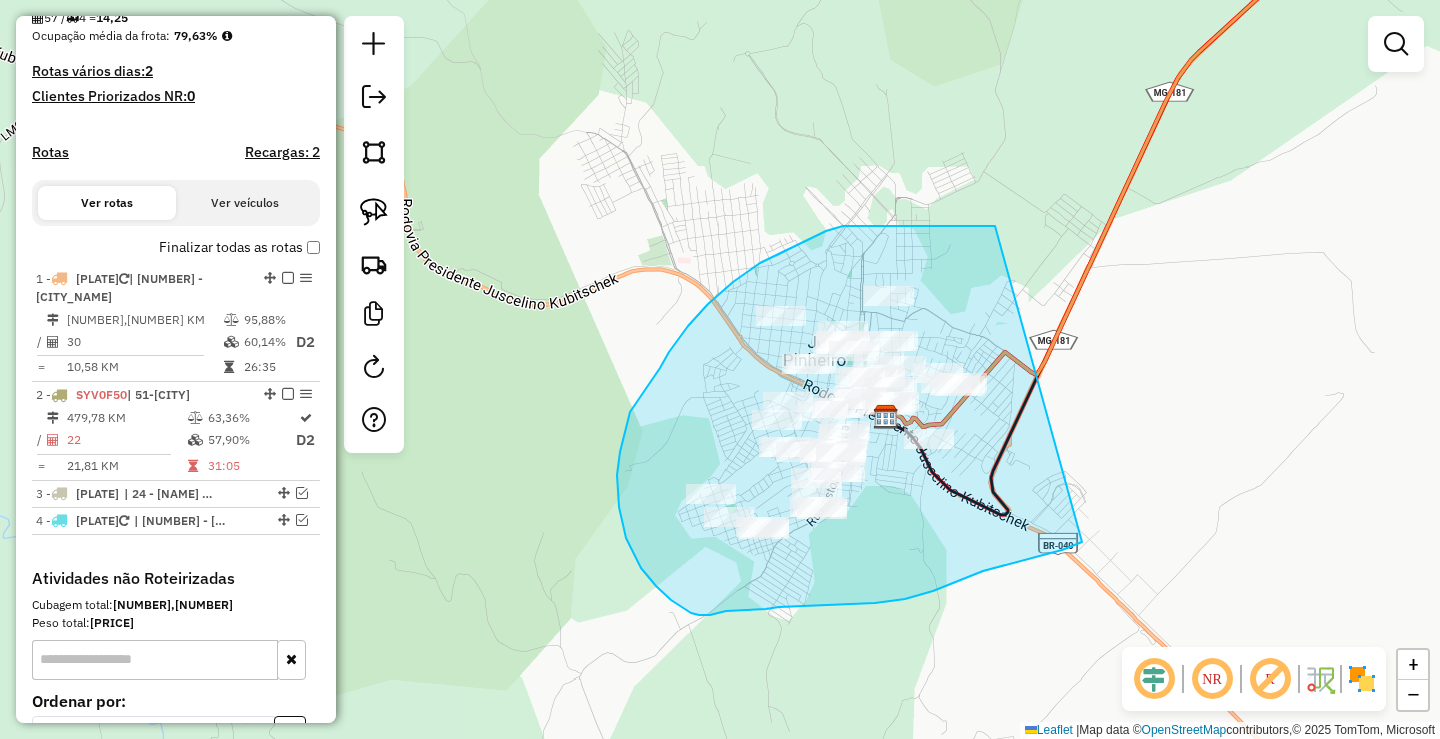 drag, startPoint x: 995, startPoint y: 226, endPoint x: 1082, endPoint y: 542, distance: 327.75754 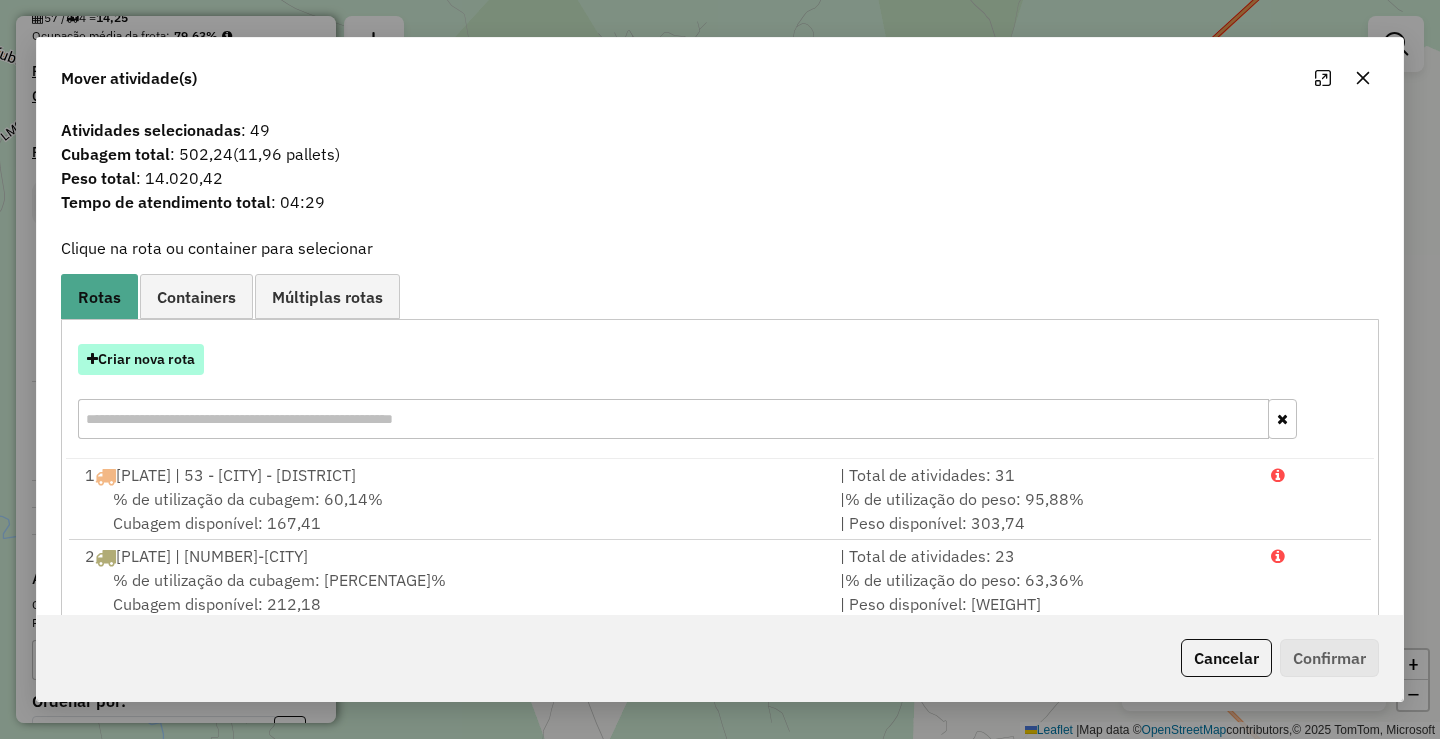 click on "Criar nova rota" at bounding box center [141, 359] 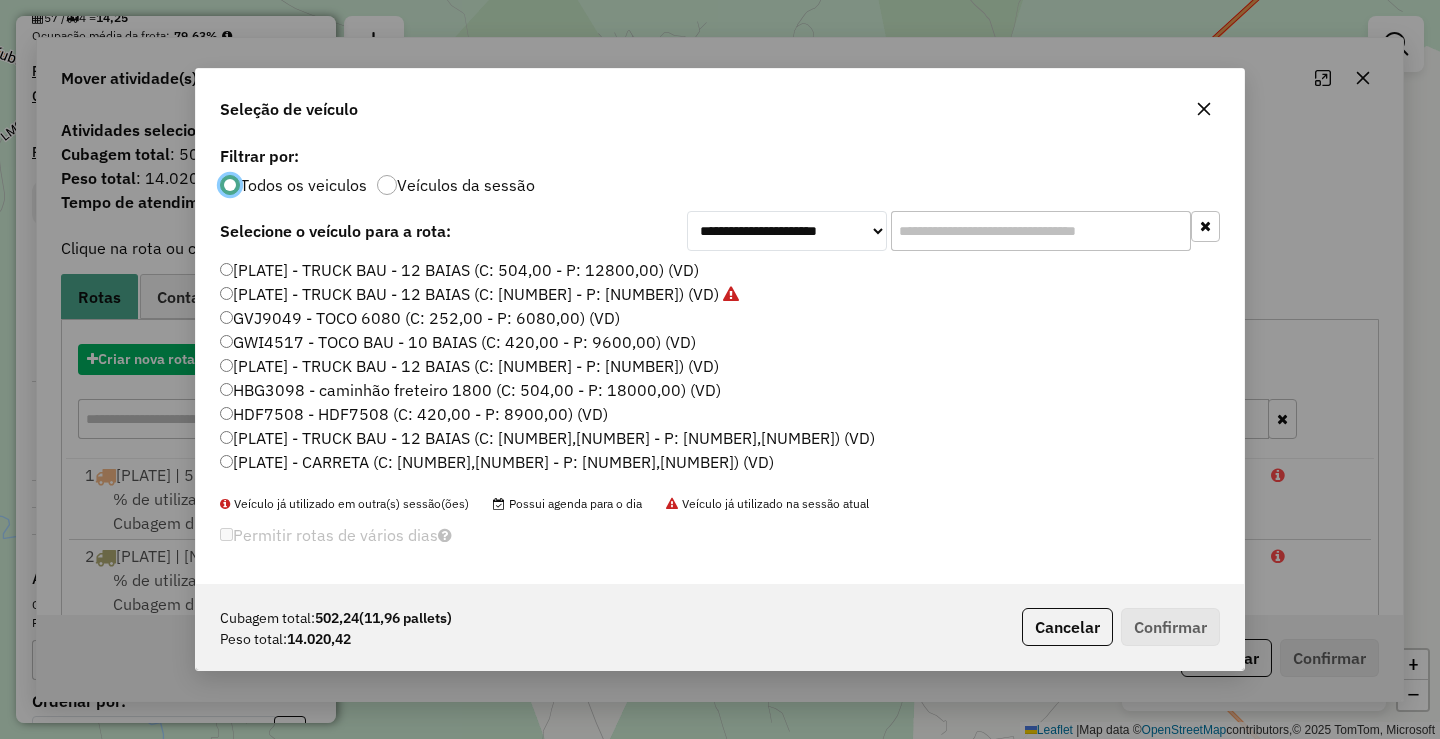 scroll, scrollTop: 11, scrollLeft: 6, axis: both 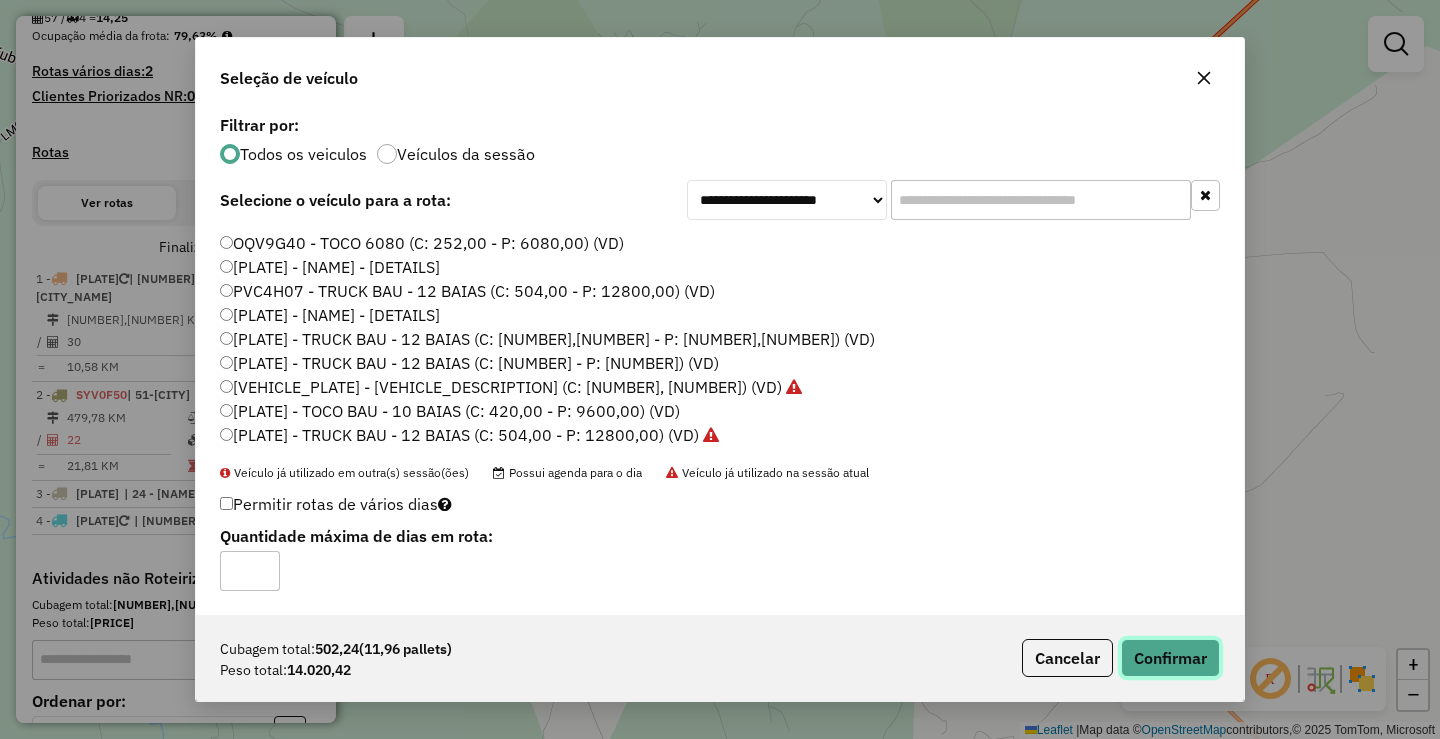 click on "Confirmar" 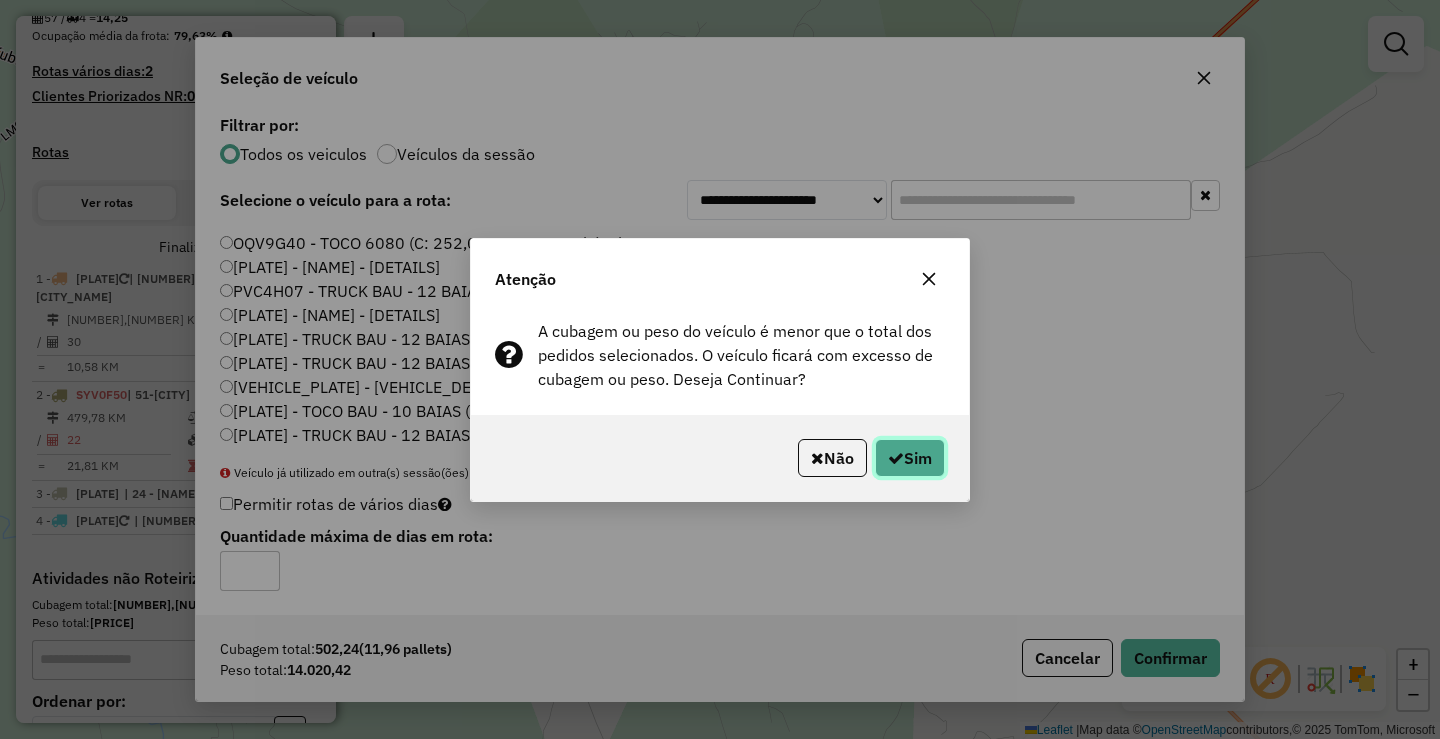 click on "Sim" 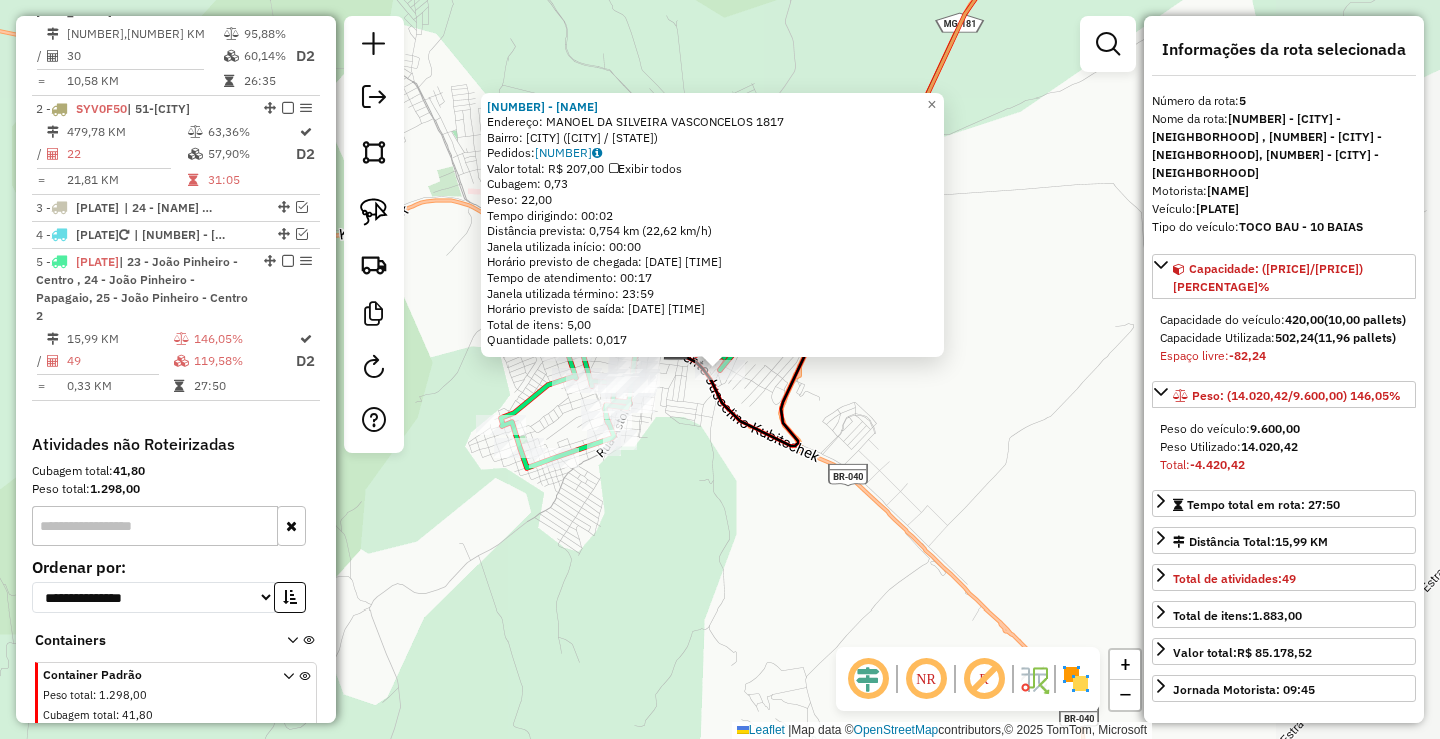 scroll, scrollTop: 858, scrollLeft: 0, axis: vertical 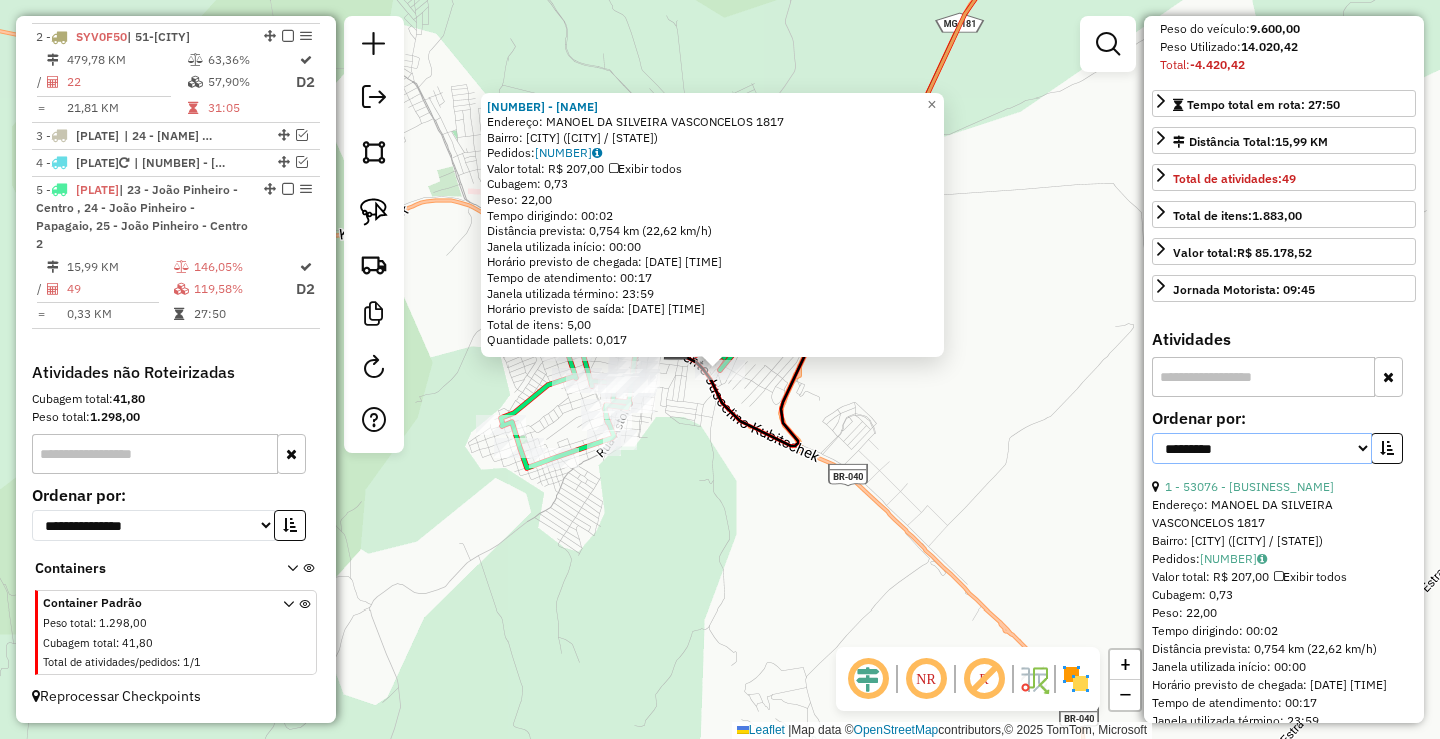 drag, startPoint x: 1261, startPoint y: 464, endPoint x: 1245, endPoint y: 473, distance: 18.35756 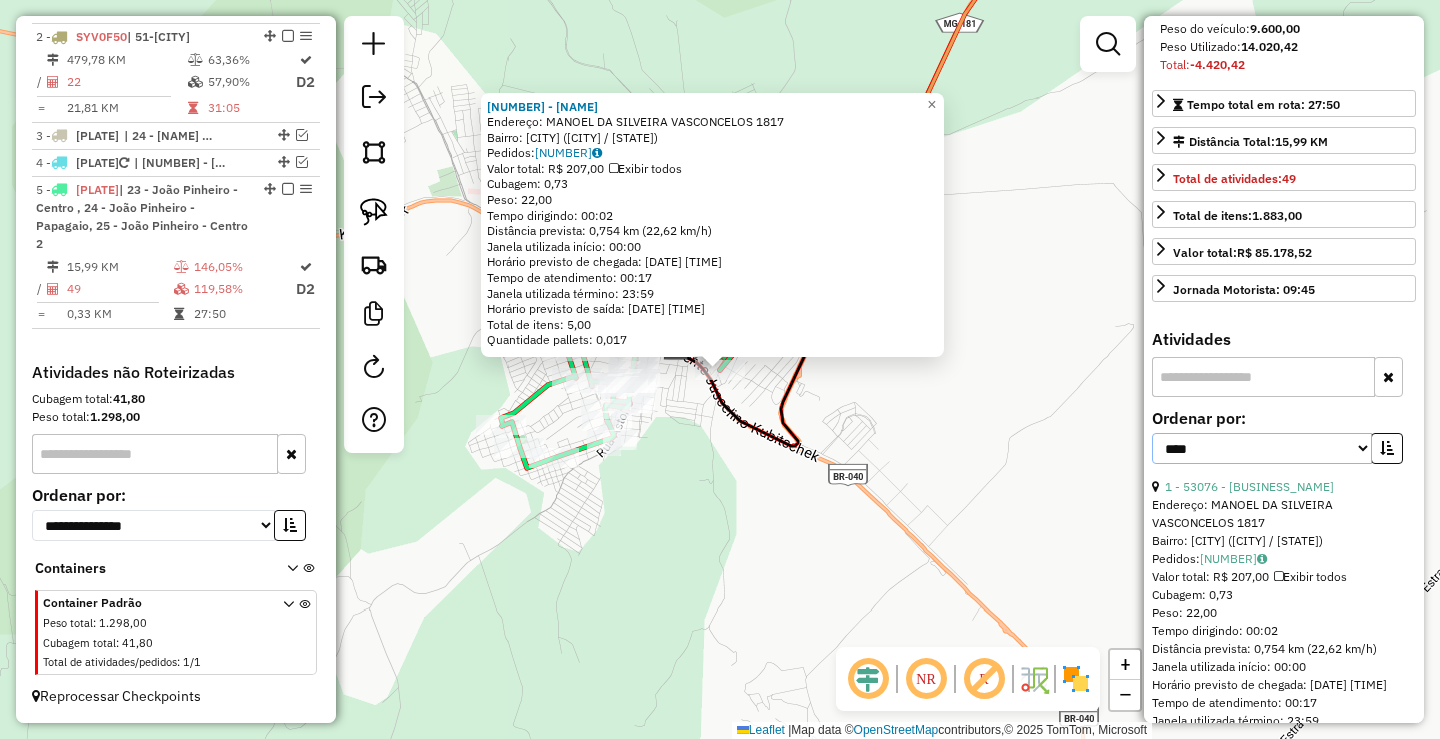 click on "**********" at bounding box center [1262, 448] 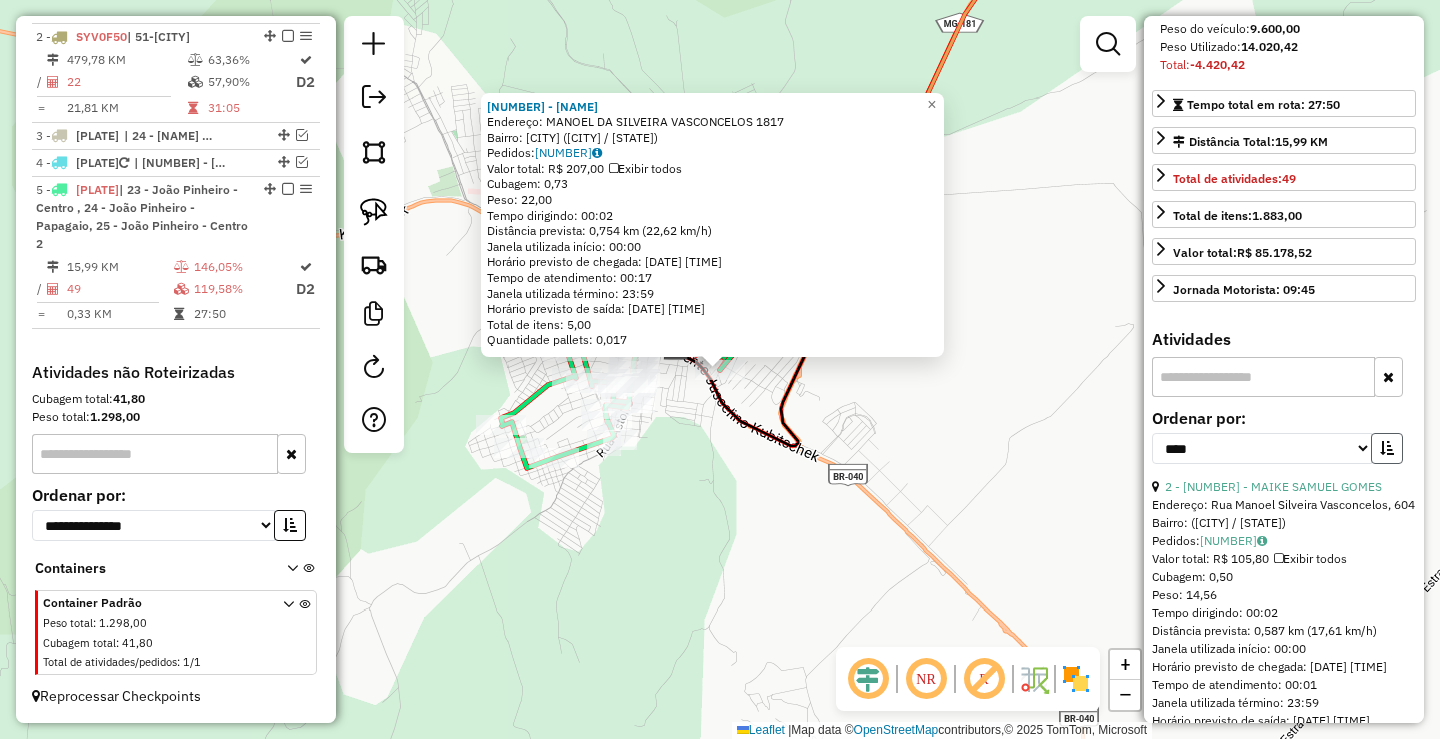 click at bounding box center [1387, 448] 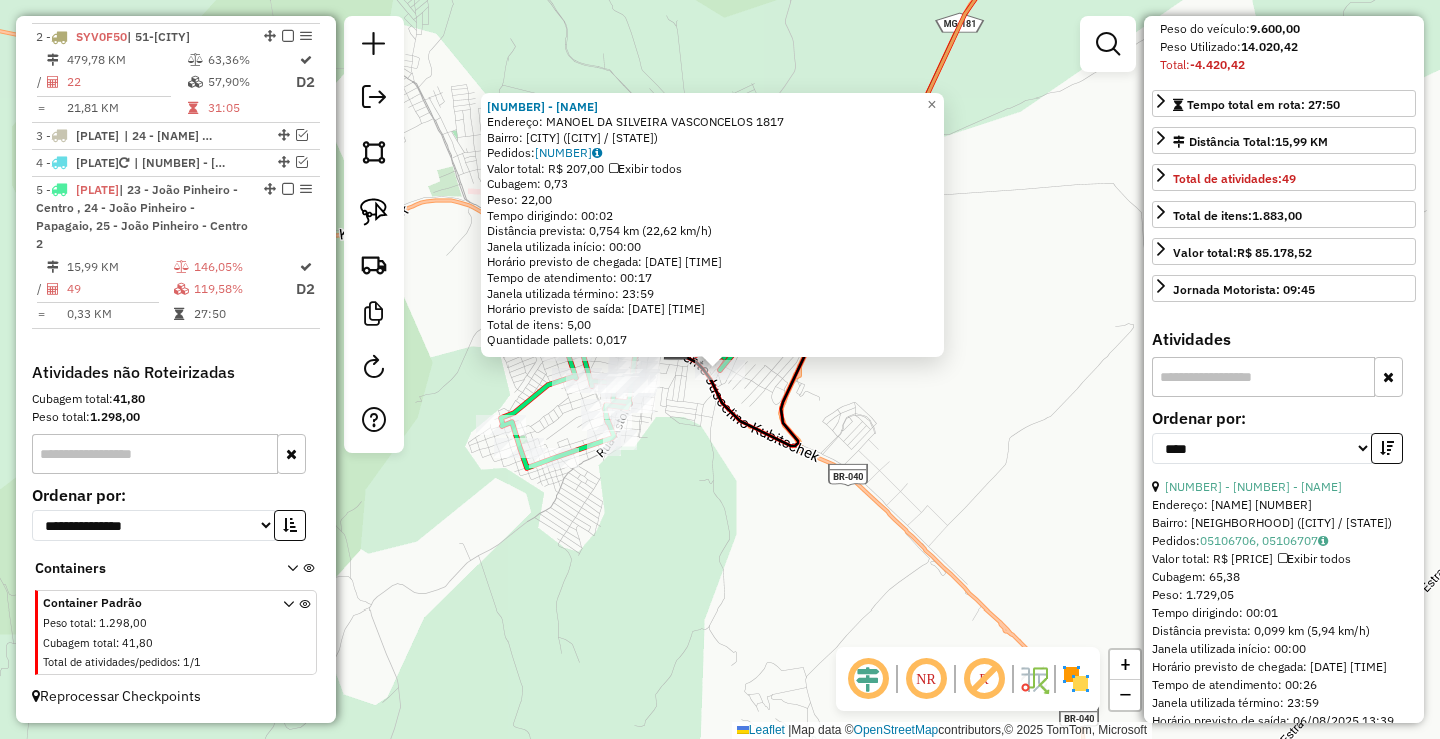 click on "[BUSINESS_NAME]  Endereço:  [STREET] [NUMBER]   Bairro: [NEIGHBORHOOD] ([CITY] / [STATE])   Pedidos:  [ORDER_ID]   Valor total: R$ [PRICE]   Exibir todos   Cubagem: [NUMBER]  Peso: [NUMBER]  Tempo dirigindo: [TIME]   Distância prevista: [NUMBER] km ([SPEED] km/h)   Janela utilizada início: [TIME]   Horário previsto de chegada: [DATE] [TIME]   Tempo de atendimento: [TIME]   Janela utilizada término: [TIME]   Horário previsto de saída: [DATE] [TIME]   Total de itens: [NUMBER]   Quantidade pallets: [NUMBER]  × Janela de atendimento Grade de atendimento Capacidade Transportadoras Veículos Cliente Pedidos  Rotas Selecione os dias de semana para filtrar as janelas de atendimento  Seg   Ter   Qua   Qui   Sex   Sáb   Dom  Informe o período da janela de atendimento: De: Até:  Filtrar exatamente a janela do cliente  Considerar janela de atendimento padrão  Selecione os dias de semana para filtrar as grades de atendimento  Seg   Ter   Qua   Qui   Sex   Sáb   Dom   Peso mínimo:   Peso máximo:   De:" 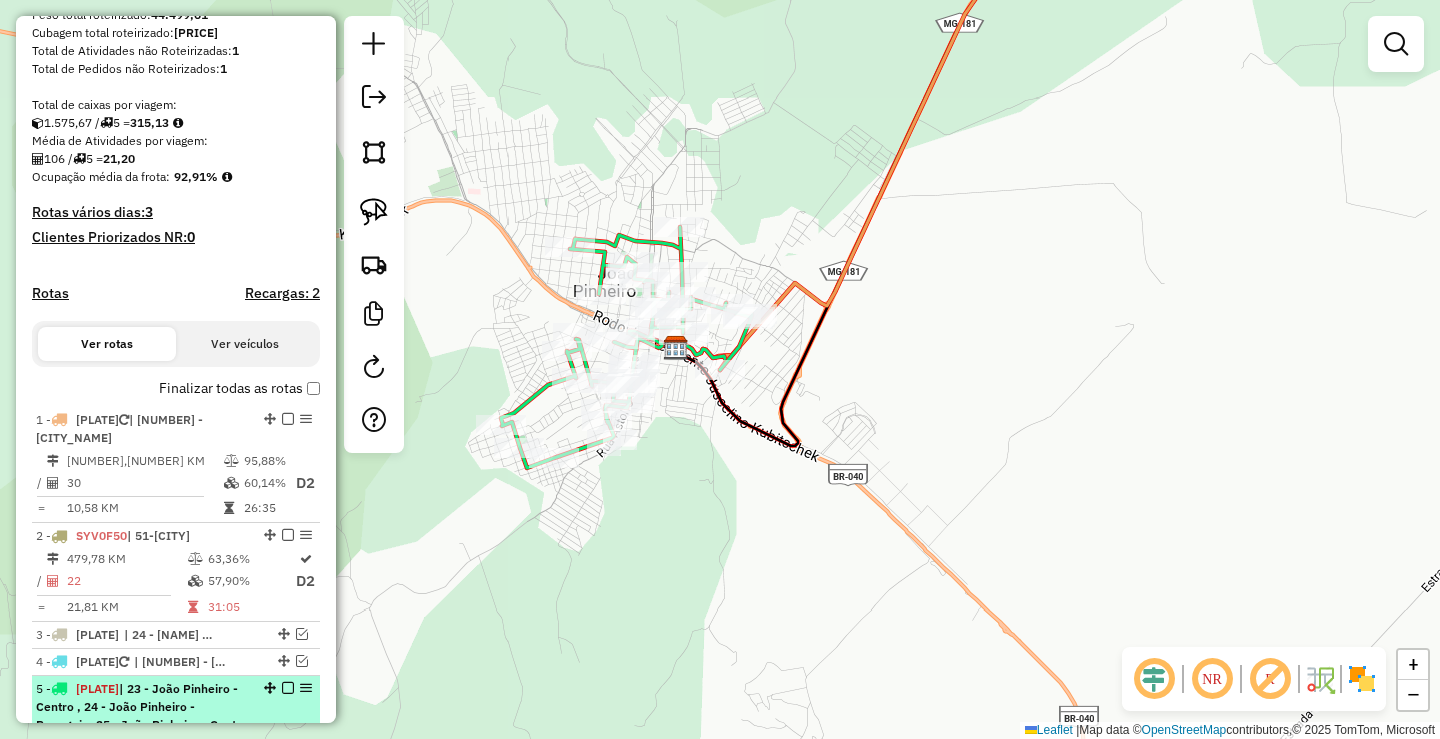 scroll, scrollTop: 358, scrollLeft: 0, axis: vertical 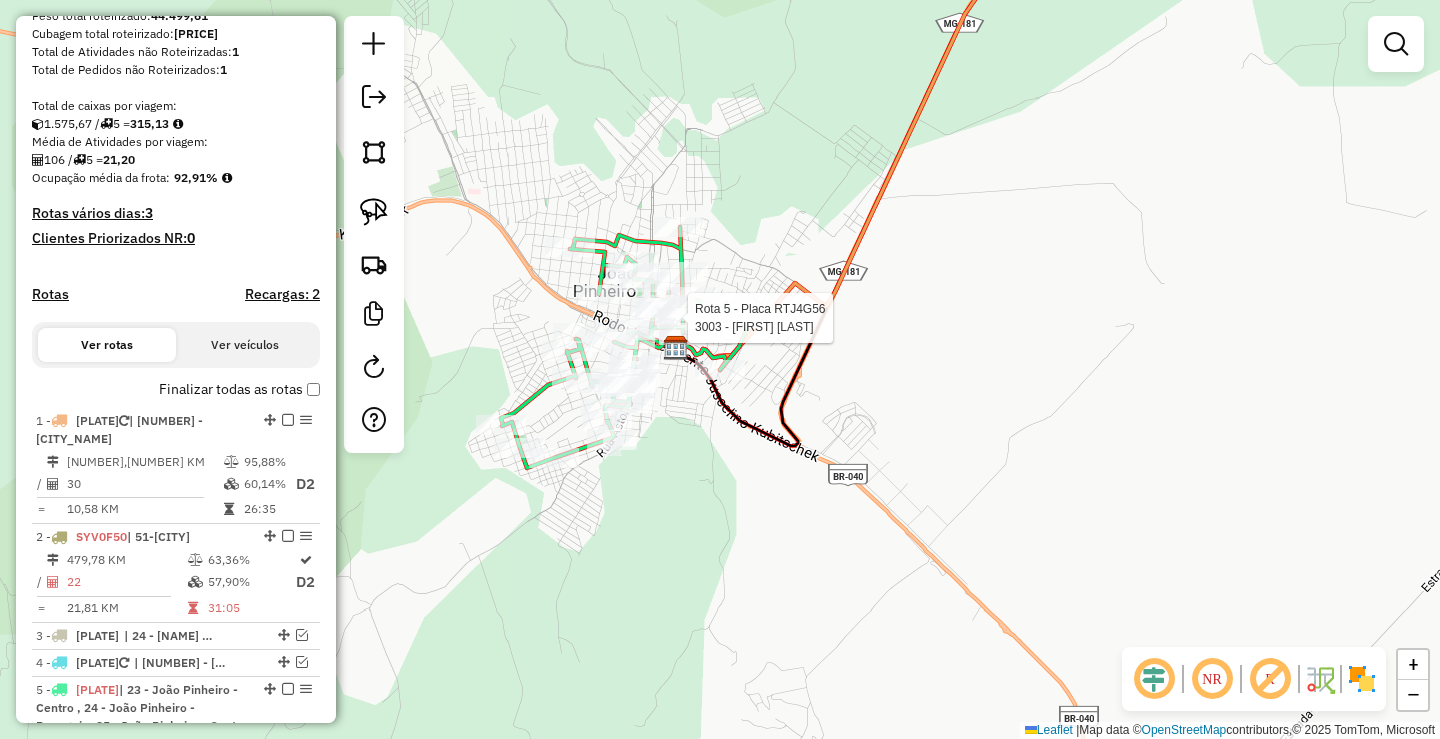 select on "*********" 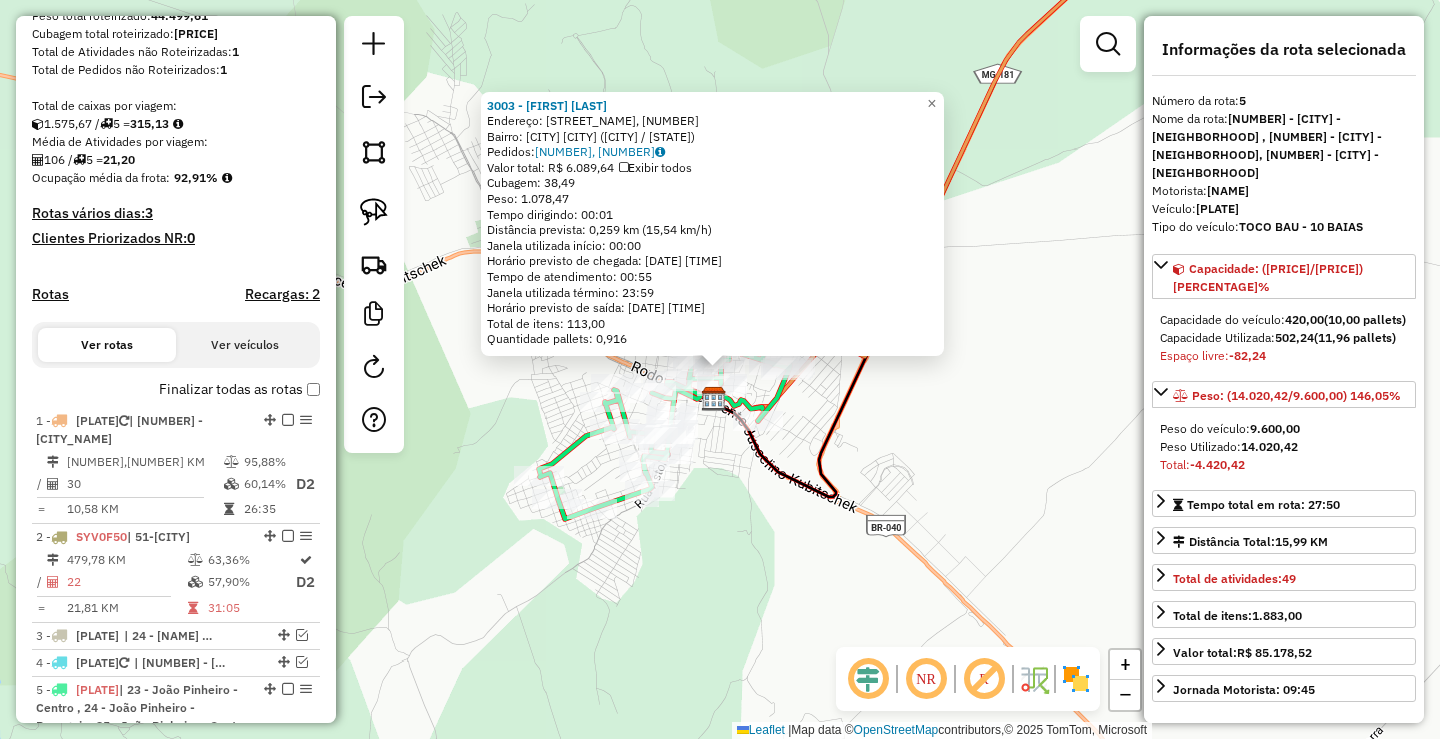 scroll, scrollTop: 858, scrollLeft: 0, axis: vertical 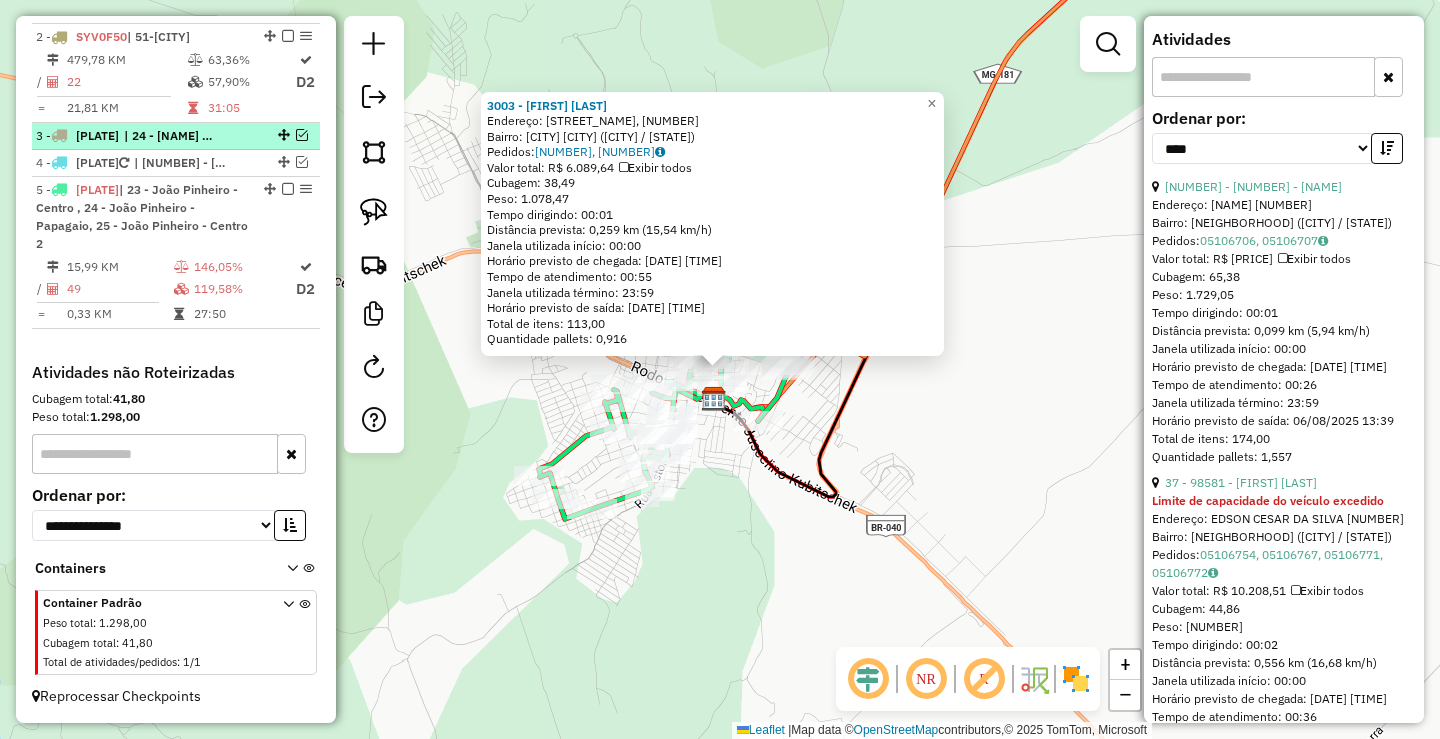 click at bounding box center (302, 135) 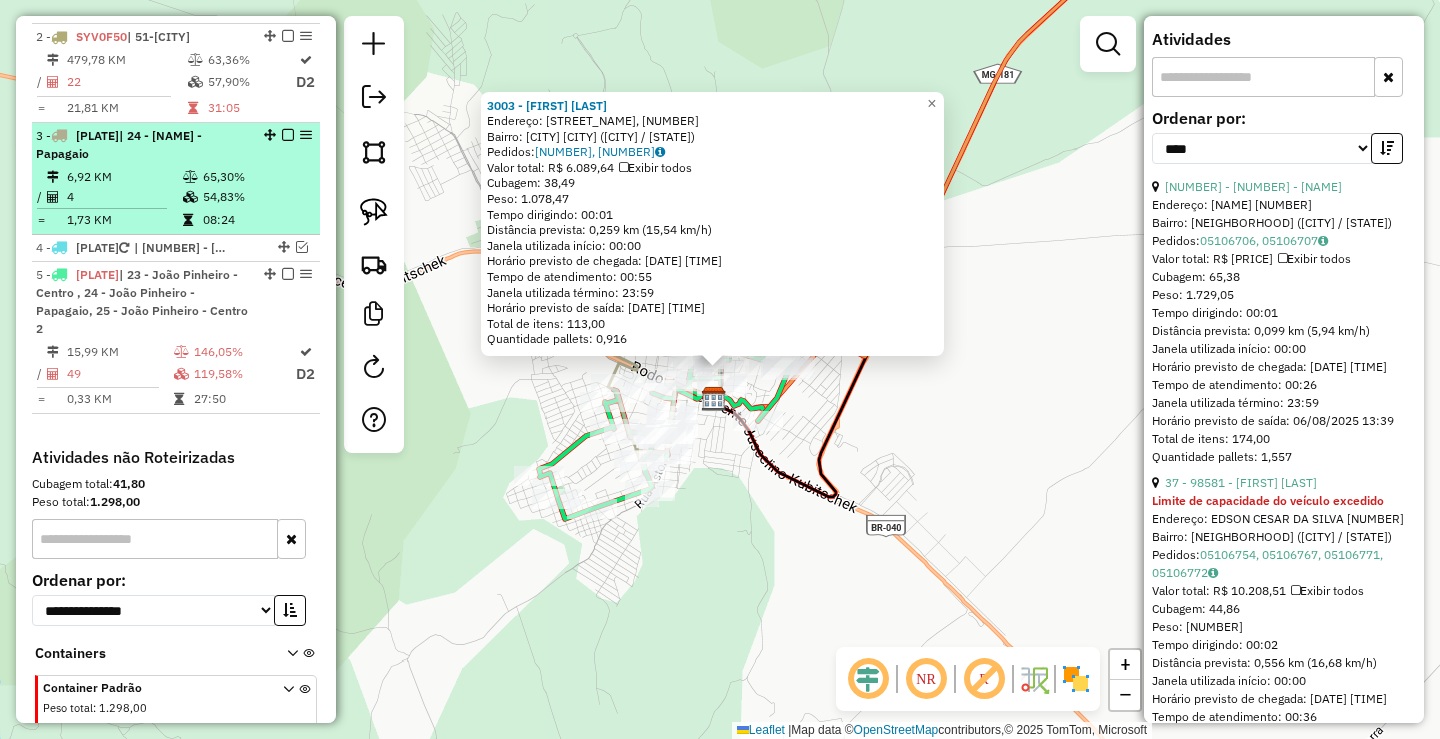 click on "| 24 - [NAME] - Papagaio" at bounding box center [119, 144] 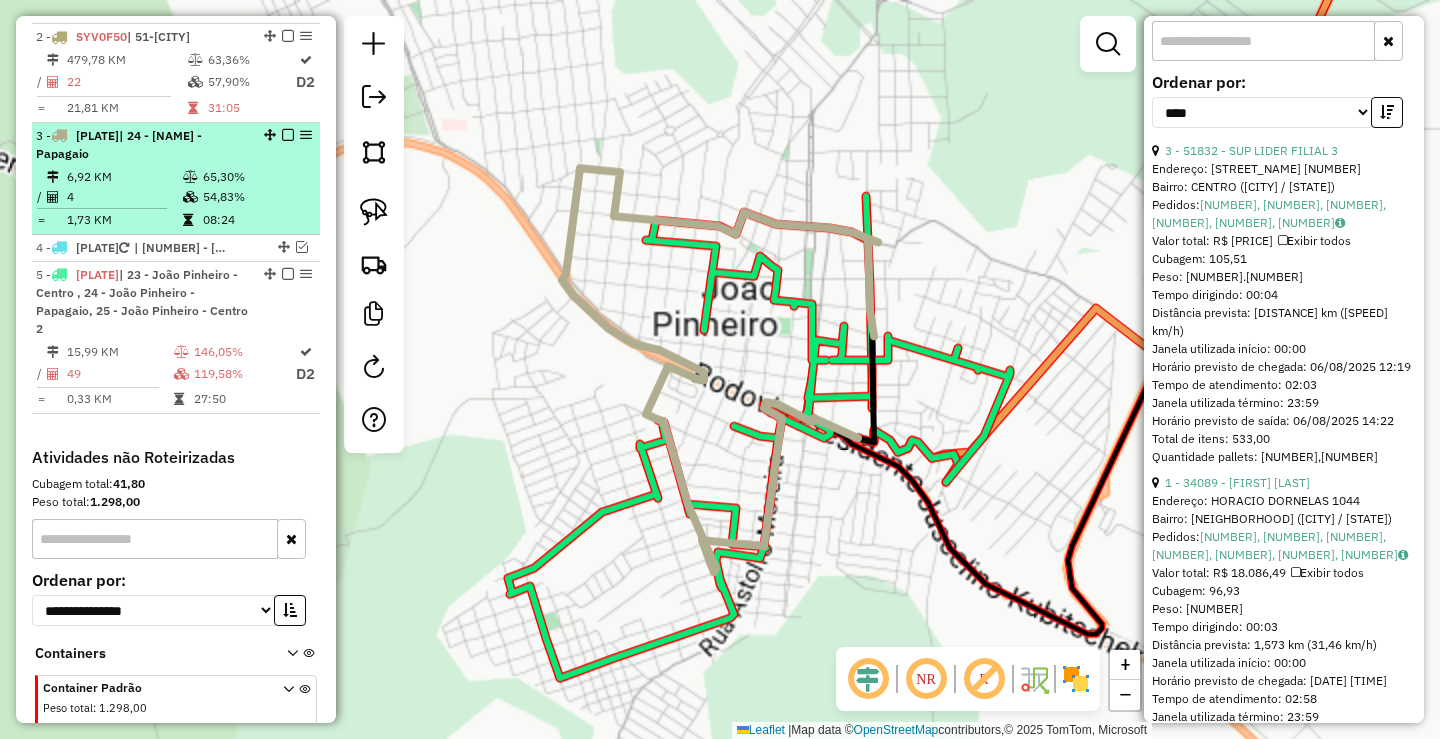scroll, scrollTop: 664, scrollLeft: 0, axis: vertical 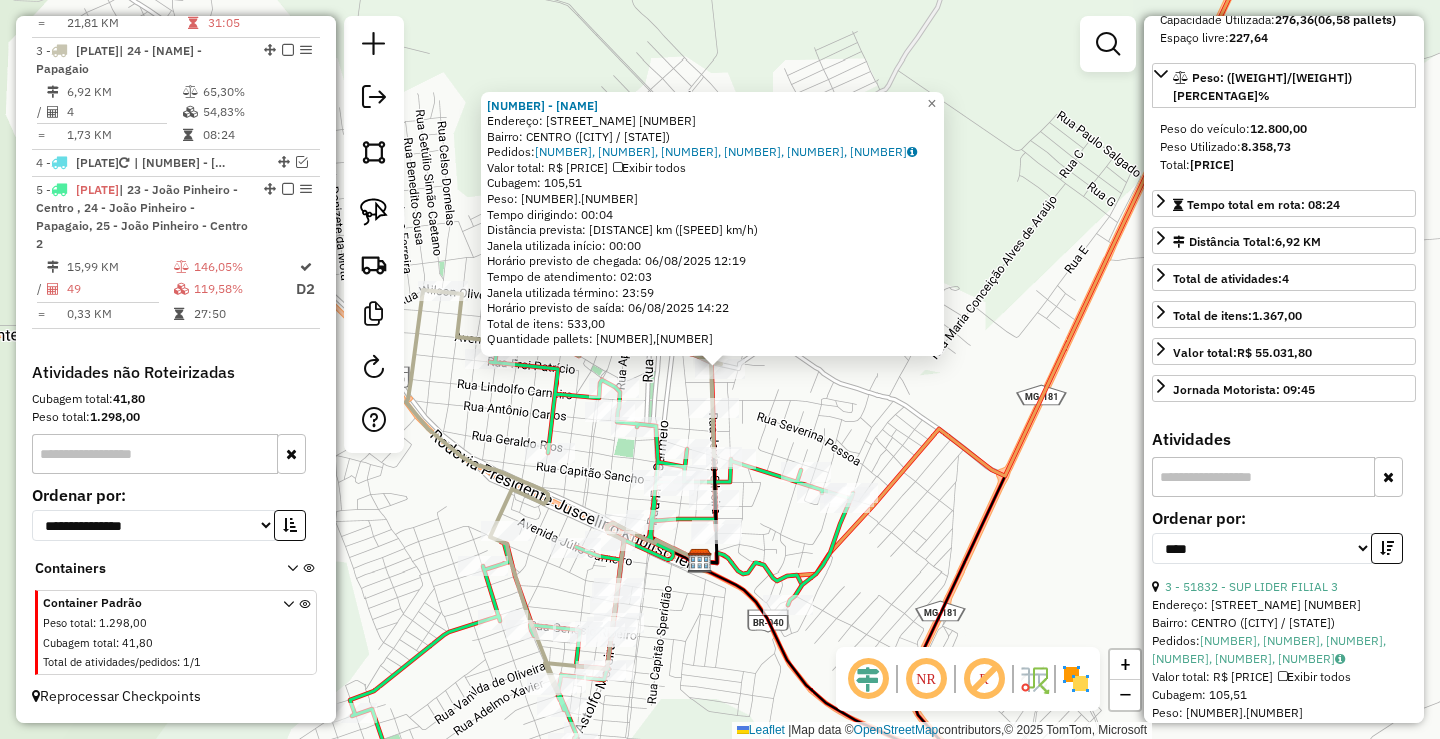 click on "[NUMBER] - [BUSINESS_NAME]  Endereço:  [STREET] [NUMBER]   Bairro: [NEIGHBORHOOD] ([CITY] / [STATE])   Pedidos:  [ORDER_ID], [ORDER_ID], [ORDER_ID], [ORDER_ID], [ORDER_ID], [ORDER_ID]   Valor total: R$ [PRICE]   Exibir todos   Cubagem: [NUMBER]  Peso: [NUMBER]  Tempo dirigindo: [TIME]   Distância prevista: [NUMBER] km ([SPEED] km/h)   Janela utilizada início: [TIME]   Horário previsto de chegada: [DATE] [TIME]   Tempo de atendimento: [TIME]   Janela utilizada término: [TIME]   Horário previsto de saída: [DATE] [TIME]   Total de itens: [NUMBER]   Quantidade pallets: [NUMBER]  × Janela de atendimento Grade de atendimento Capacidade Transportadoras Veículos Cliente Pedidos  Rotas Selecione os dias de semana para filtrar as janelas de atendimento  Seg   Ter   Qua   Qui   Sex   Sáb   Dom  Informe o período da janela de atendimento: De: Até:  Filtrar exatamente a janela do cliente  Considerar janela de atendimento padrão  Selecione os dias de semana para filtrar as grades de atendimento  Seg   Ter   Qua   Qui   Sex   Sáb   Dom" 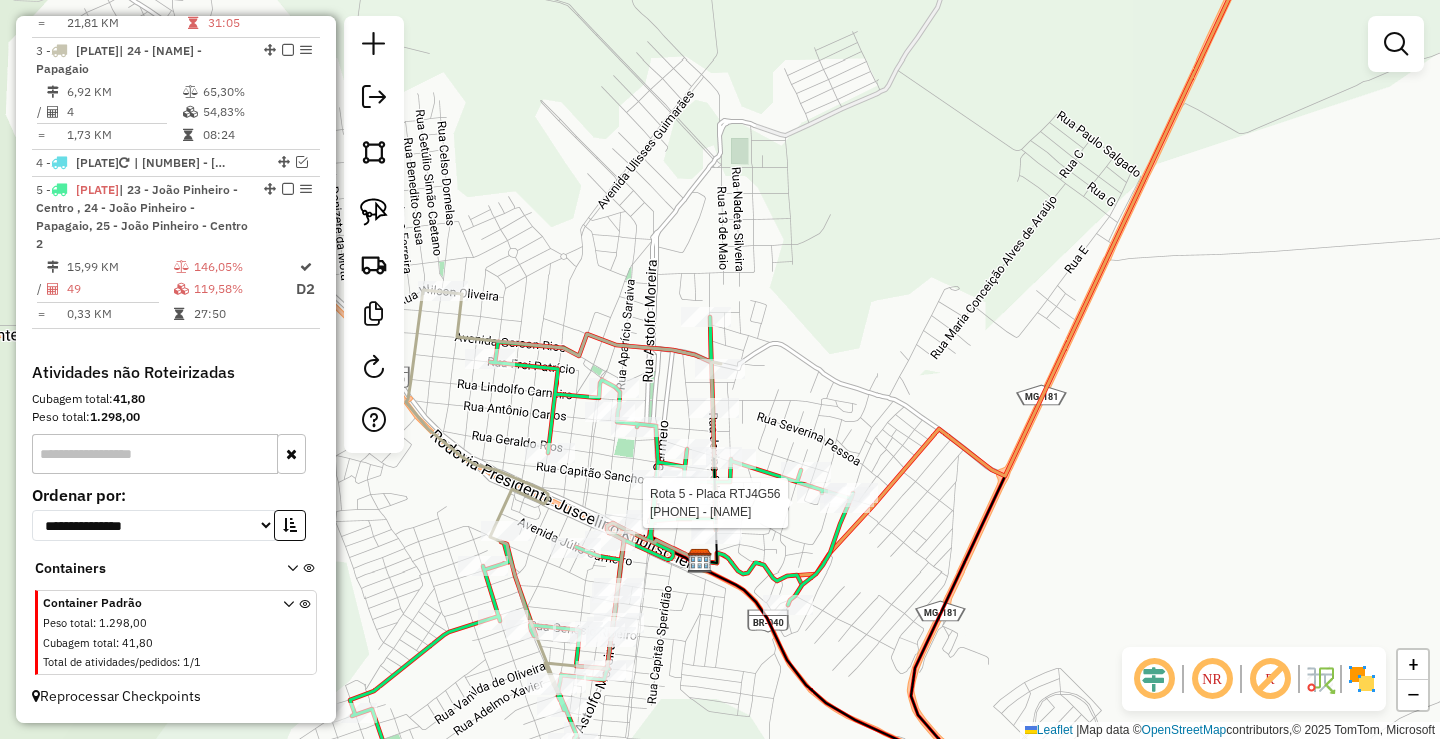 select on "*********" 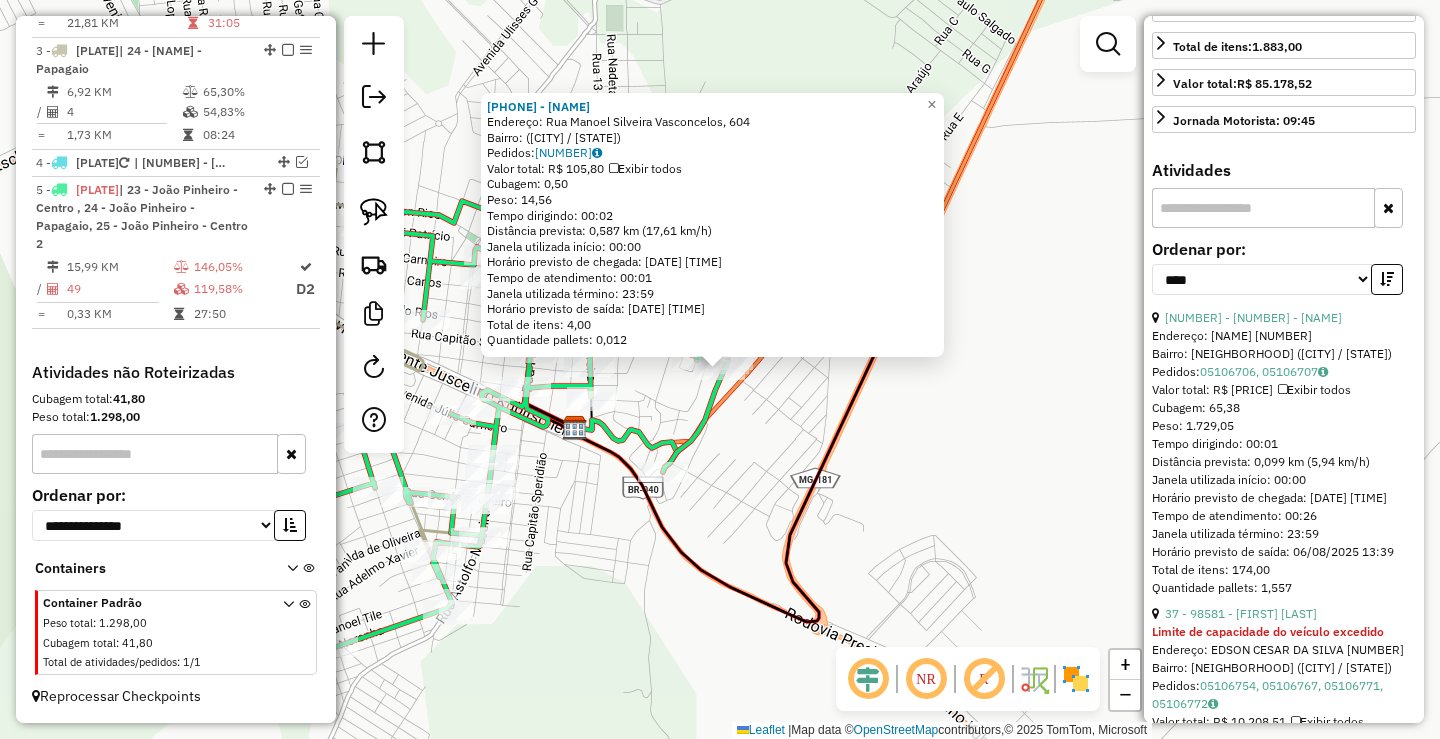 scroll, scrollTop: 600, scrollLeft: 0, axis: vertical 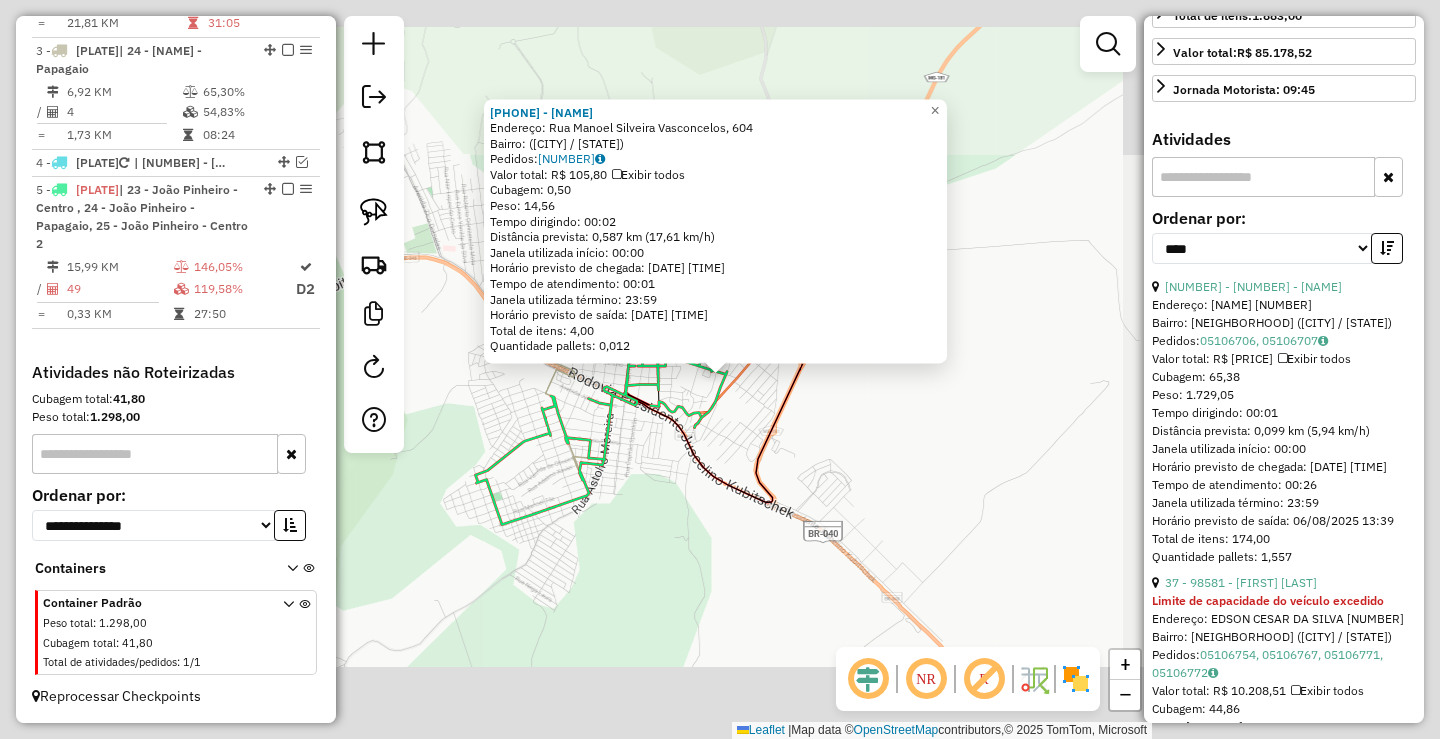 click 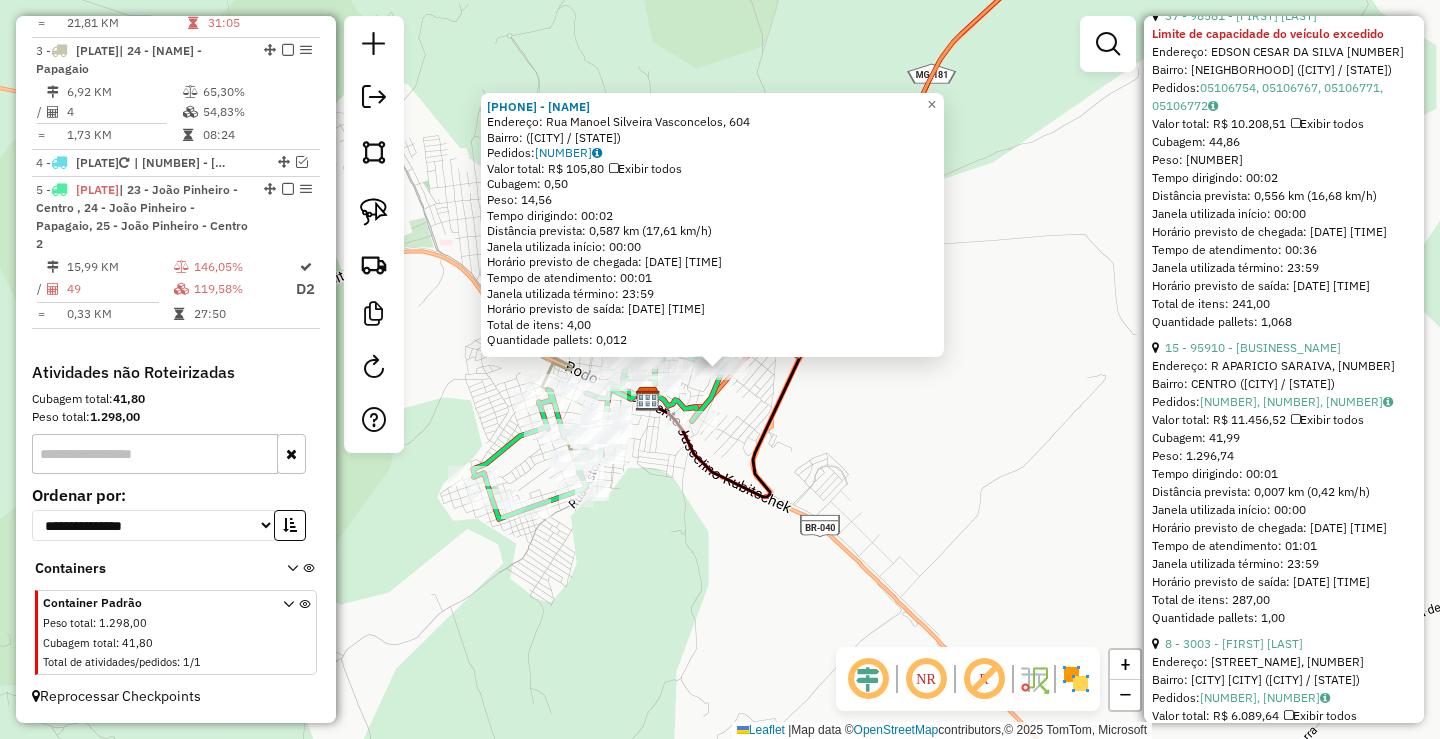 scroll, scrollTop: 1200, scrollLeft: 0, axis: vertical 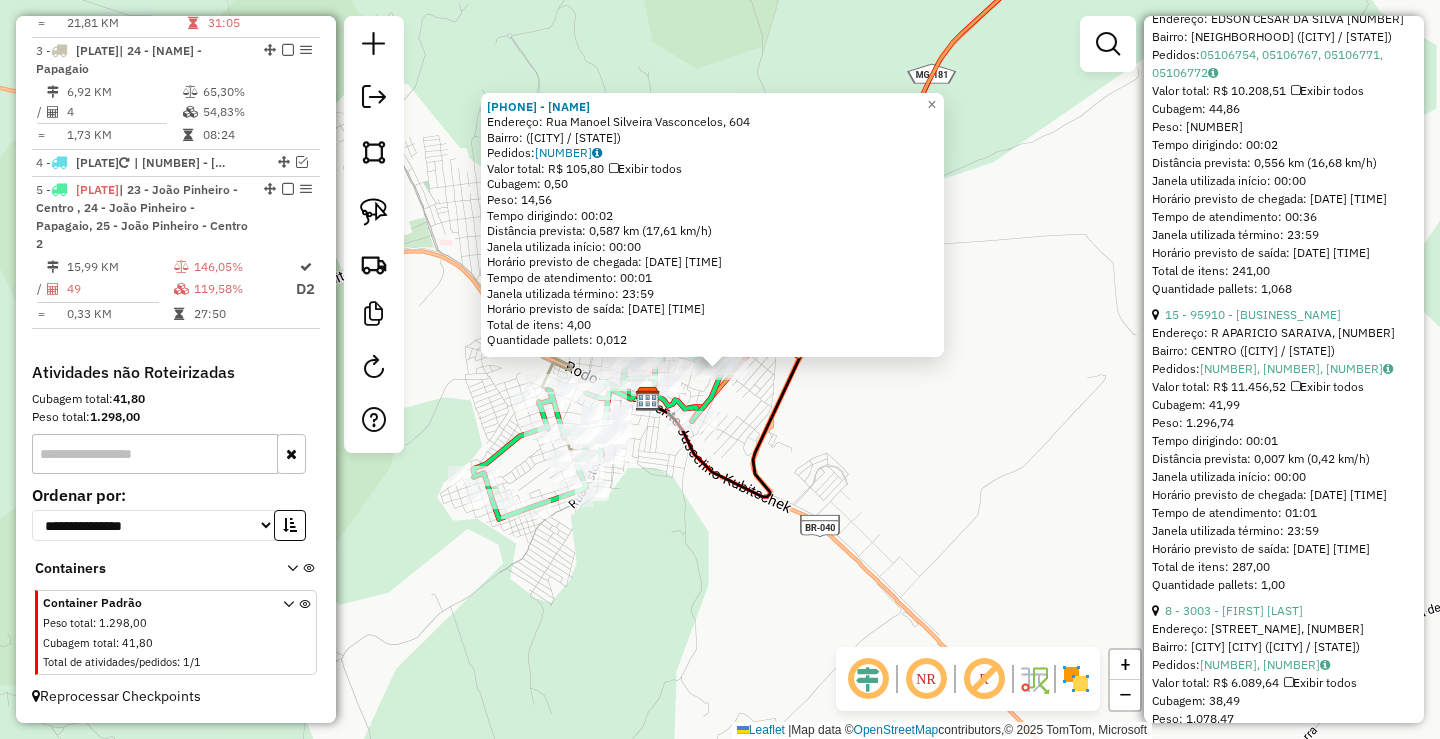 click on "[NUMBER] - [PERSON_NAME] Endereço: [STREET_NAME], [NUMBER] Bairro: ([CITY] / [STATE]) Pedidos: [ORDER_ID] Valor total: R$ [PRICE] Exibir todos Cubagem: [NUMBER] Peso: [NUMBER] Tempo dirigindo: [TIME] Distância prevista: [DISTANCE] km ([SPEED] km/h) Janela utilizada início: [TIME] Horário previsto de chegada: [DATE] [TIME] Tempo de atendimento: [TIME] Janela utilizada término: [TIME] Horário previsto de saída: [DATE] [TIME] Total de itens: [NUMBER] Quantidade pallets: [NUMBER] × Janela de atendimento Grade de atendimento Capacidade Transportadoras Veículos Cliente Pedidos Rotas Selecione os dias de semana para filtrar as janelas de atendimento Seg Ter Qua Qui Sex Sáb Dom Informe o período da janela de atendimento: De: Até: Filtrar exatamente a janela do cliente Considerar janela de atendimento padrão Selecione os dias de semana para filtrar as grades de atendimento Seg Ter Qua Qui Sex Sáb Dom Peso mínimo: Peso máximo: De: Até:" 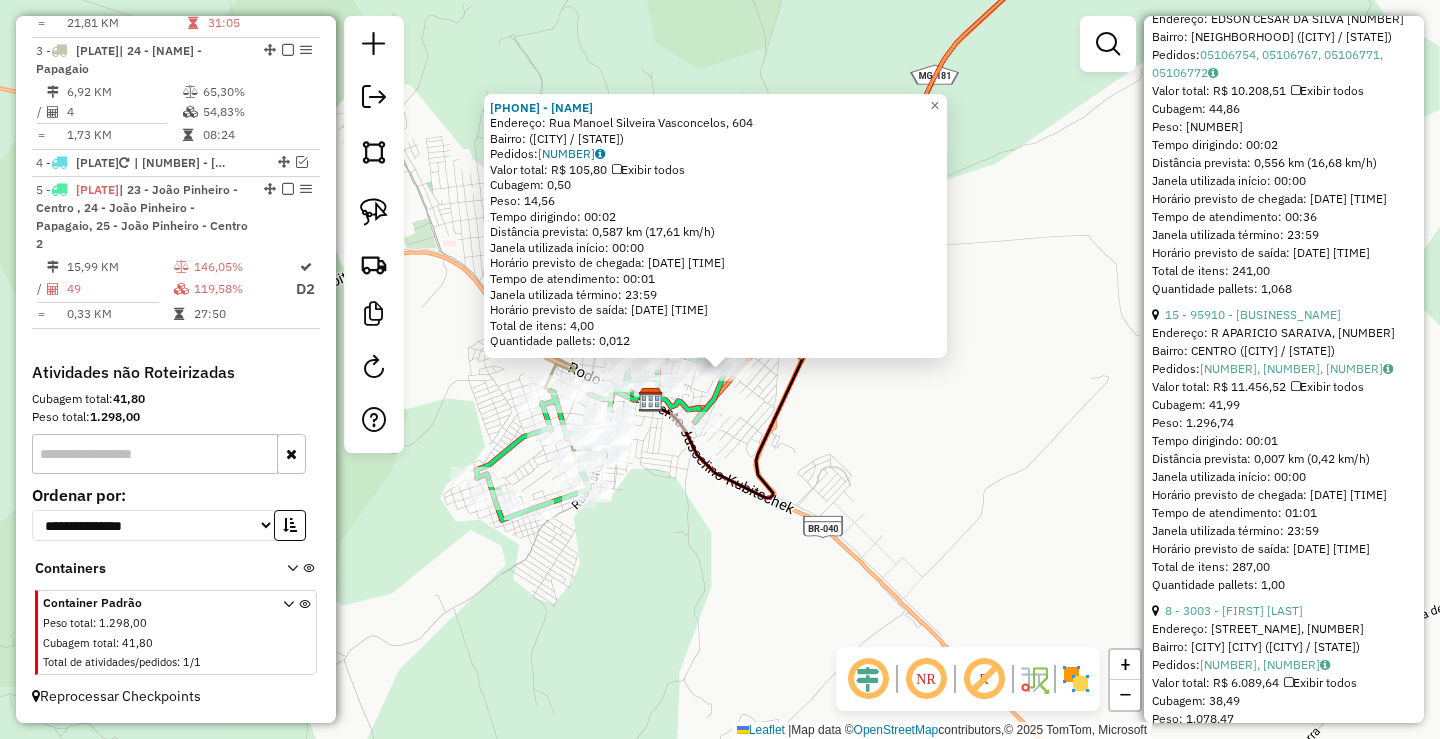 click on "[NUMBER] - [PERSON_NAME] Endereço: [STREET_NAME], [NUMBER] Bairro: ([CITY] / [STATE]) Pedidos: [ORDER_ID] Valor total: R$ [PRICE] Exibir todos Cubagem: [NUMBER] Peso: [NUMBER] Tempo dirigindo: [TIME] Distância prevista: [DISTANCE] km ([SPEED] km/h) Janela utilizada início: [TIME] Horário previsto de chegada: [DATE] [TIME] Tempo de atendimento: [TIME] Janela utilizada término: [TIME] Horário previsto de saída: [DATE] [TIME] Total de itens: [NUMBER] Quantidade pallets: [NUMBER] × Janela de atendimento Grade de atendimento Capacidade Transportadoras Veículos Cliente Pedidos Rotas Selecione os dias de semana para filtrar as janelas de atendimento Seg Ter Qua Qui Sex Sáb Dom Informe o período da janela de atendimento: De: Até: Filtrar exatamente a janela do cliente Considerar janela de atendimento padrão Selecione os dias de semana para filtrar as grades de atendimento Seg Ter Qua Qui Sex Sáb Dom Peso mínimo: Peso máximo: De: Até:" 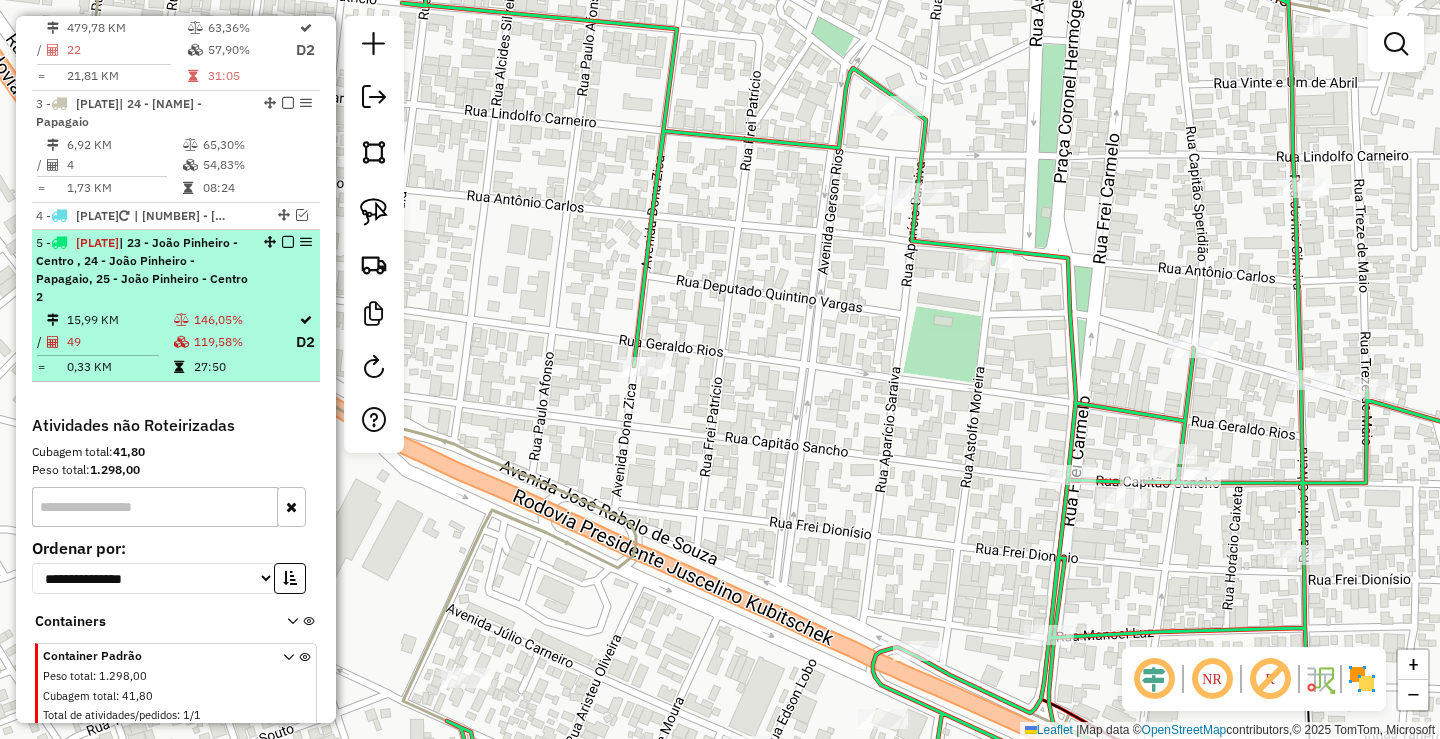 scroll, scrollTop: 843, scrollLeft: 0, axis: vertical 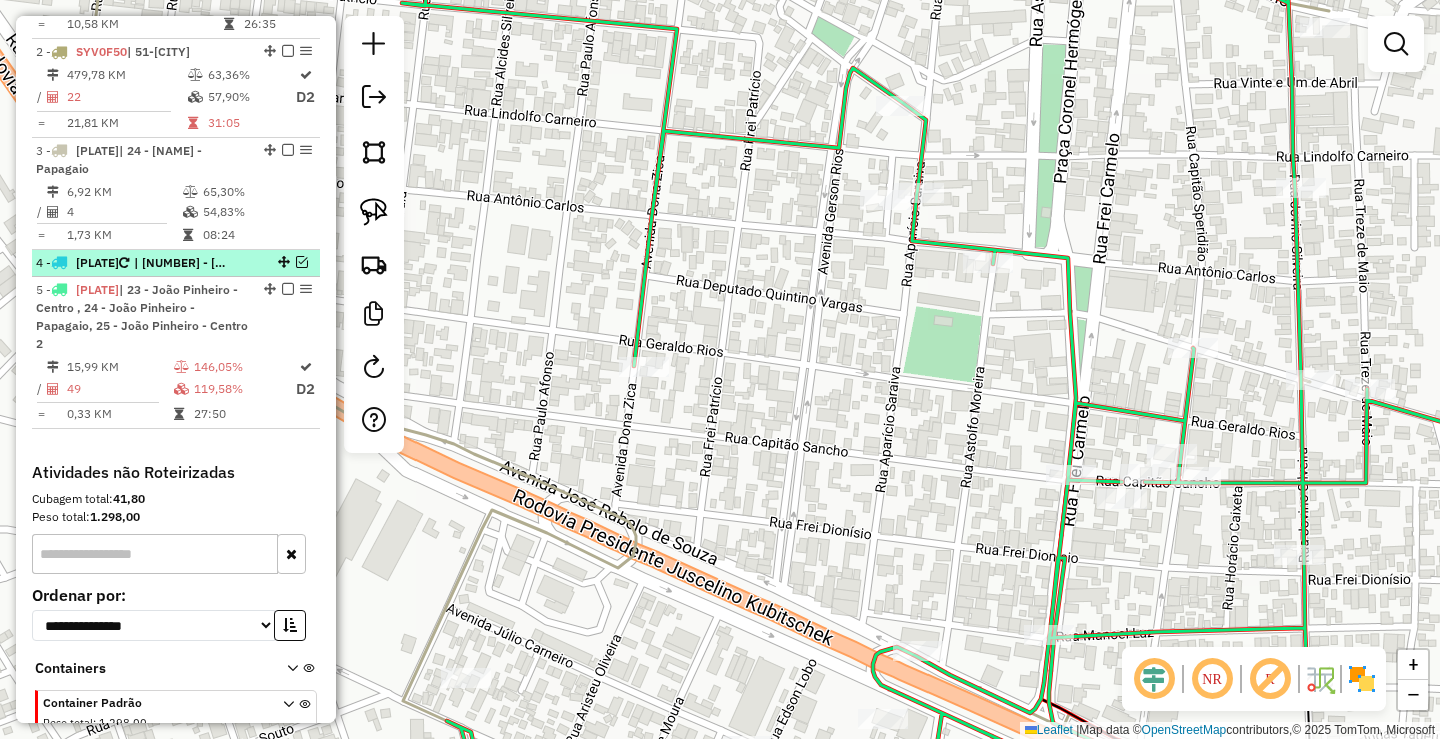 click at bounding box center (302, 262) 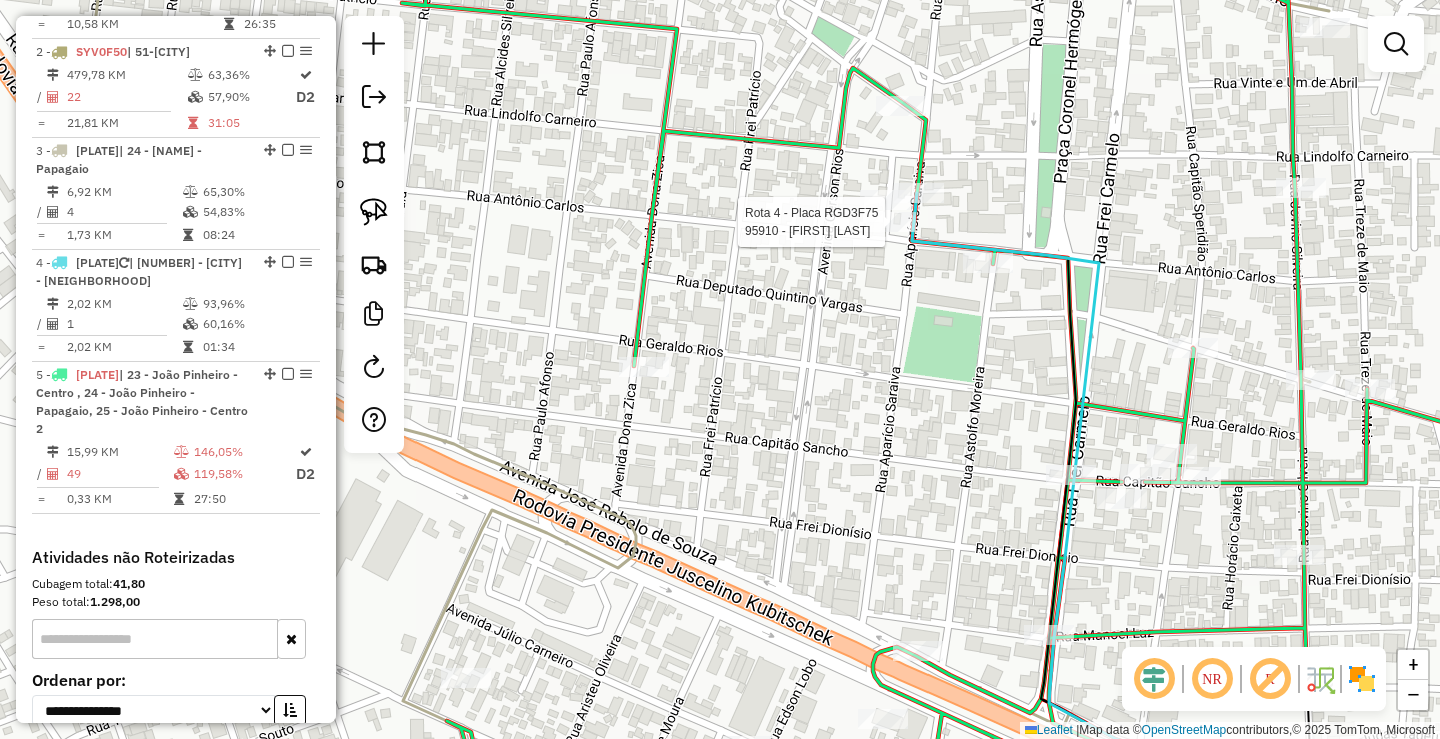 select on "*********" 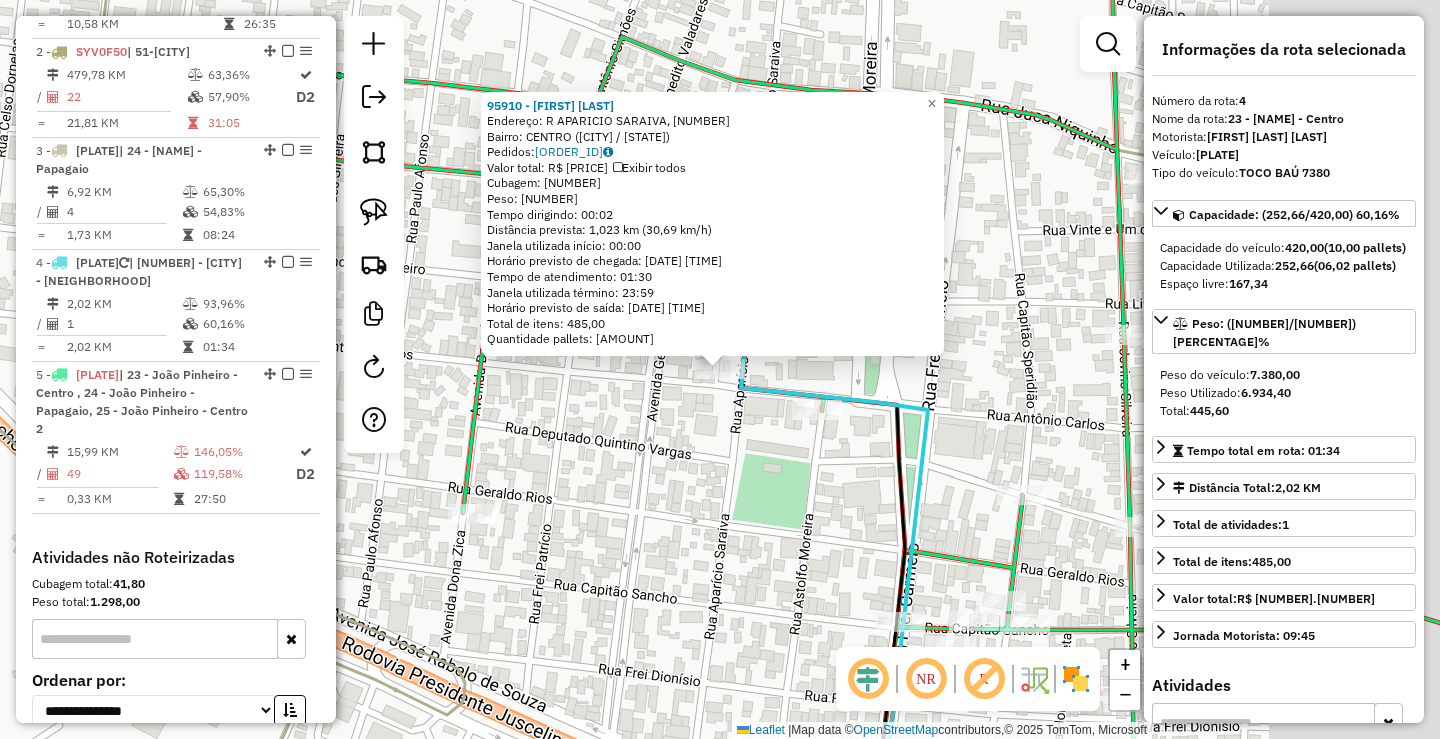scroll, scrollTop: 1028, scrollLeft: 0, axis: vertical 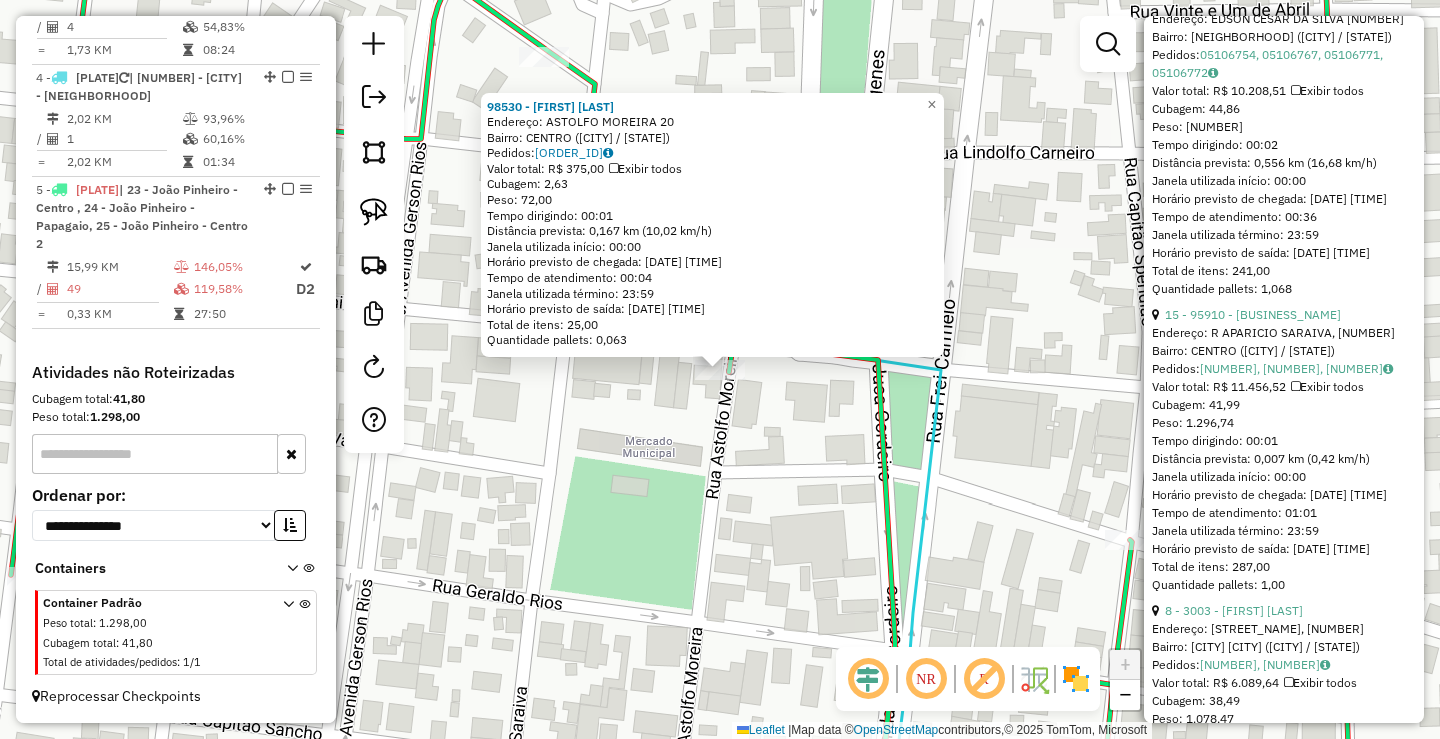 click on "98530 - [FIRST]  Endereço:  ASTOLFO MOREIRA [NUMBER]   Bairro: [CITY] ([CITY] / [STATE])   Pedidos:  05106620   Valor total: R$ 375,00   Exibir todos   Cubagem: 2,63  Peso: 72,00  Tempo dirigindo: 00:01   Distância prevista: 0,167 km (10,02 km/h)   Janela utilizada início: 00:00   Horário previsto de chegada: [DATE] [TIME]   Tempo de atendimento: 00:04   Janela utilizada término: 23:59   Horário previsto de saída: [DATE] [TIME]   Total de itens: 25,00   Quantidade pallets: 0,063  × Janela de atendimento Grade de atendimento Capacidade Transportadoras Veículos Cliente Pedidos  Rotas Selecione os dias de semana para filtrar as janelas de atendimento  Seg   Ter   Qua   Qui   Sex   Sáb   Dom  Informe o período da janela de atendimento: De: Até:  Filtrar exatamente a janela do cliente  Considerar janela de atendimento padrão  Selecione os dias de semana para filtrar as grades de atendimento  Seg   Ter   Qua   Qui   Sex   Sáb   Dom   Considerar clientes sem dia de atendimento cadastrado" 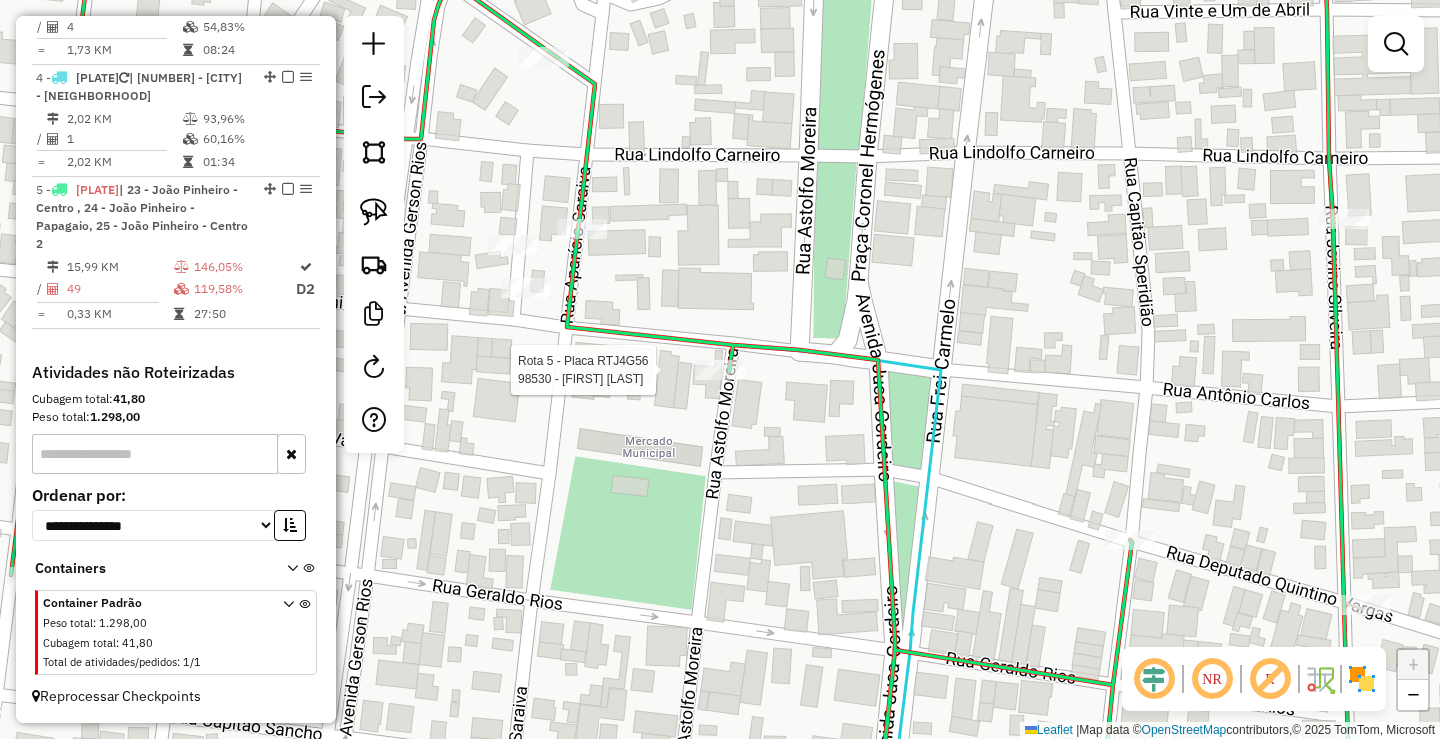 select on "*********" 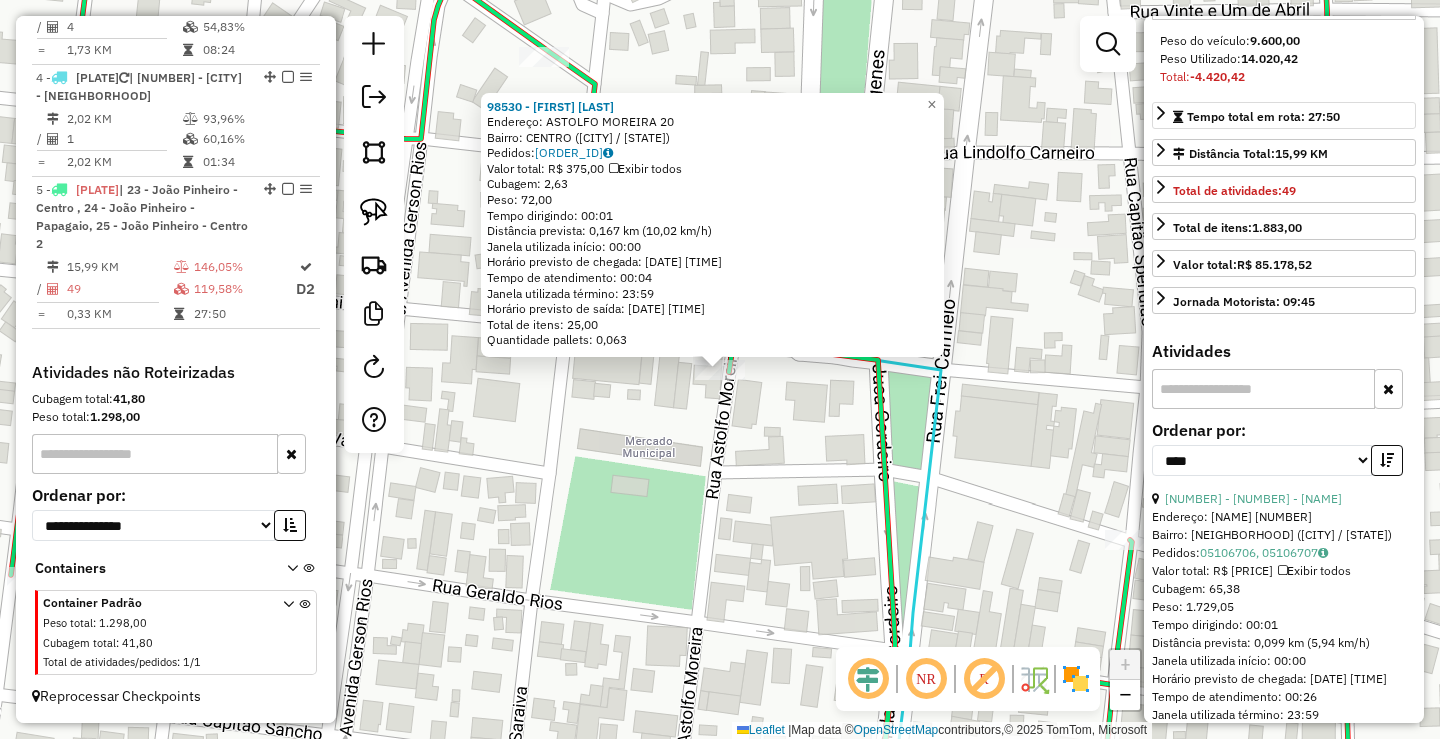 scroll, scrollTop: 400, scrollLeft: 0, axis: vertical 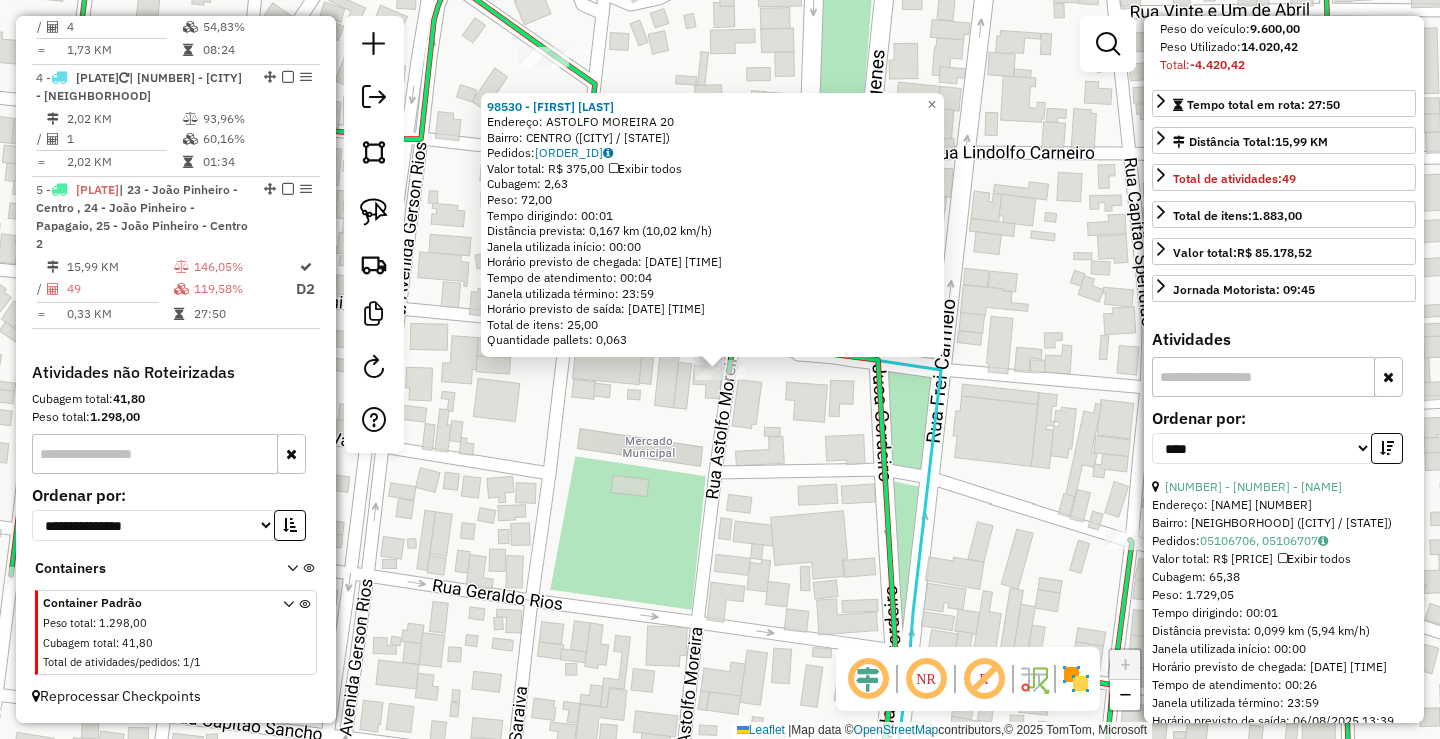 drag, startPoint x: 473, startPoint y: 399, endPoint x: 497, endPoint y: 362, distance: 44.102154 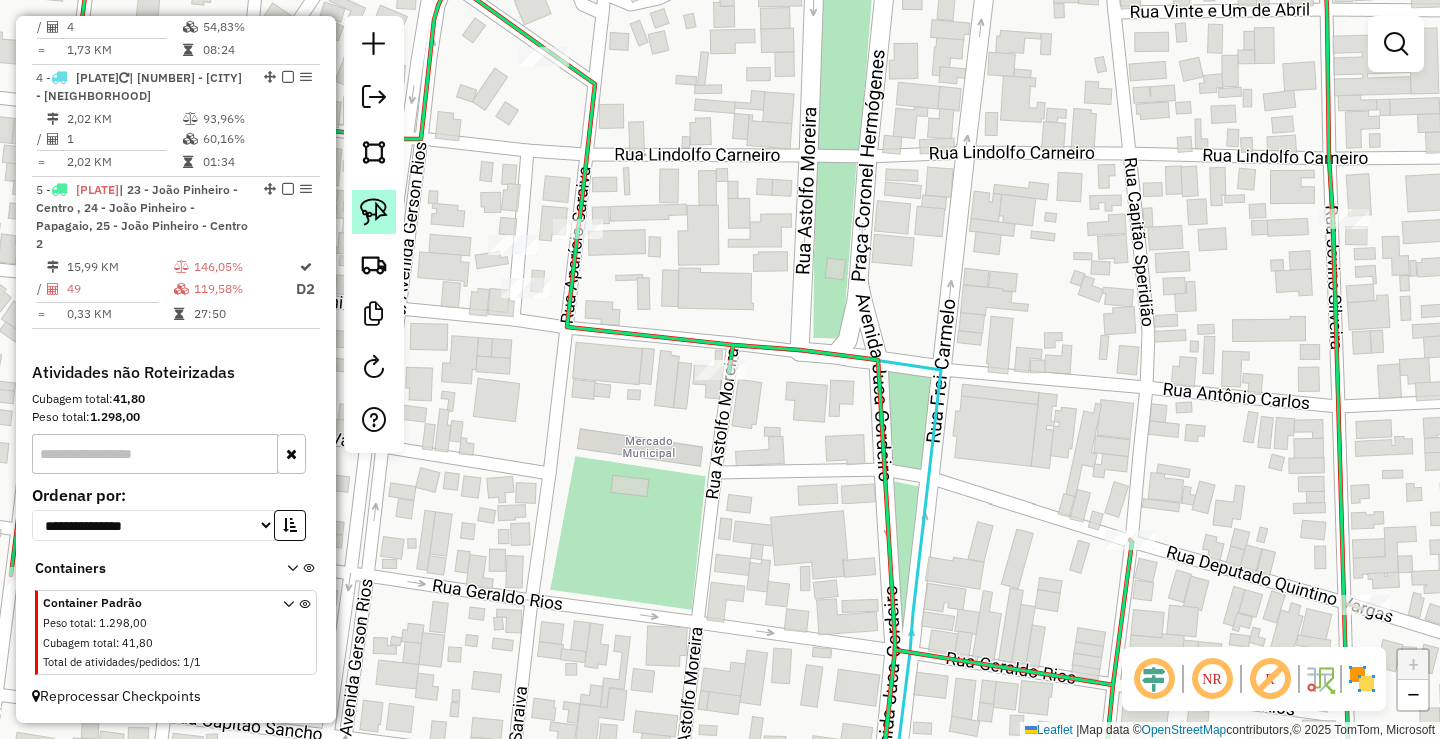 click 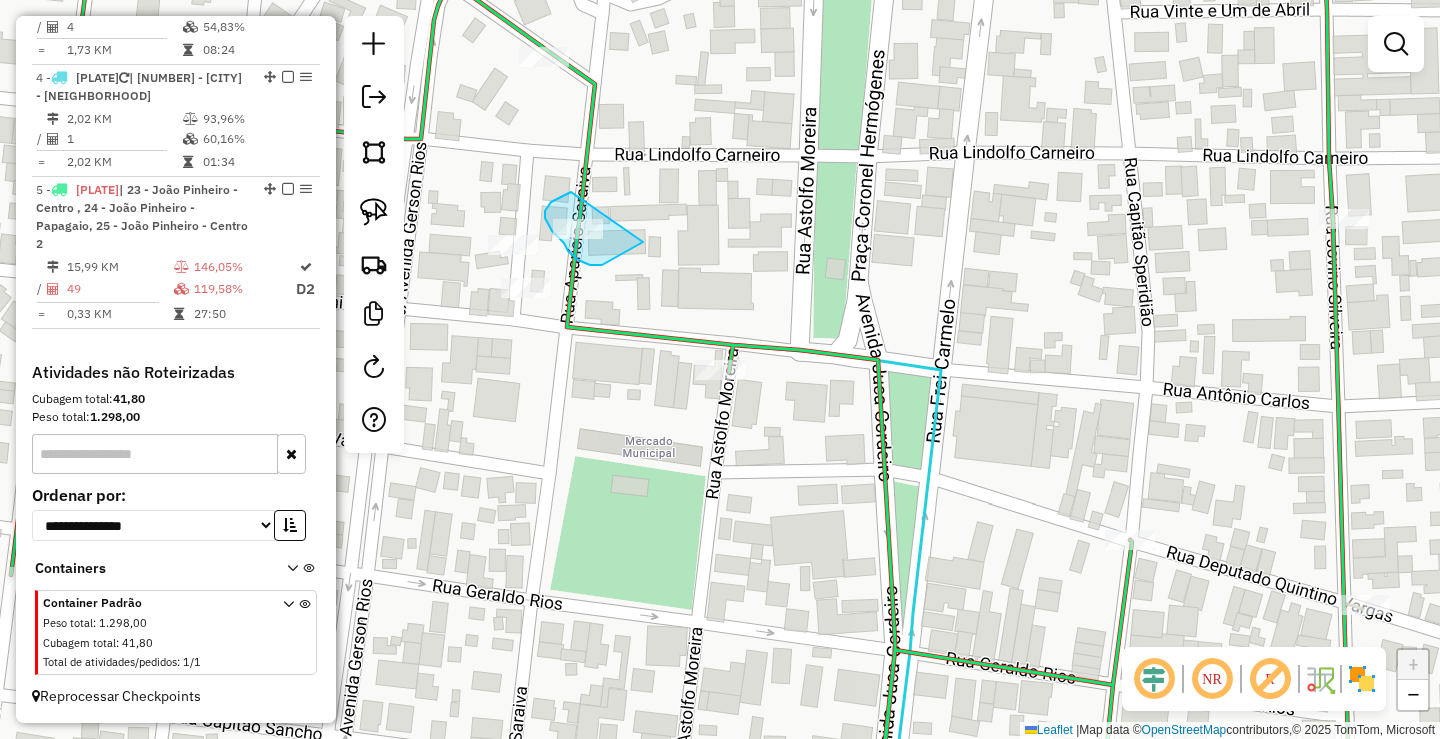 drag, startPoint x: 571, startPoint y: 192, endPoint x: 664, endPoint y: 223, distance: 98.03061 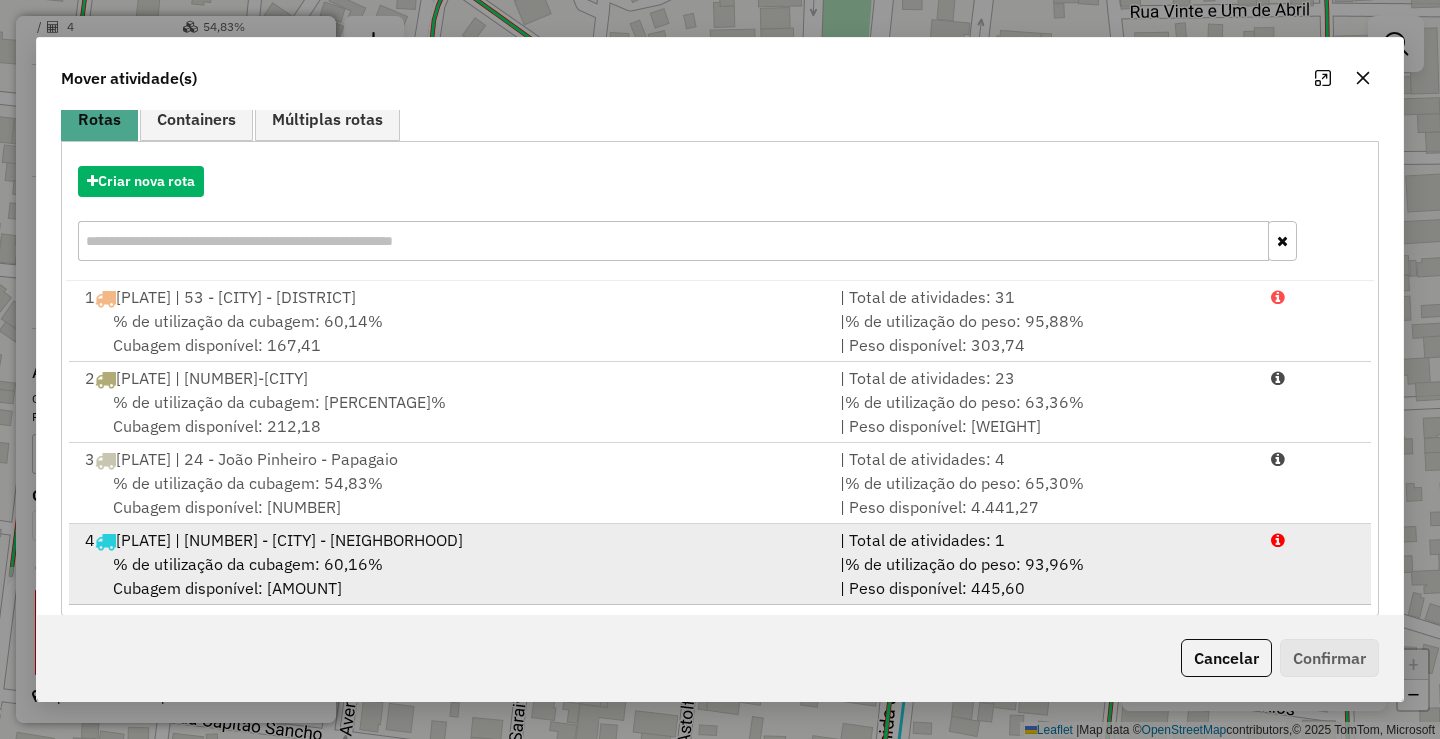 scroll, scrollTop: 203, scrollLeft: 0, axis: vertical 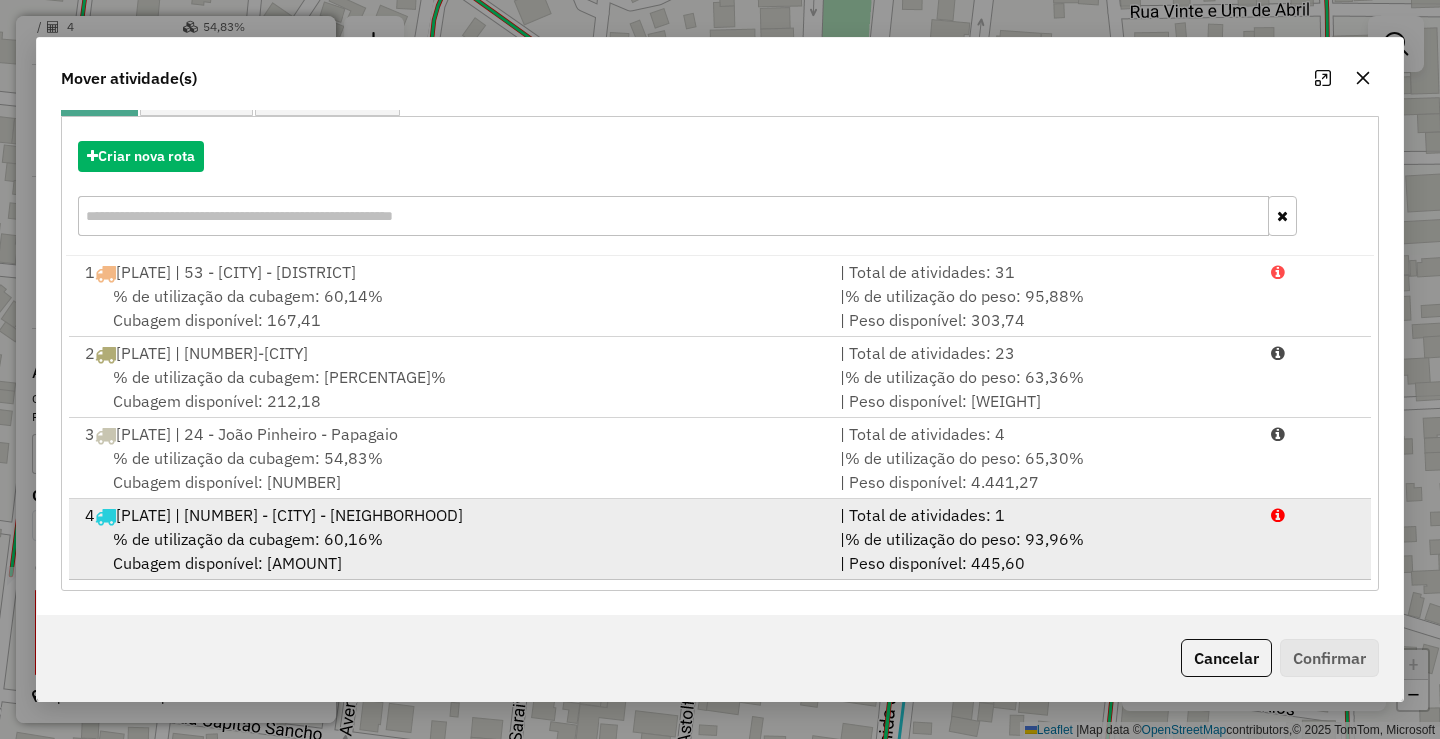 click on "% de utilização da cubagem: 60,16%" at bounding box center [248, 539] 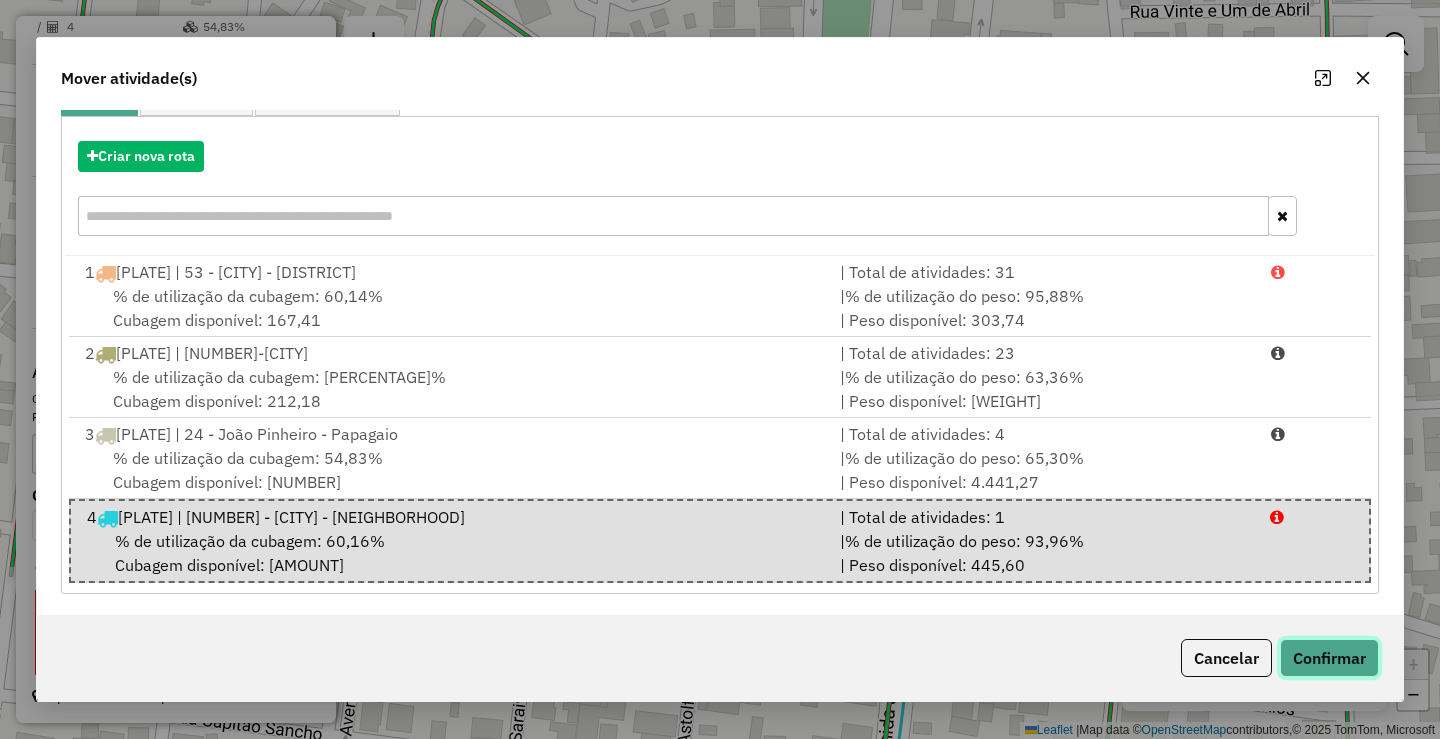 click on "Confirmar" 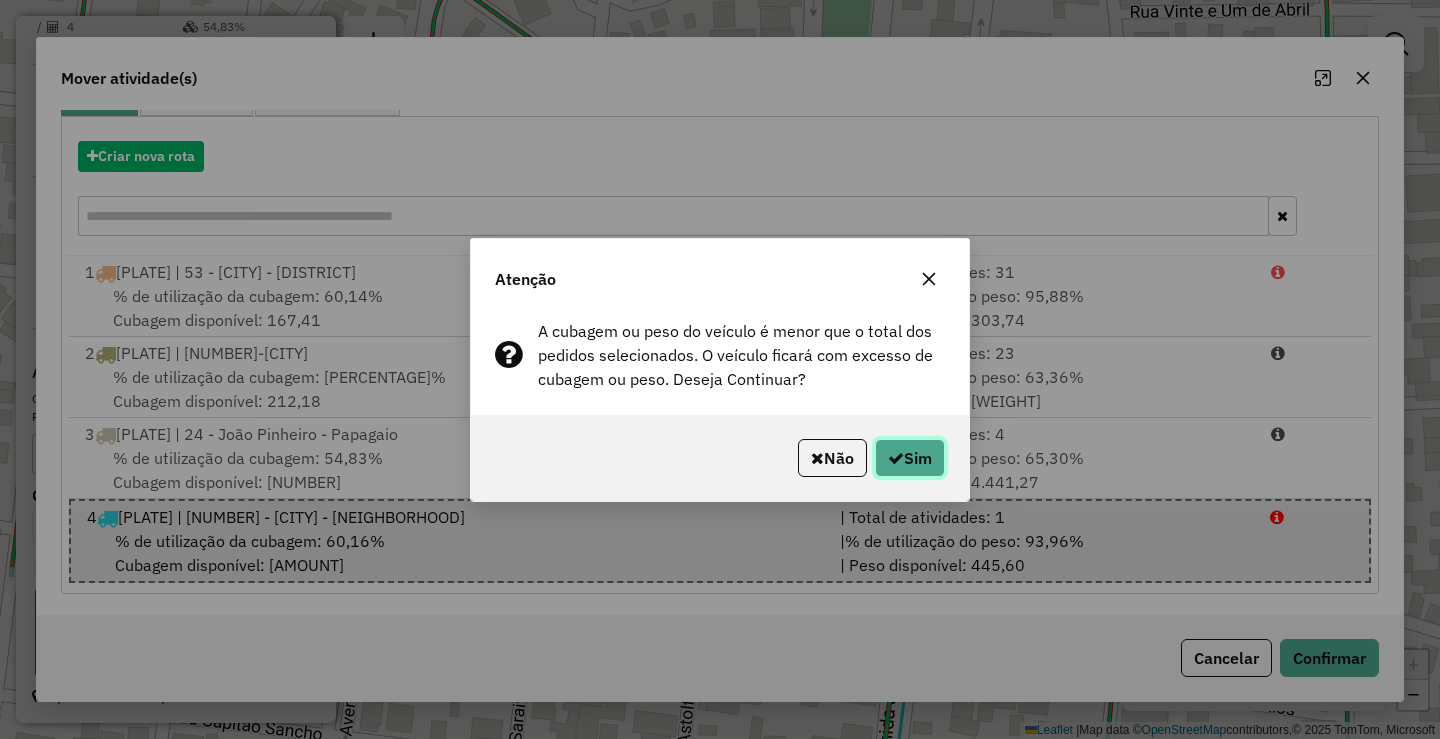 click on "Sim" 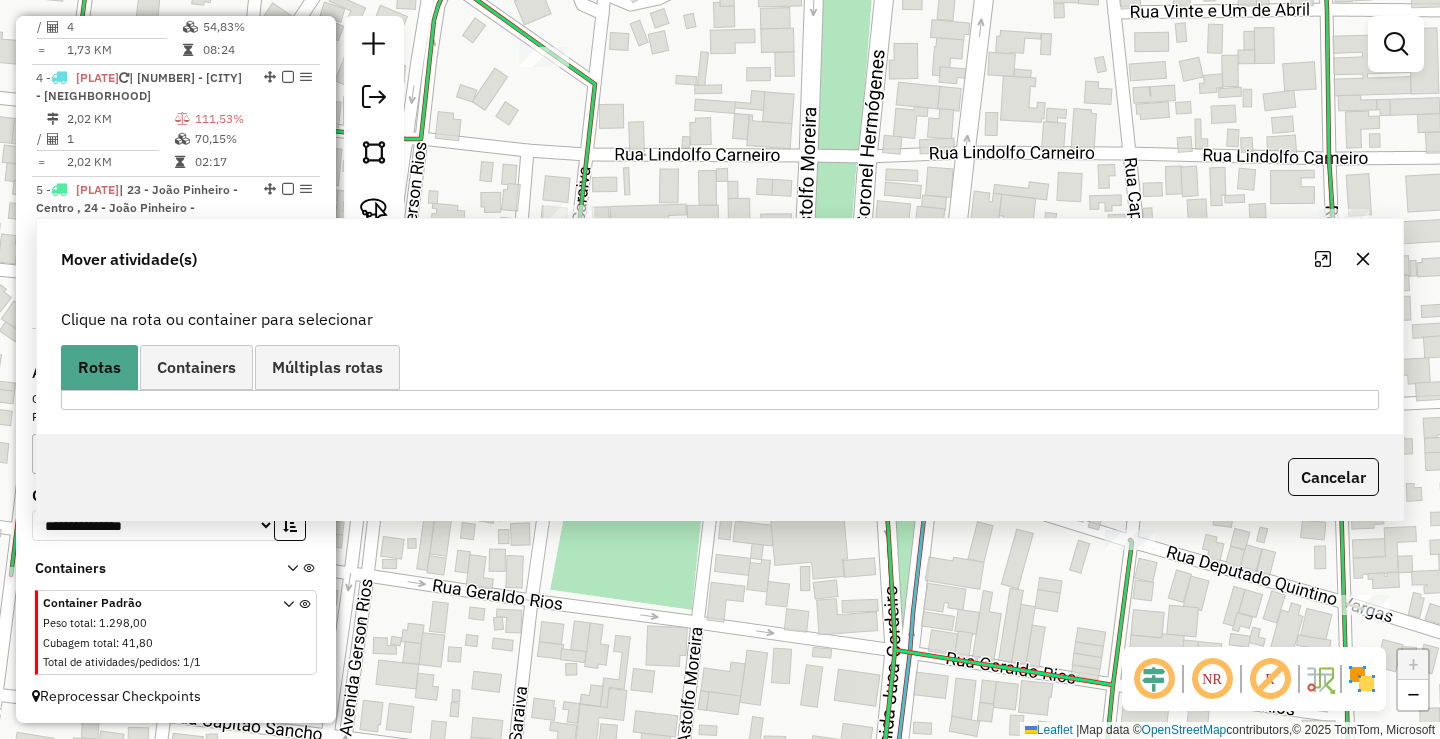 scroll, scrollTop: 0, scrollLeft: 0, axis: both 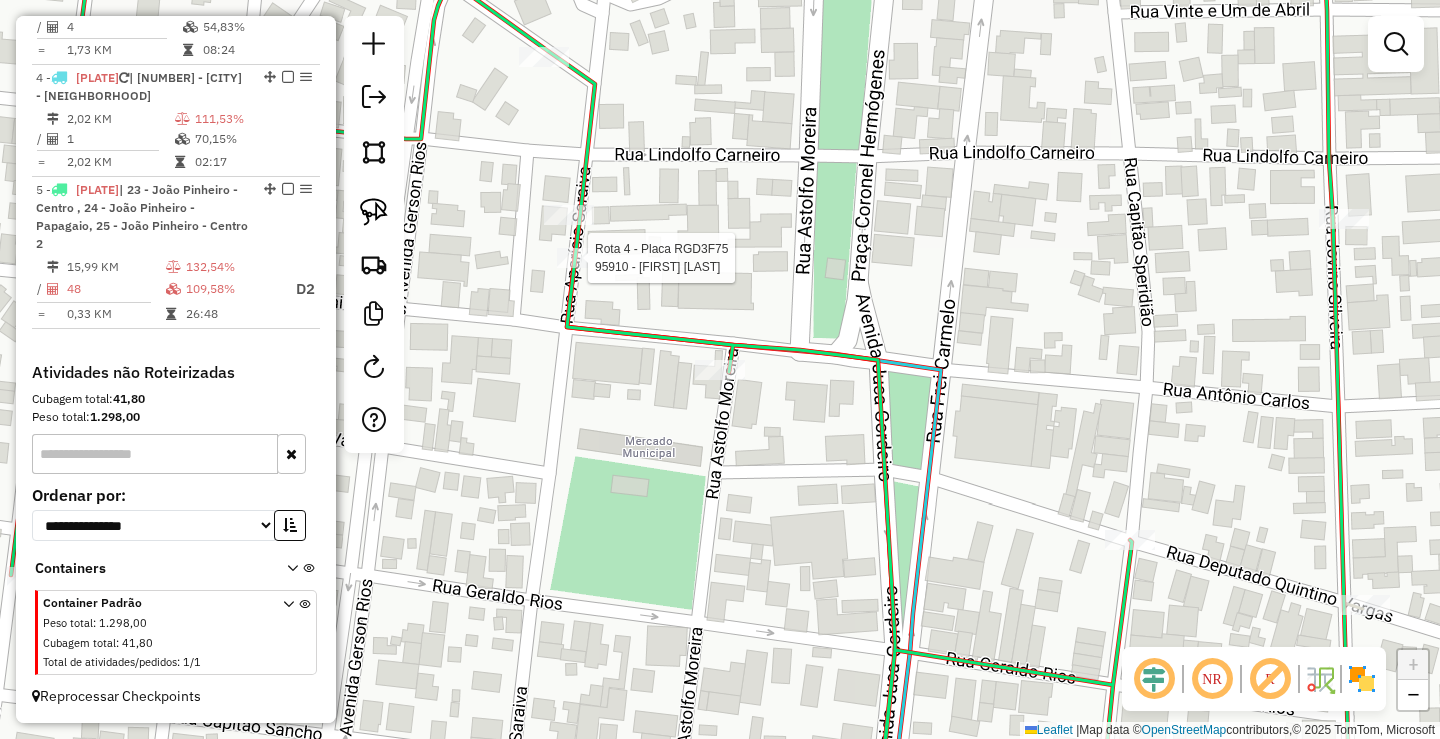 select on "*********" 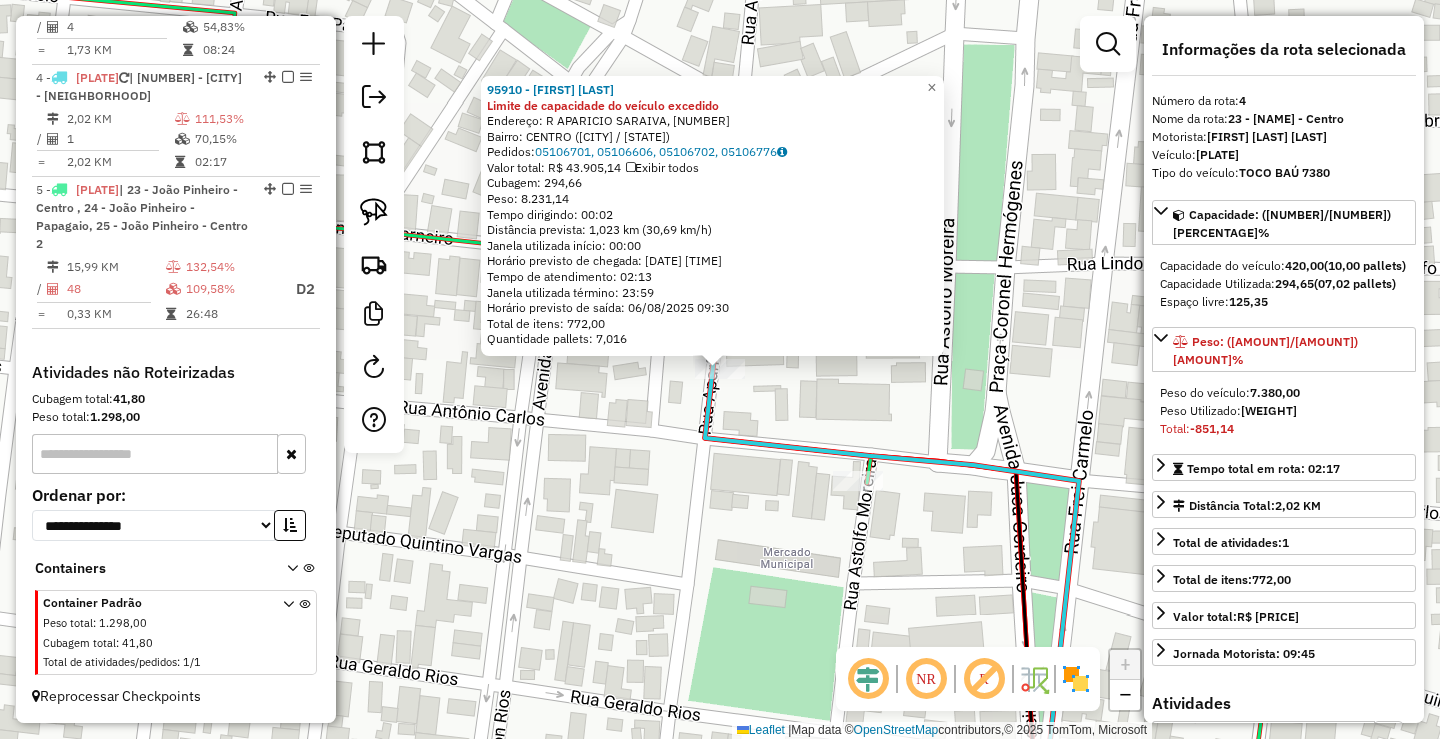 click on "95910 - [BUSINESS_NAME] Limite de capacidade do veículo excedido  Endereço: R [STREET_NAME], [NUMBER]   Bairro: [NEIGHBORHOOD] ([CITY] / [STATE])   Pedidos:  [ORDER_IDS]   Valor total: R$ [PRICE]   Exibir todos   Cubagem: [CUBAGE]  Peso: [WEIGHT]  Tempo dirigindo: [TIME]   Distância prevista: [DISTANCE] km ([SPEED] km/h)   Janela utilizada início: [TIME]   Horário previsto de chegada: [DATE] [TIME]   Tempo de atendimento: [TIME]   Janela utilizada término: [TIME]   Horário previsto de saída: [DATE] [TIME]   Total de itens: [QUANTITY]   Quantidade pallets: [QUANTITY]  × Janela de atendimento Grade de atendimento Capacidade Transportadoras Veículos Cliente Pedidos  Rotas Selecione os dias de semana para filtrar as janelas de atendimento  Seg   Ter   Qua   Qui   Sex   Sáb   Dom  Informe o período da janela de atendimento: De: Até:  Filtrar exatamente a janela do cliente  Considerar janela de atendimento padrão  Selecione os dias de semana para filtrar as grades de atendimento  Seg   Ter   Qua  +" 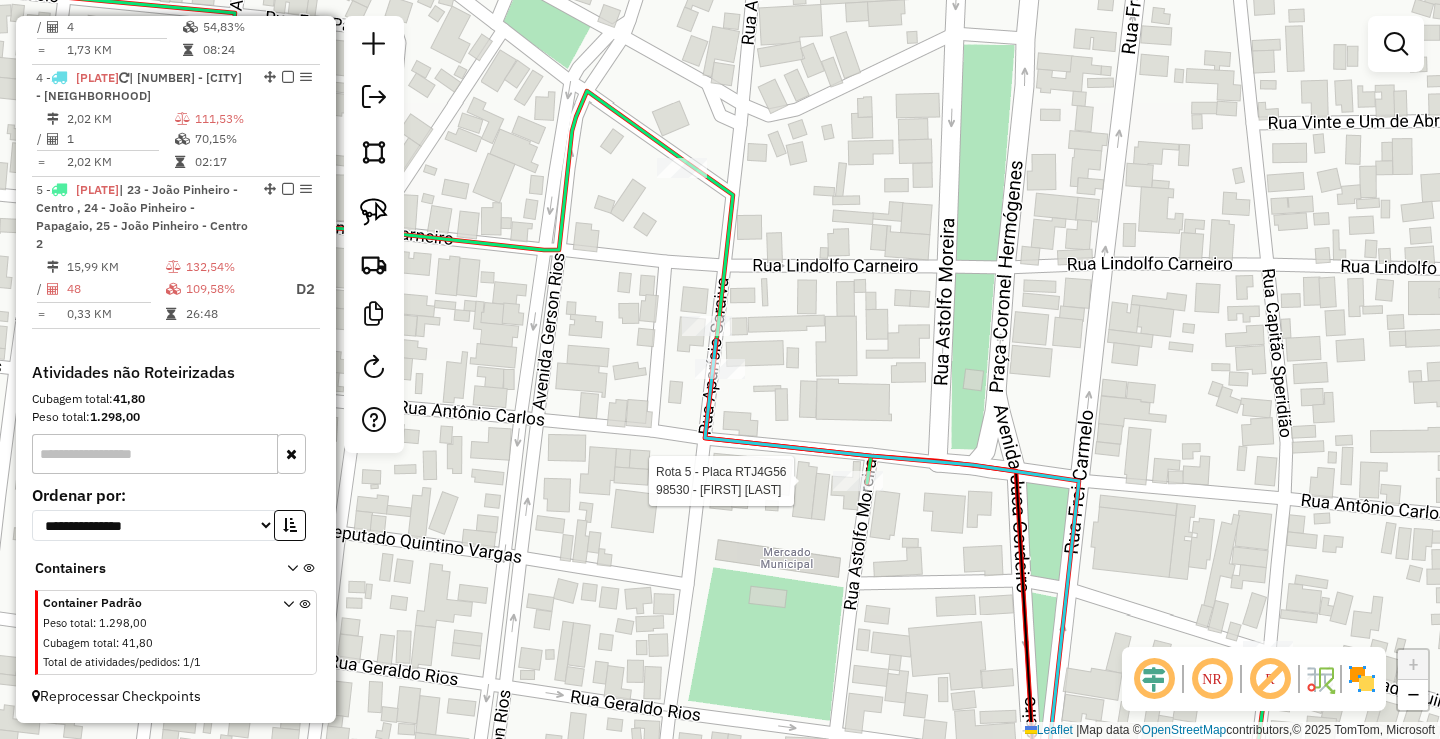 select on "*********" 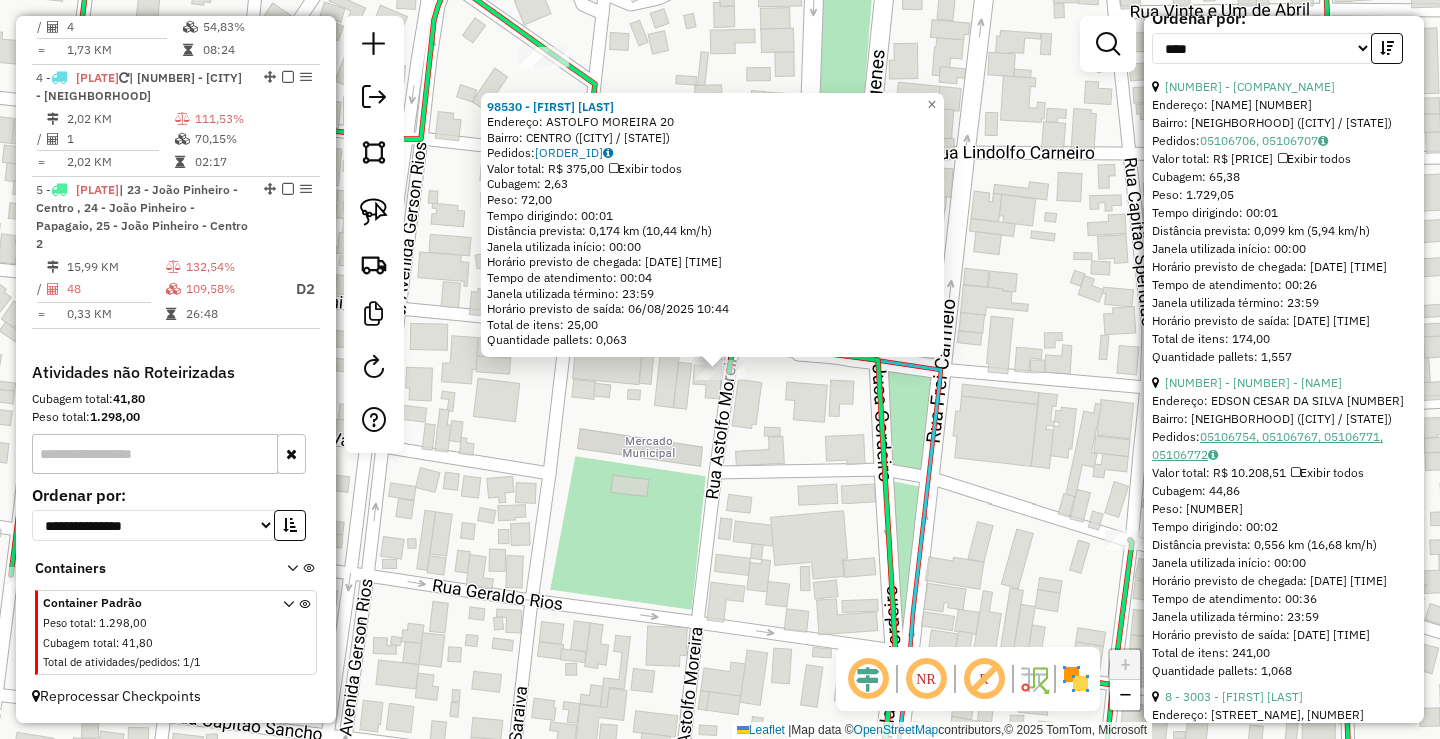 scroll, scrollTop: 700, scrollLeft: 0, axis: vertical 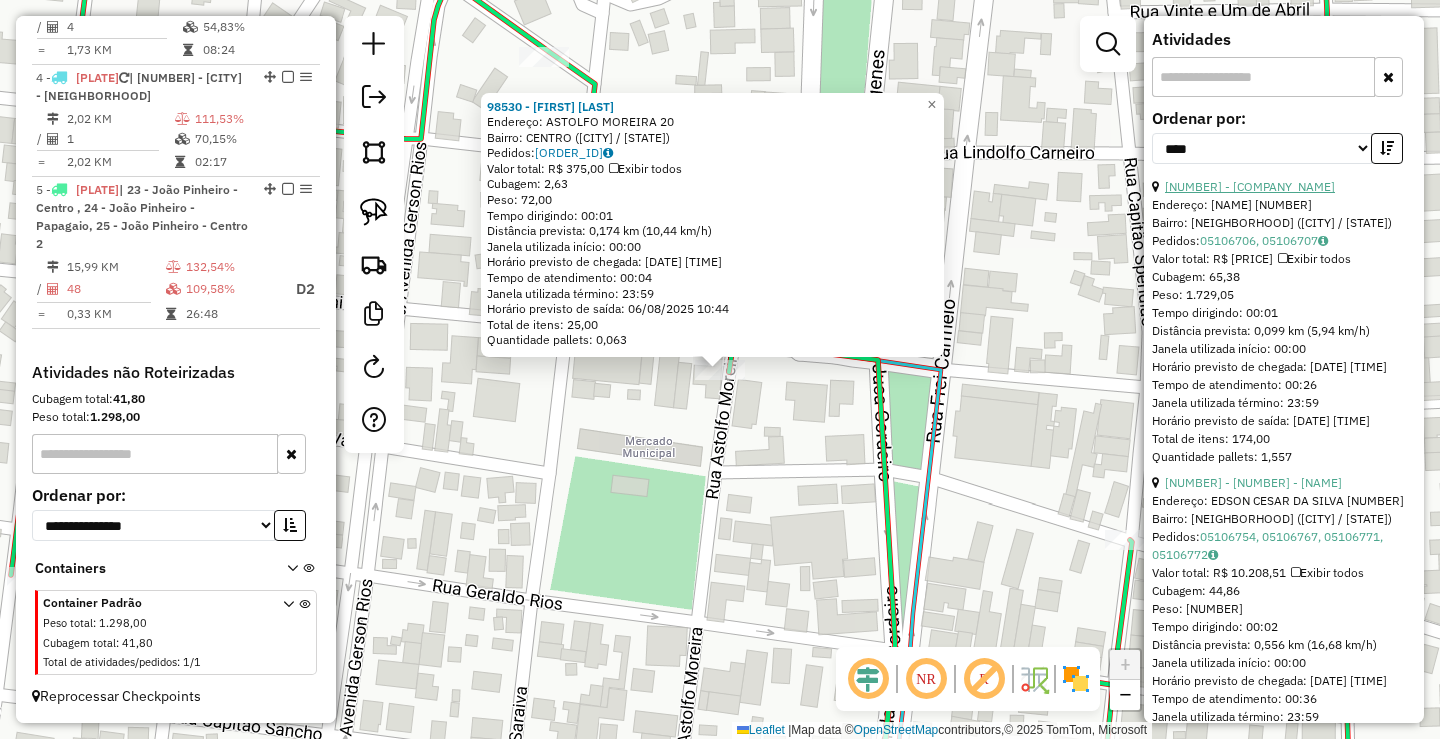 click on "[NUMBER] - [COMPANY_NAME]" at bounding box center [1250, 186] 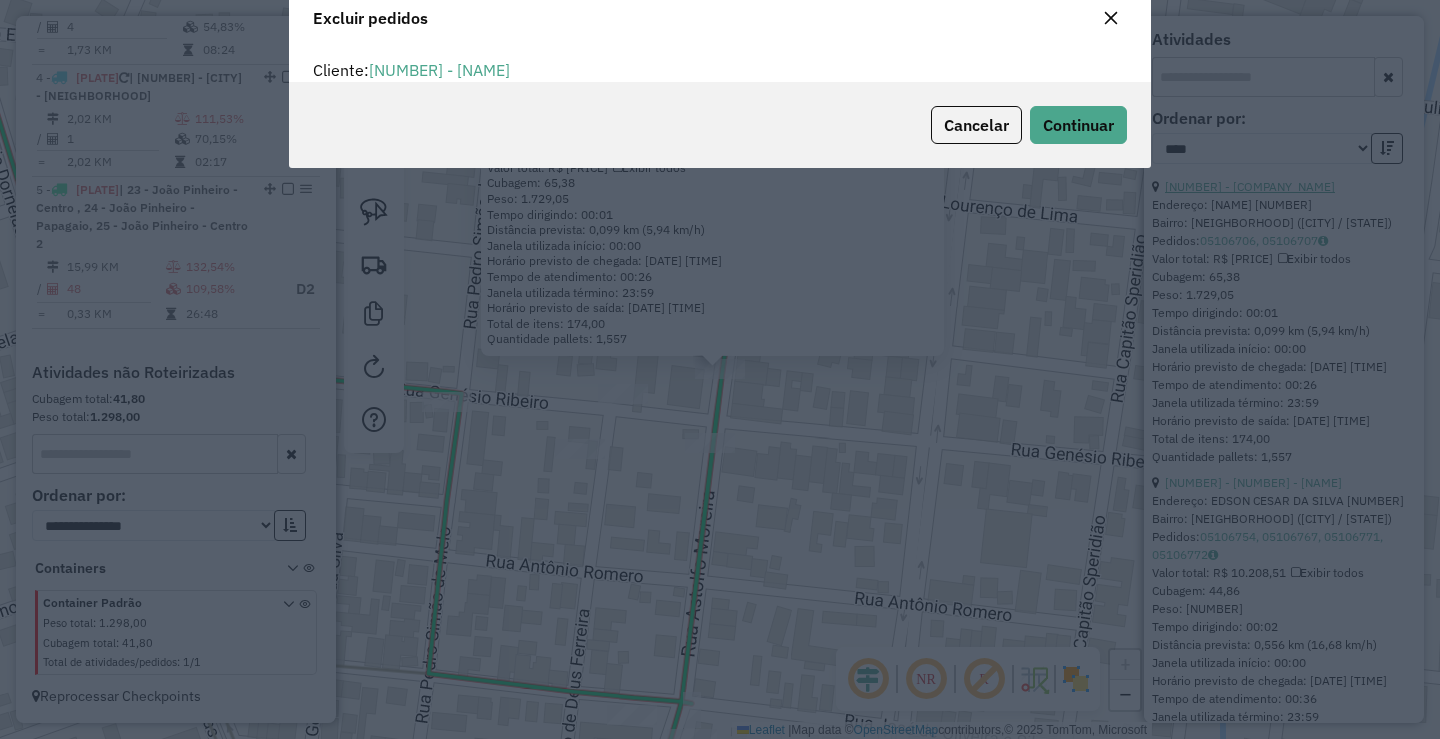 scroll, scrollTop: 82, scrollLeft: 0, axis: vertical 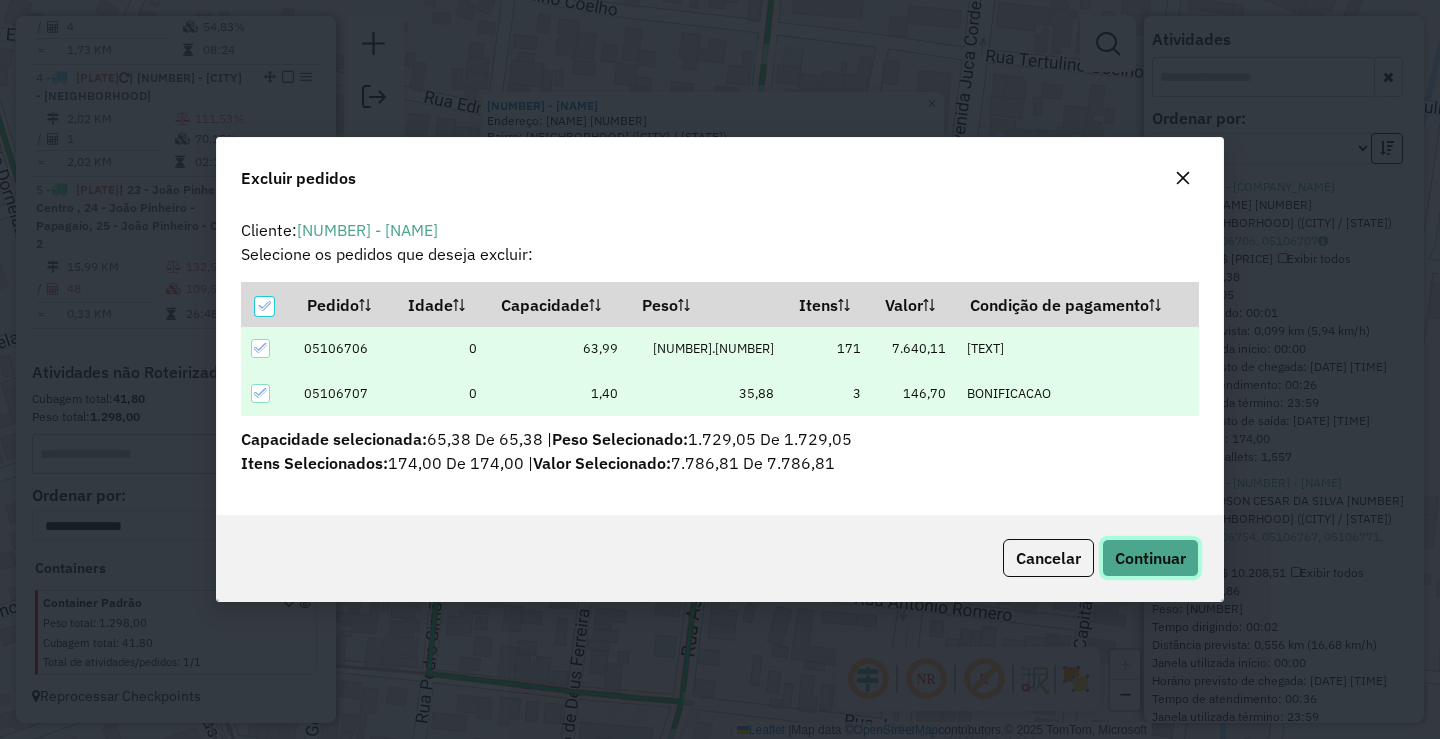 click on "Continuar" 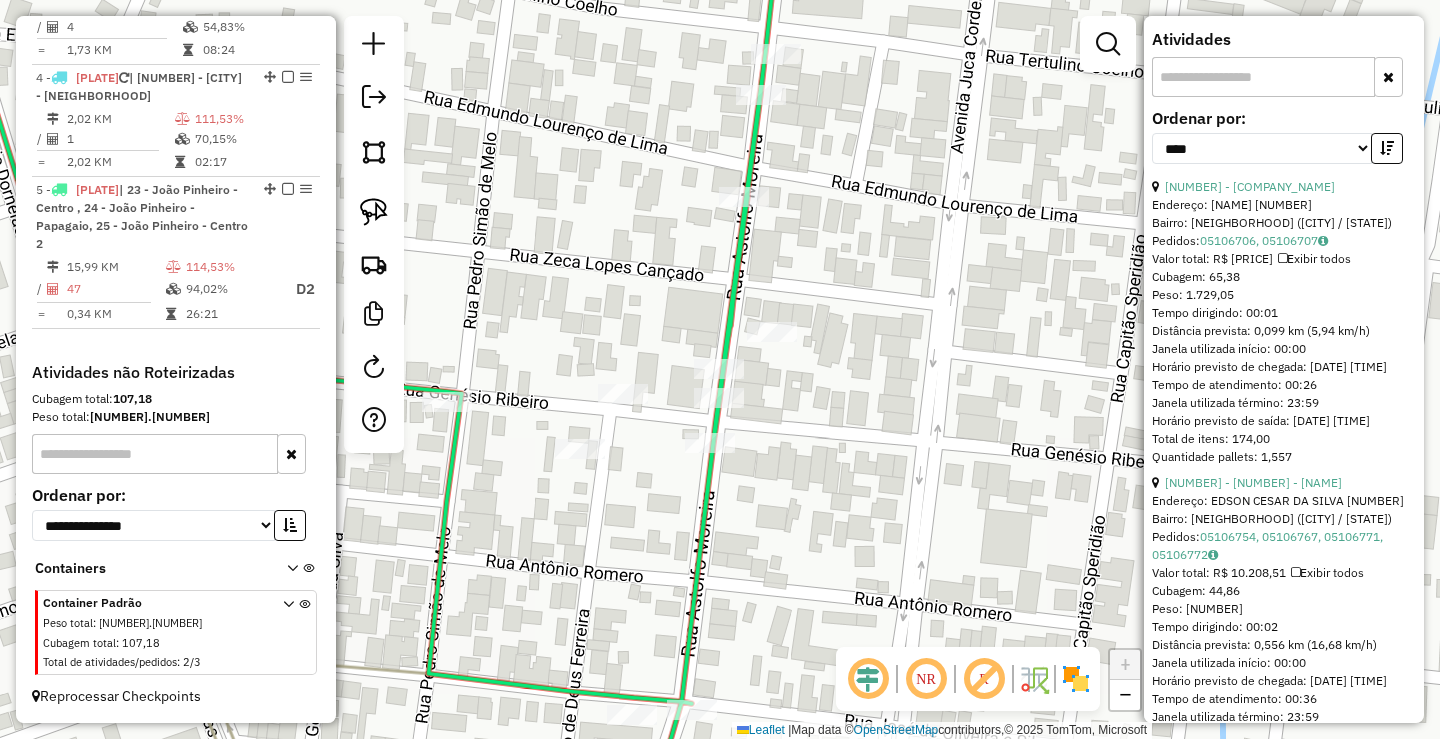 scroll, scrollTop: 682, scrollLeft: 0, axis: vertical 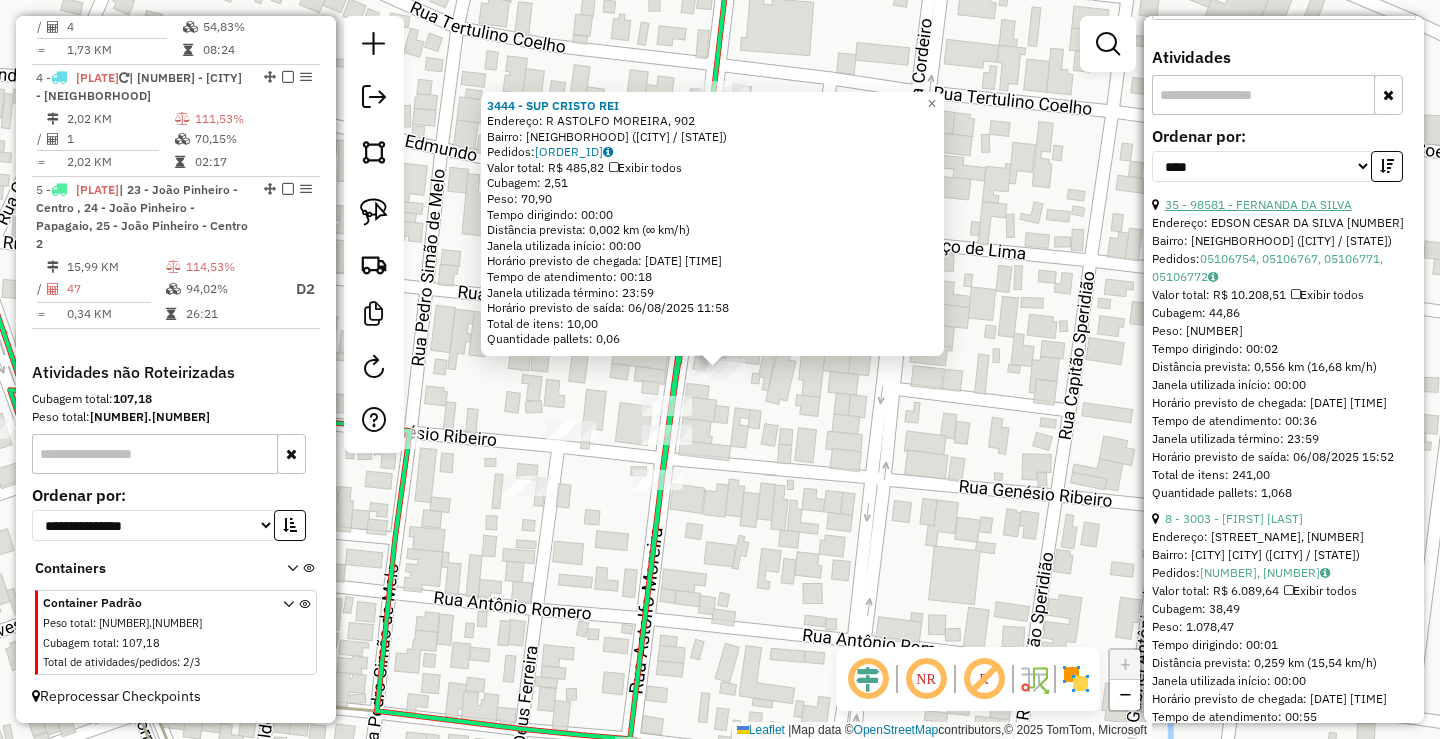 click on "35 - 98581 - FERNANDA DA SILVA" at bounding box center (1258, 204) 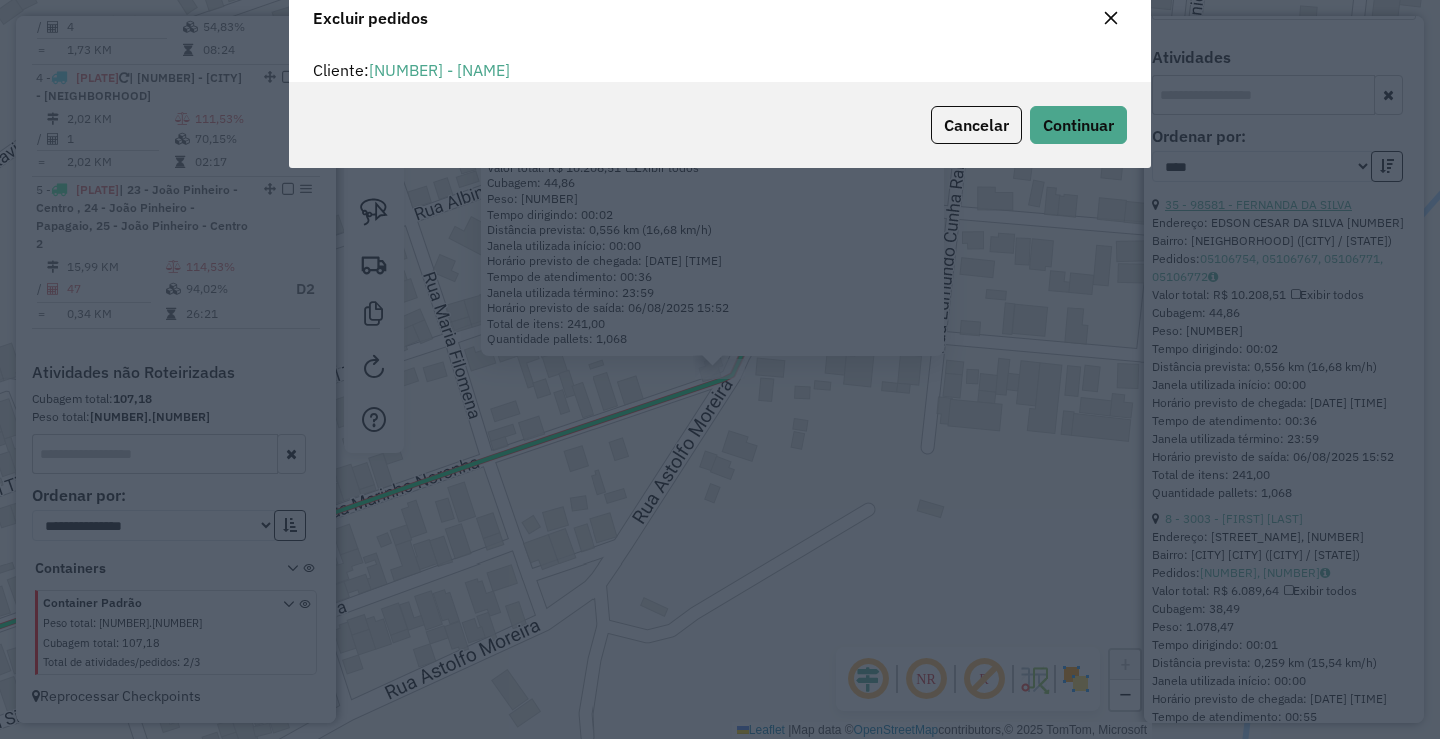 scroll, scrollTop: 12, scrollLeft: 6, axis: both 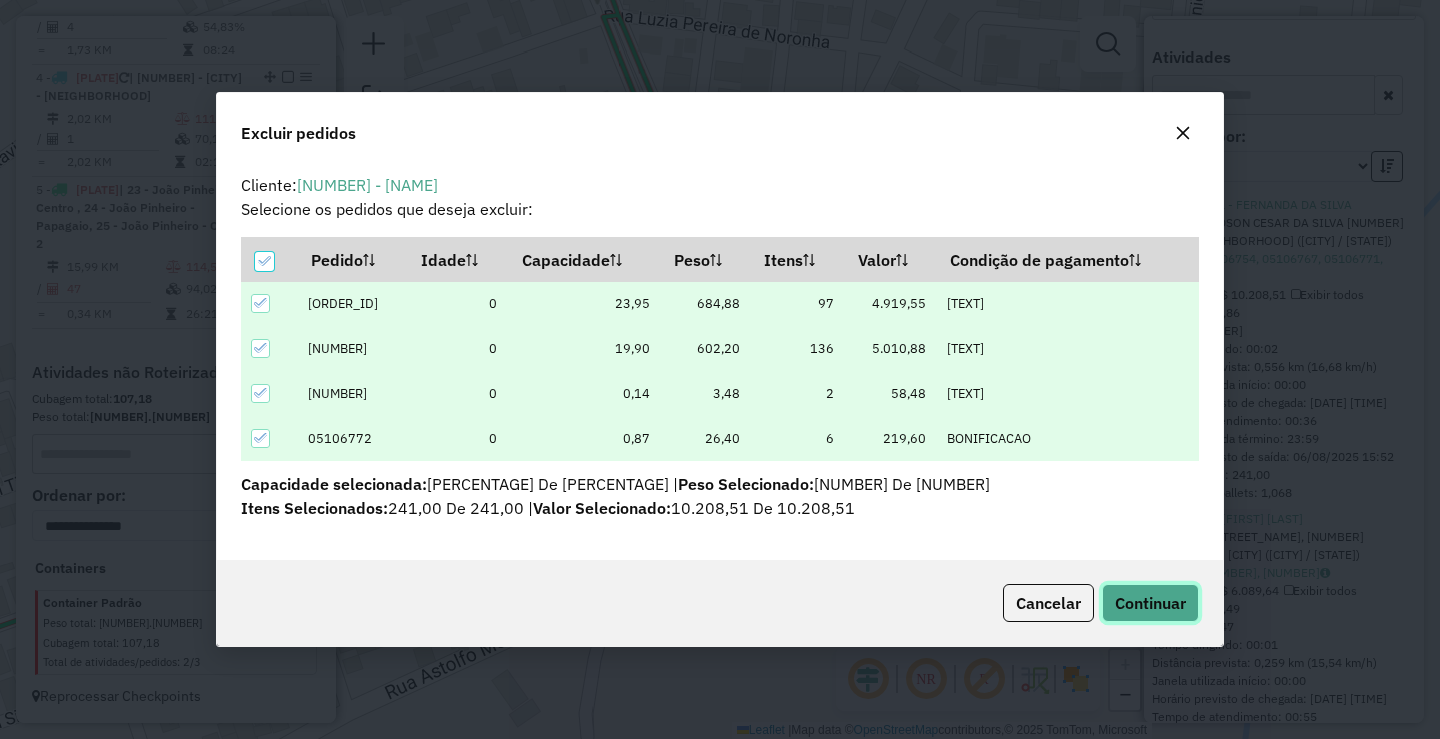 click on "Continuar" 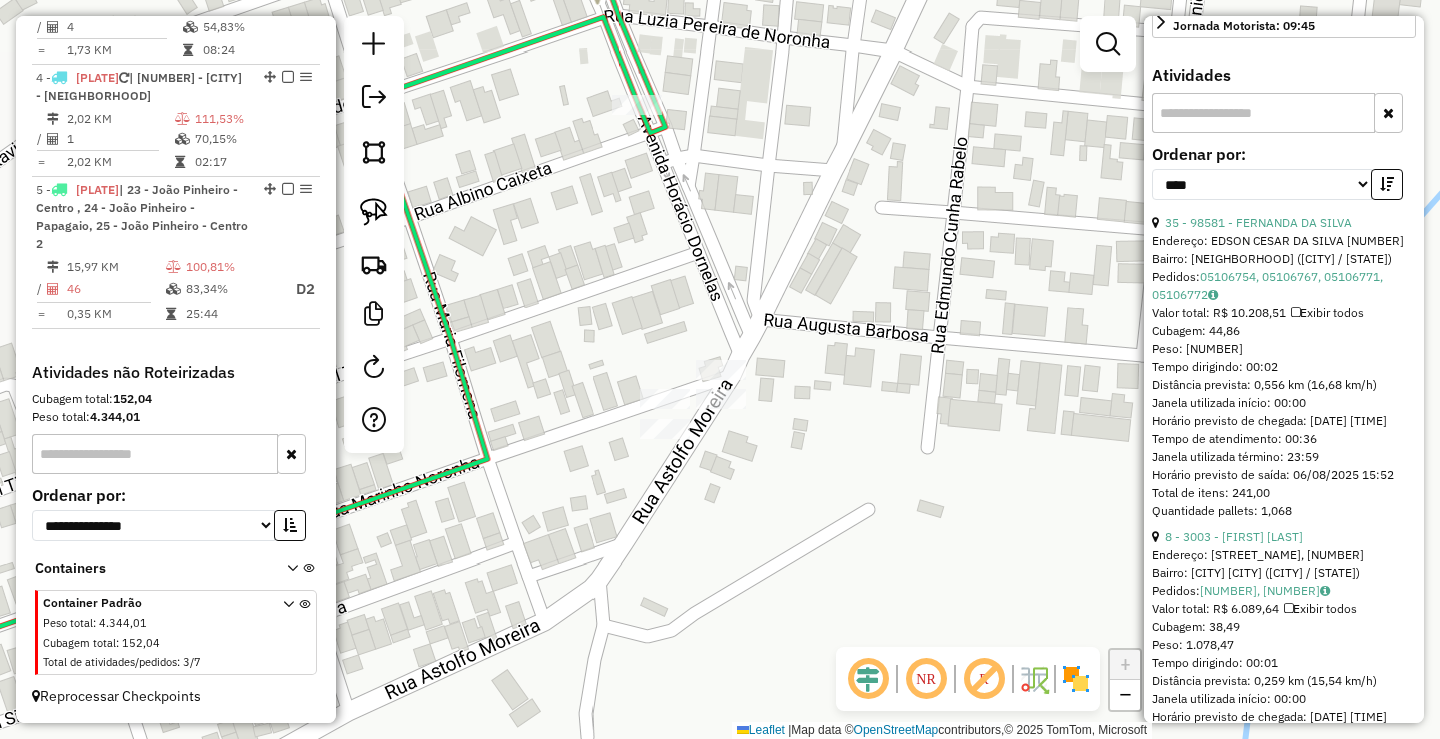 scroll, scrollTop: 582, scrollLeft: 0, axis: vertical 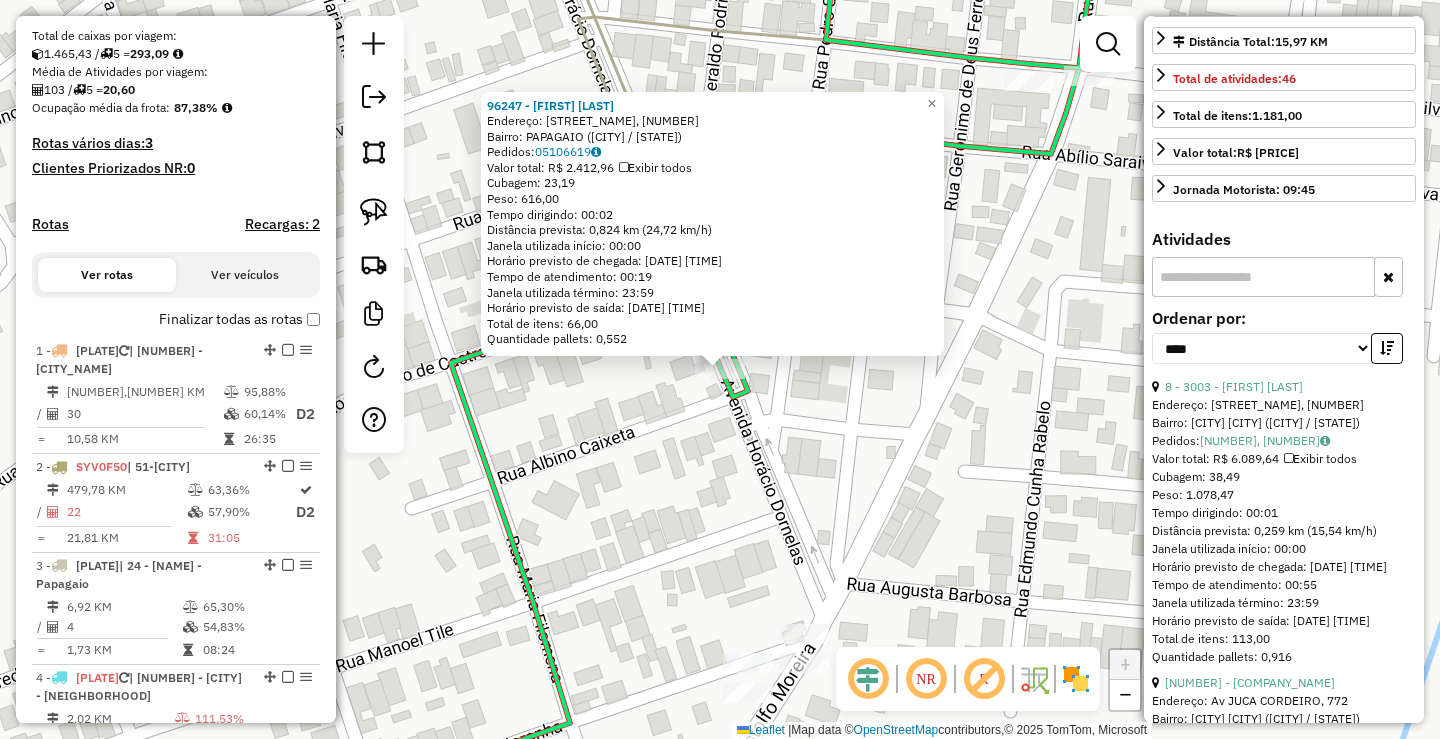 click on "Total de itens: [NUMBER],[NUMBER]   Quantidade pallets: [NUMBER],[NUMBER]  × Janela de atendimento Grade de atendimento Capacidade Transportadoras Veículos Cliente Pedidos  Rotas Selecione os dias de semana para filtrar as janelas de atendimento  Seg   Ter   Qua   Qui   Sex   Sáb   Dom  Informe o período da janela de atendimento: De: Até:  Filtrar exatamente a janela do cliente  Considerar janela de atendimento padrão  Selecione os dias de semana para filtrar as grades de atendimento  Seg   Ter   Qua   Qui   Sex   Sáb   Dom   Peso mínimo:   Peso máximo:   De:   Até:  +" 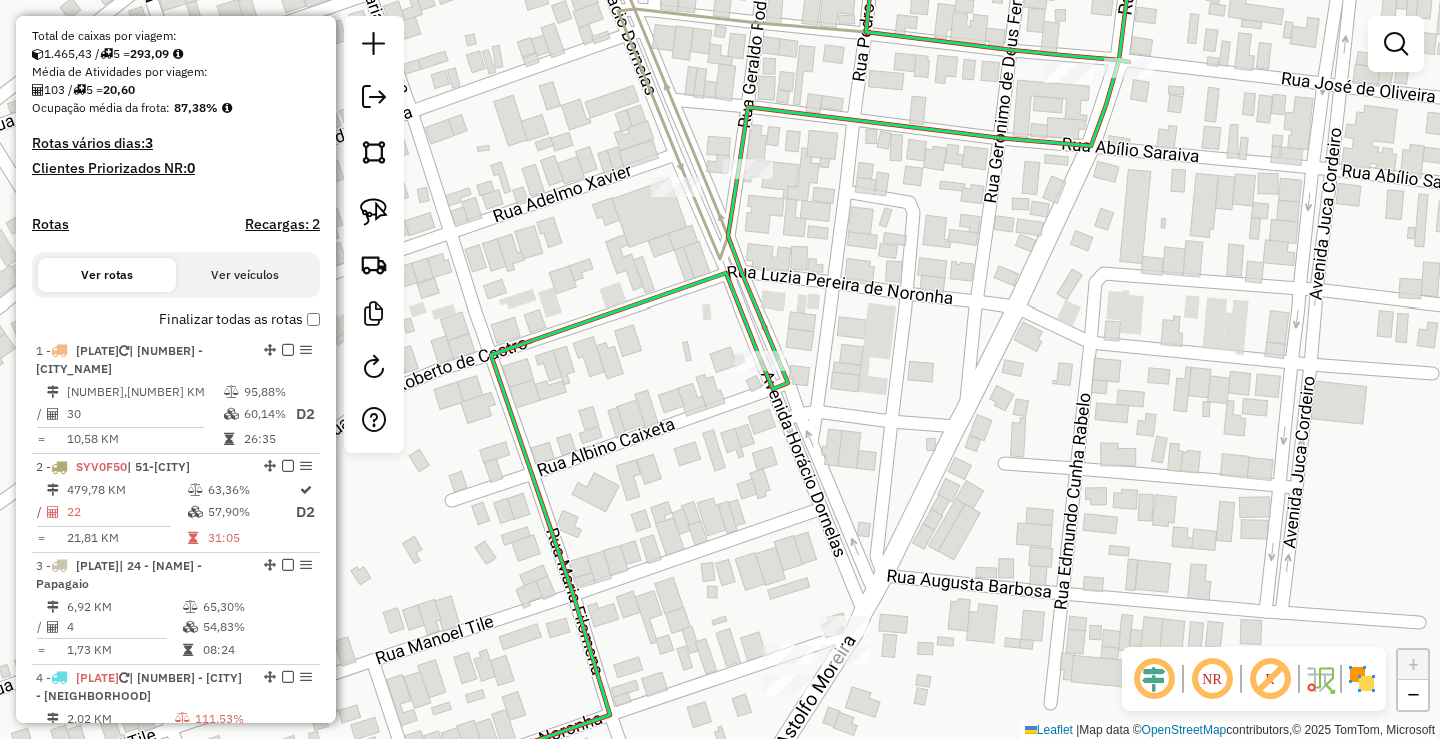 drag, startPoint x: 958, startPoint y: 371, endPoint x: 973, endPoint y: 367, distance: 15.524175 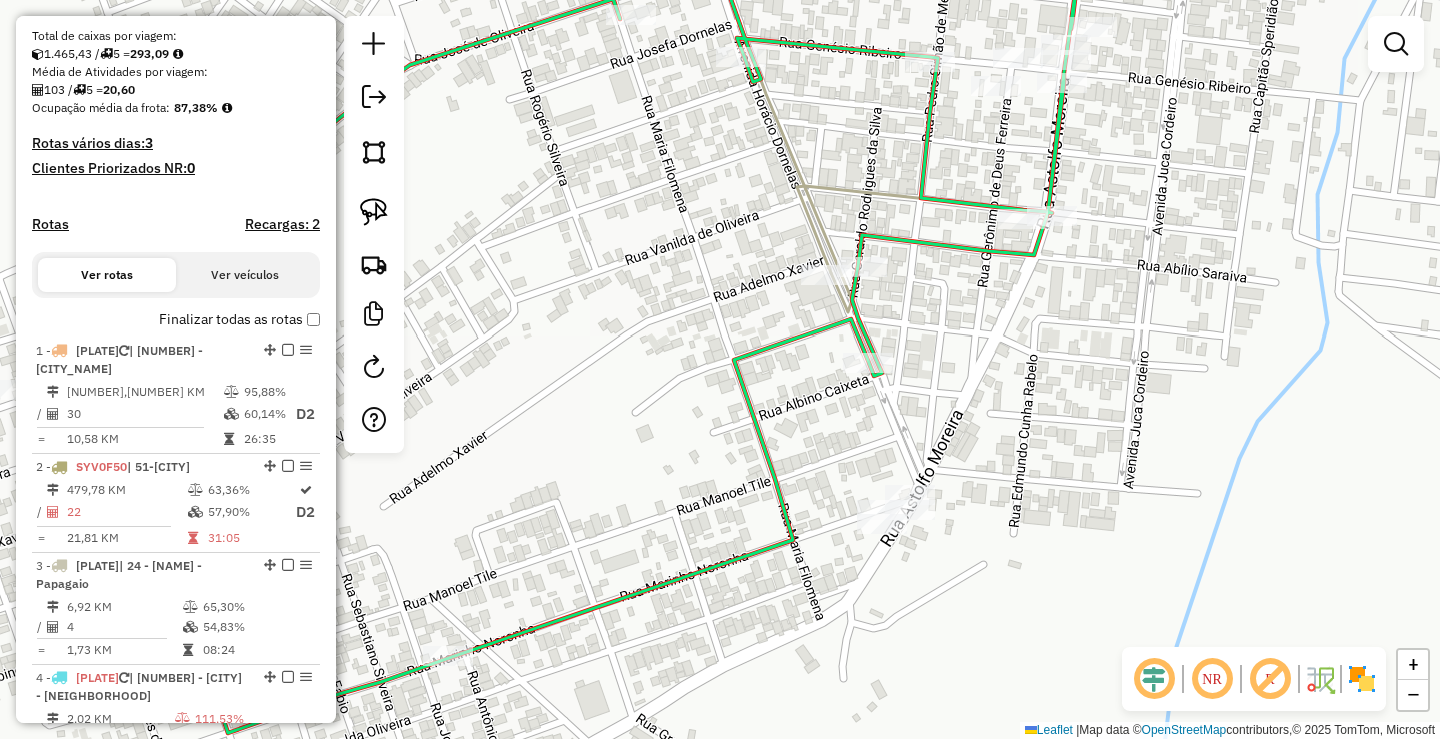 drag, startPoint x: 1060, startPoint y: 461, endPoint x: 935, endPoint y: 503, distance: 131.86736 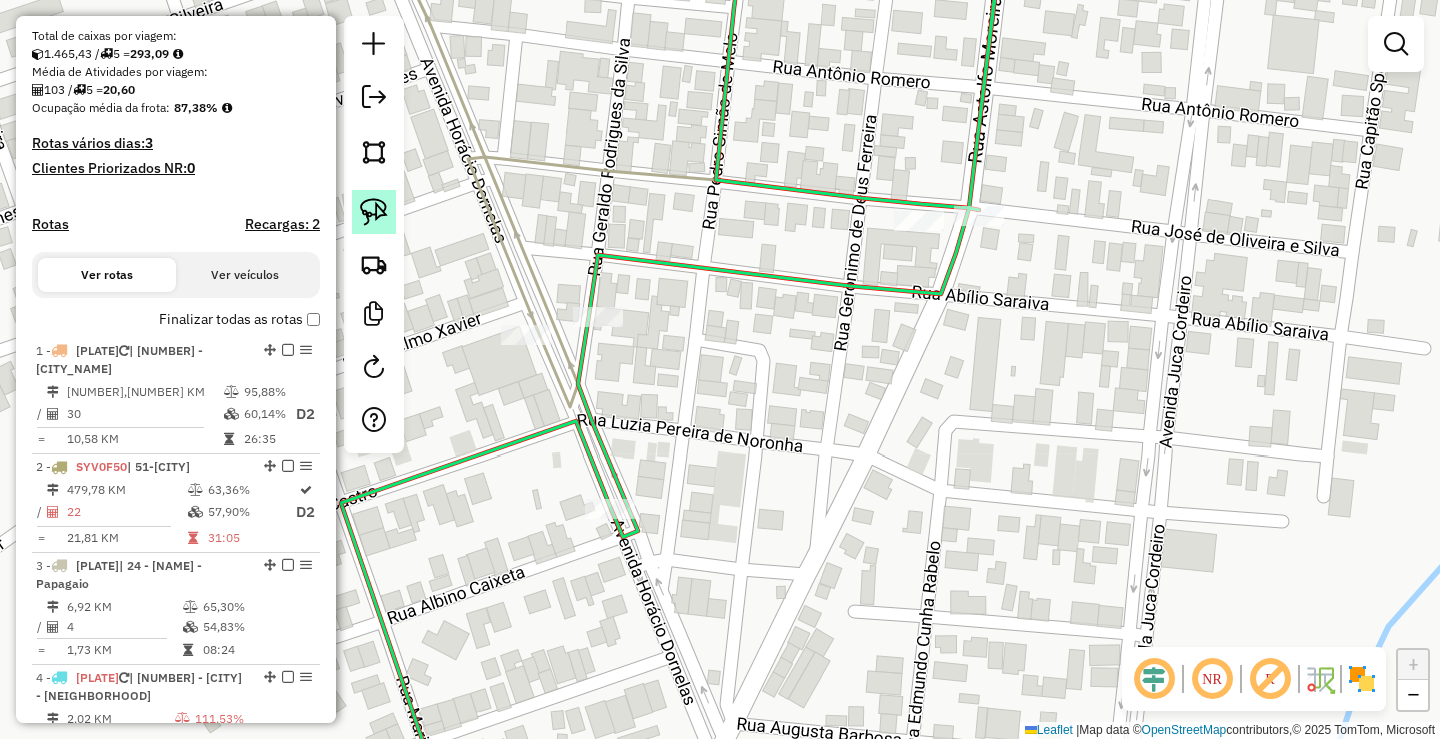 click 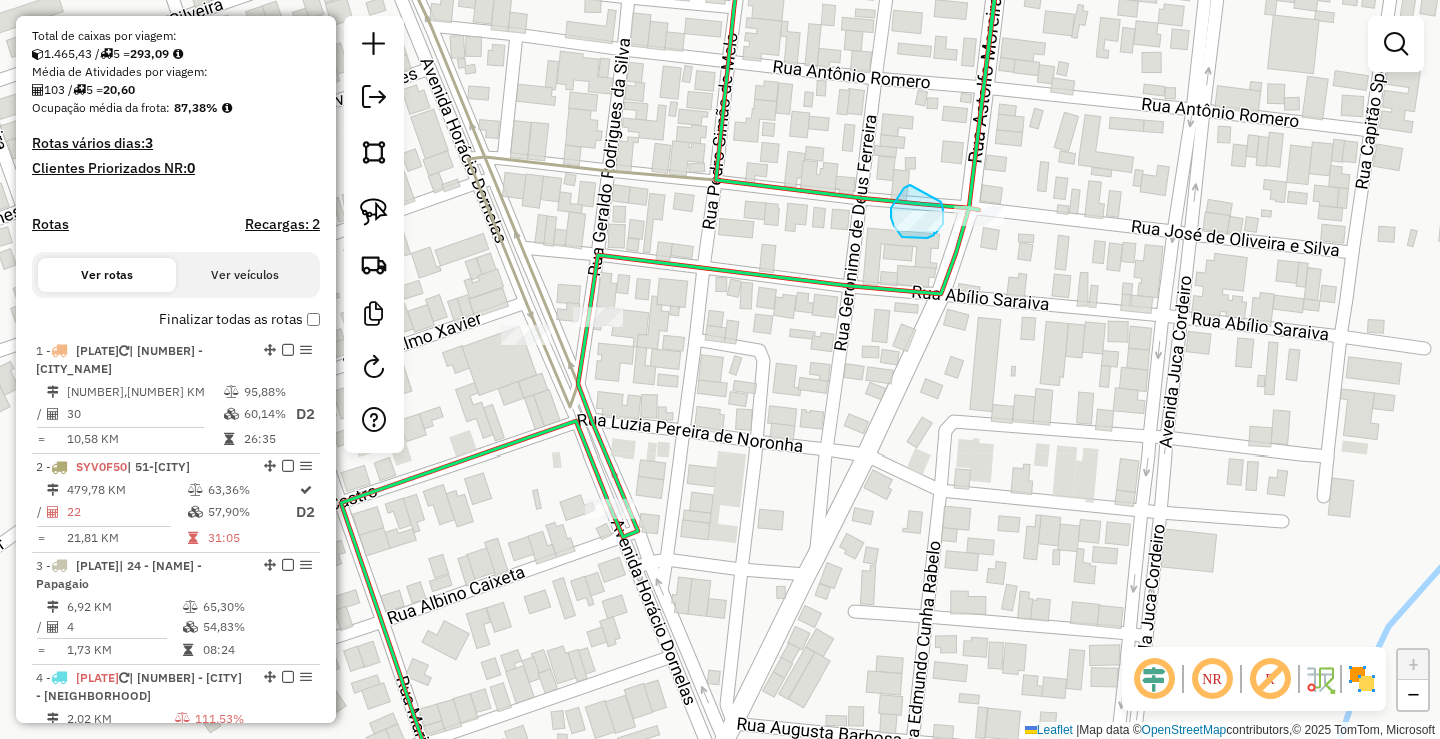 drag, startPoint x: 910, startPoint y: 185, endPoint x: 941, endPoint y: 202, distance: 35.35534 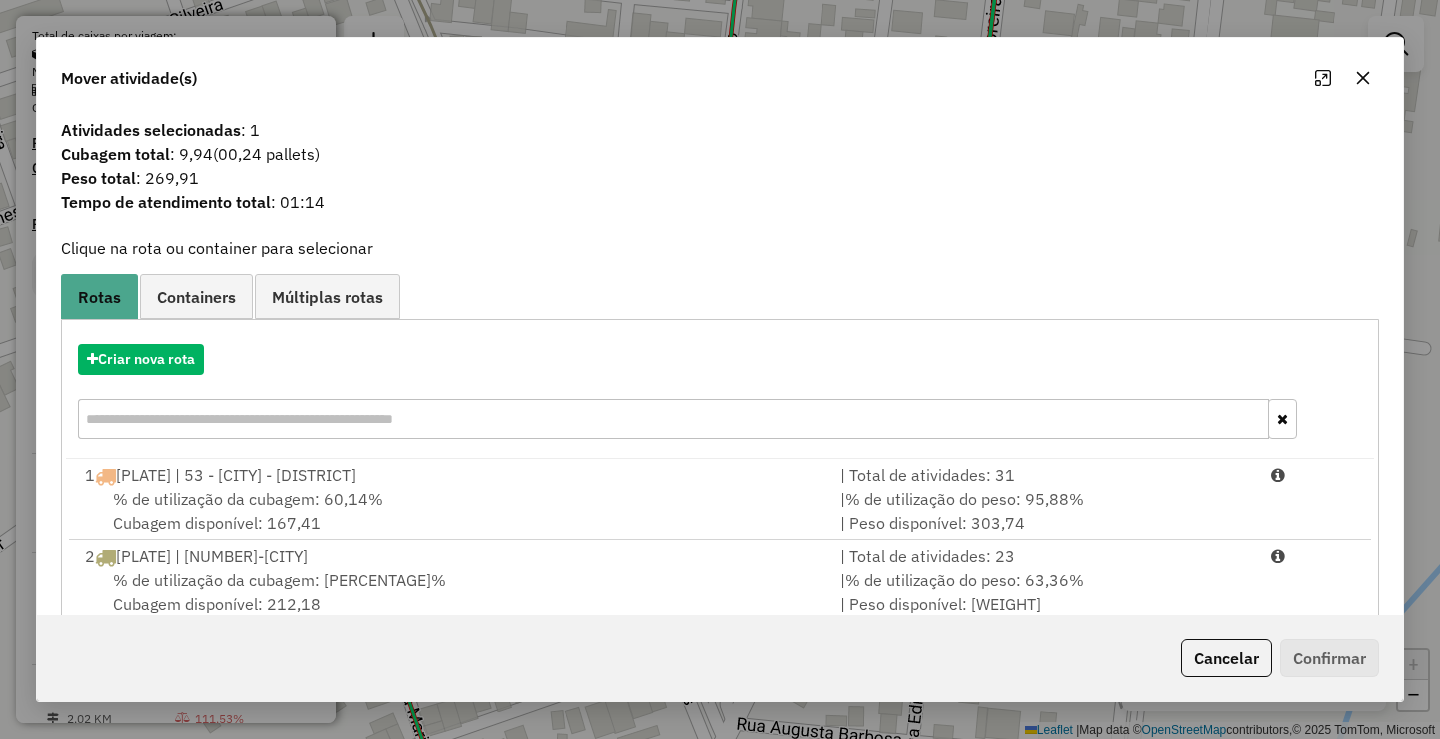 click 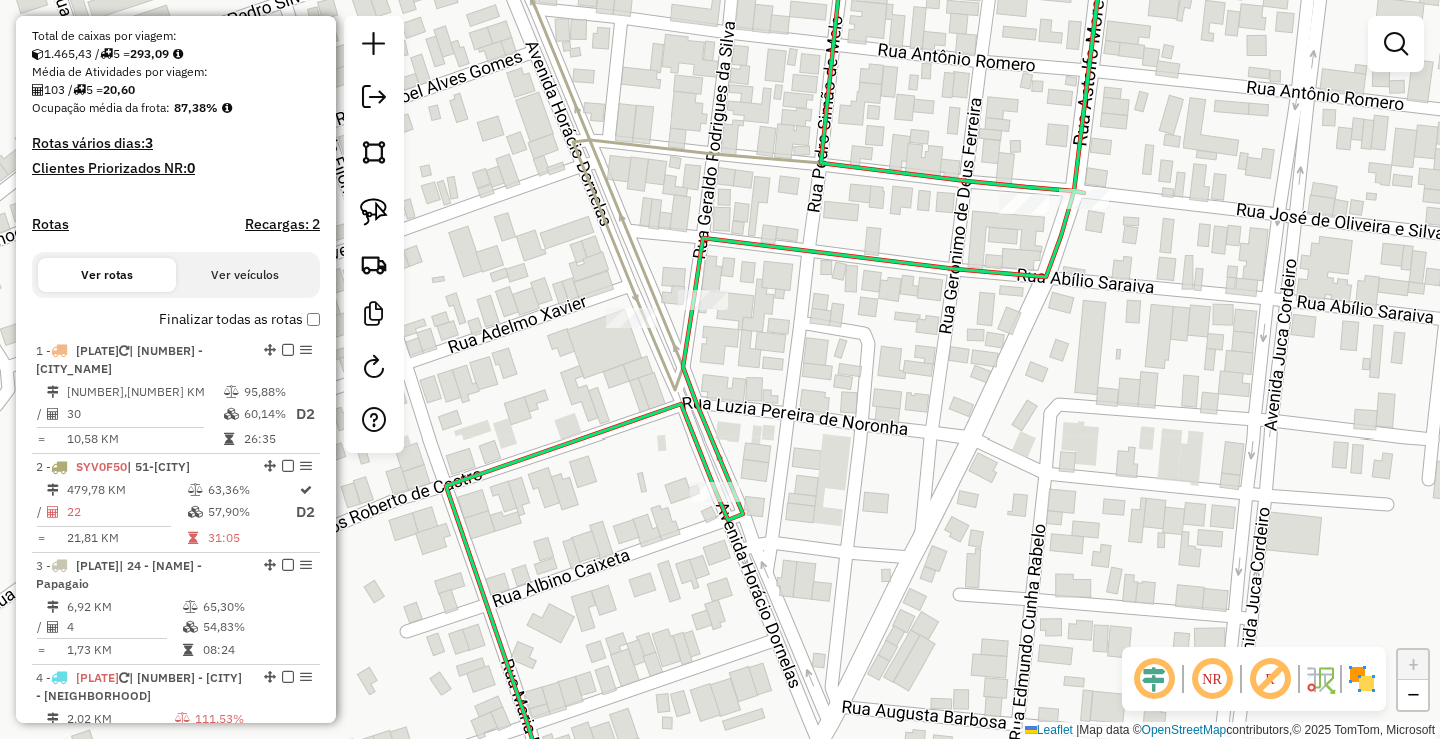 drag, startPoint x: 940, startPoint y: 419, endPoint x: 1055, endPoint y: 397, distance: 117.08544 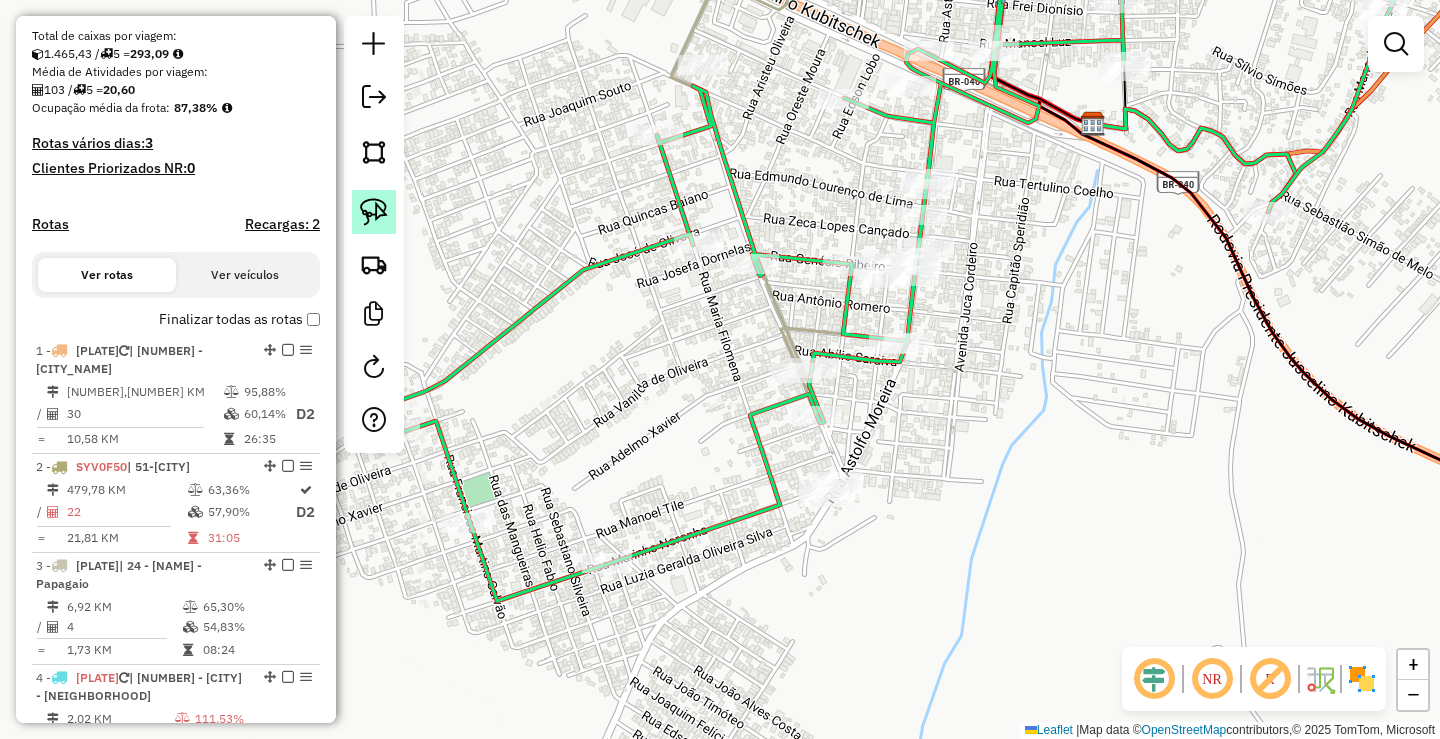 click 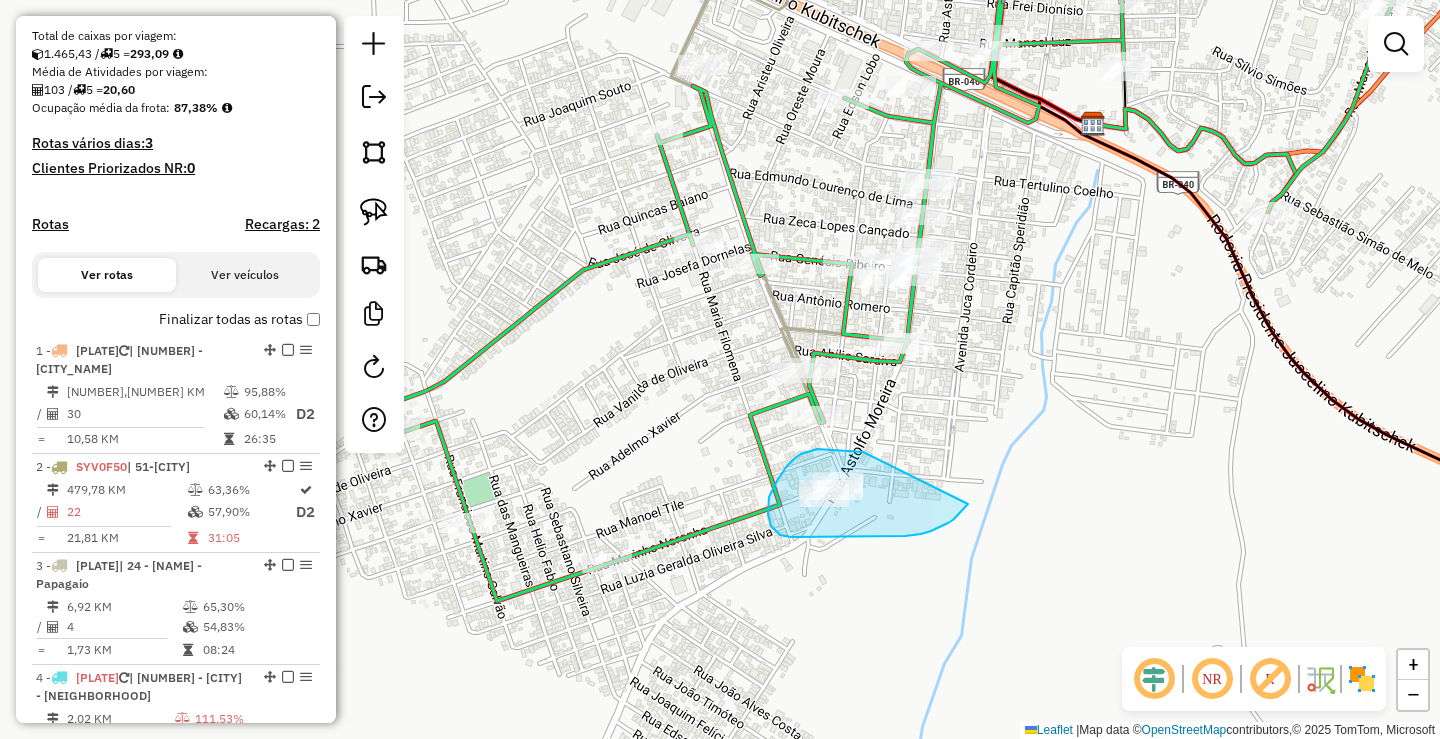 drag, startPoint x: 845, startPoint y: 450, endPoint x: 975, endPoint y: 491, distance: 136.31215 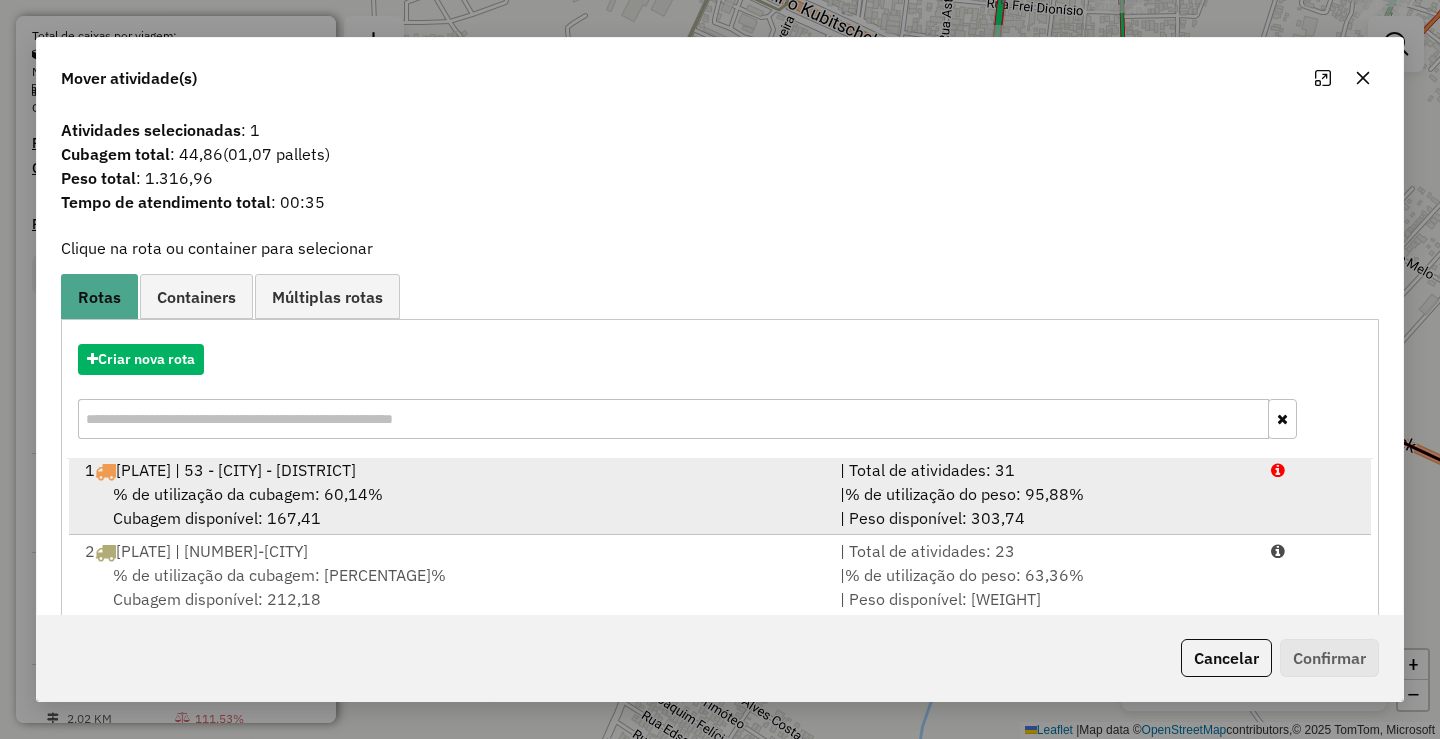 scroll, scrollTop: 29, scrollLeft: 0, axis: vertical 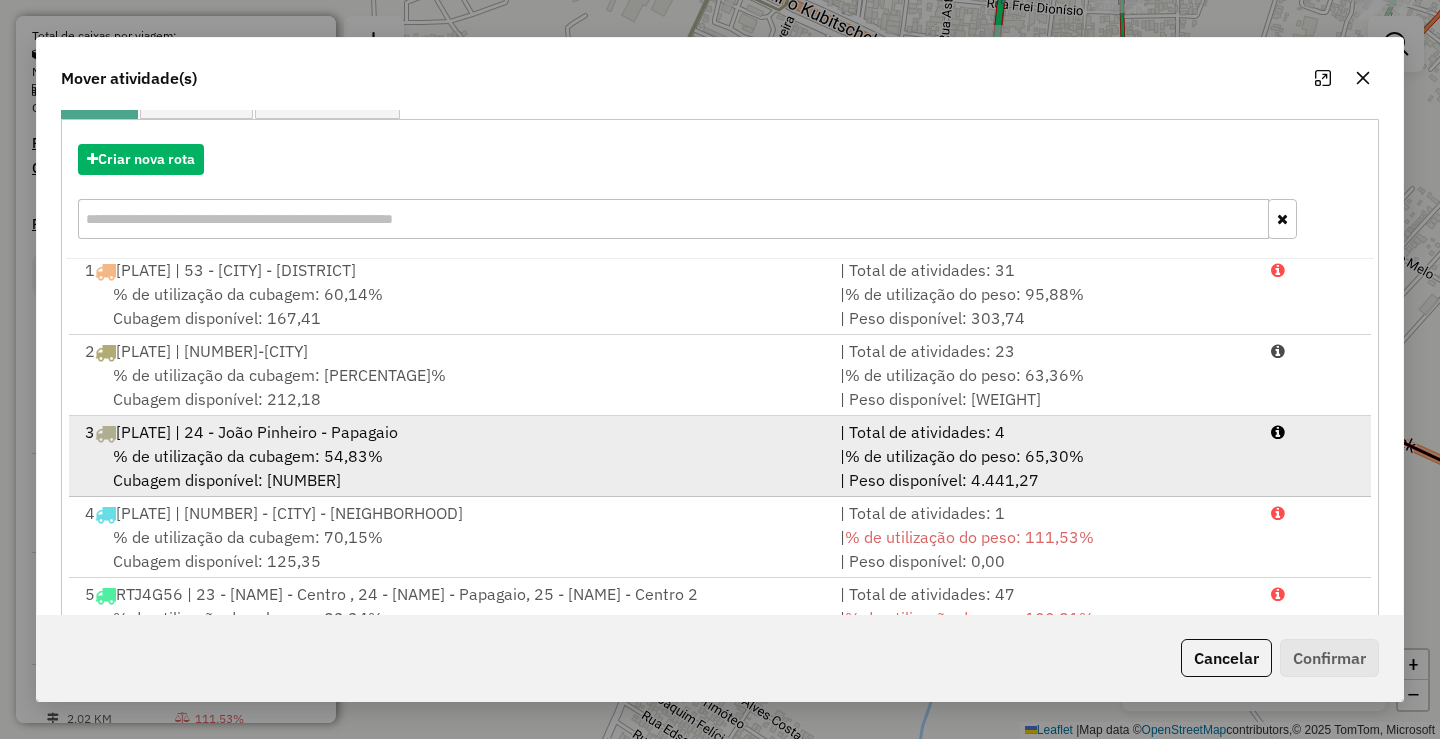 click on "% de utilização da cubagem: 54,83%" at bounding box center [248, 456] 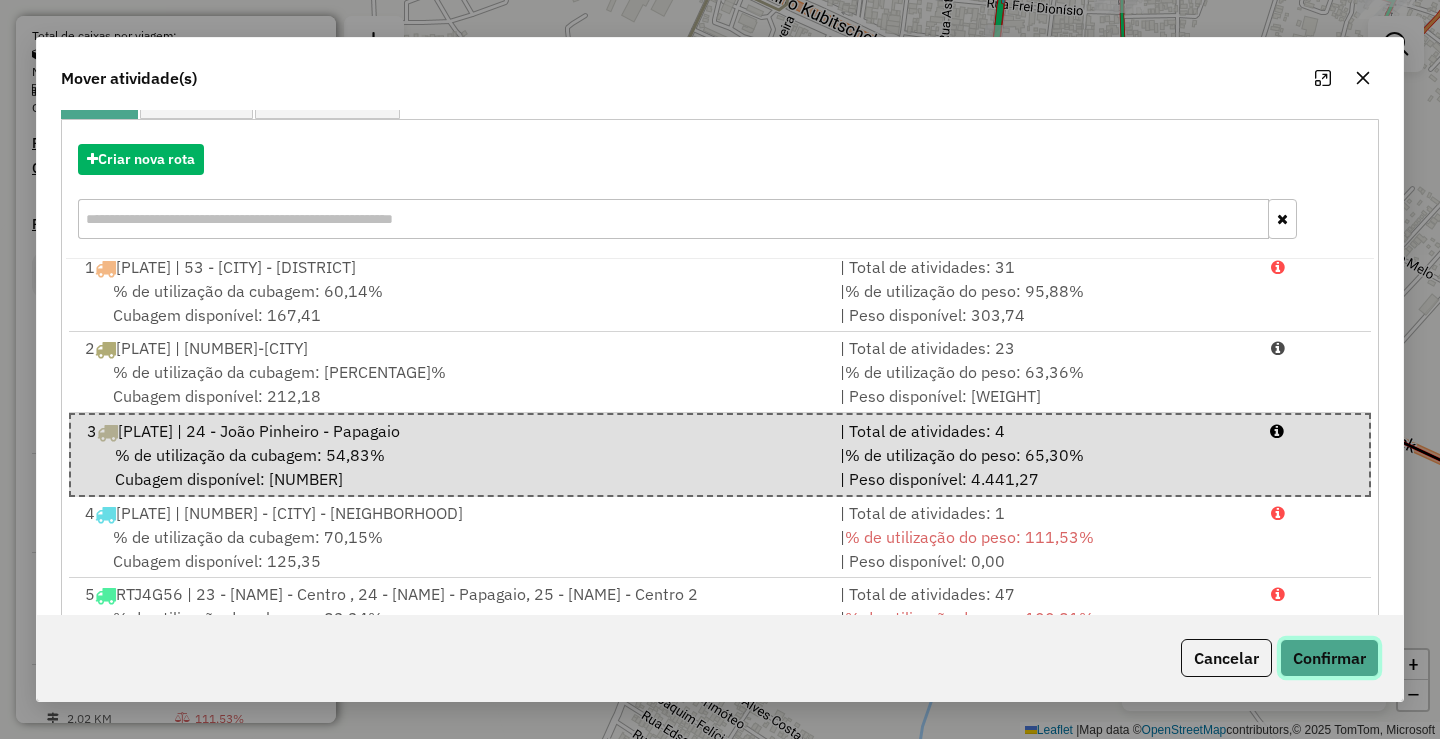 click on "Confirmar" 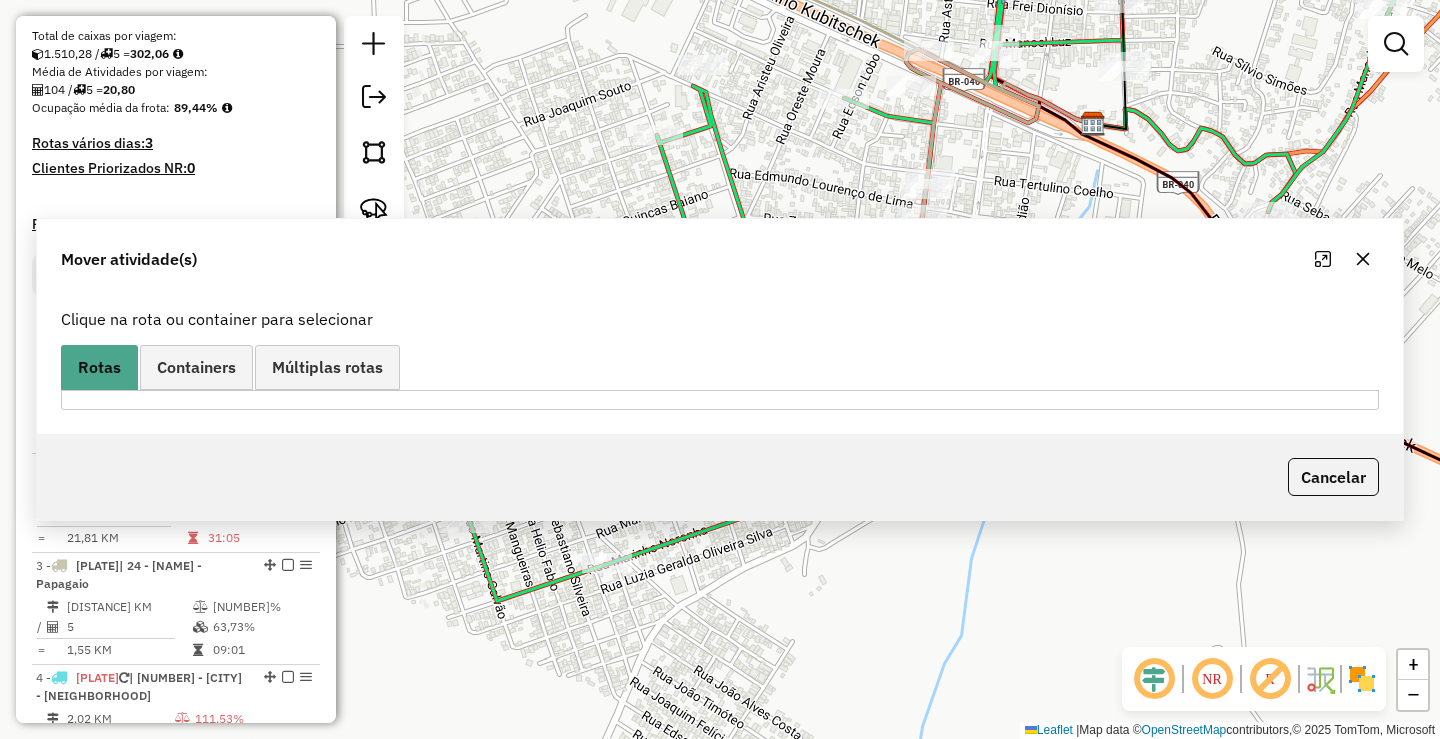 scroll, scrollTop: 0, scrollLeft: 0, axis: both 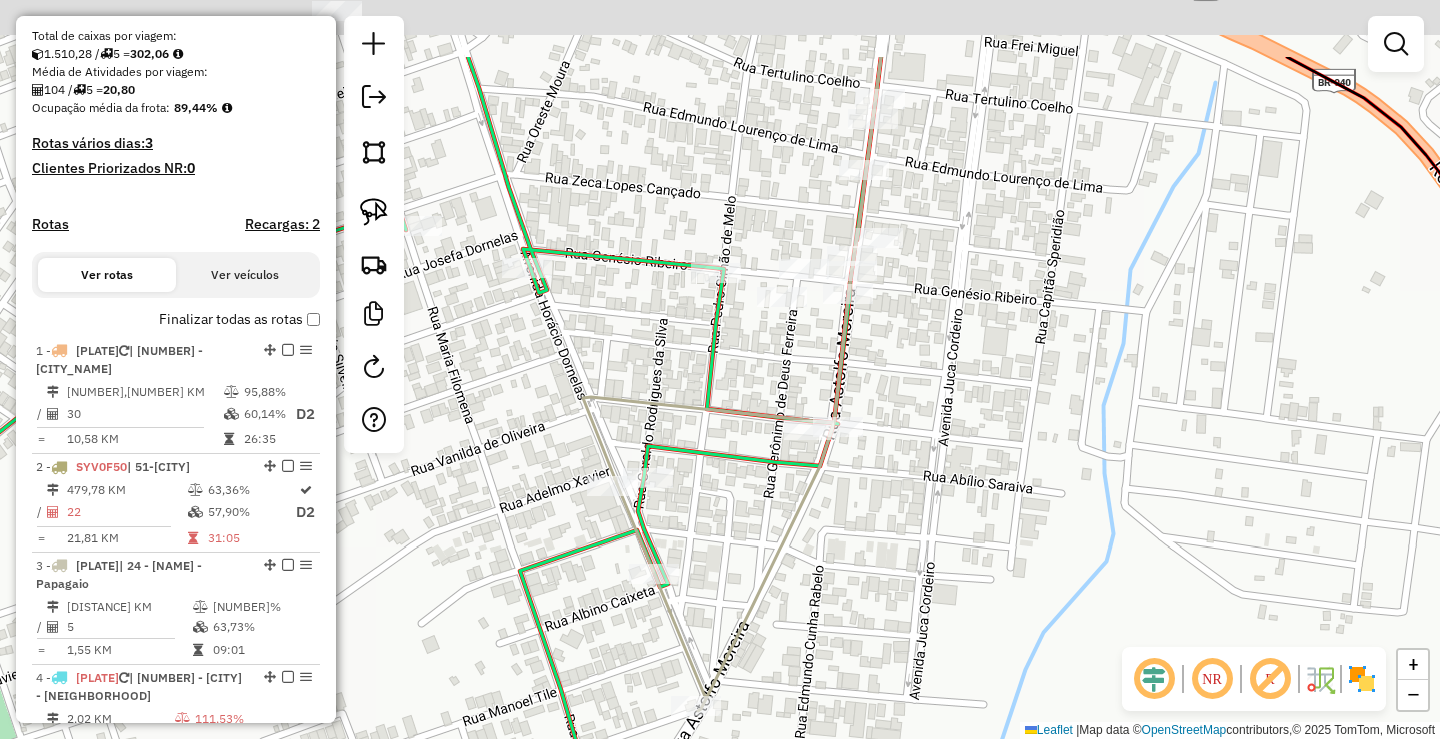 drag, startPoint x: 844, startPoint y: 258, endPoint x: 900, endPoint y: 442, distance: 192.33304 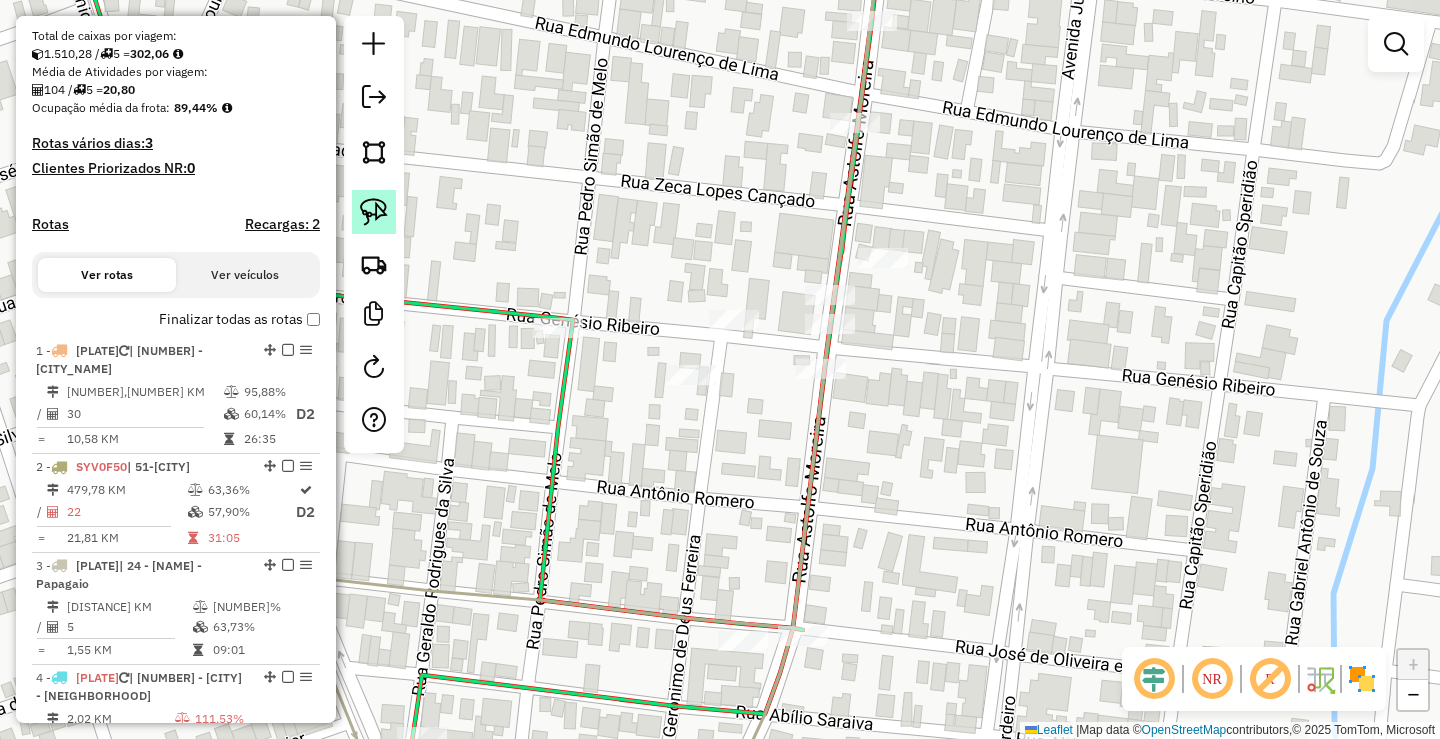 click 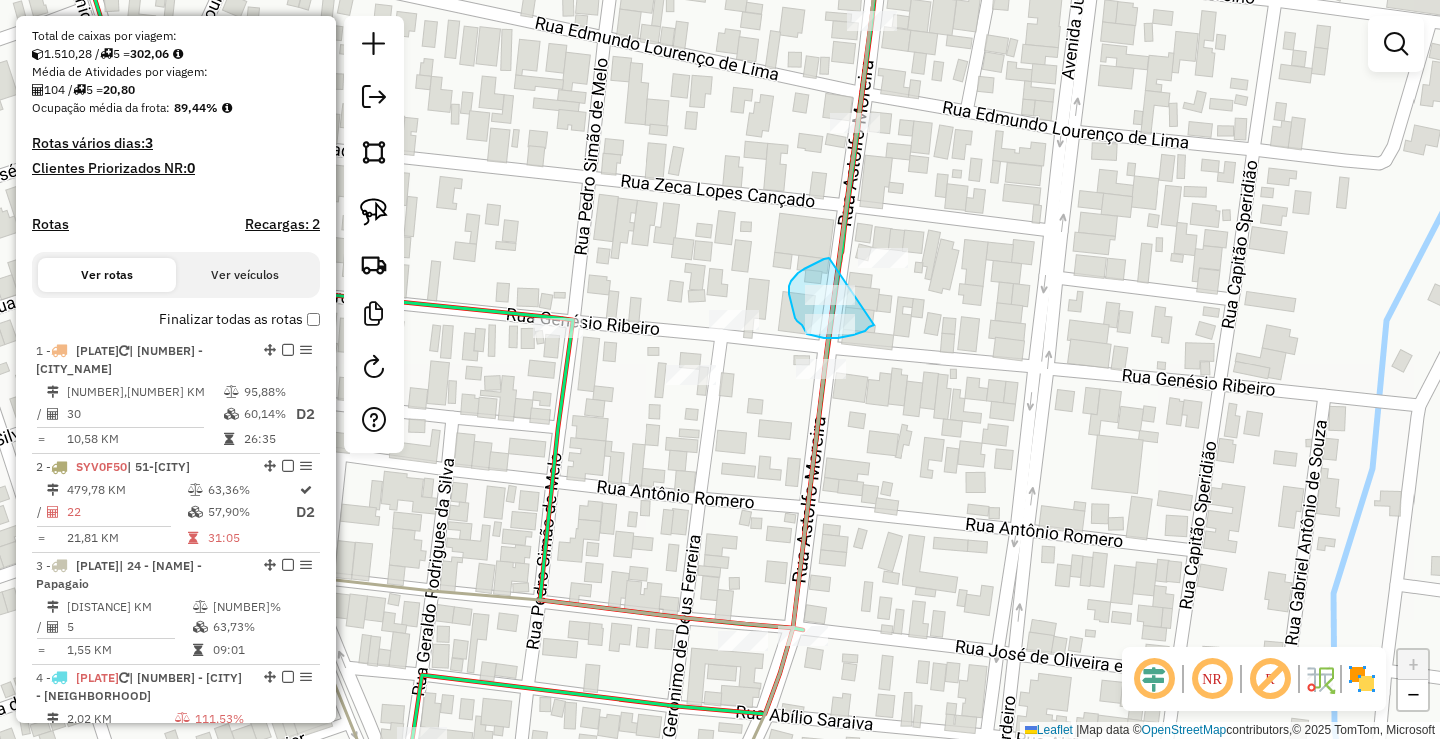 drag, startPoint x: 829, startPoint y: 258, endPoint x: 874, endPoint y: 325, distance: 80.70936 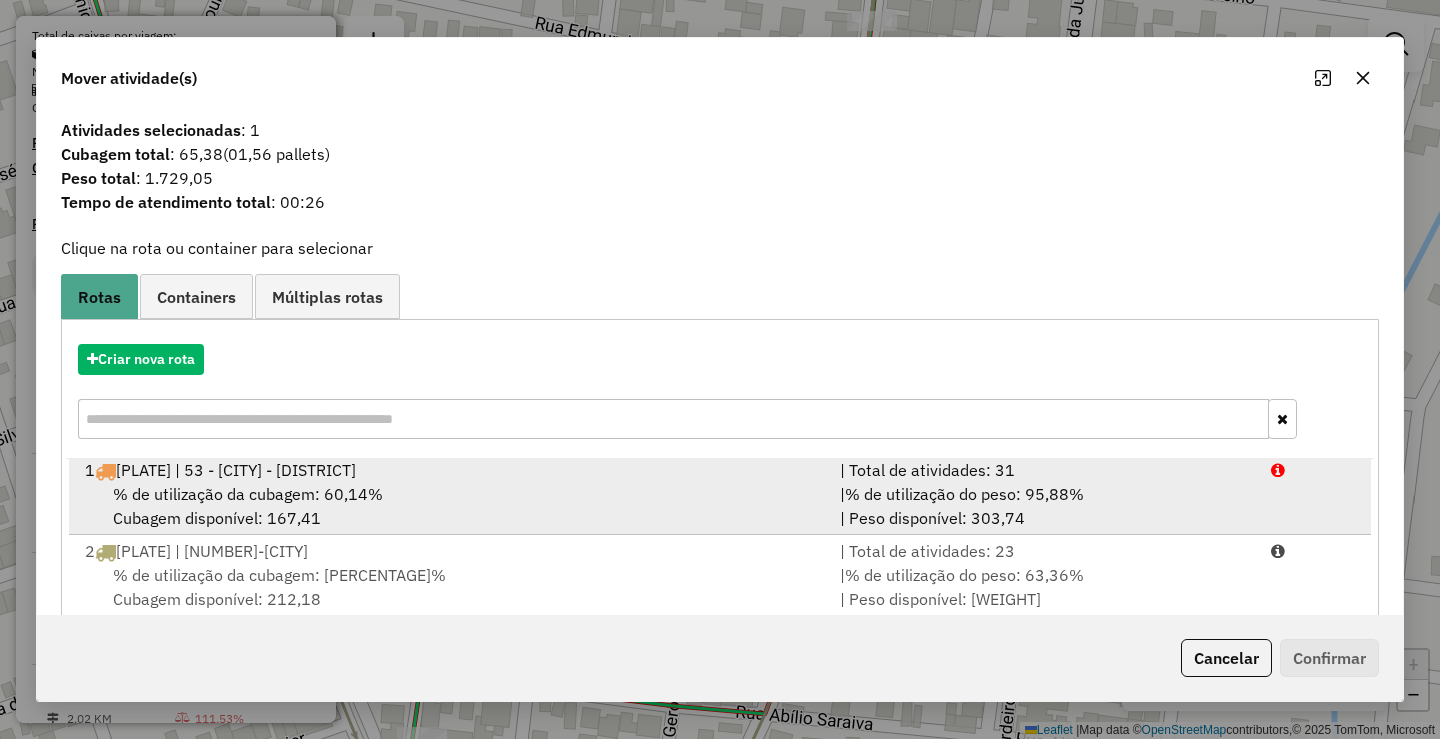 scroll, scrollTop: 29, scrollLeft: 0, axis: vertical 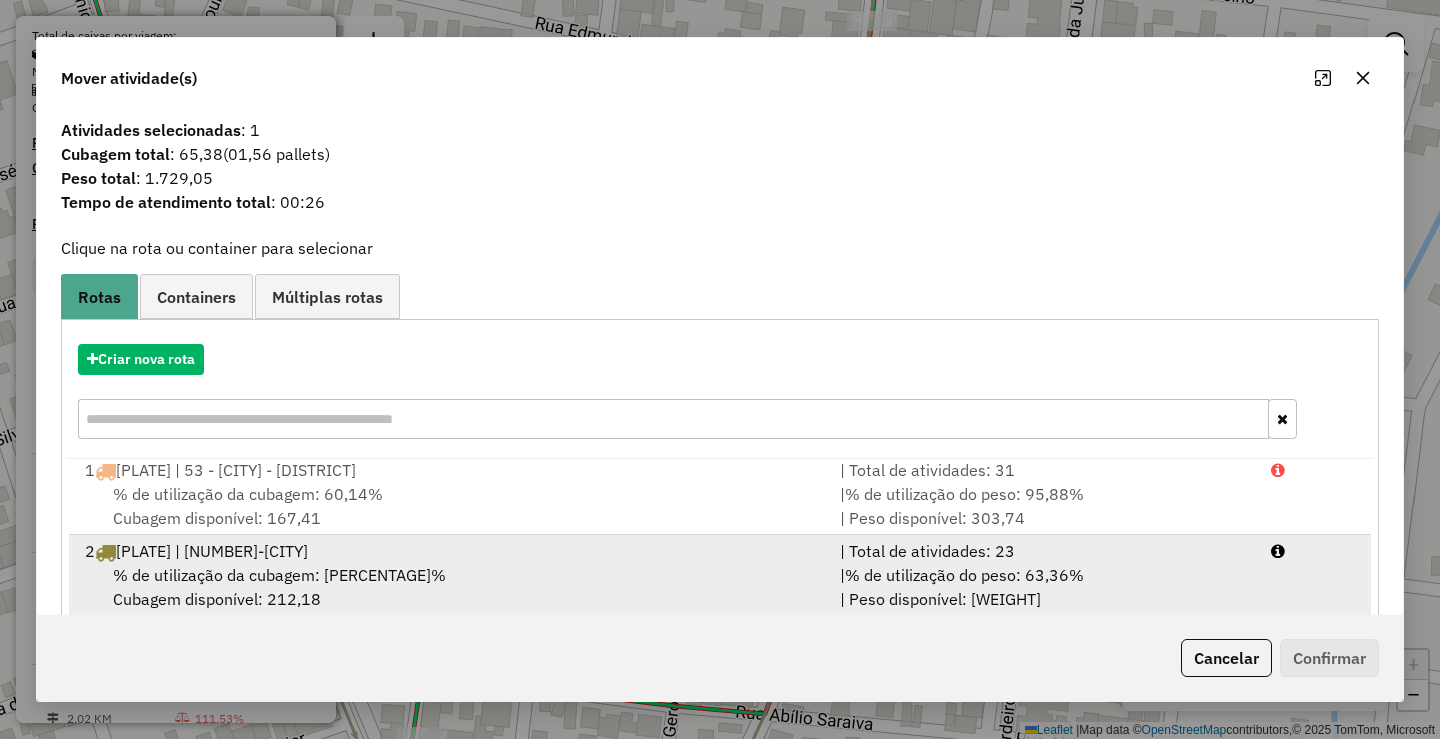 click on "% de utilização da cubagem: [PERCENTAGE]%" at bounding box center (279, 575) 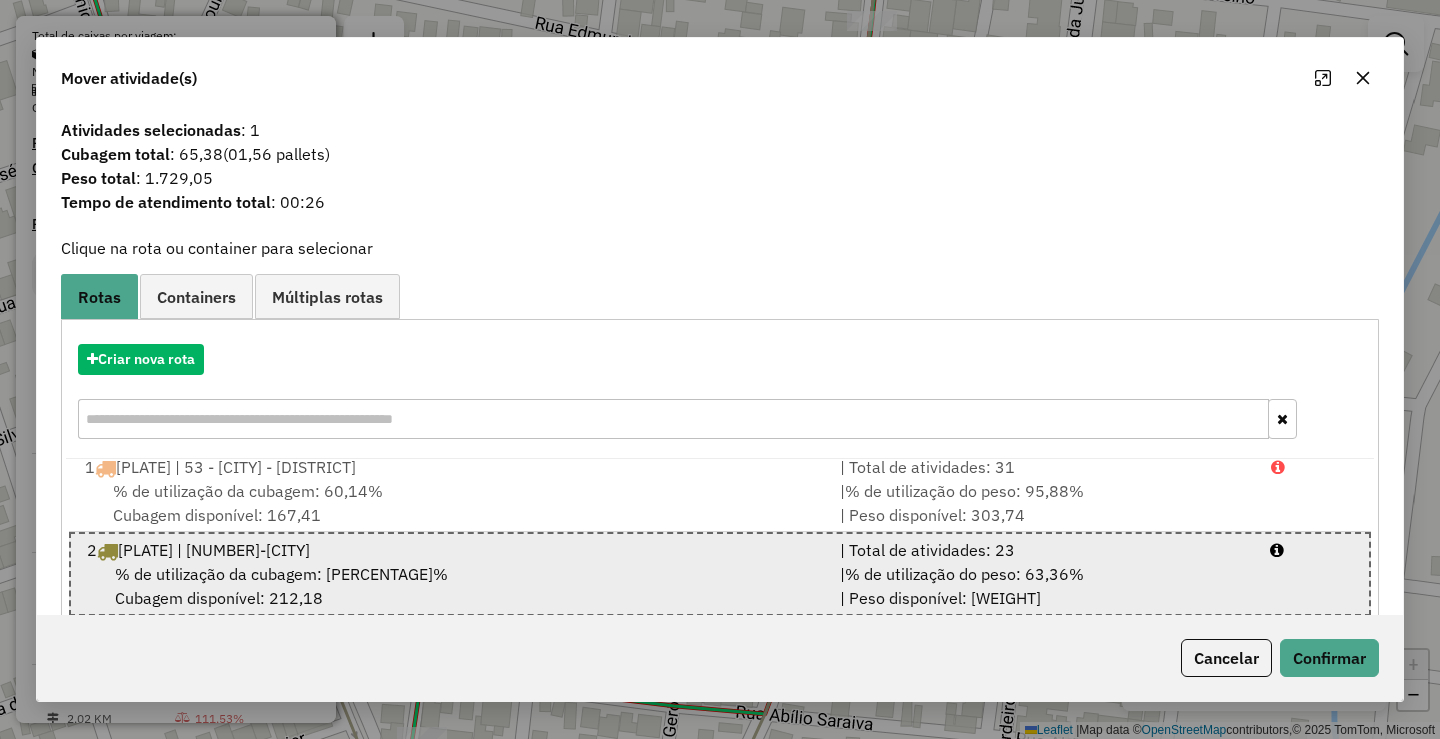 click on "% de utilização da cubagem: 57,90%  Cubagem disponível: 212,18" at bounding box center (451, 586) 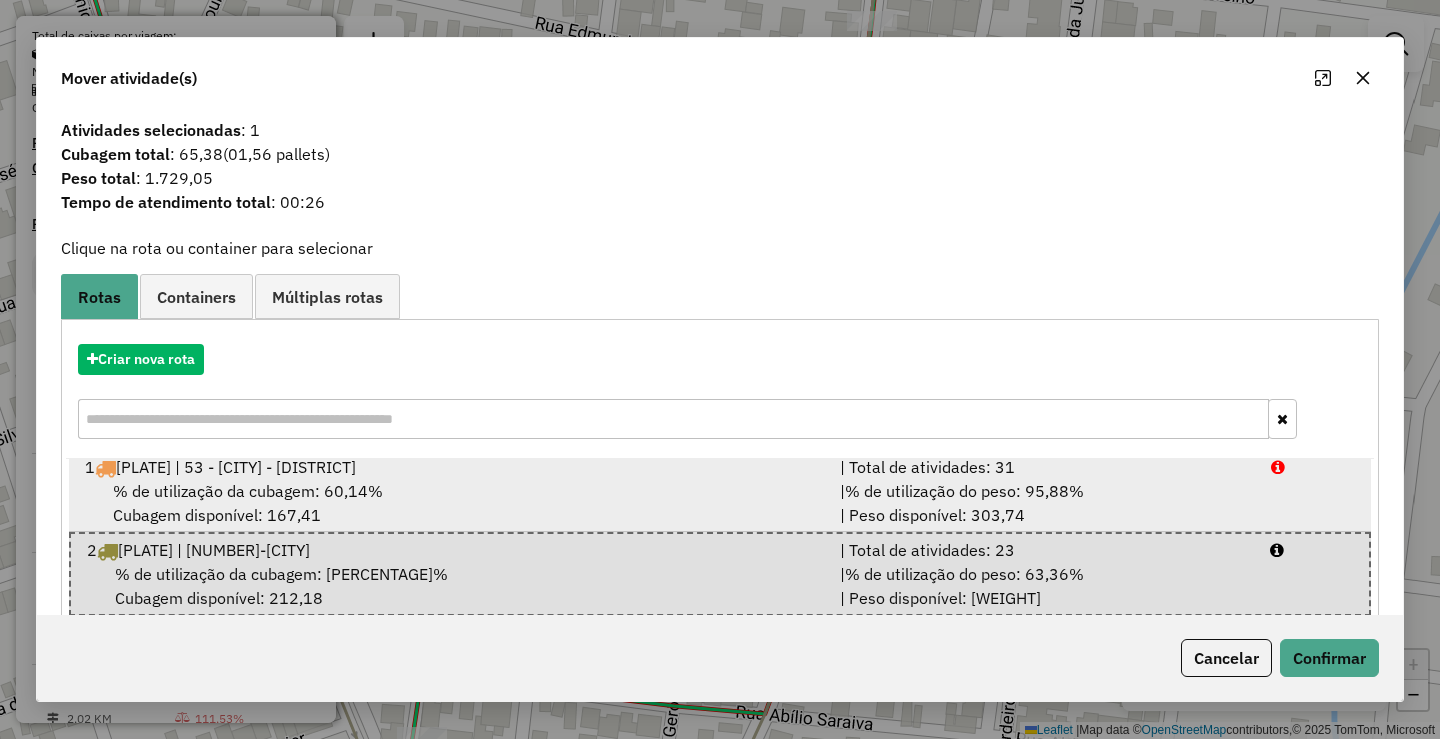 scroll, scrollTop: 32, scrollLeft: 0, axis: vertical 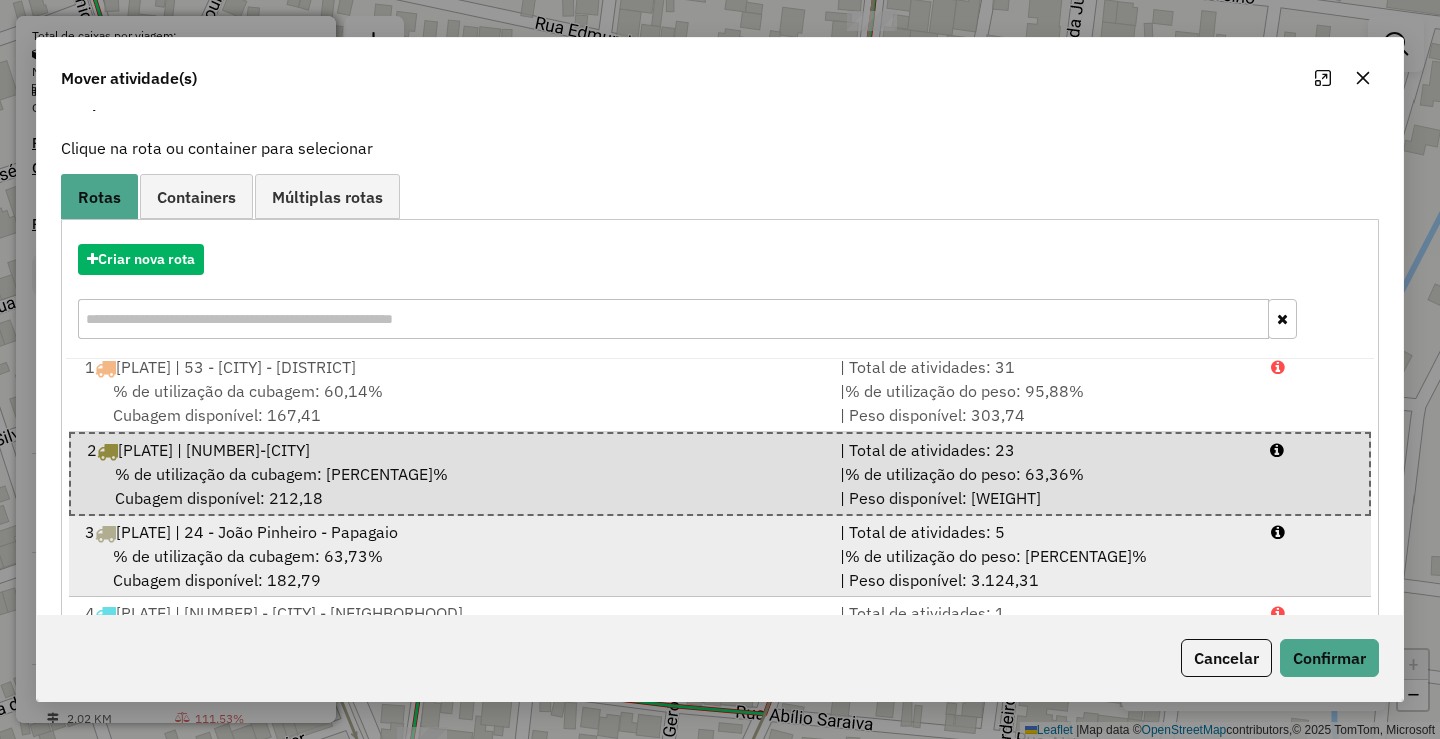 click on "% de utilização da cubagem: 63,73%" at bounding box center [248, 556] 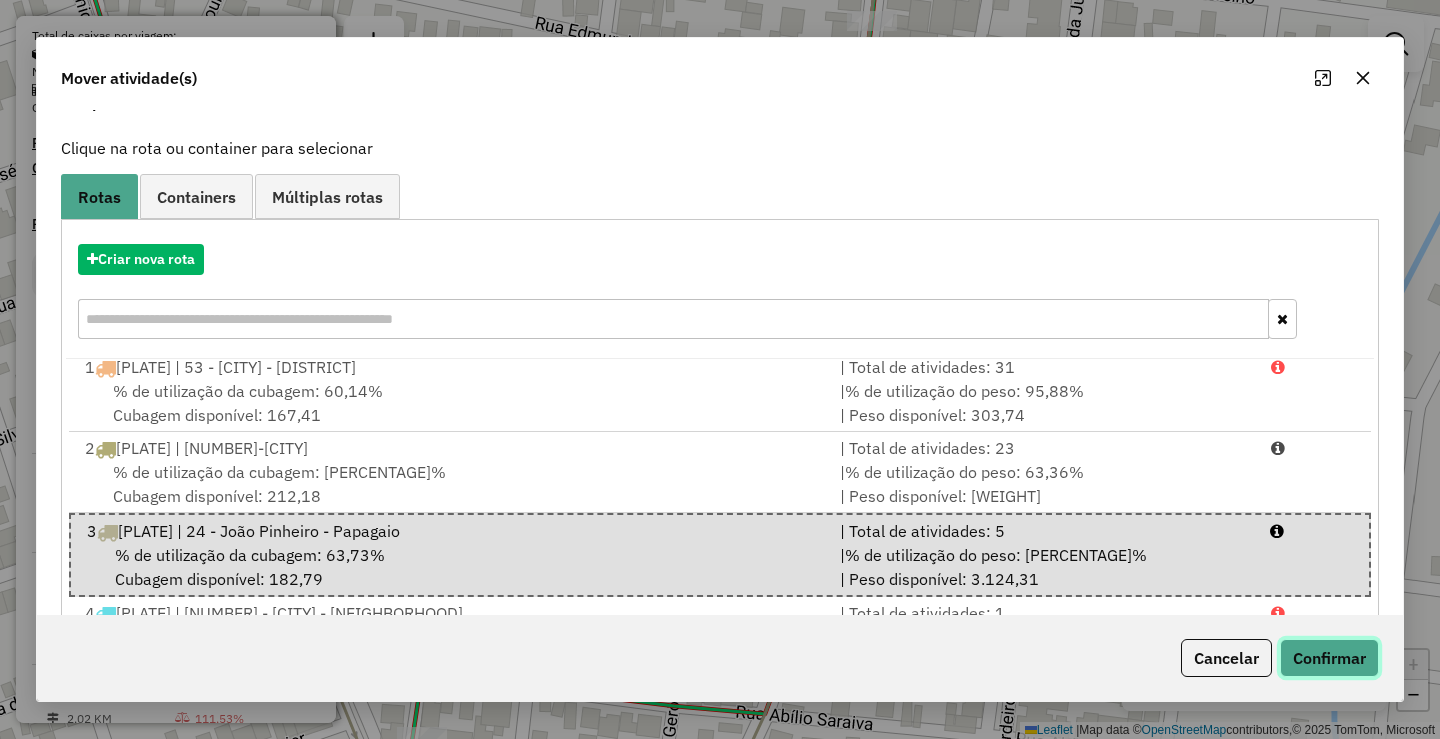 click on "Confirmar" 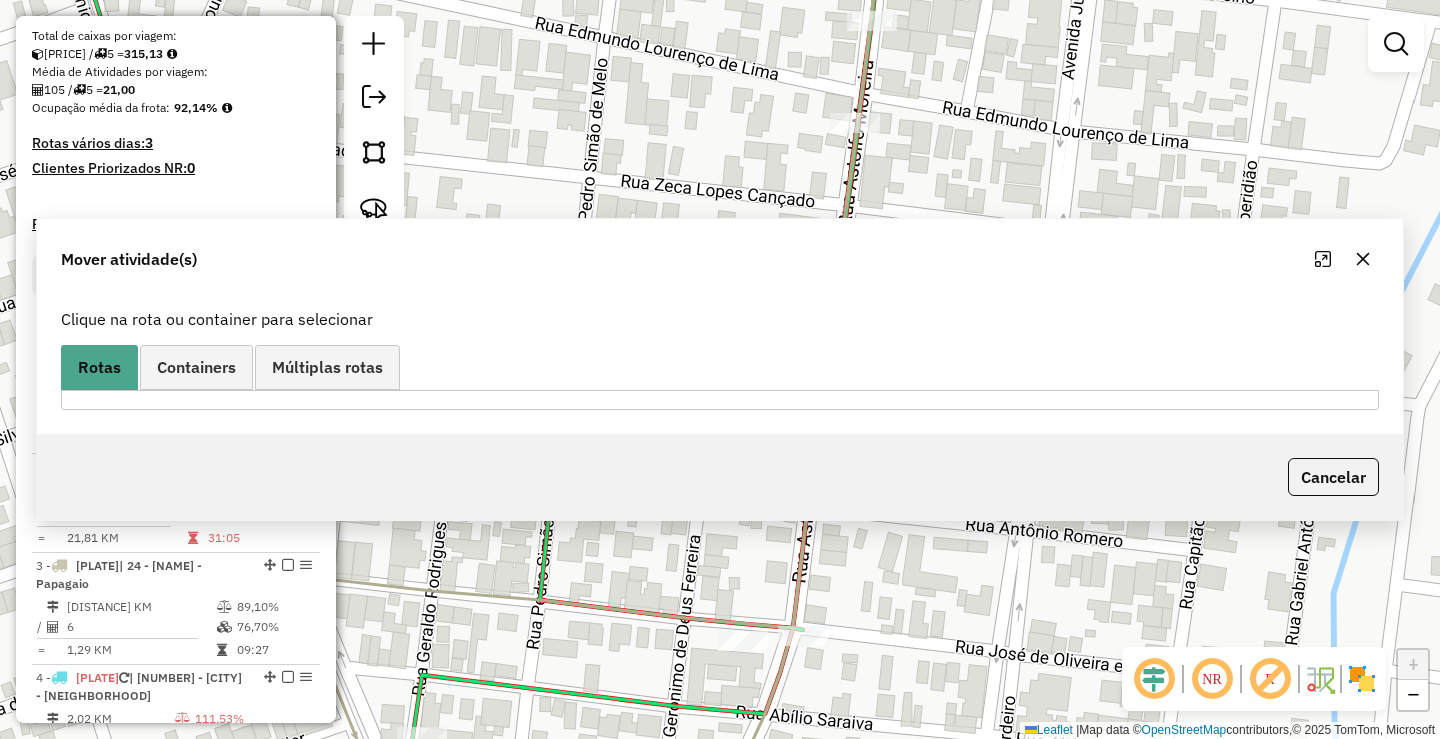 scroll, scrollTop: 0, scrollLeft: 0, axis: both 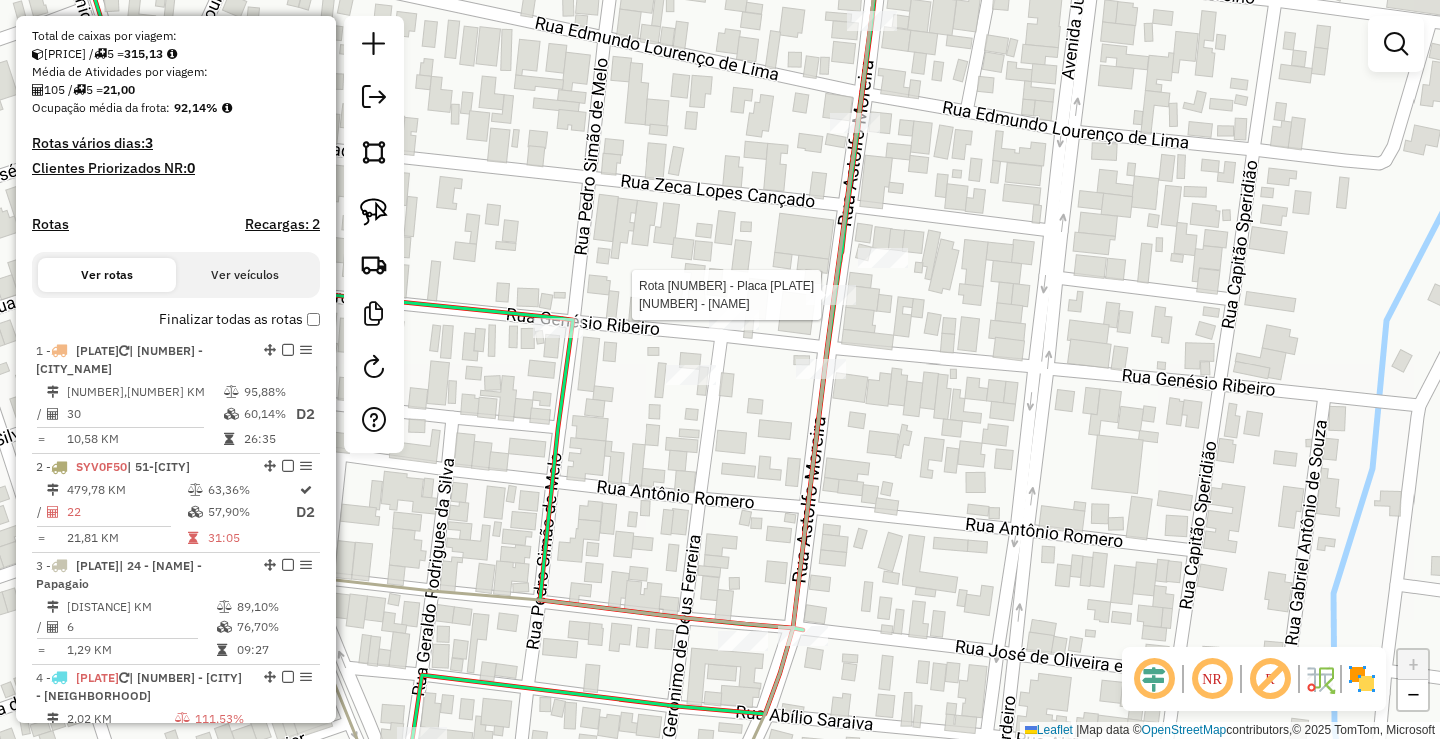 select on "*********" 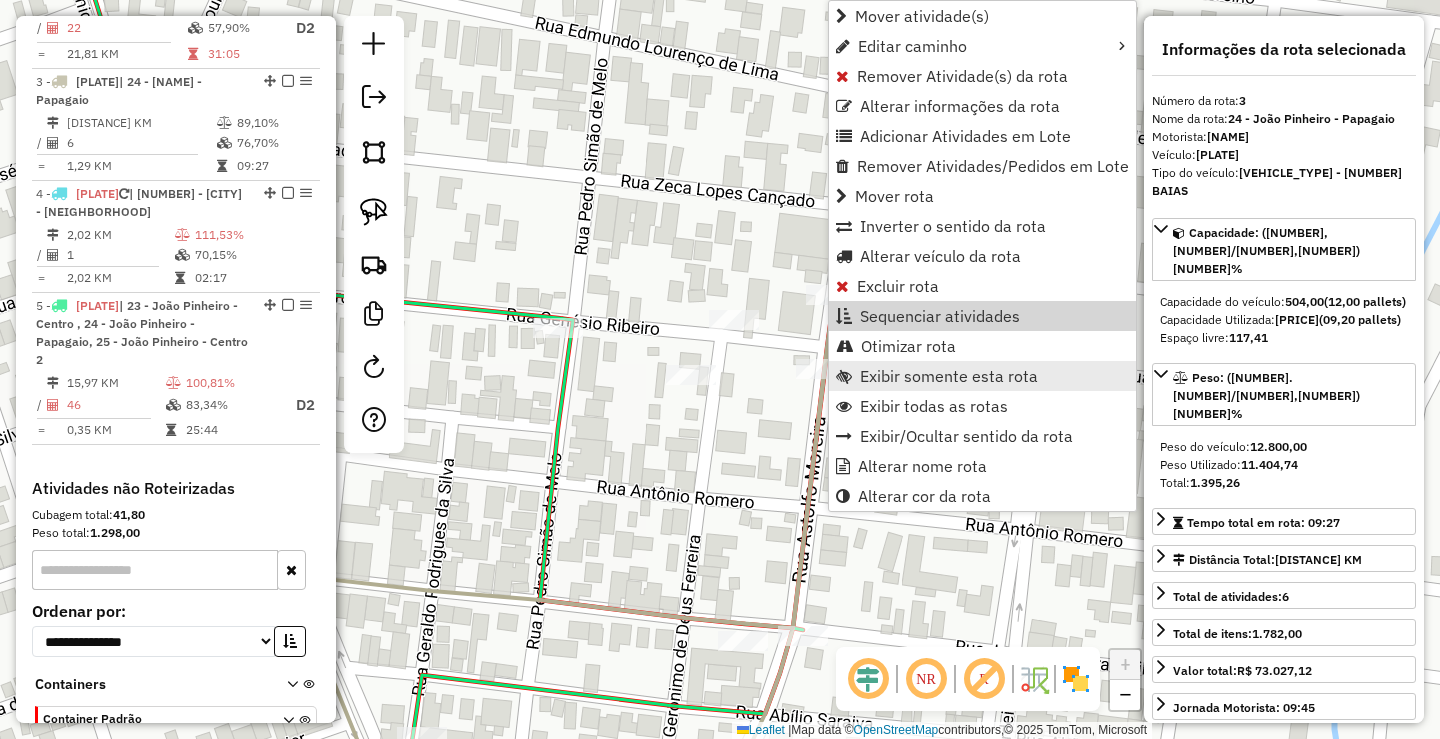 scroll, scrollTop: 965, scrollLeft: 0, axis: vertical 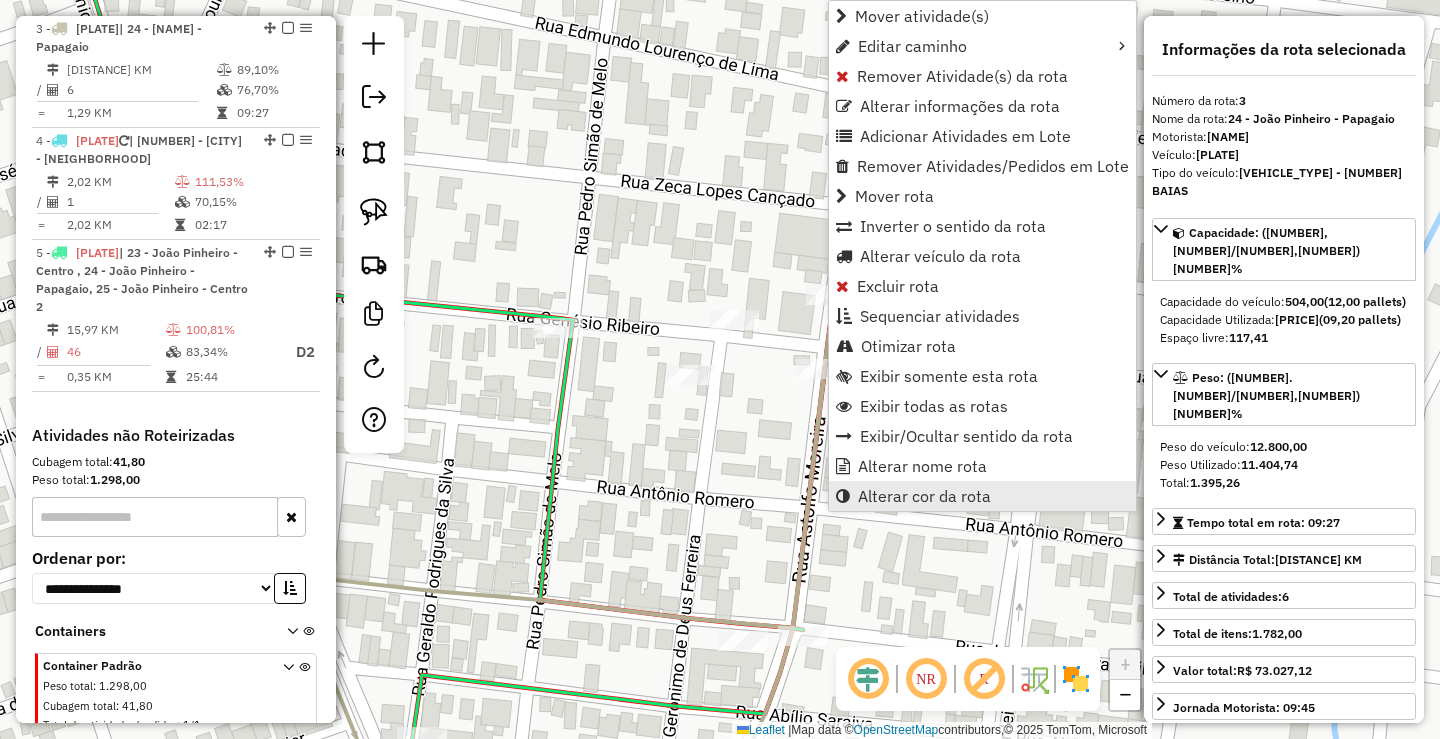 click on "Alterar cor da rota" at bounding box center (924, 496) 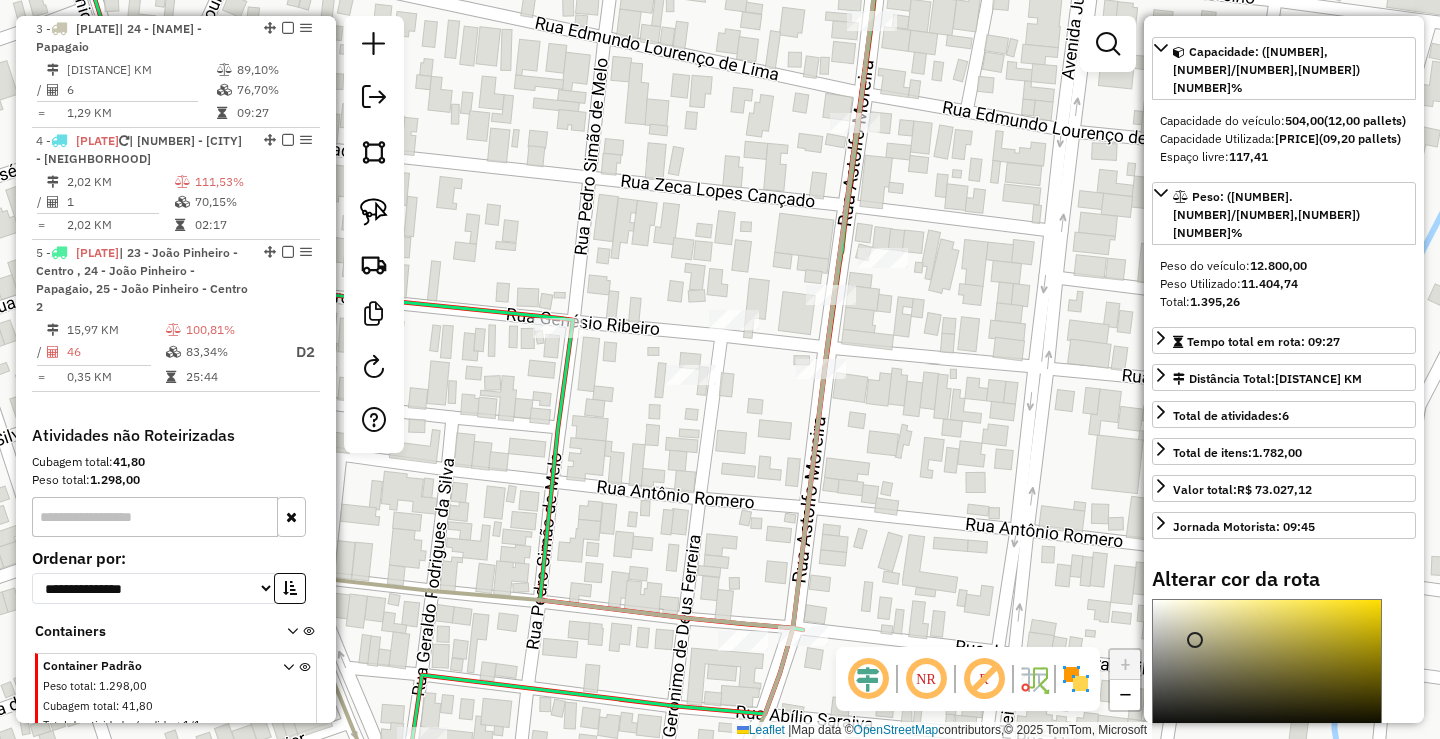 scroll, scrollTop: 397, scrollLeft: 0, axis: vertical 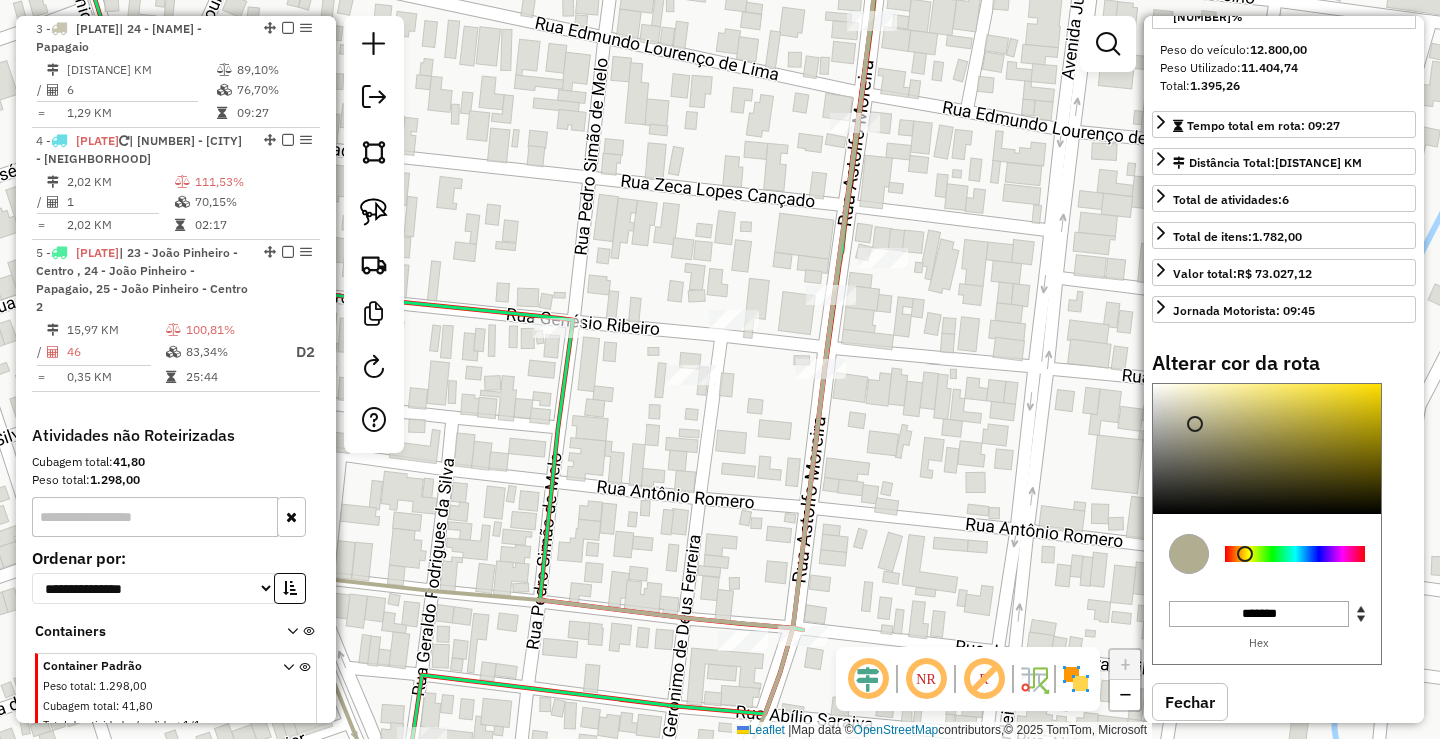 type on "*******" 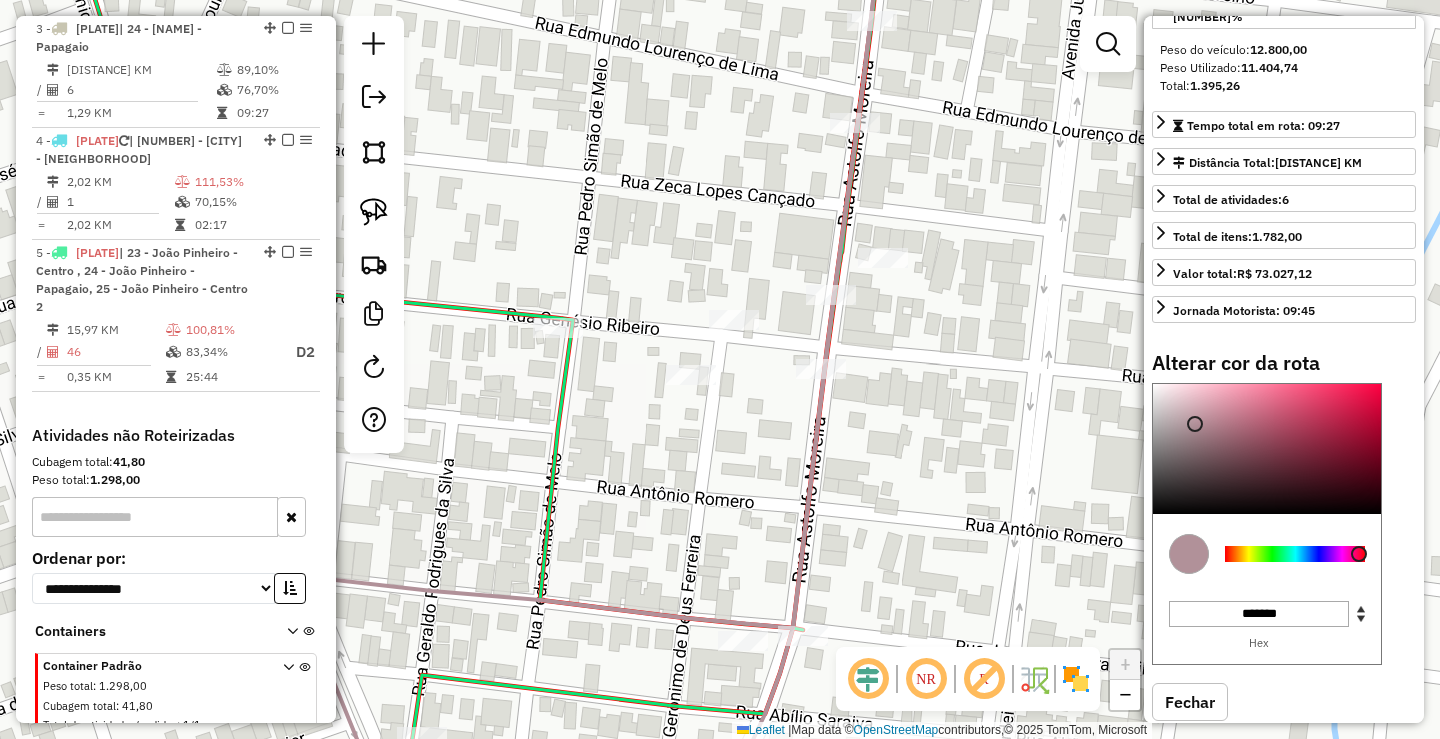 click on "Janela de atendimento Grade de atendimento Capacidade Transportadoras Veículos Cliente Pedidos  Rotas Selecione os dias de semana para filtrar as janelas de atendimento  Seg   Ter   Qua   Qui   Sex   Sáb   Dom  Informe o período da janela de atendimento: De: Até:  Filtrar exatamente a janela do cliente  Considerar janela de atendimento padrão  Selecione os dias de semana para filtrar as grades de atendimento  Seg   Ter   Qua   Qui   Sex   Sáb   Dom   Considerar clientes sem dia de atendimento cadastrado  Clientes fora do dia de atendimento selecionado Filtrar as atividades entre os valores definidos abaixo:  Peso mínimo:   Peso máximo:   Cubagem mínima:   Cubagem máxima:   De:   Até:  Filtrar as atividades entre o tempo de atendimento definido abaixo:  De:   Até:   Considerar capacidade total dos clientes não roteirizados Transportadora: Selecione um ou mais itens Tipo de veículo: Selecione um ou mais itens Veículo: Selecione um ou mais itens Motorista: Selecione um ou mais itens Nome: Rótulo:" 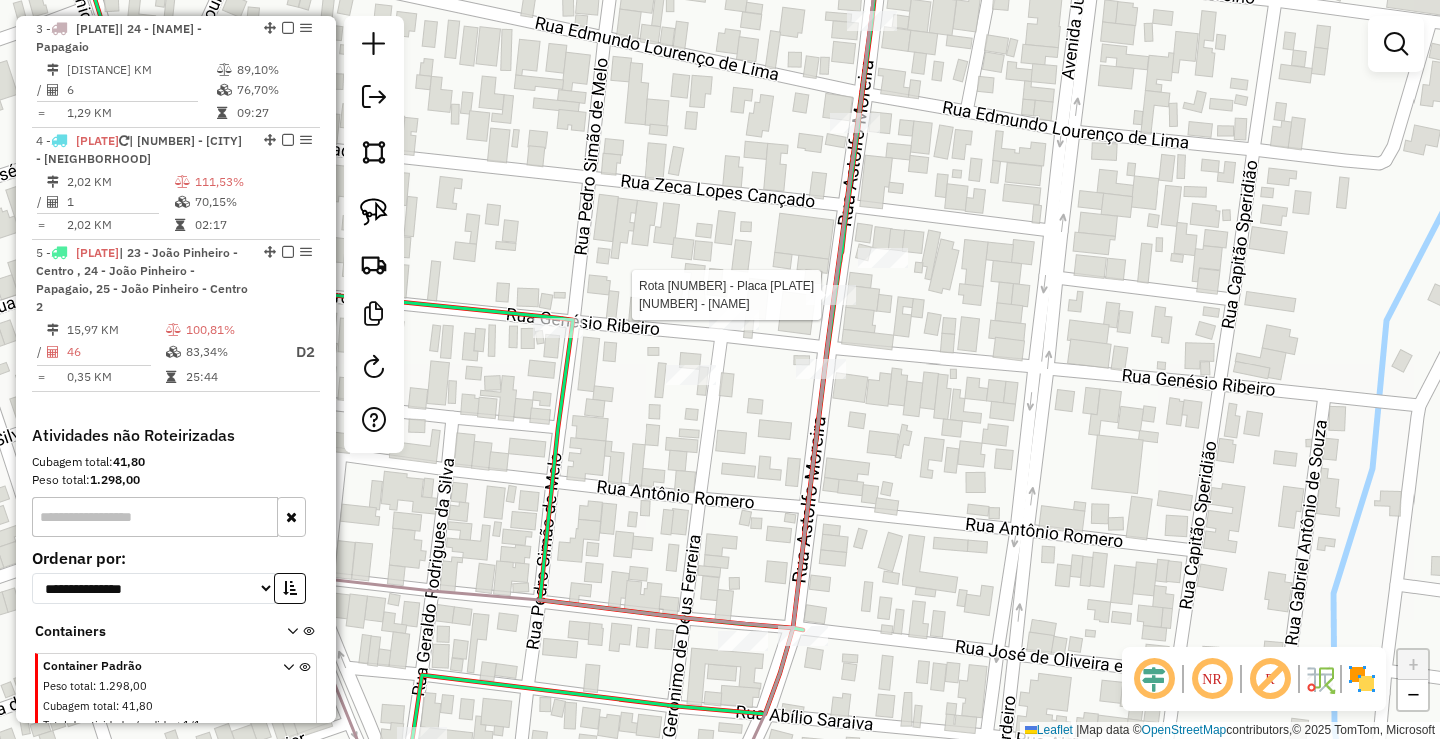 select on "*********" 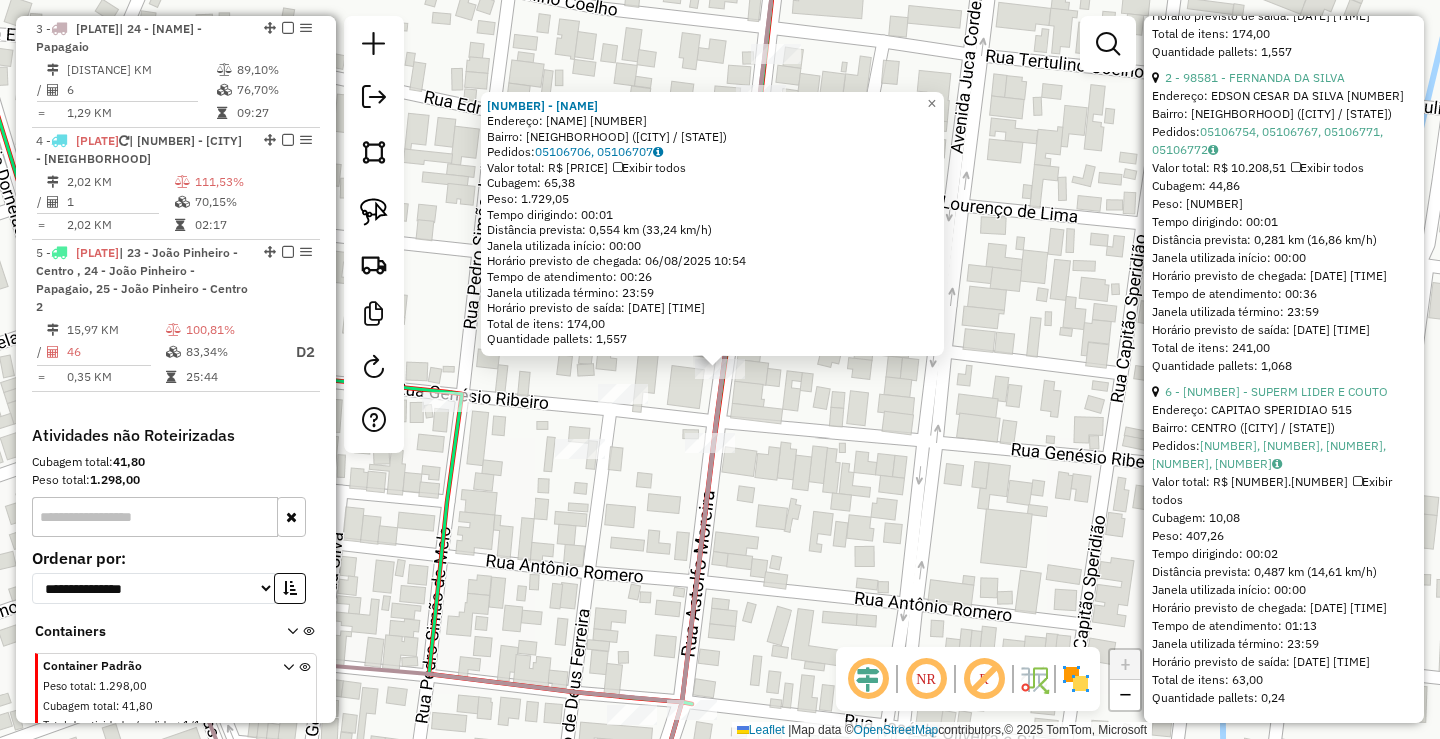 scroll, scrollTop: 2155, scrollLeft: 0, axis: vertical 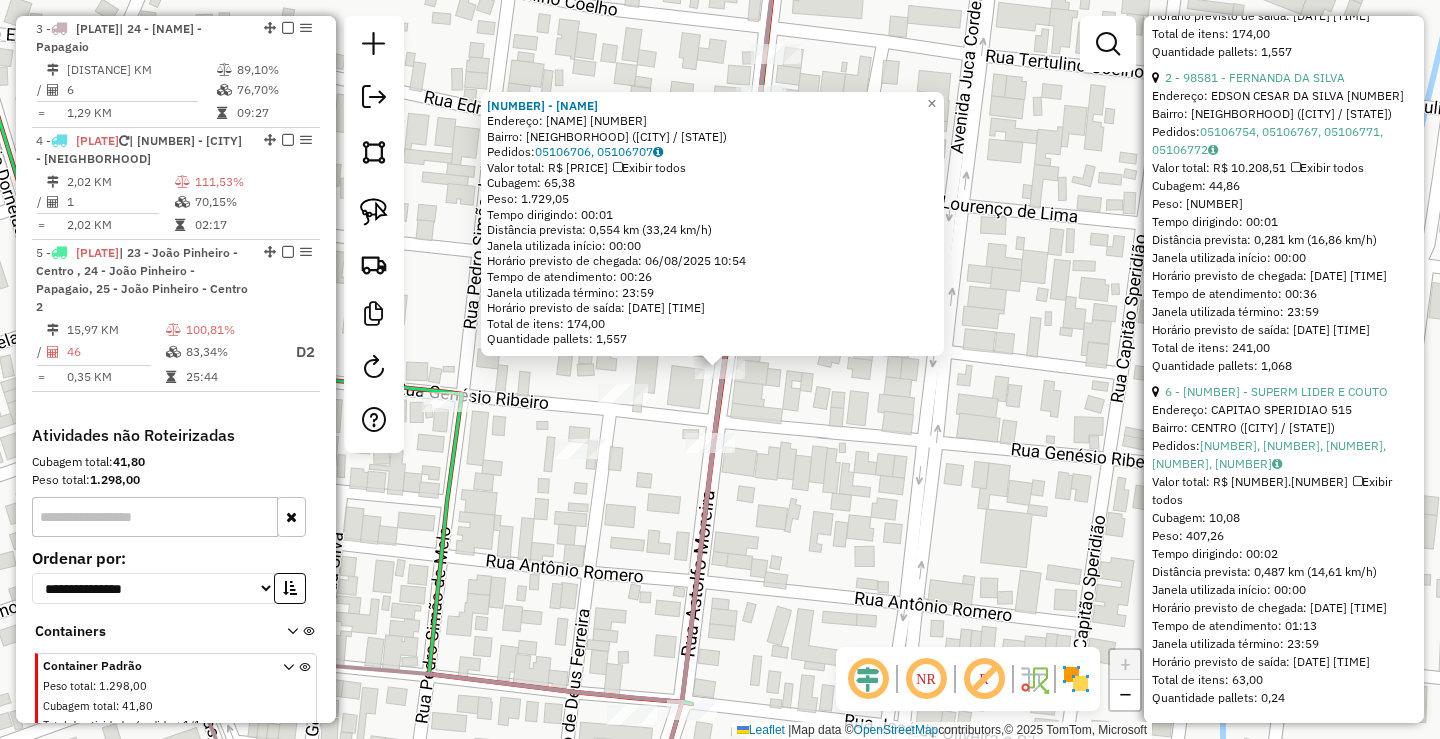 click on "[NUMBER] - [COMPANY_NAME] Endereço: [STREET_NAME], [NUMBER] Bairro: [NEIGHBORHOOD] ([CITY] / [STATE]) Pedidos: [ORDER_ID], [ORDER_ID] Valor total: R$ [PRICE] Exibir todos Cubagem: [NUMBER] Peso: [NUMBER] Tempo dirigindo: [TIME] Distância prevista: [DISTANCE] km ([SPEED] km/h) Janela utilizada início: [TIME] Horário previsto de chegada: [DATE] [TIME] Tempo de atendimento: [TIME] Janela utilizada término: [TIME] Horário previsto de saída: [DATE] [TIME] Total de itens: [NUMBER] Quantidade pallets: [NUMBER] × Janela de atendimento Grade de atendimento Capacidade Transportadoras Veículos Cliente Pedidos Rotas Selecione os dias de semana para filtrar as janelas de atendimento Seg Ter Qua Qui Sex Sáb Dom Informe o período da janela de atendimento: De: Até: Filtrar exatamente a janela do cliente Considerar janela de atendimento padrão Selecione os dias de semana para filtrar as grades de atendimento Seg Ter Qua Qui Sex Sáb Dom Peso mínimo: +" 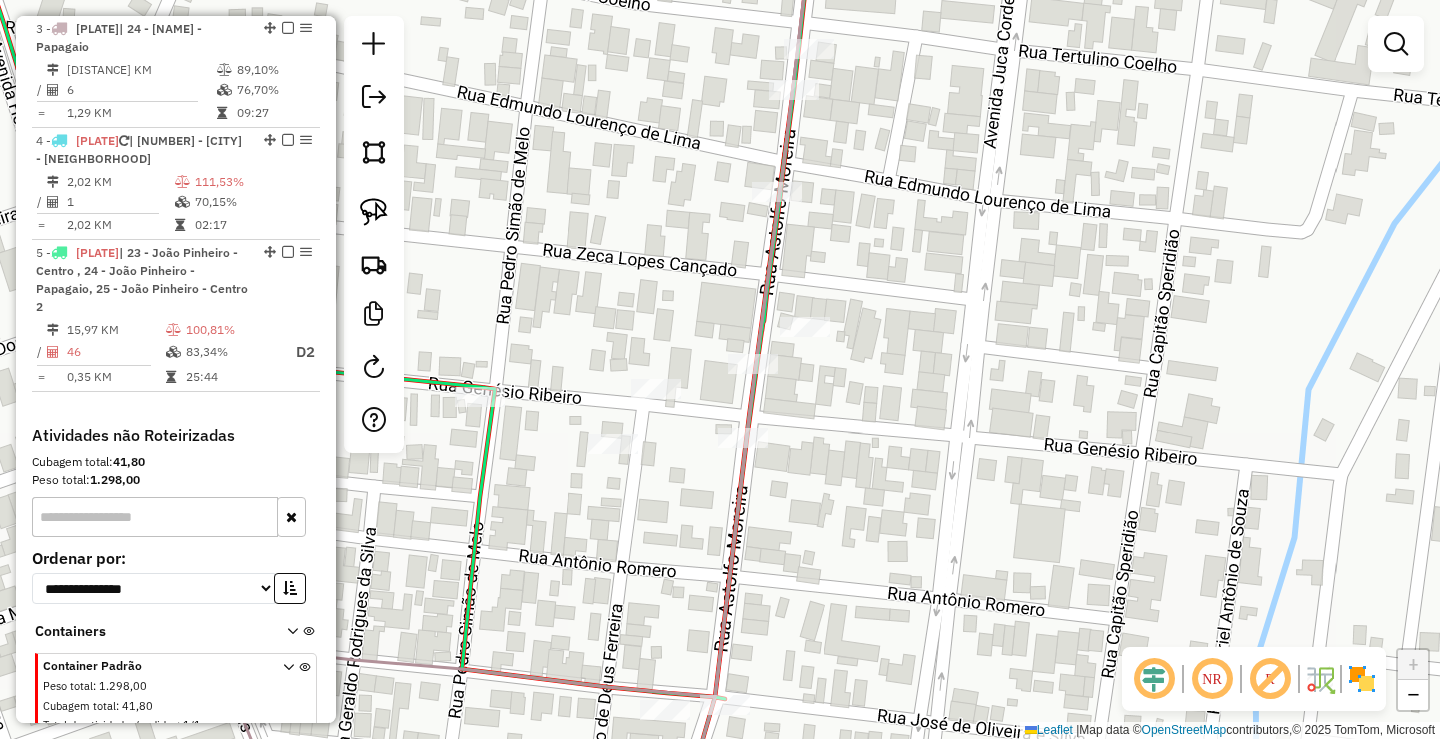 drag, startPoint x: 762, startPoint y: 436, endPoint x: 869, endPoint y: 398, distance: 113.54735 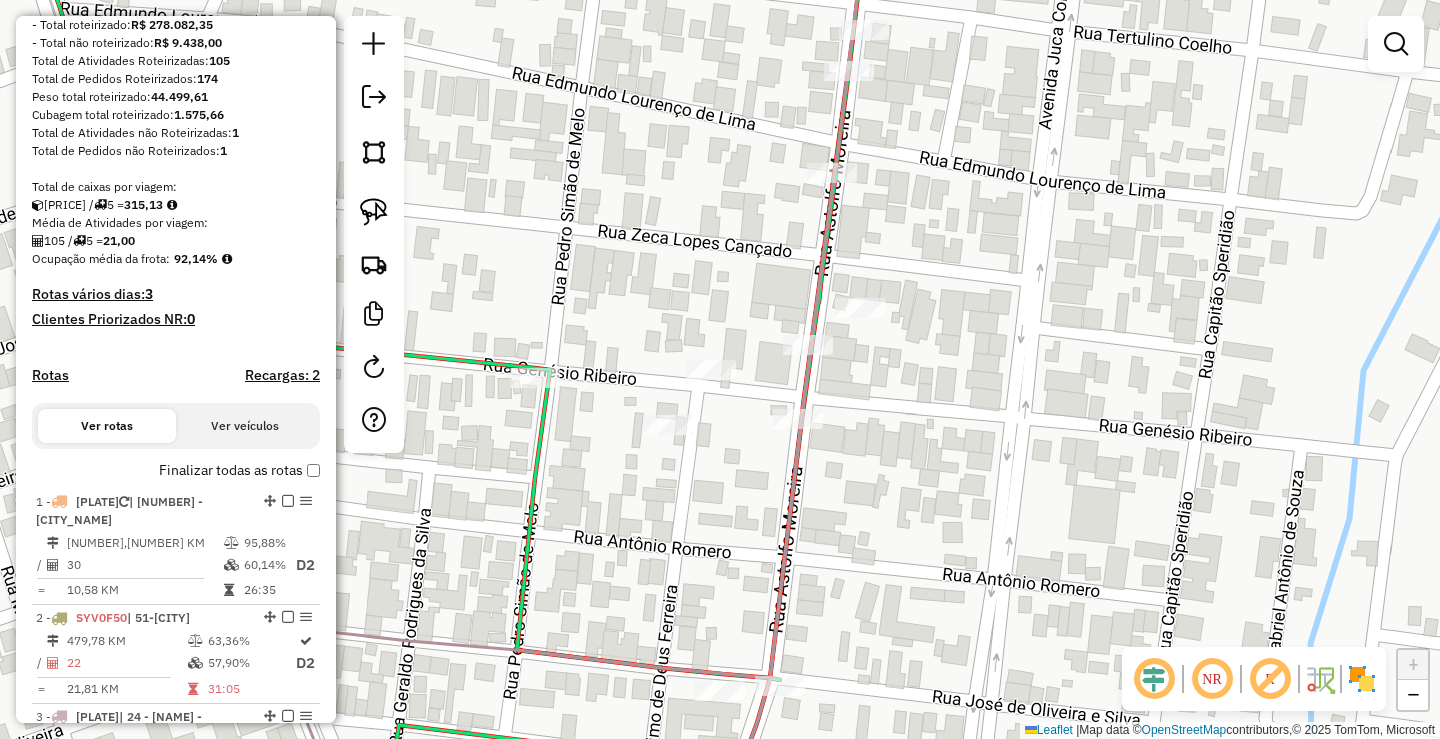 scroll, scrollTop: 265, scrollLeft: 0, axis: vertical 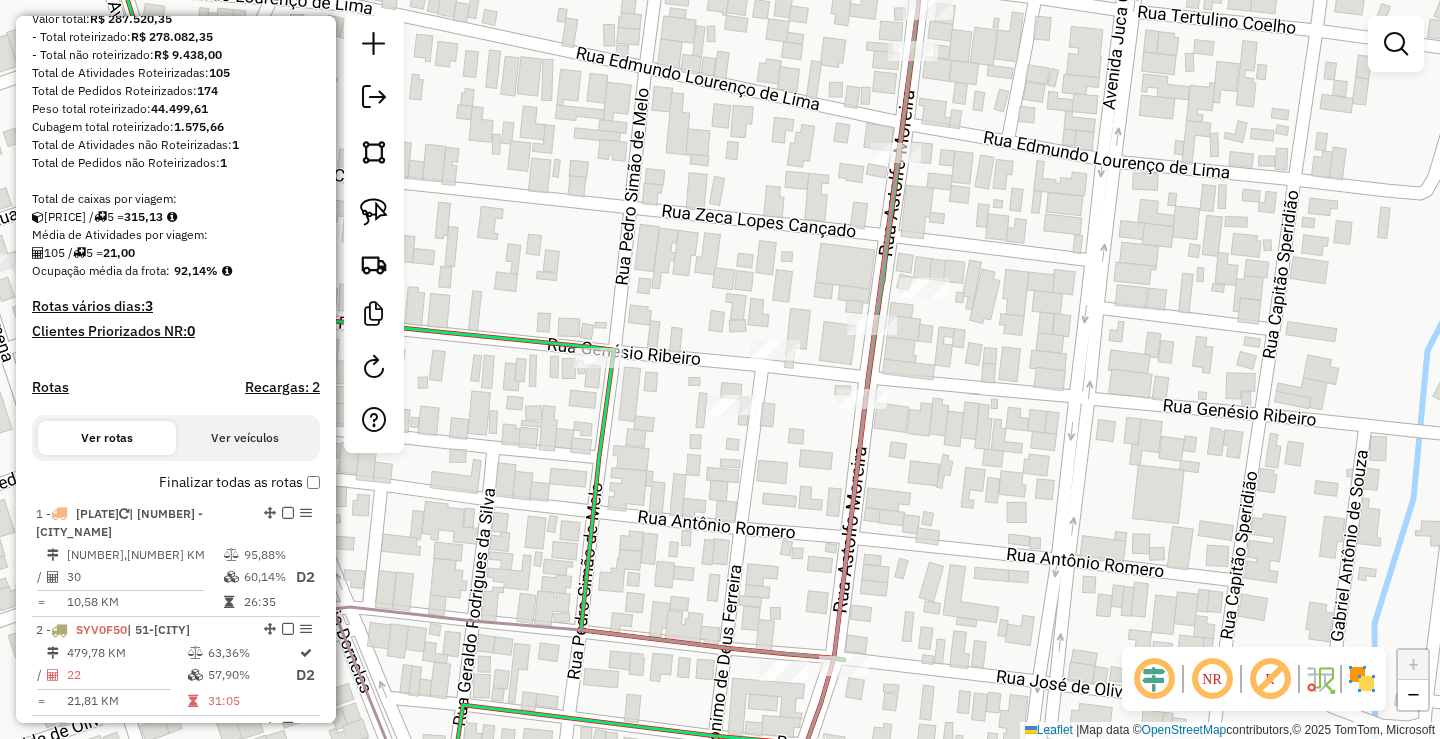 drag, startPoint x: 991, startPoint y: 472, endPoint x: 1090, endPoint y: 428, distance: 108.33743 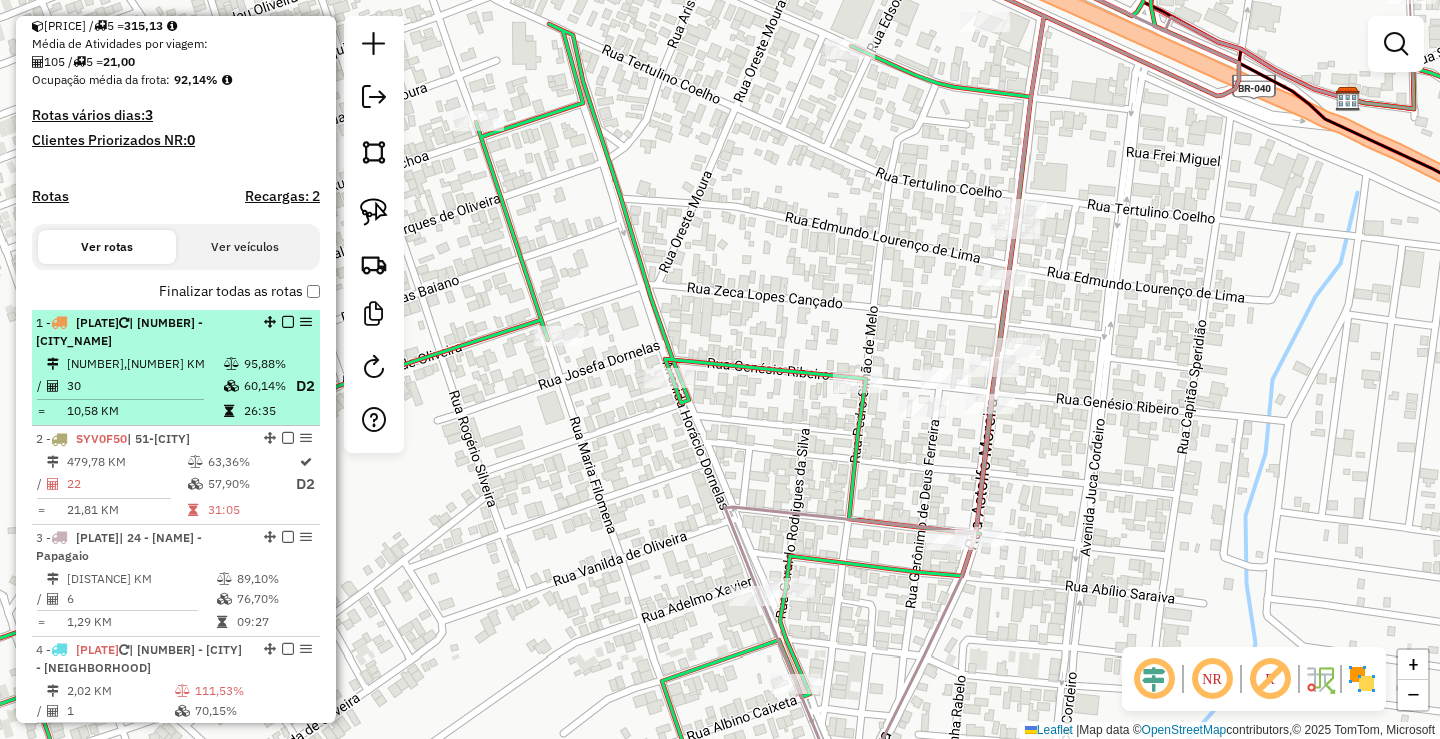 scroll, scrollTop: 465, scrollLeft: 0, axis: vertical 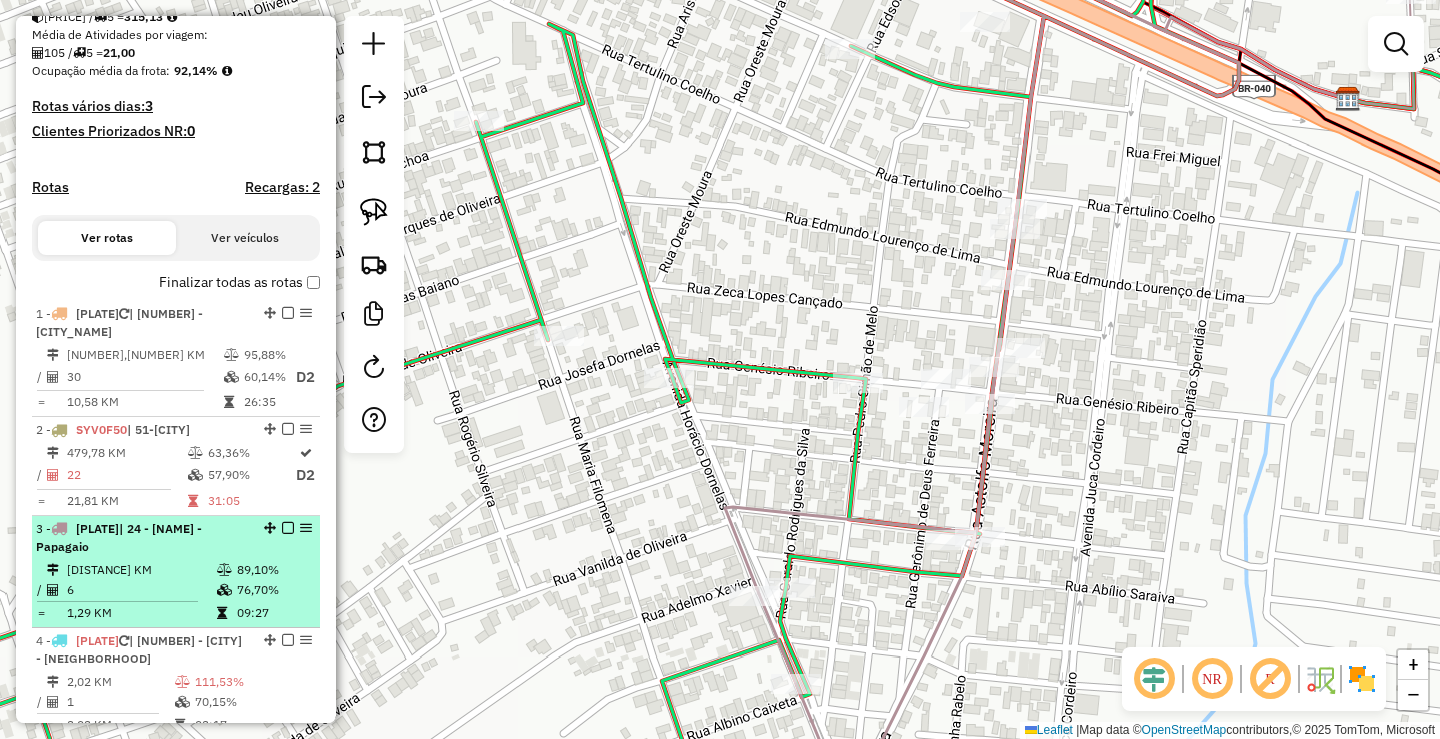click at bounding box center [288, 528] 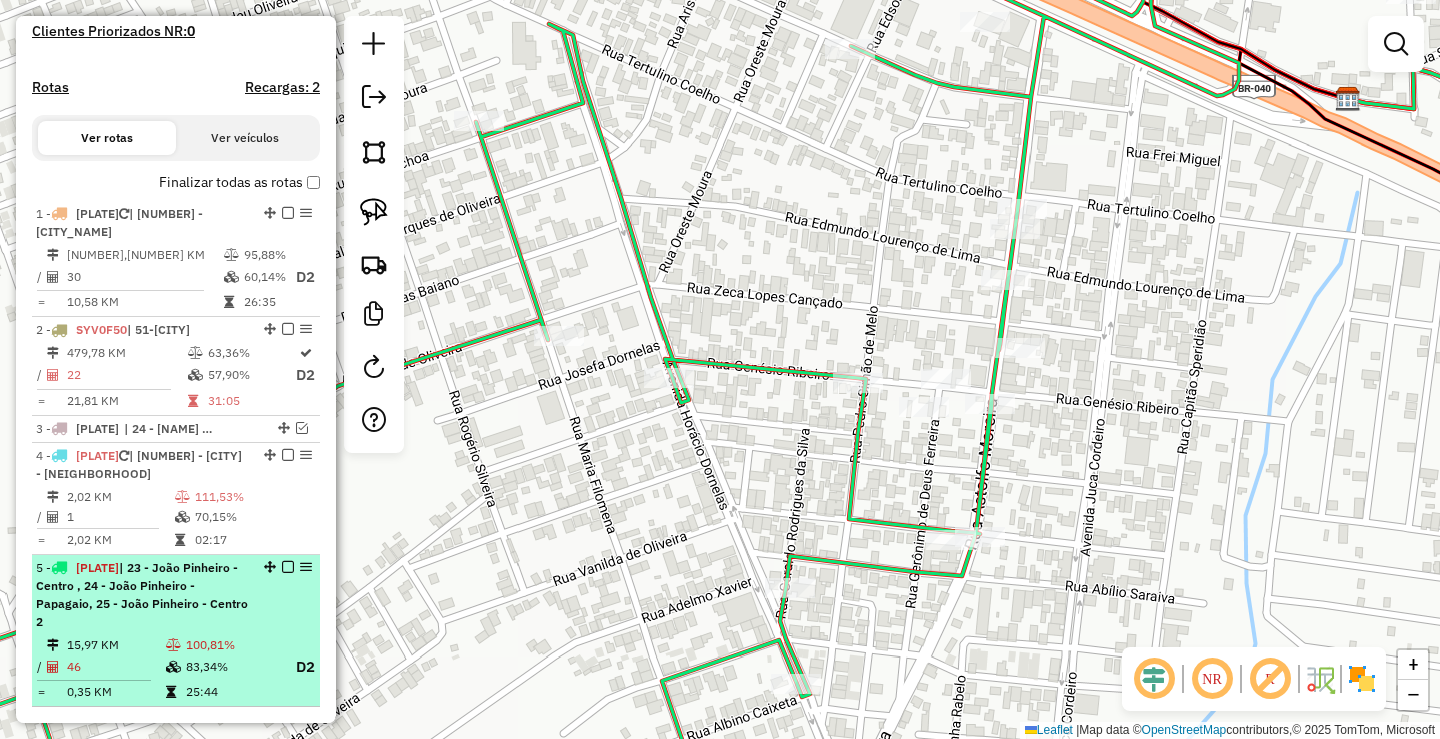 scroll, scrollTop: 665, scrollLeft: 0, axis: vertical 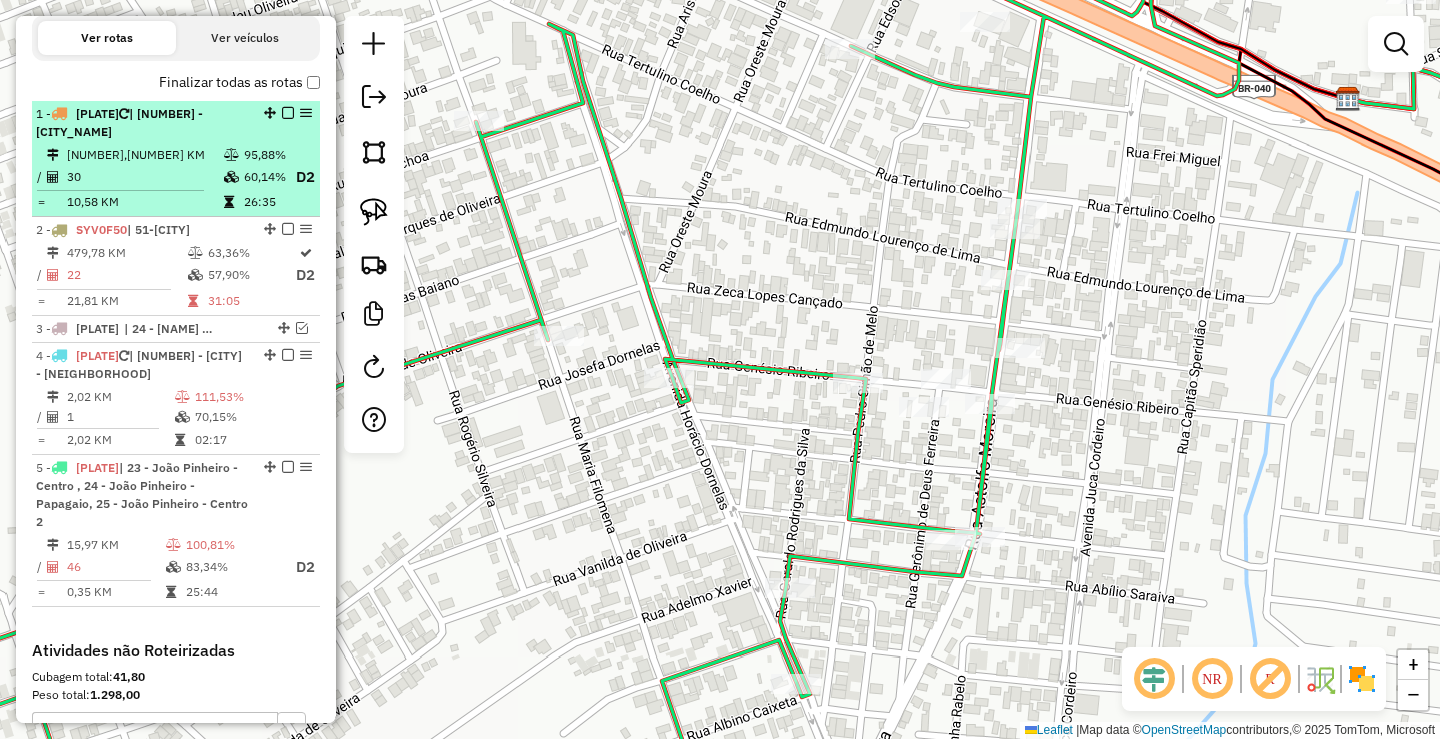 click at bounding box center (288, 113) 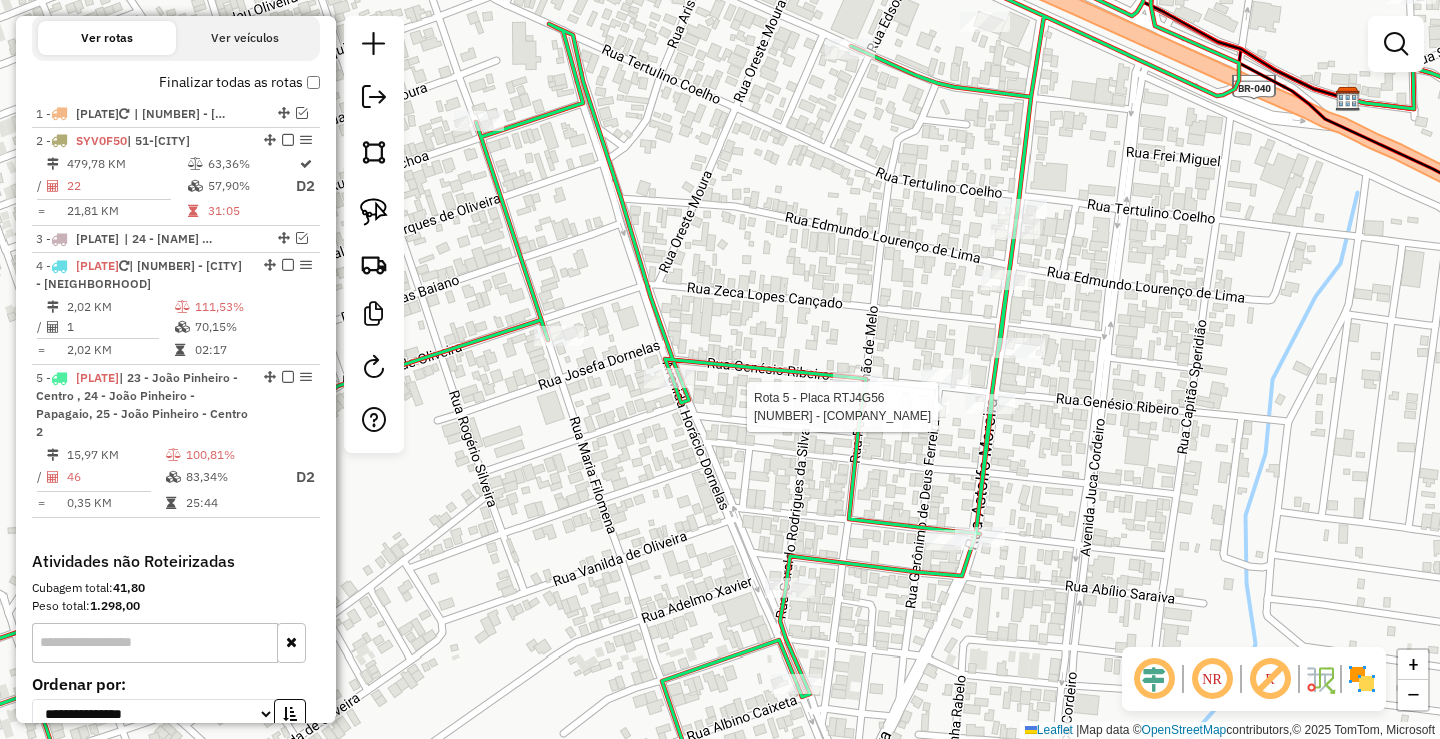 select on "*********" 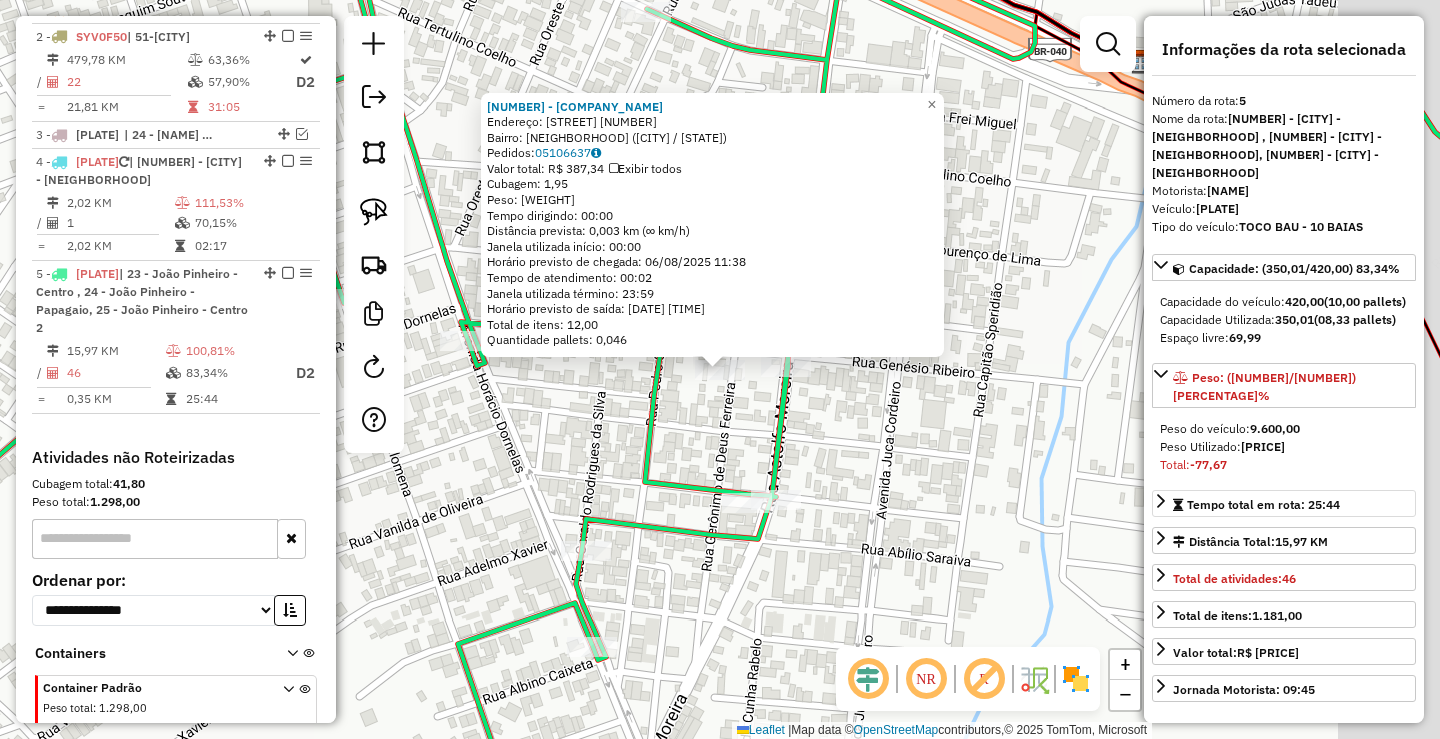 scroll, scrollTop: 853, scrollLeft: 0, axis: vertical 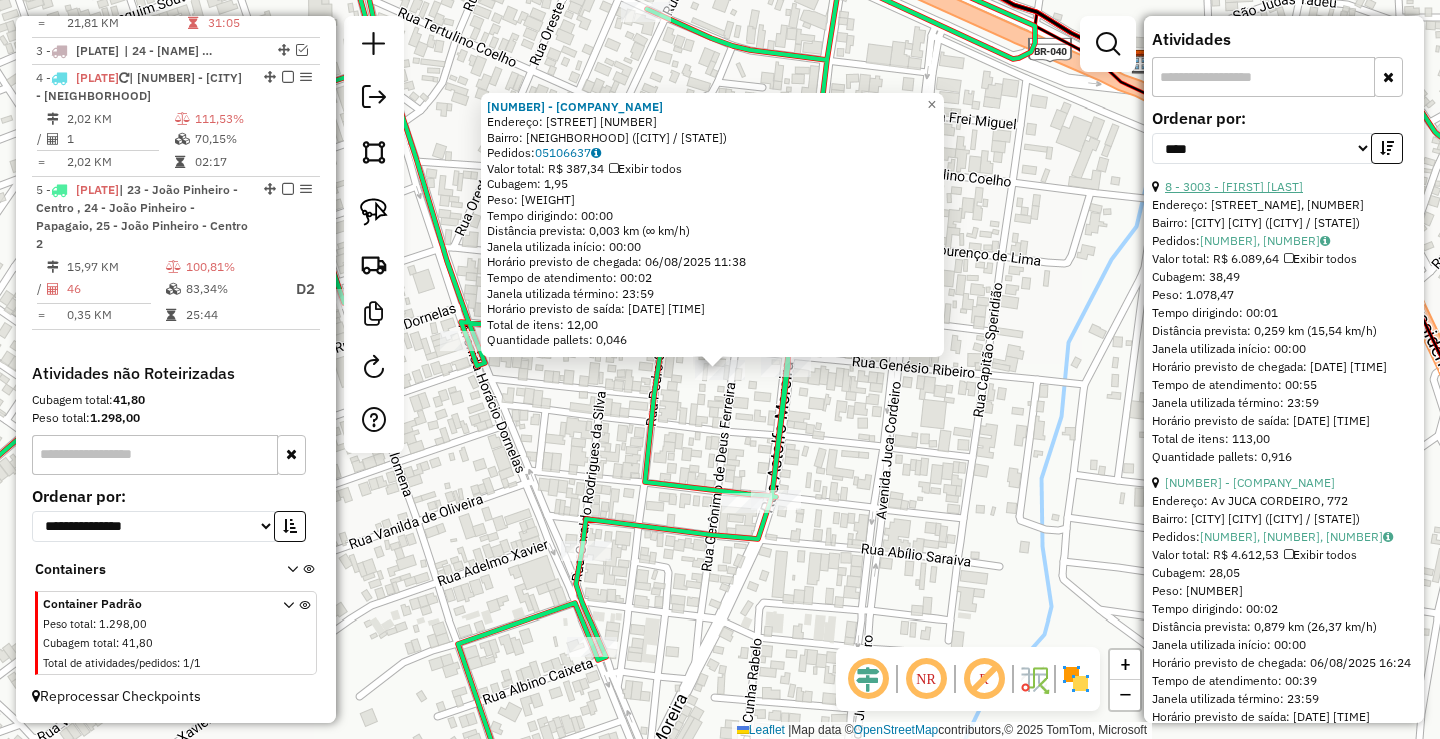 click on "8 - 3003 - [FIRST] [LAST]" at bounding box center (1234, 186) 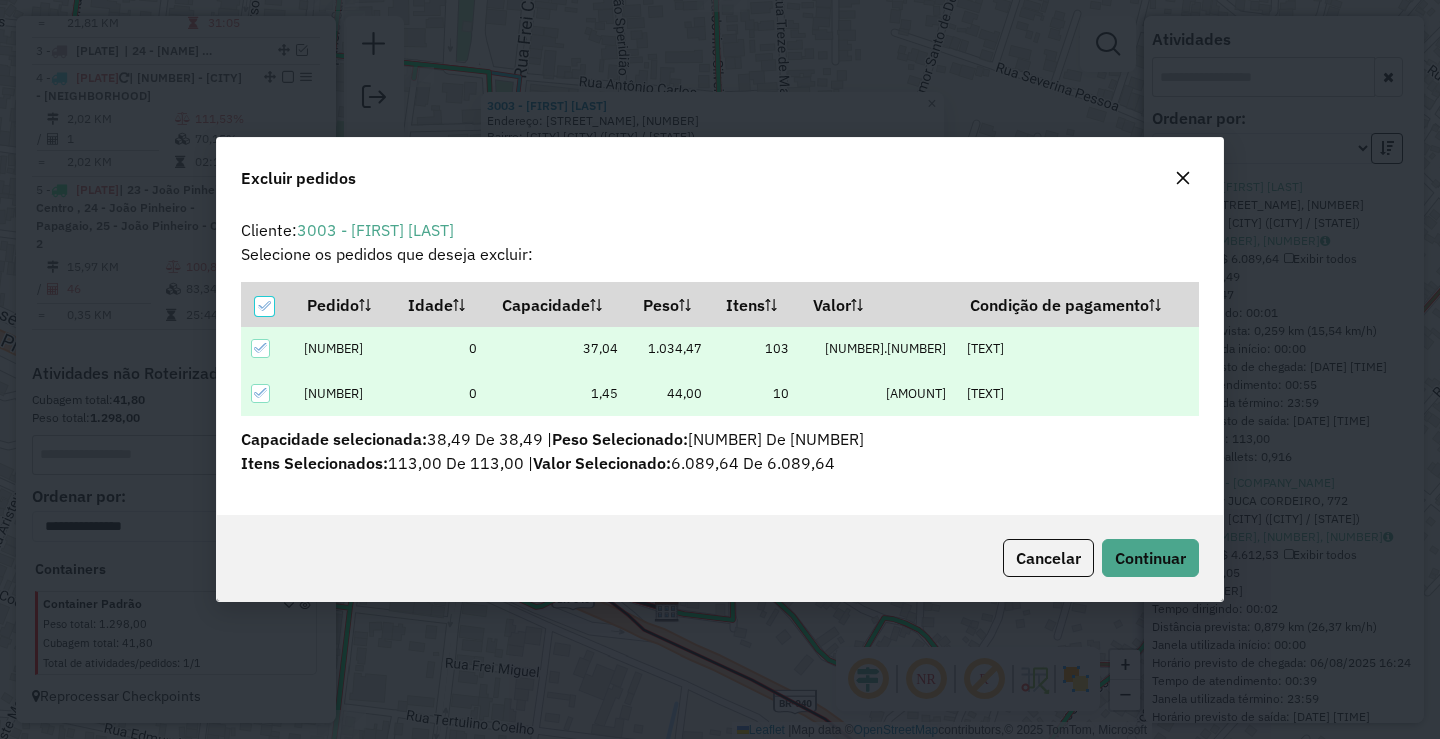 scroll, scrollTop: 82, scrollLeft: 0, axis: vertical 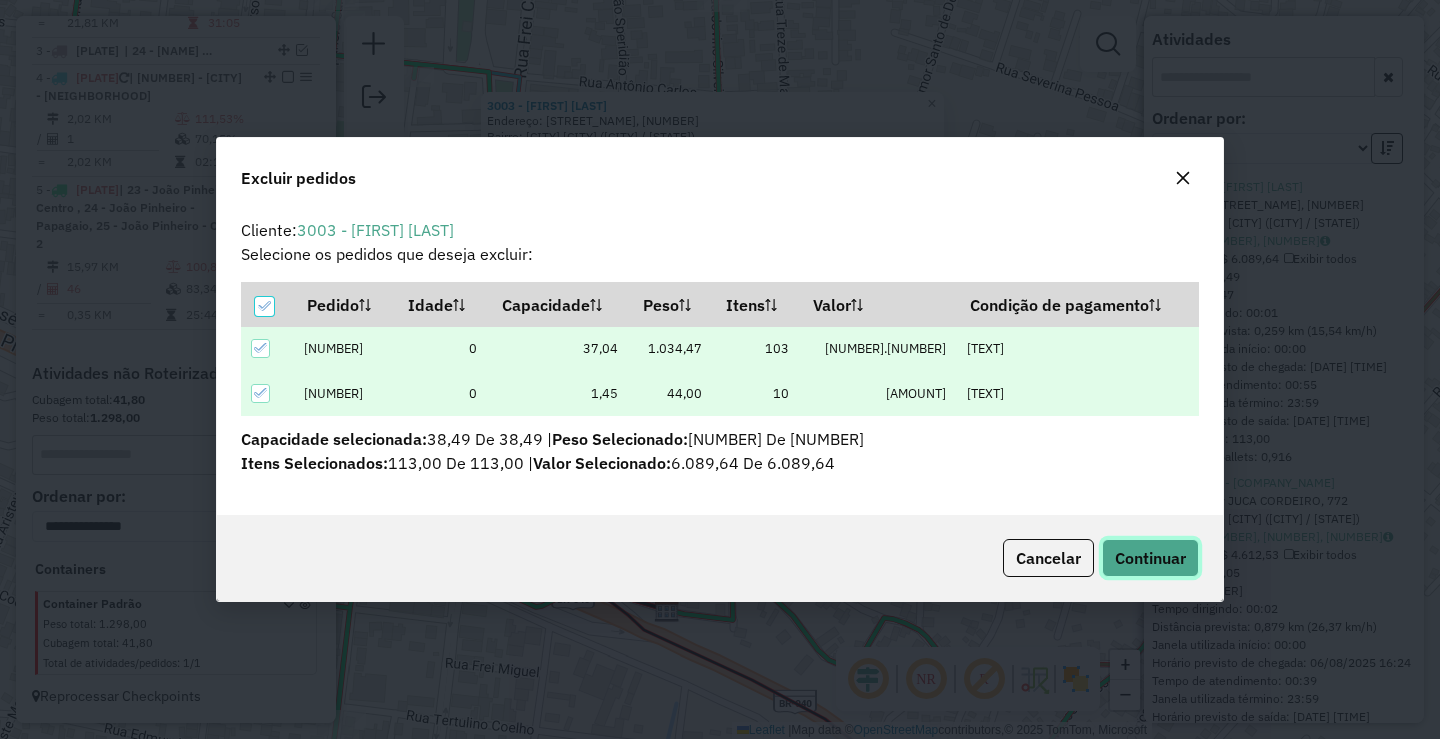 click on "Continuar" 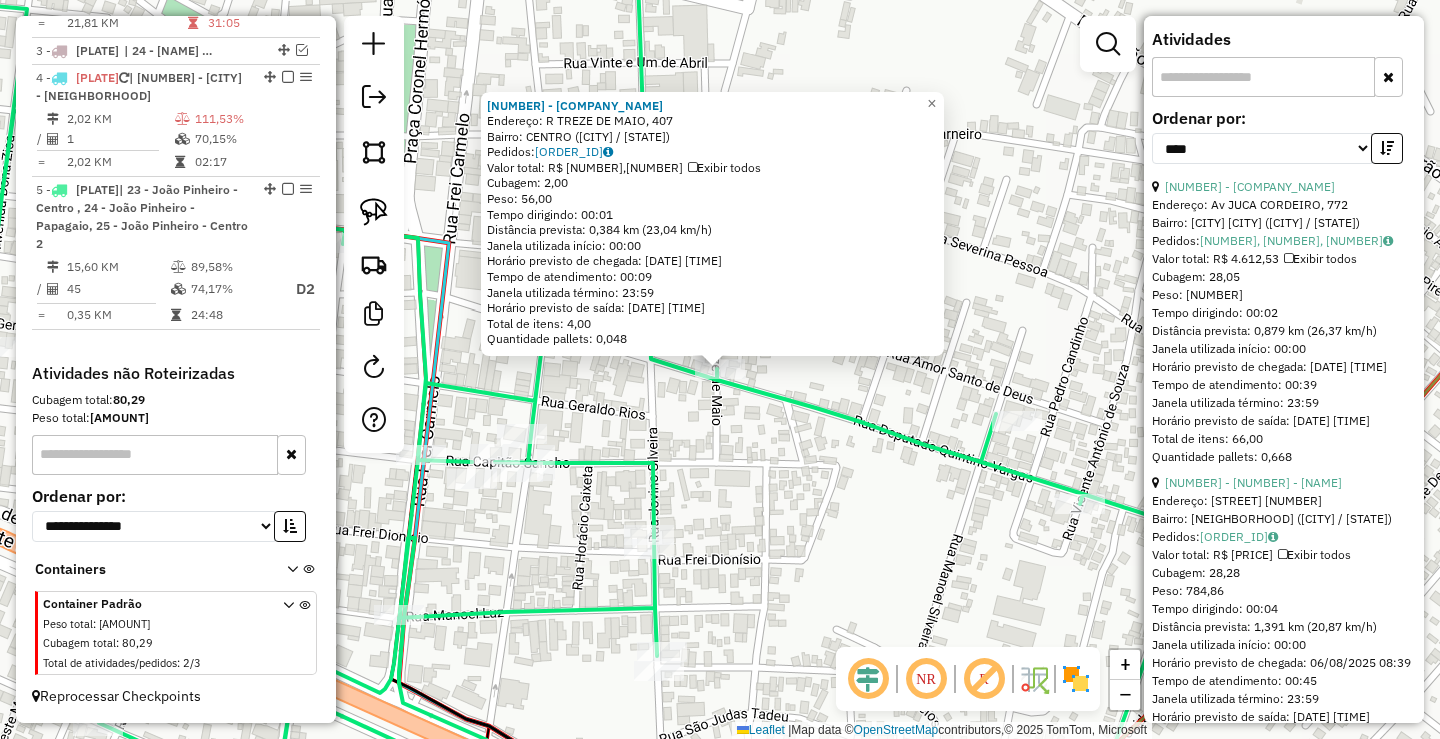 click on "**********" at bounding box center [1284, 144] 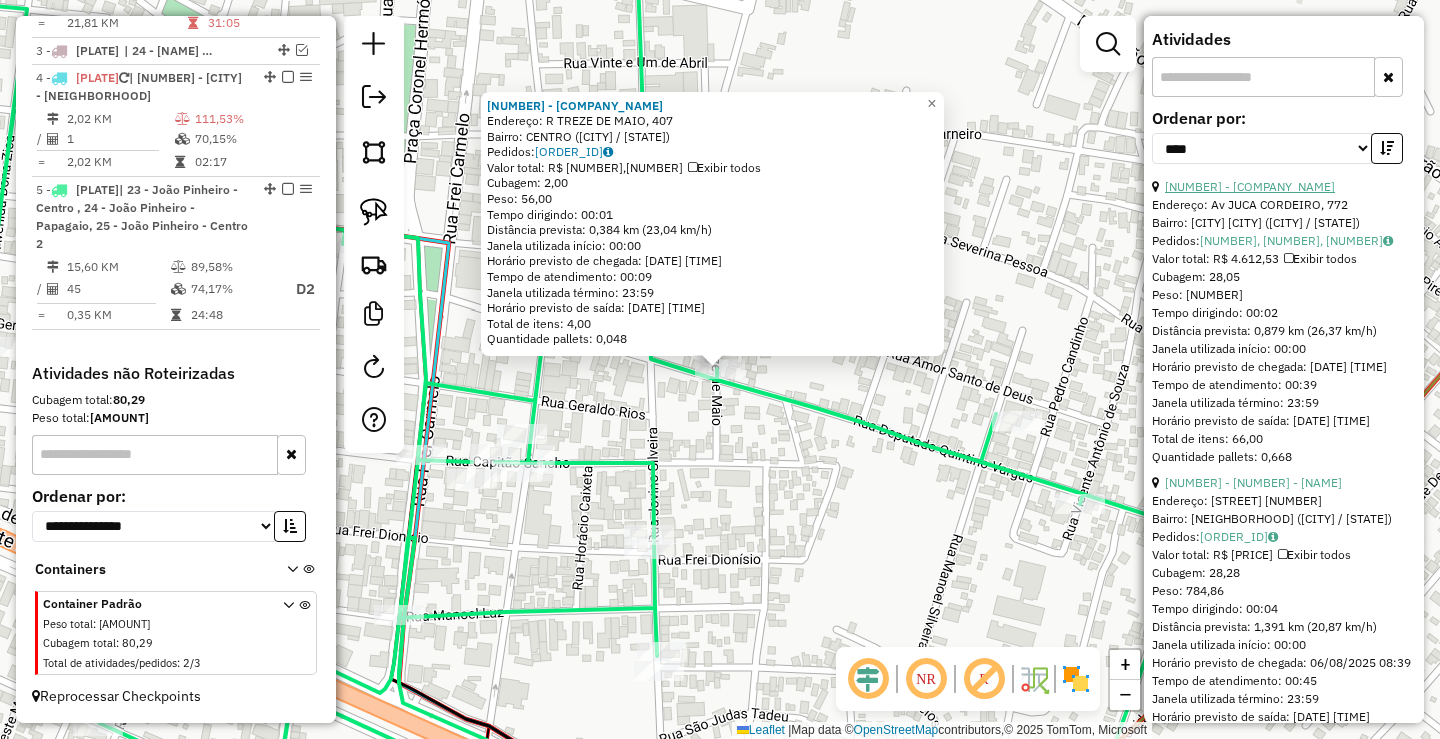 click on "[NUMBER] - [COMPANY_NAME]" at bounding box center [1250, 186] 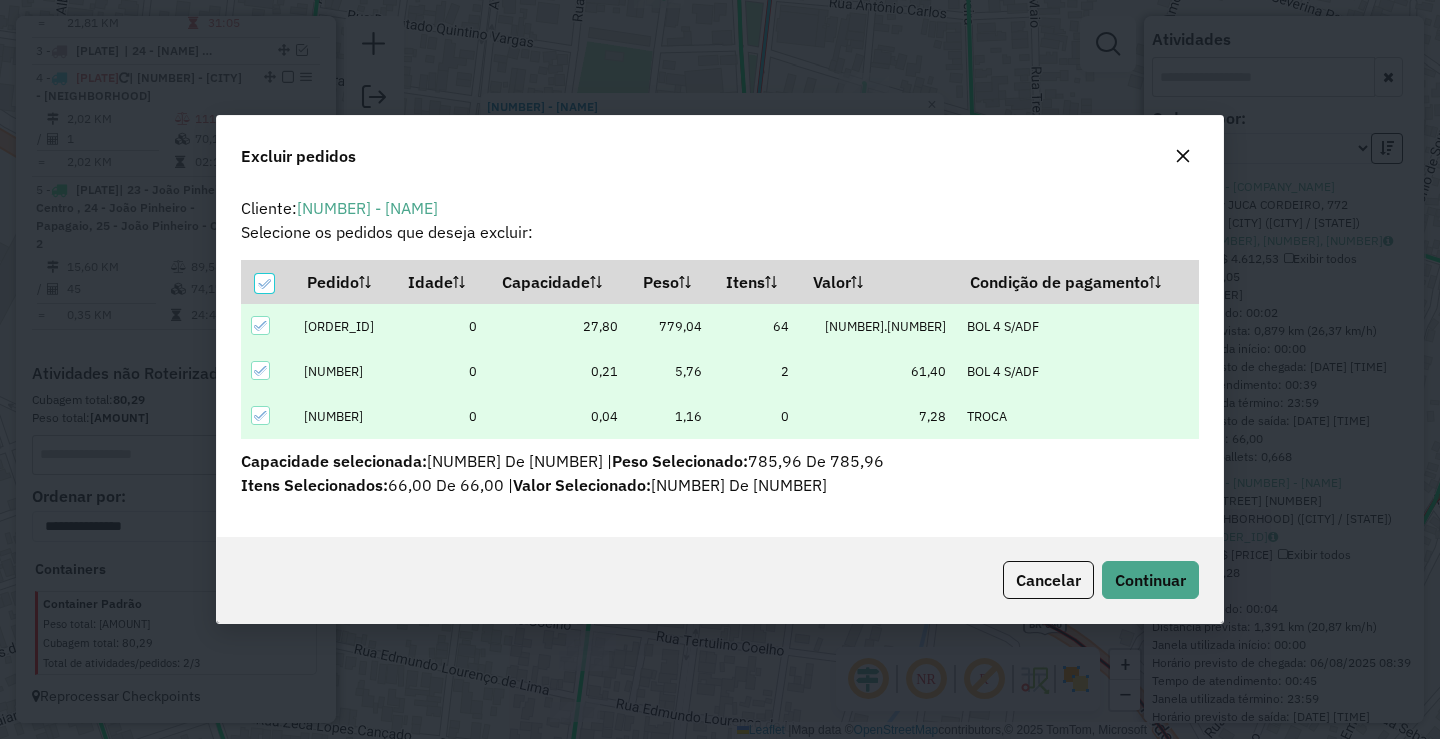 scroll, scrollTop: 82, scrollLeft: 0, axis: vertical 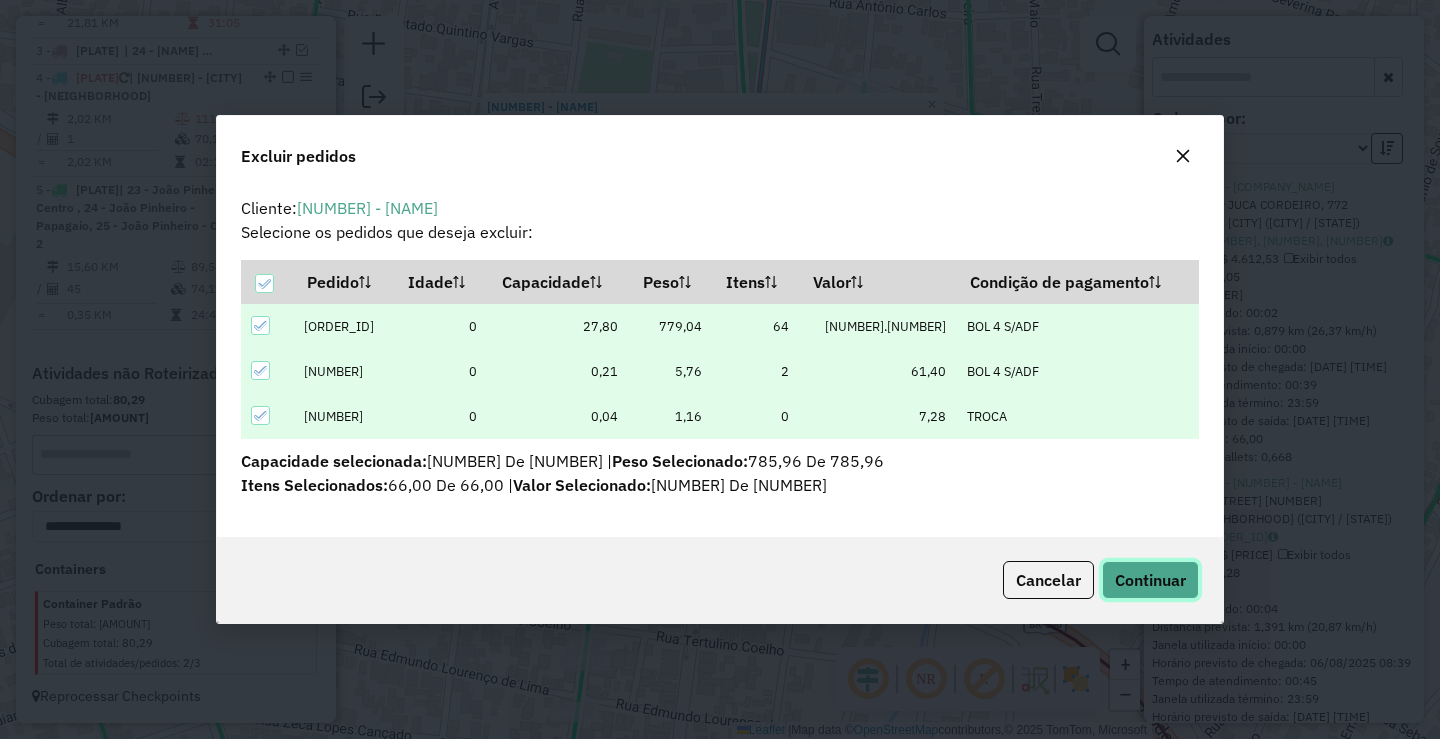 click on "Continuar" 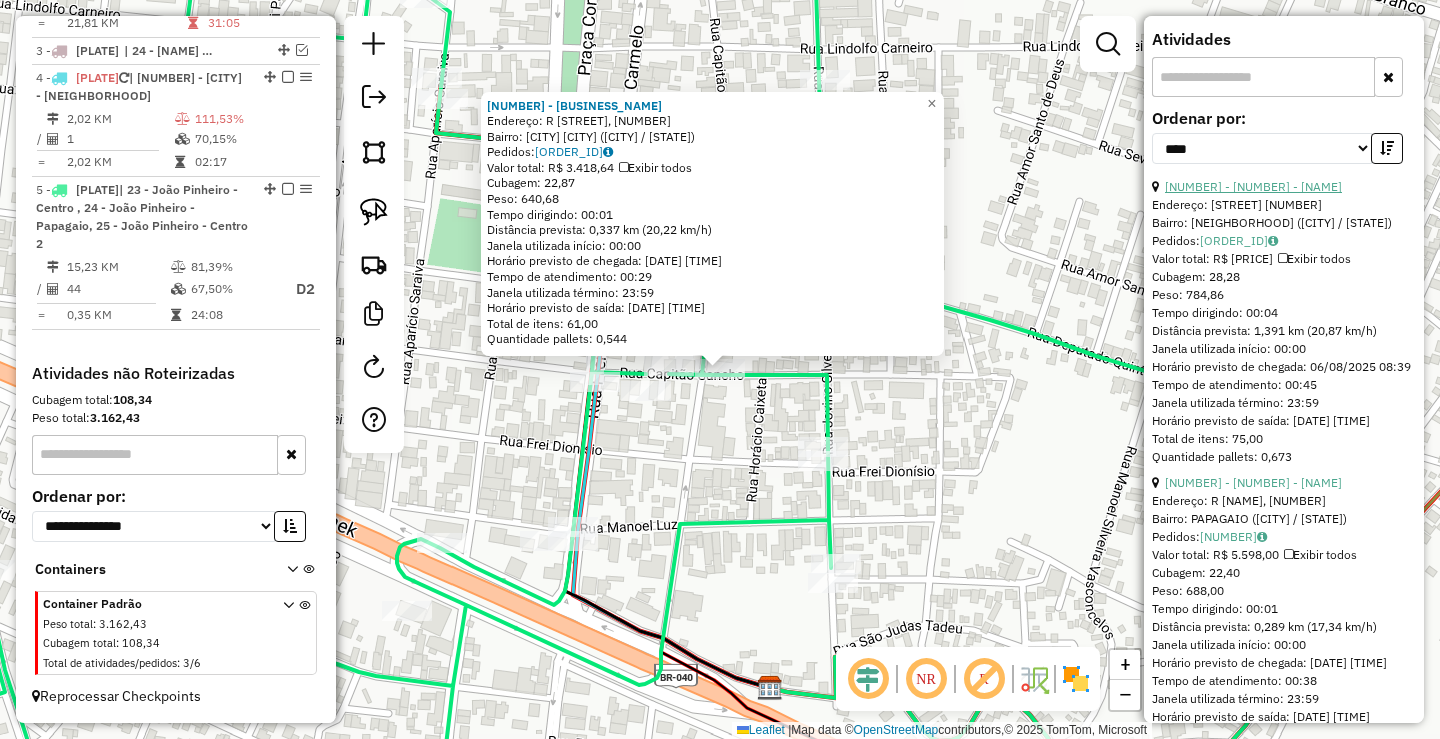 click on "[NUMBER] - [NUMBER] - [NAME]" at bounding box center (1253, 186) 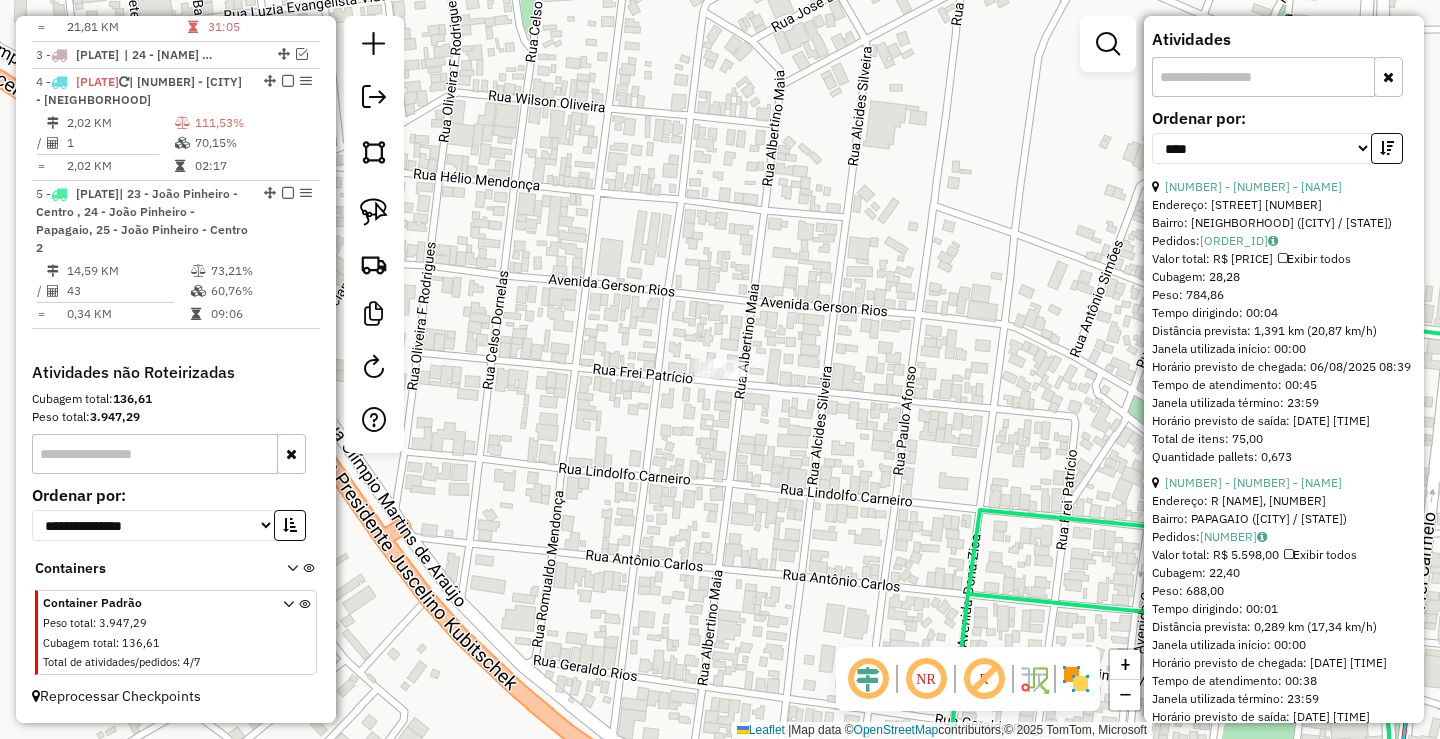 scroll, scrollTop: 849, scrollLeft: 0, axis: vertical 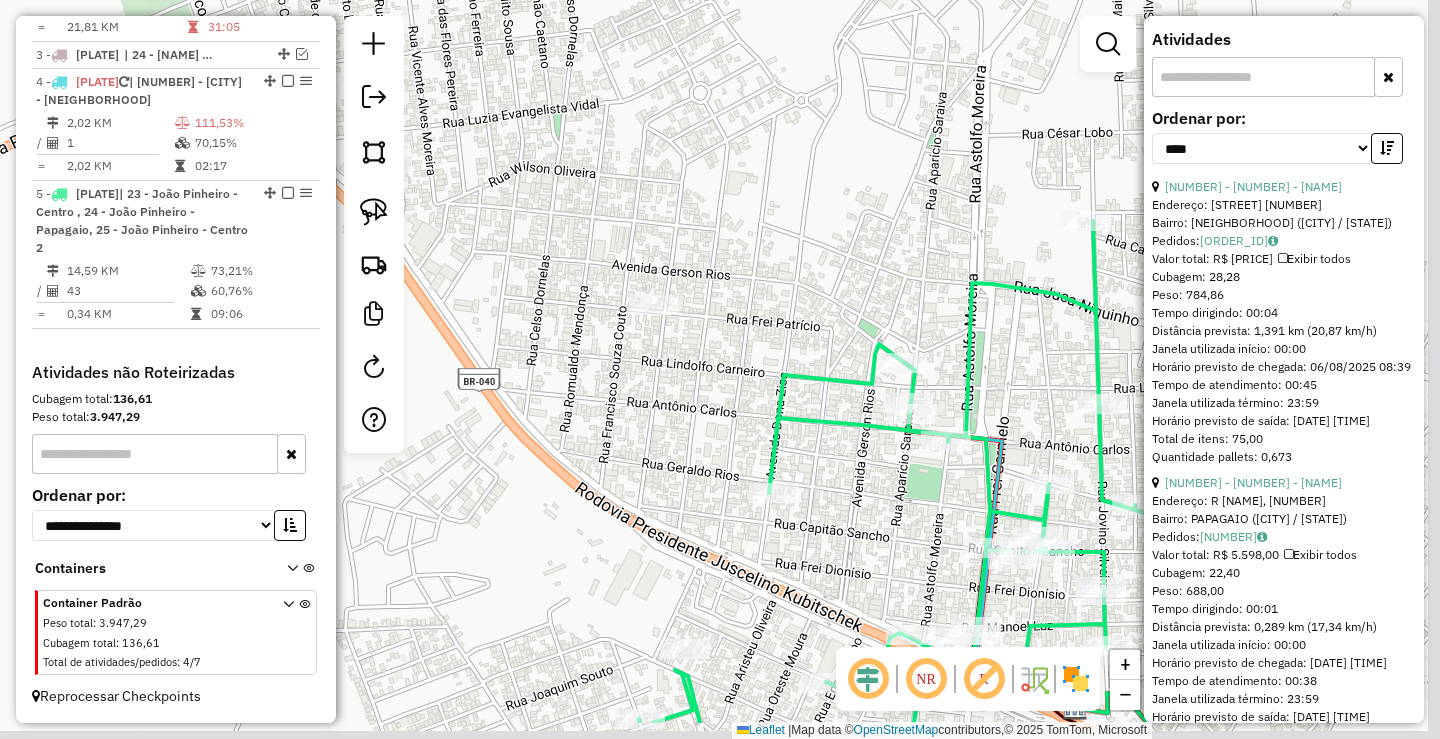 drag, startPoint x: 1037, startPoint y: 589, endPoint x: 854, endPoint y: 491, distance: 207.58853 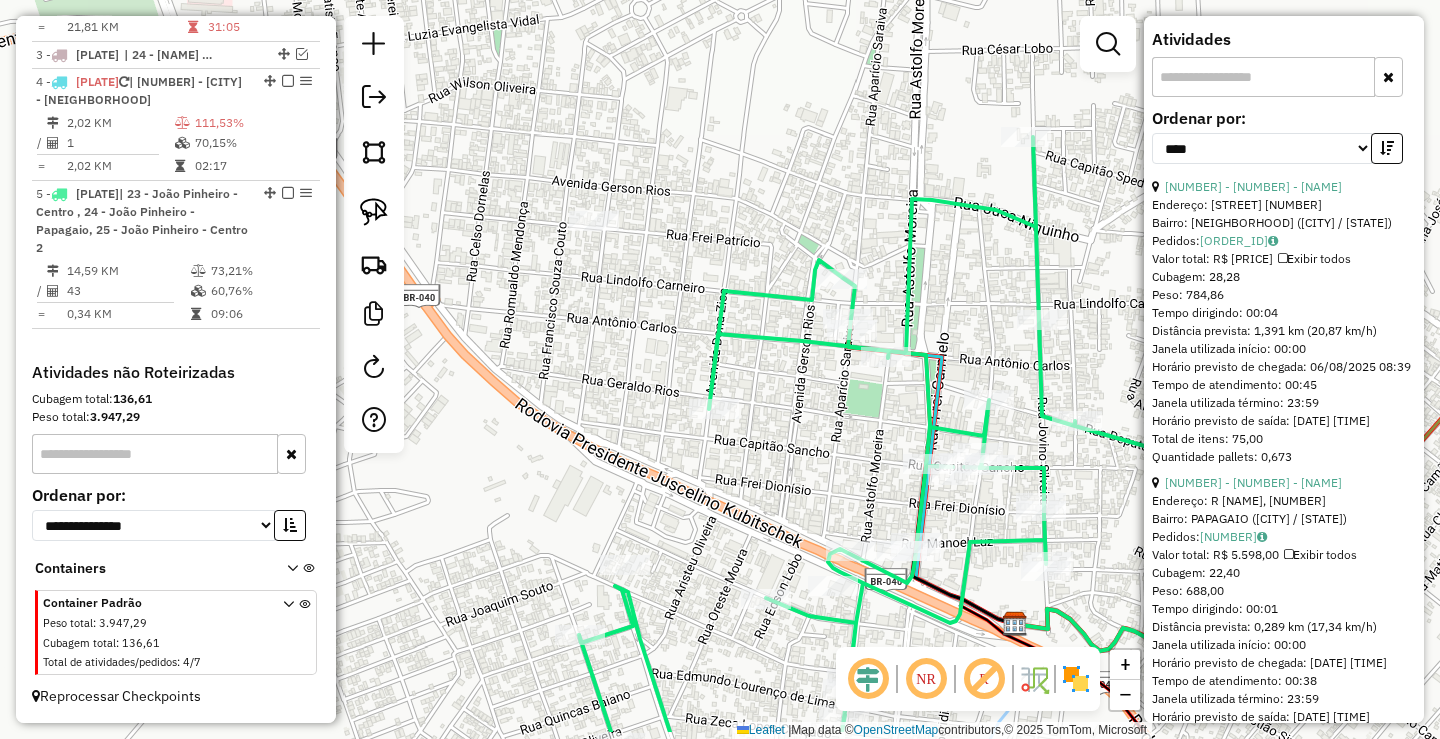 drag, startPoint x: 880, startPoint y: 547, endPoint x: 828, endPoint y: 410, distance: 146.53668 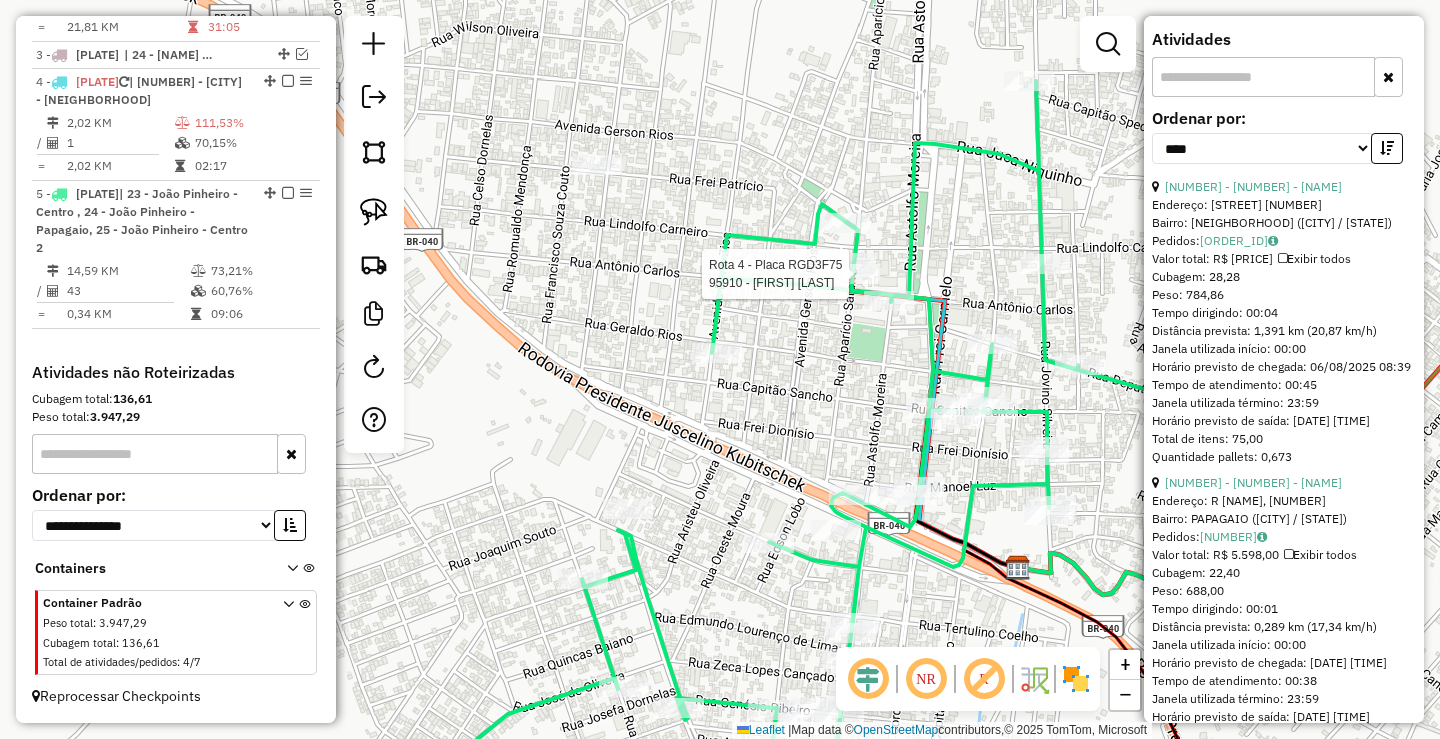 scroll, scrollTop: 477, scrollLeft: 0, axis: vertical 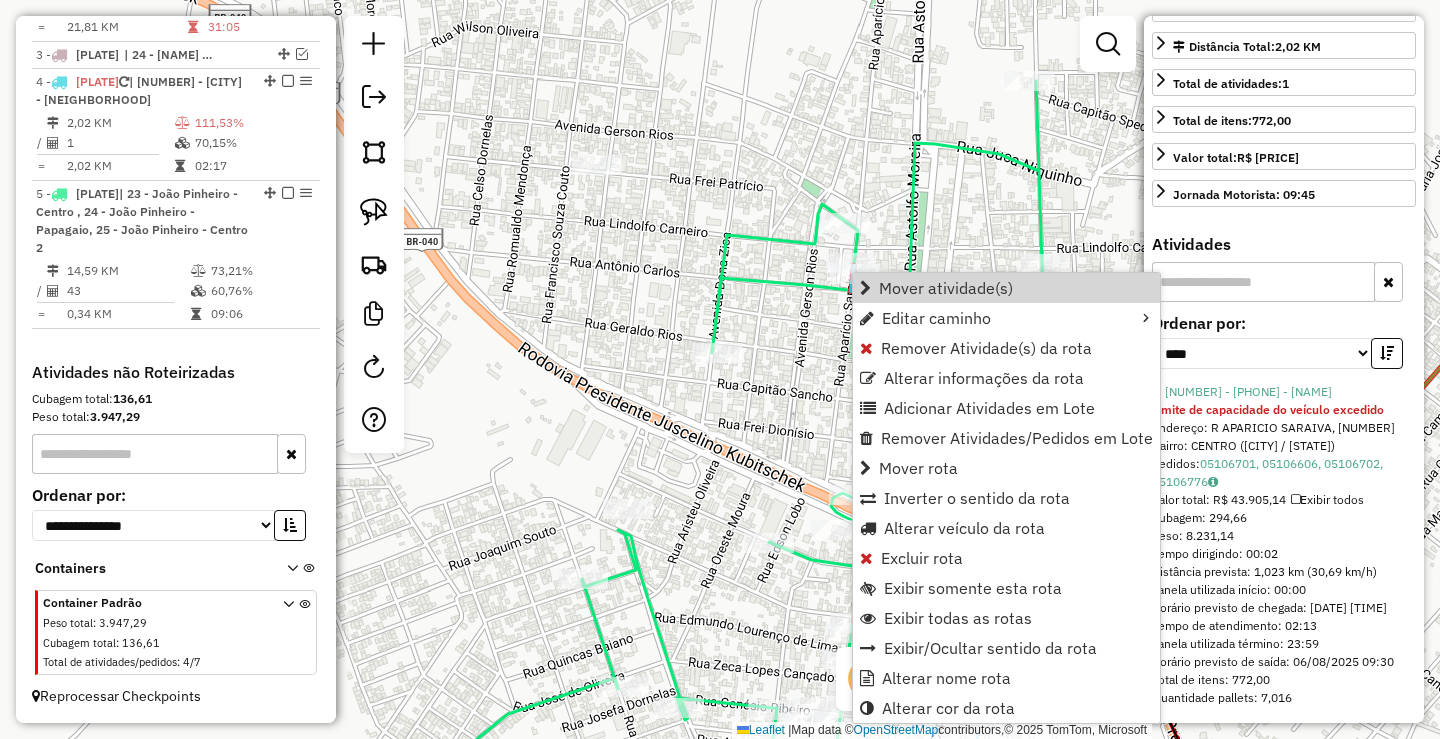 click on "Janela de atendimento Grade de atendimento Capacidade Transportadoras Veículos Cliente Pedidos  Rotas Selecione os dias de semana para filtrar as janelas de atendimento  Seg   Ter   Qua   Qui   Sex   Sáb   Dom  Informe o período da janela de atendimento: De: Até:  Filtrar exatamente a janela do cliente  Considerar janela de atendimento padrão  Selecione os dias de semana para filtrar as grades de atendimento  Seg   Ter   Qua   Qui   Sex   Sáb   Dom   Considerar clientes sem dia de atendimento cadastrado  Clientes fora do dia de atendimento selecionado Filtrar as atividades entre os valores definidos abaixo:  Peso mínimo:   Peso máximo:   Cubagem mínima:   Cubagem máxima:   De:   Até:  Filtrar as atividades entre o tempo de atendimento definido abaixo:  De:   Até:   Considerar capacidade total dos clientes não roteirizados Transportadora: Selecione um ou mais itens Tipo de veículo: Selecione um ou mais itens Veículo: Selecione um ou mais itens Motorista: Selecione um ou mais itens Nome: Rótulo:" 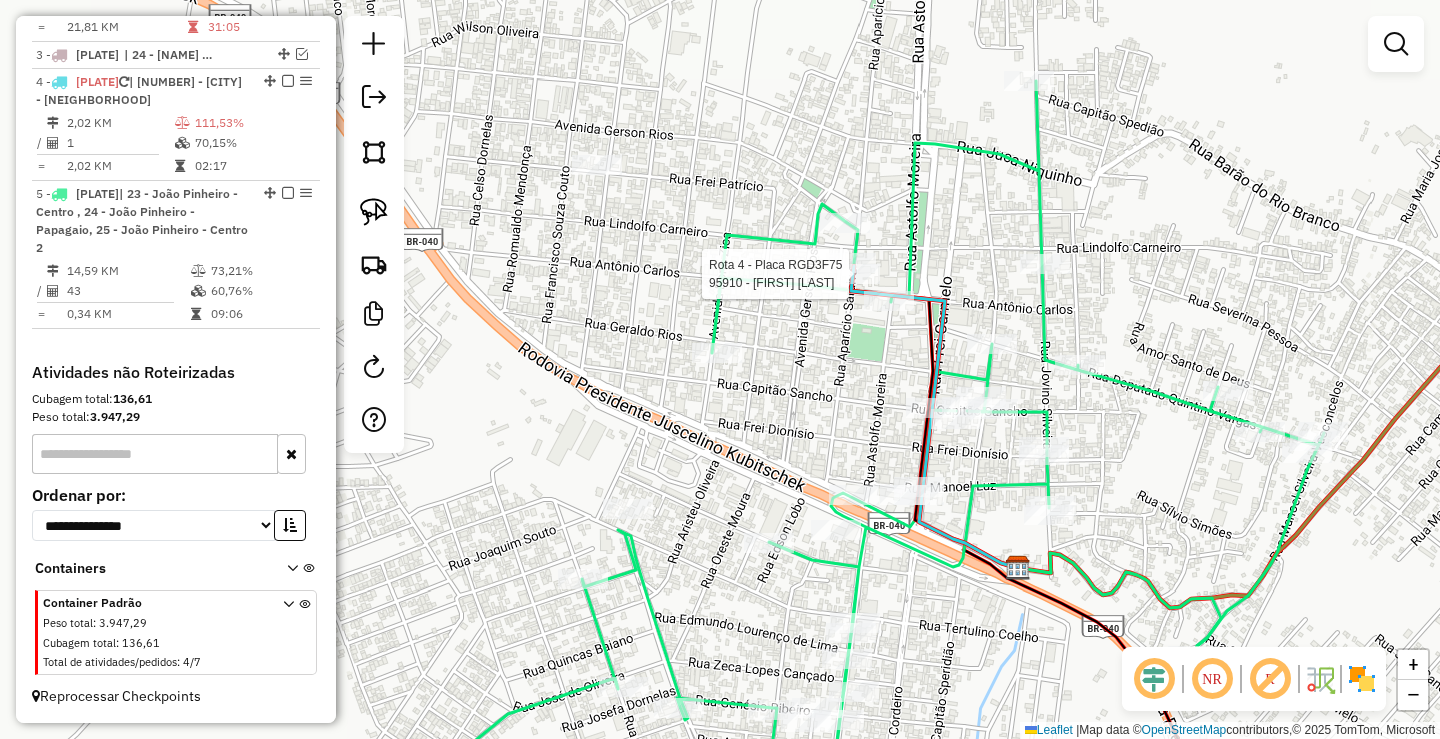select on "*********" 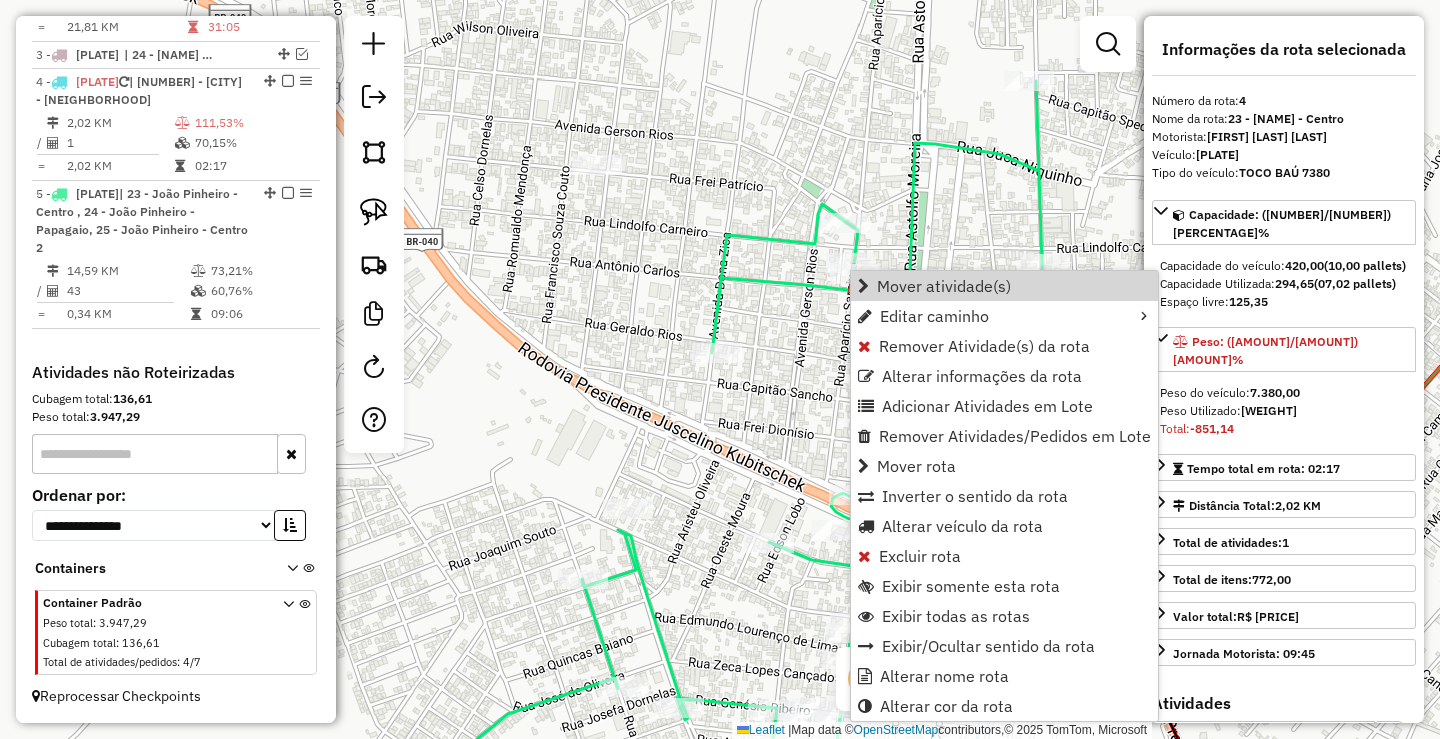 click on "Janela de atendimento Grade de atendimento Capacidade Transportadoras Veículos Cliente Pedidos  Rotas Selecione os dias de semana para filtrar as janelas de atendimento  Seg   Ter   Qua   Qui   Sex   Sáb   Dom  Informe o período da janela de atendimento: De: Até:  Filtrar exatamente a janela do cliente  Considerar janela de atendimento padrão  Selecione os dias de semana para filtrar as grades de atendimento  Seg   Ter   Qua   Qui   Sex   Sáb   Dom   Considerar clientes sem dia de atendimento cadastrado  Clientes fora do dia de atendimento selecionado Filtrar as atividades entre os valores definidos abaixo:  Peso mínimo:   Peso máximo:   Cubagem mínima:   Cubagem máxima:   De:   Até:  Filtrar as atividades entre o tempo de atendimento definido abaixo:  De:   Até:   Considerar capacidade total dos clientes não roteirizados Transportadora: Selecione um ou mais itens Tipo de veículo: Selecione um ou mais itens Veículo: Selecione um ou mais itens Motorista: Selecione um ou mais itens Nome: Rótulo:" 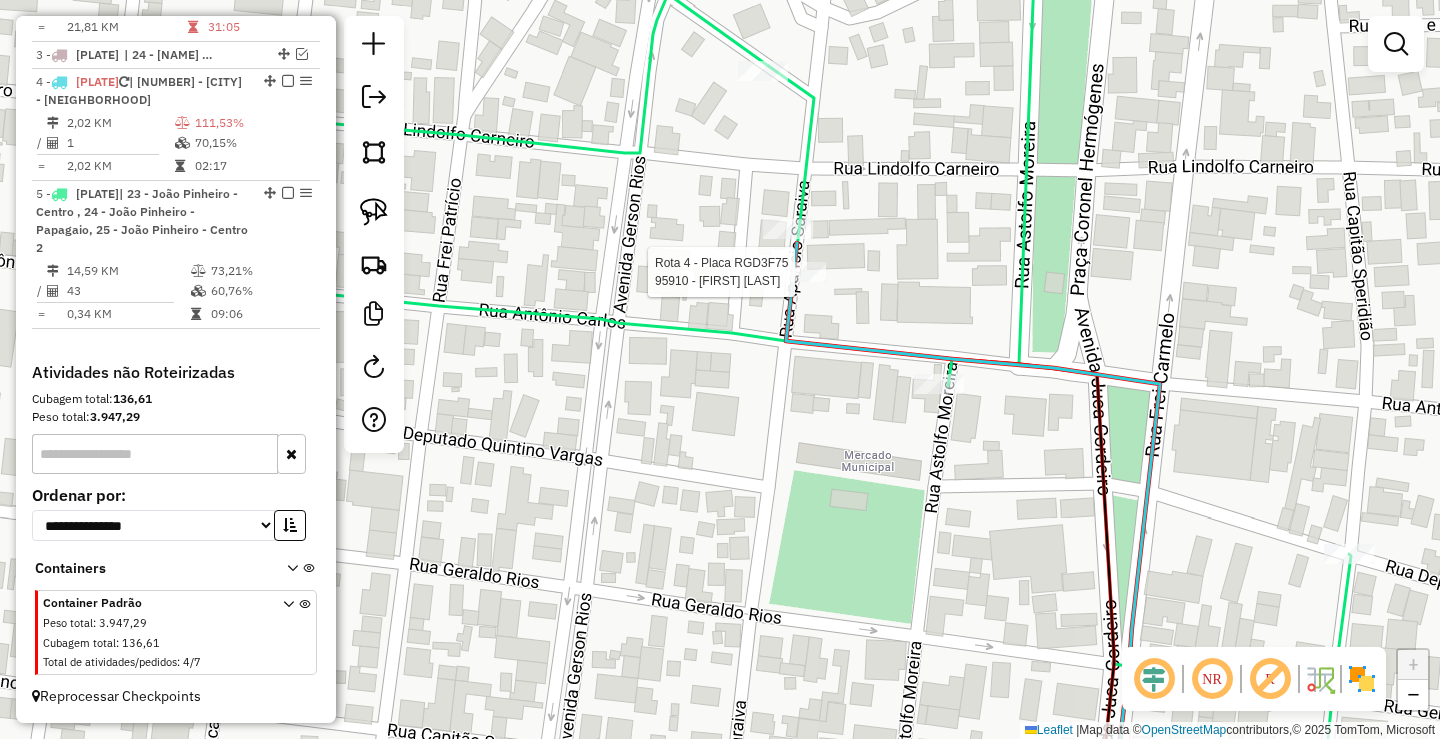 select on "*********" 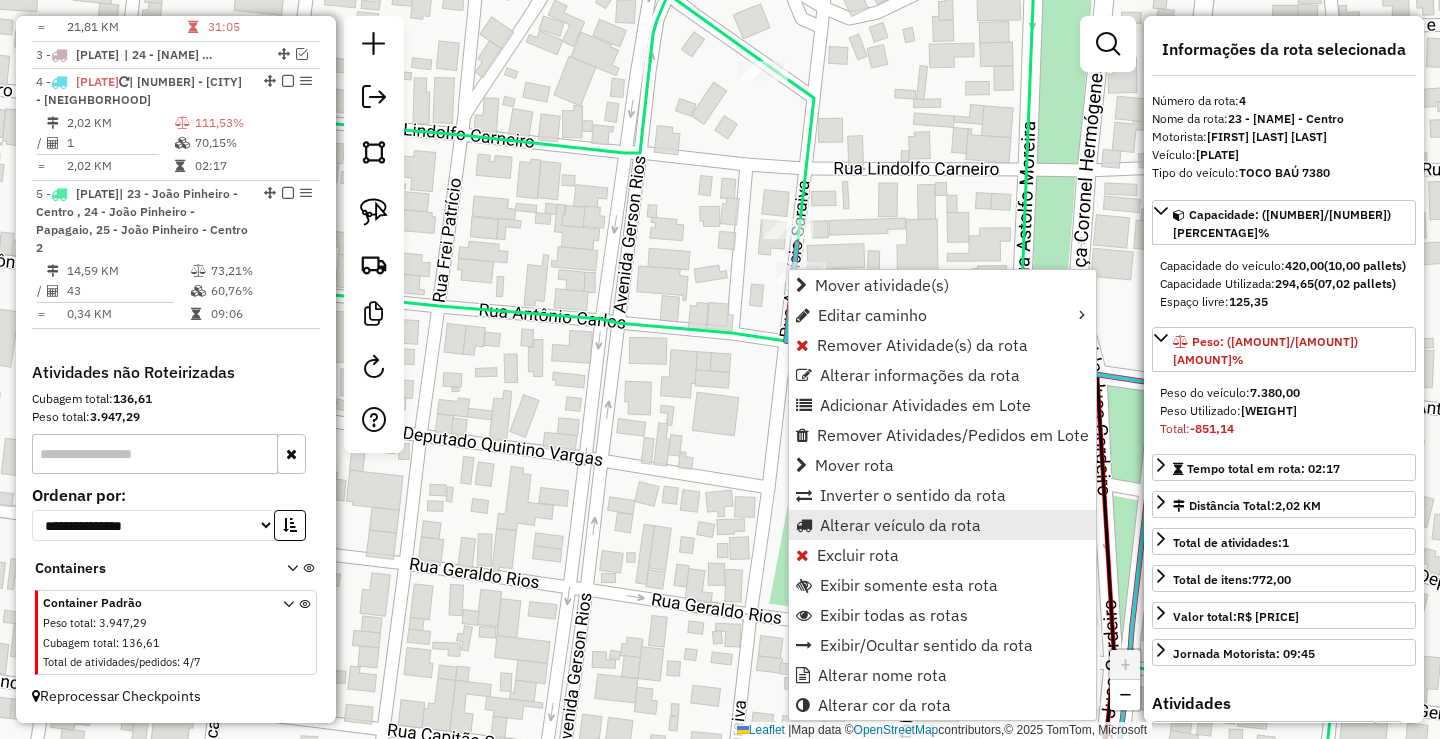 click on "Alterar veículo da rota" at bounding box center (900, 525) 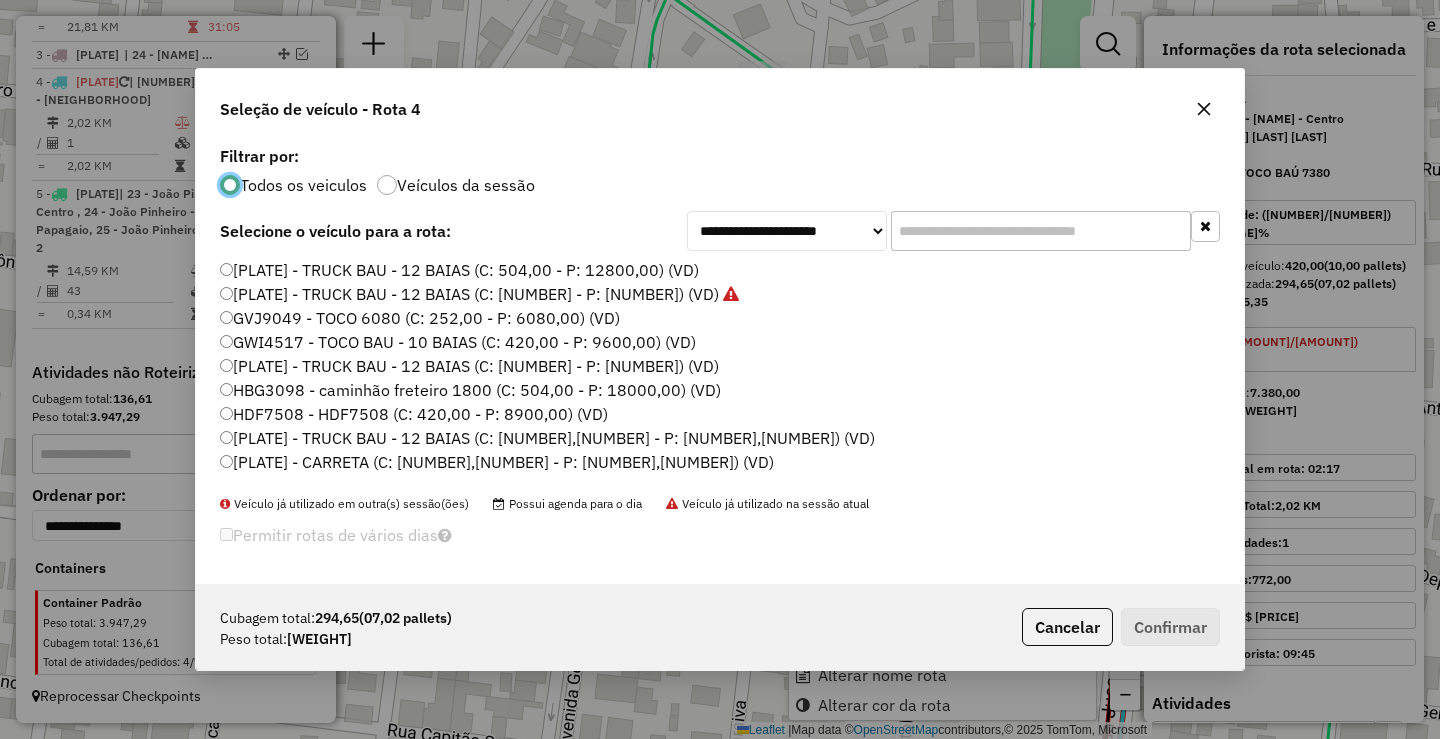 scroll, scrollTop: 11, scrollLeft: 6, axis: both 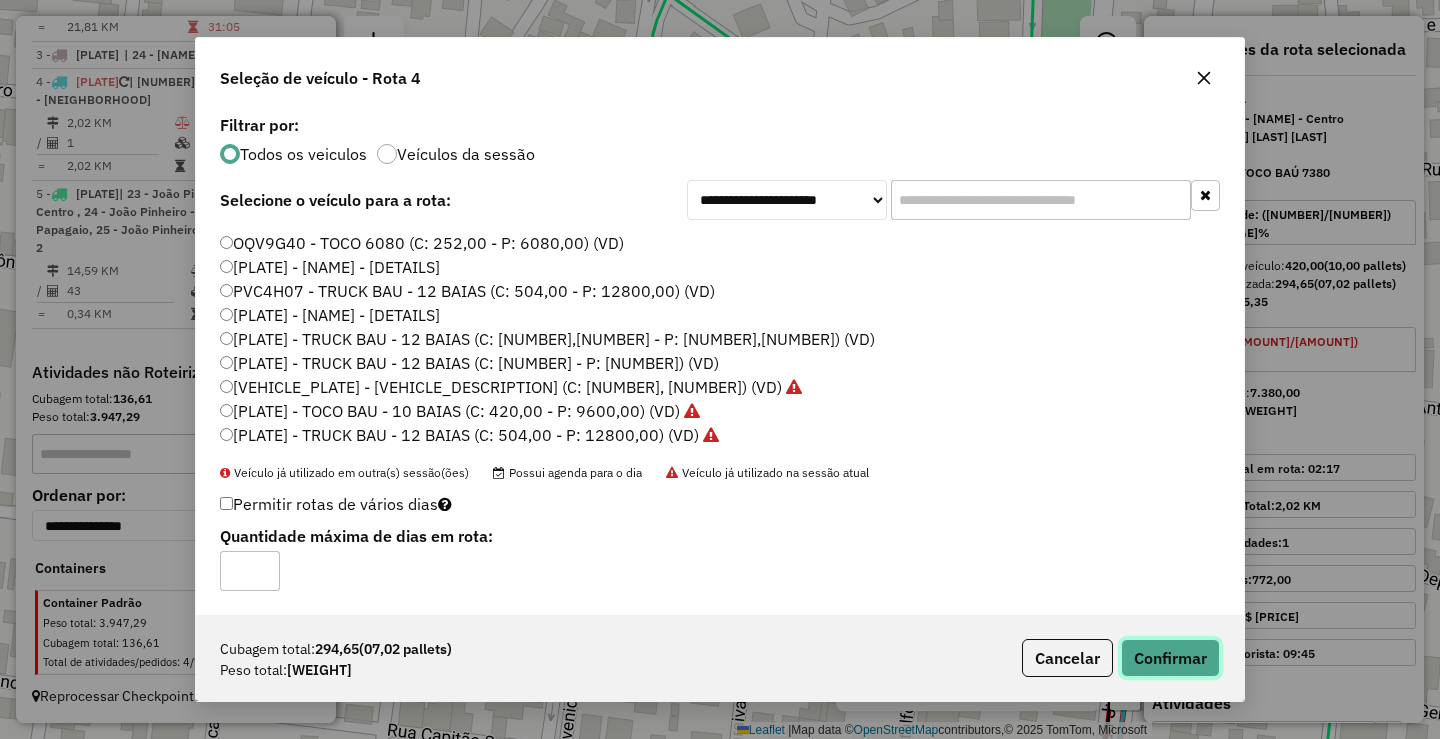 click on "Confirmar" 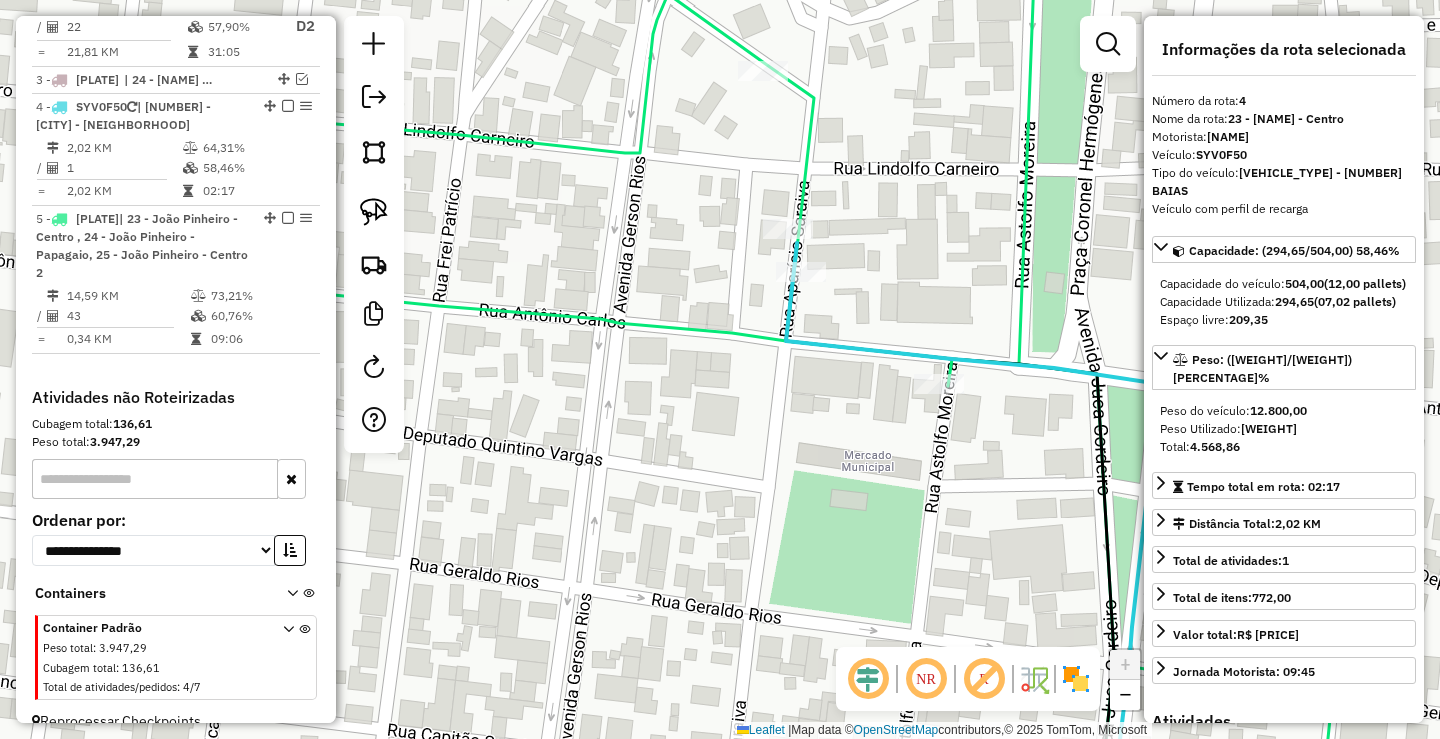 scroll, scrollTop: 874, scrollLeft: 0, axis: vertical 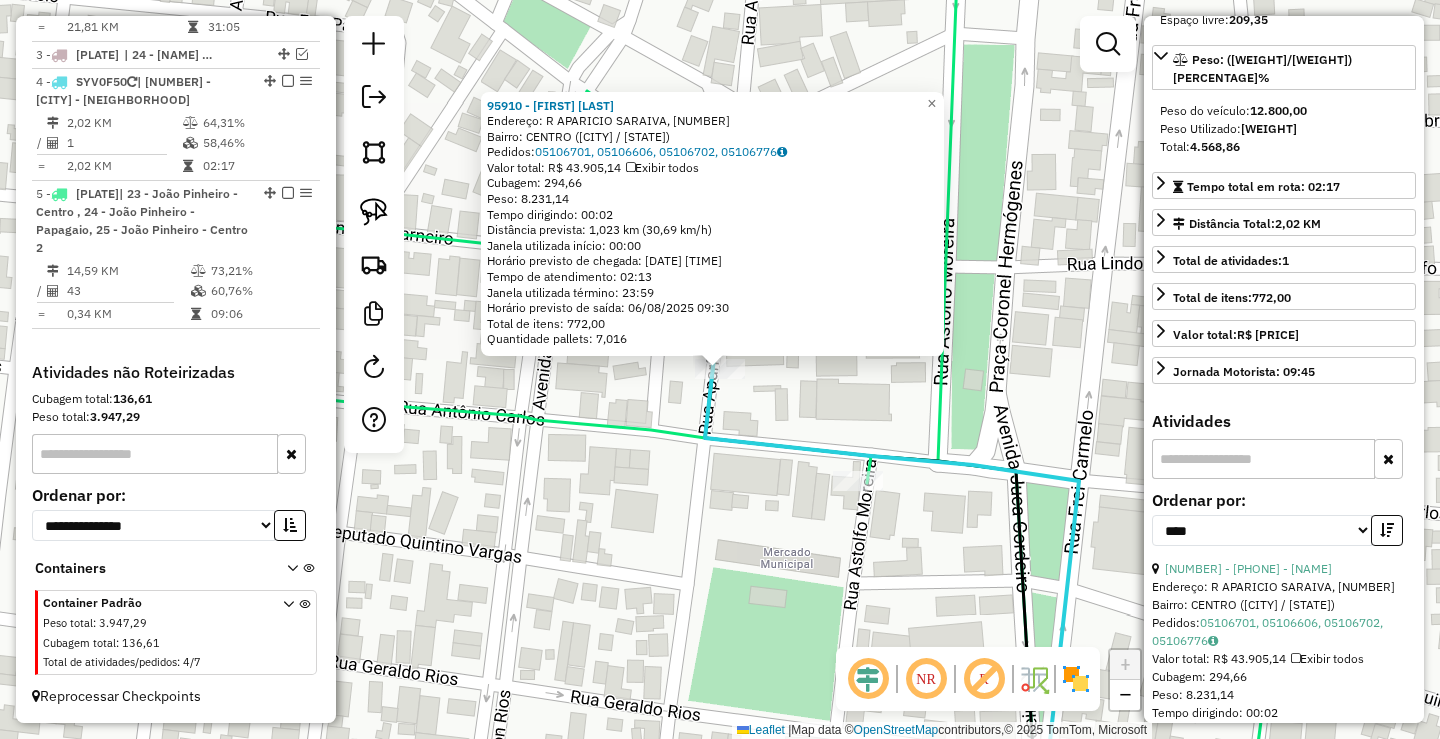 click on "95910 - BEBIDAS E CIA  Endereço: R APARICIO SARAIVA, 241   Bairro: CENTRO ([CITY] / [STATE])   Pedidos:  [NUMBER], [NUMBER], [NUMBER], [NUMBER]   Valor total: R$ 43.905,14   Exibir todos   Cubagem: 294,66  Peso: 8.231,14  Tempo dirigindo: 00:02   Distância prevista: 1,023 km (30,69 km/h)   Janela utilizada início: 00:00   Horário previsto de chegada: [DATE] [TIME]   Tempo de atendimento: 02:13   Janela utilizada término: 23:59   Horário previsto de saída: [DATE] [TIME]   Total de itens: 772,00   Quantidade pallets: 7,016  × Janela de atendimento Grade de atendimento Capacidade Transportadoras Veículos Cliente Pedidos  Rotas Selecione os dias de semana para filtrar as janelas de atendimento  Seg   Ter   Qua   Qui   Sex   Sáb   Dom  Informe o período da janela de atendimento: De: Até:  Filtrar exatamente a janela do cliente  Considerar janela de atendimento padrão  Selecione os dias de semana para filtrar as grades de atendimento  Seg   Ter   Qua   Qui   Sex   Sáb   Dom   Peso mínimo:  De:" 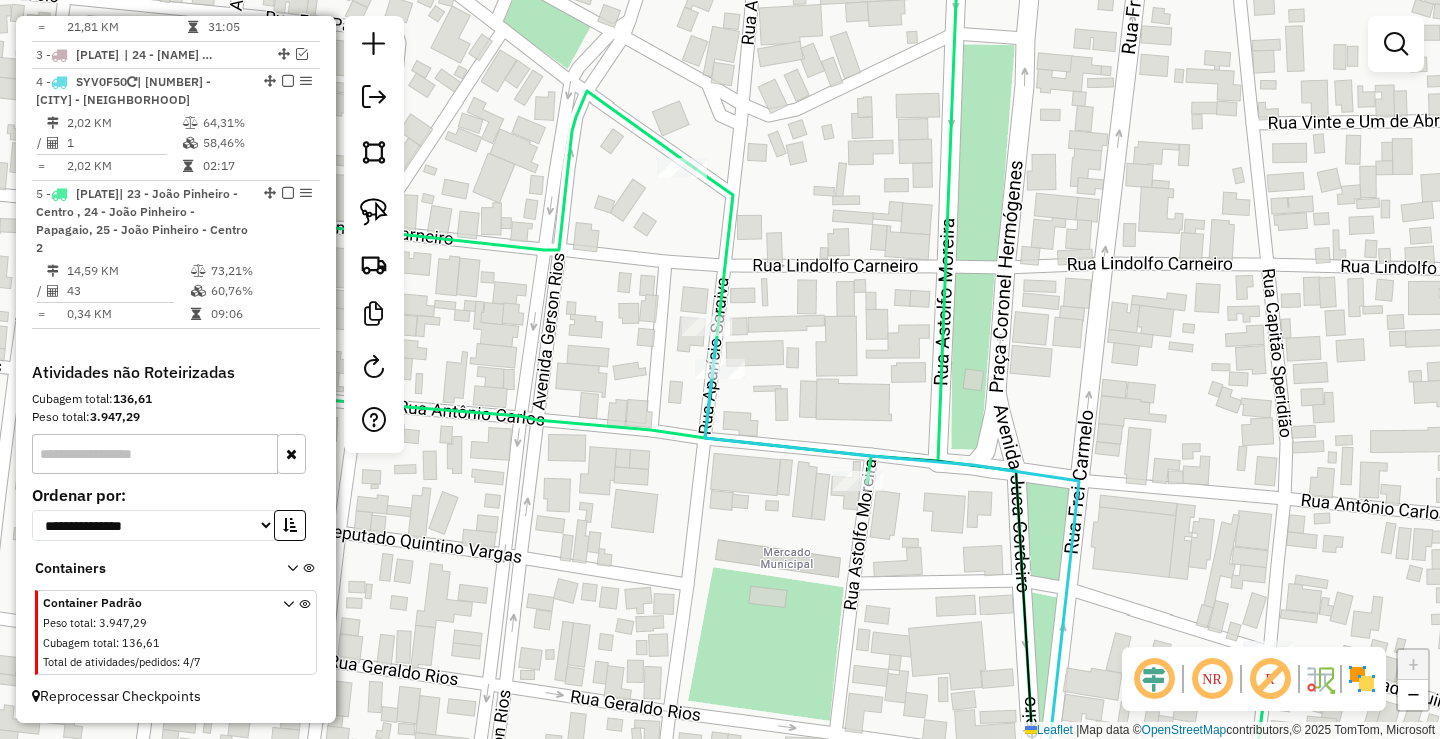 drag, startPoint x: 744, startPoint y: 609, endPoint x: 918, endPoint y: 436, distance: 245.36707 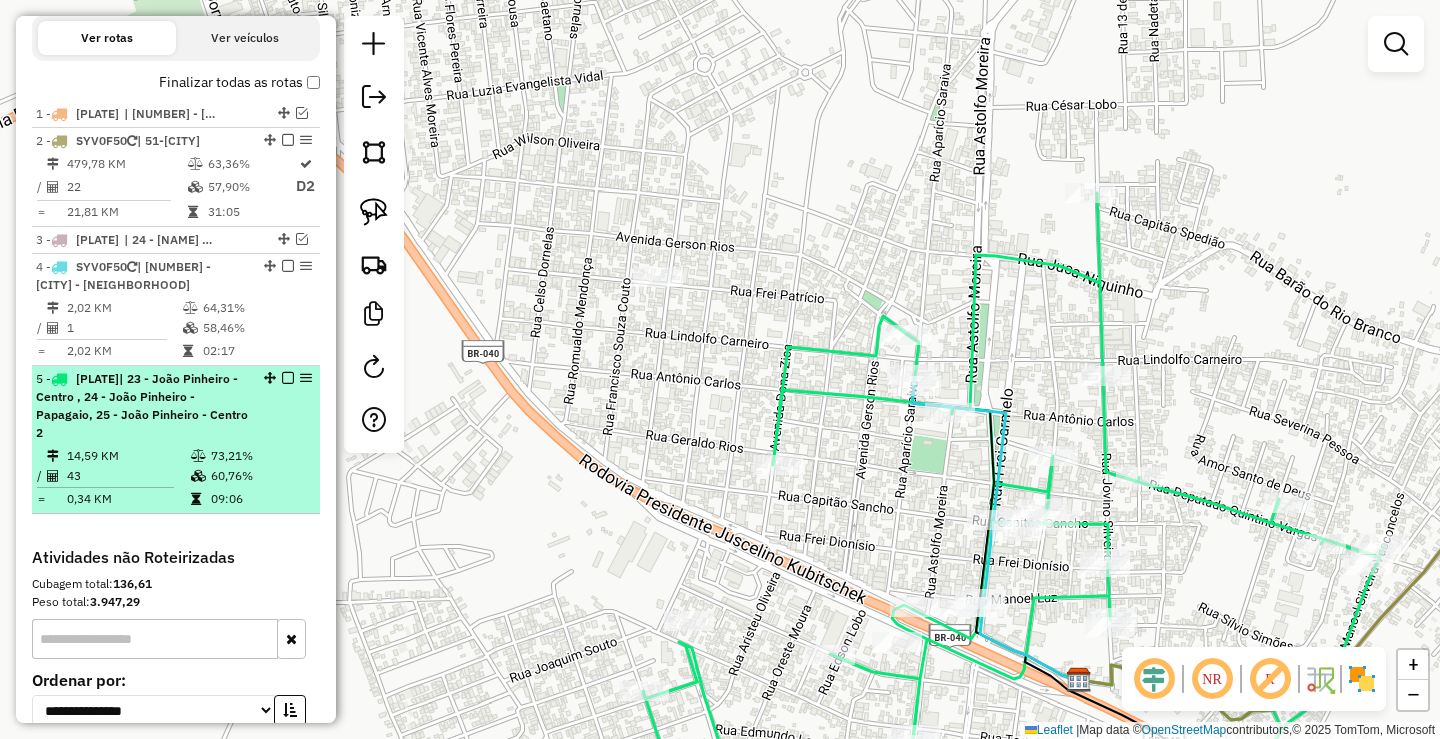 scroll, scrollTop: 674, scrollLeft: 0, axis: vertical 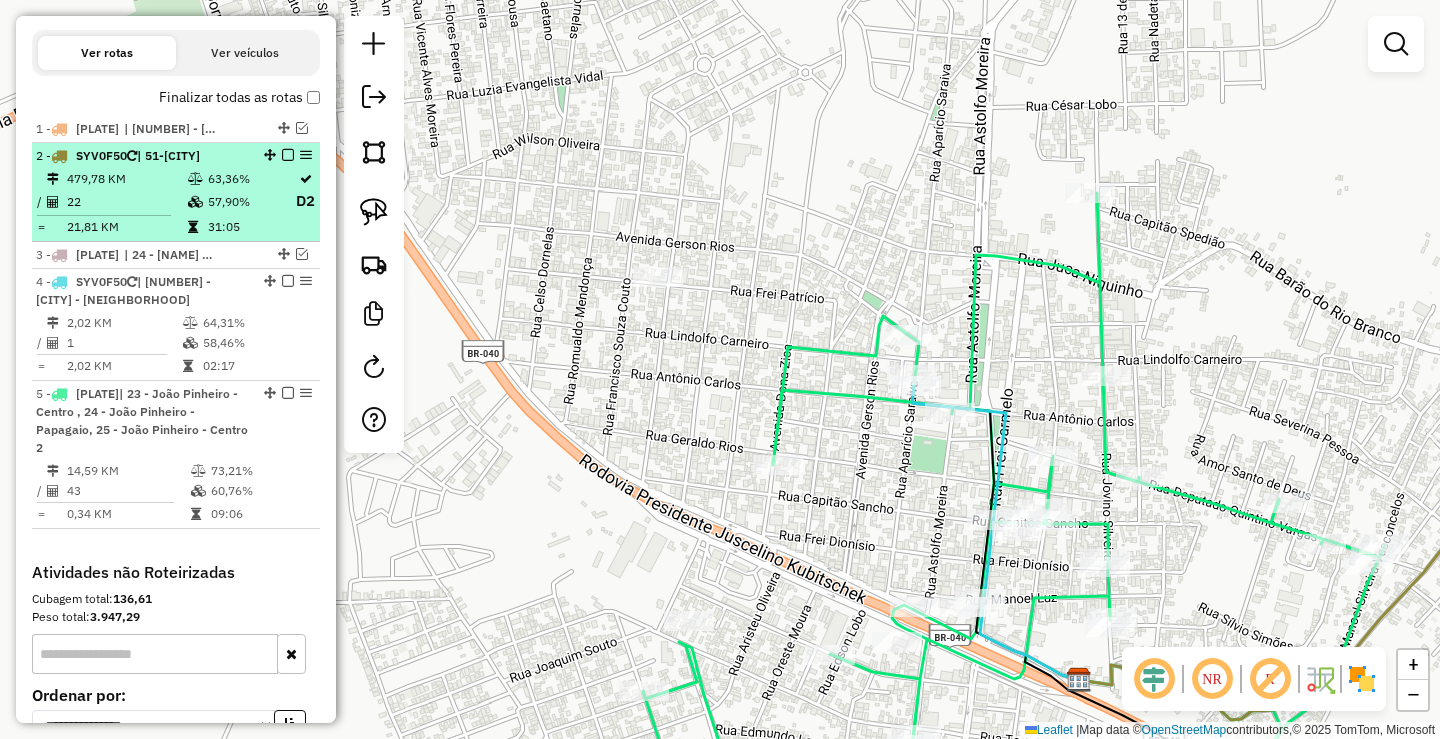 click at bounding box center (288, 155) 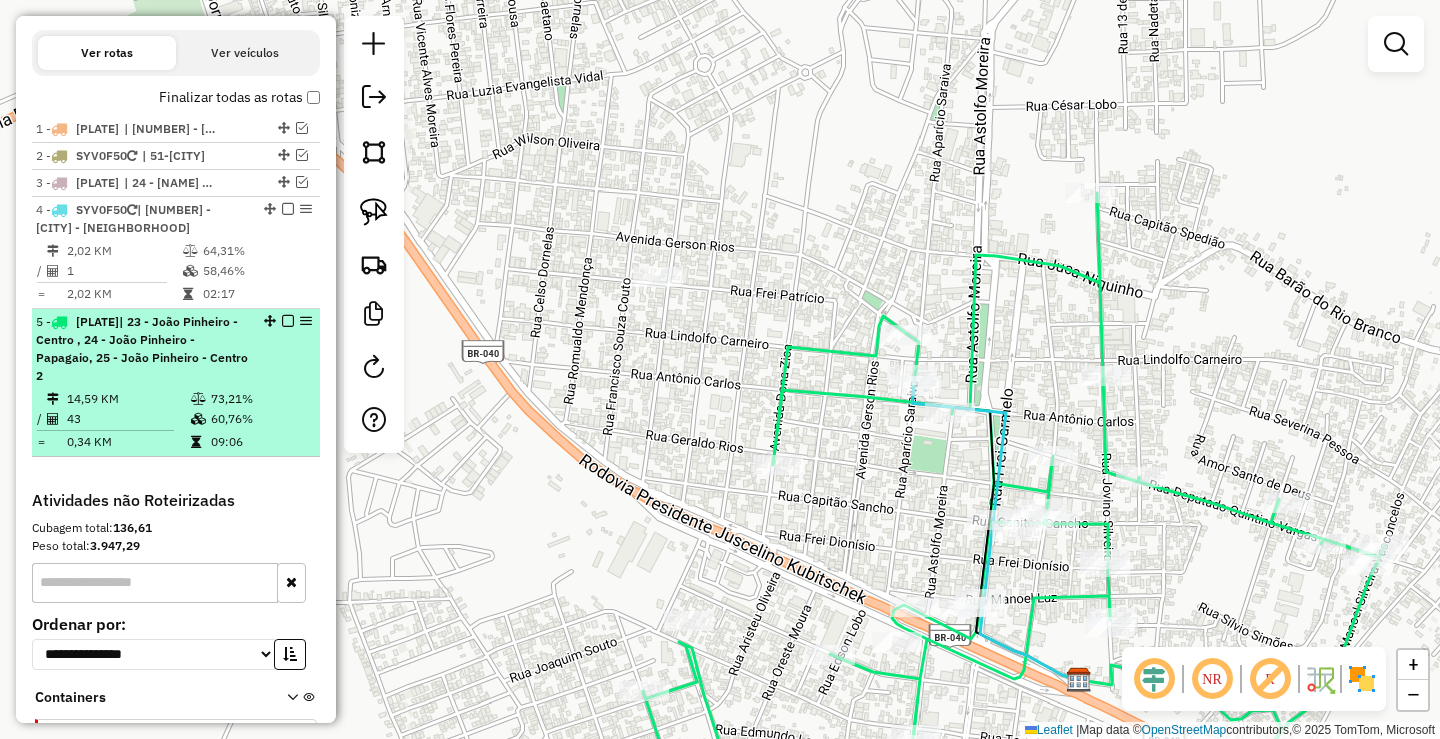 click at bounding box center [288, 321] 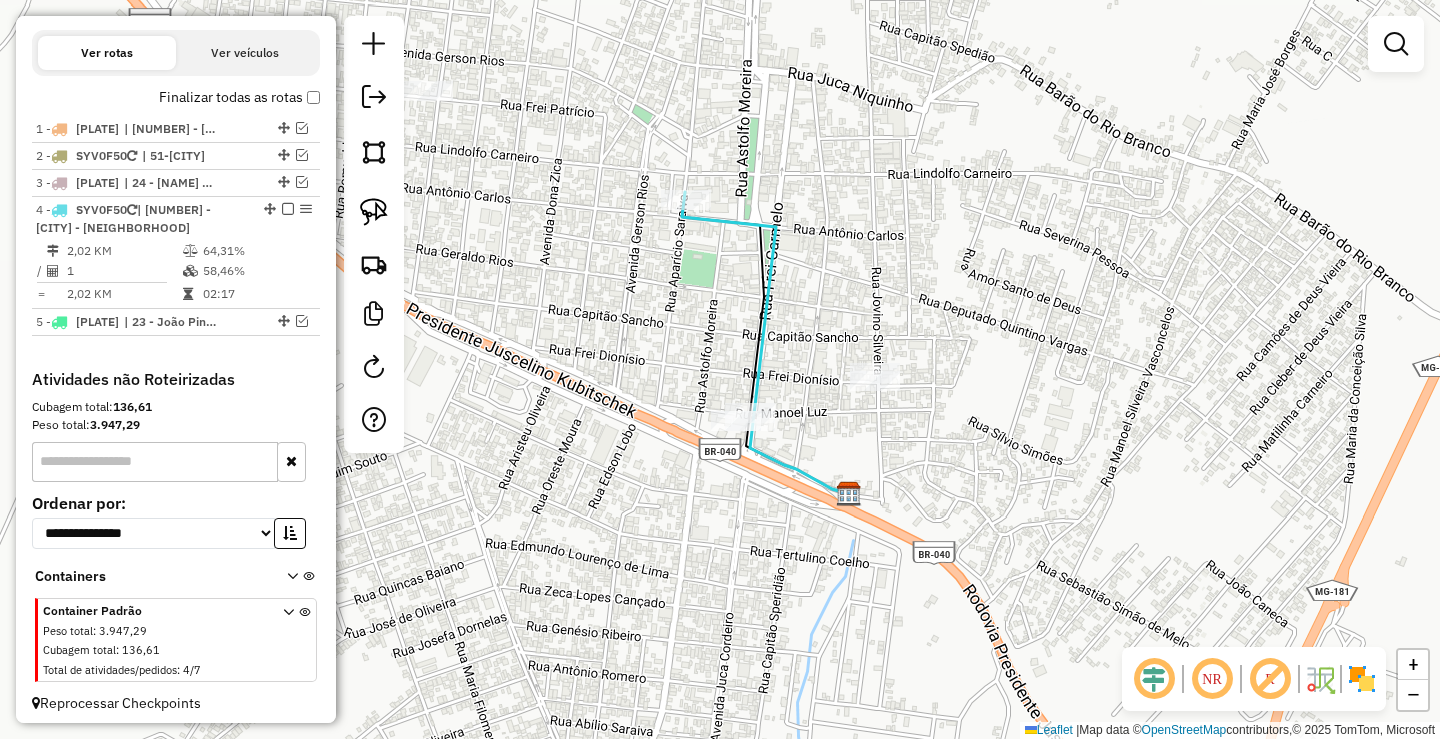 drag, startPoint x: 1120, startPoint y: 445, endPoint x: 922, endPoint y: 313, distance: 237.96638 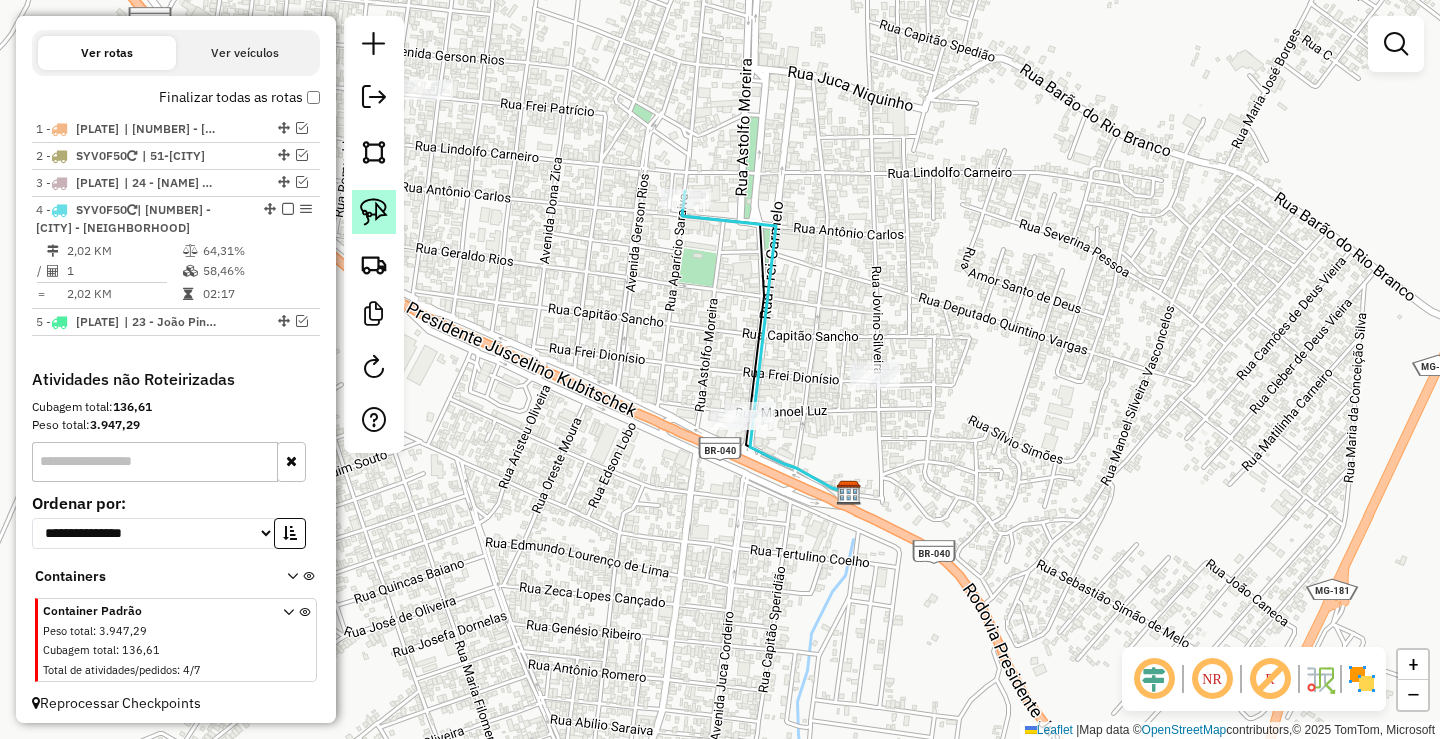 click 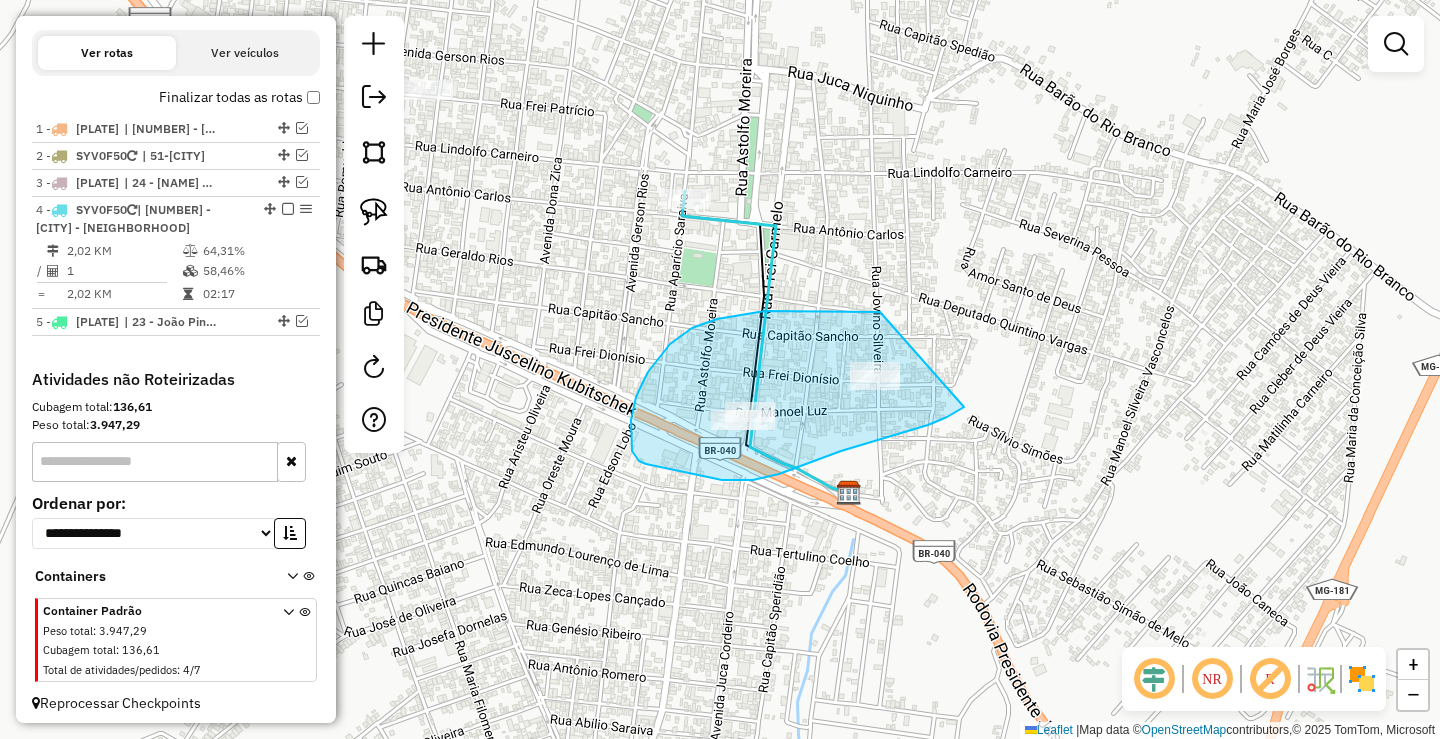 drag, startPoint x: 874, startPoint y: 312, endPoint x: 1075, endPoint y: 316, distance: 201.0398 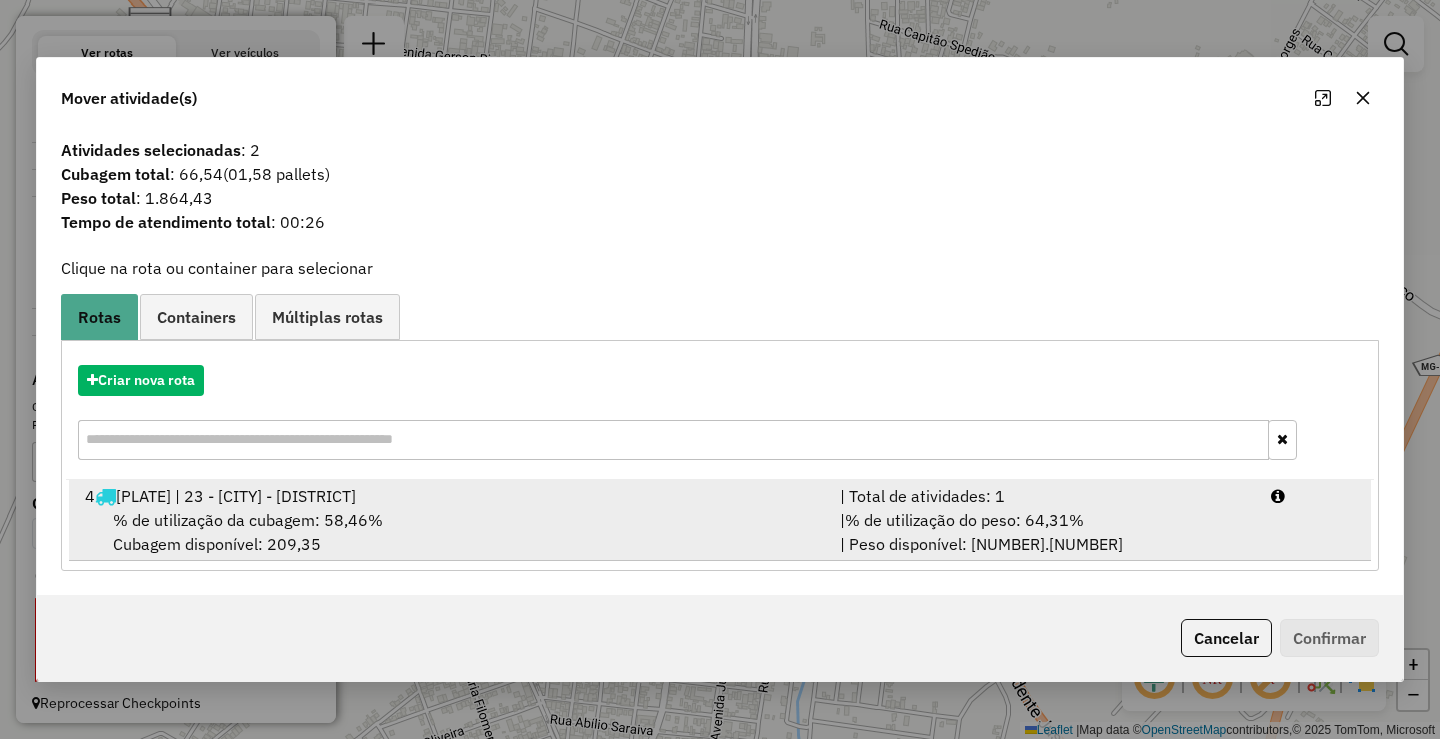 click on "% de utilização da cubagem: 58,46%  Cubagem disponível: 209,35" at bounding box center [450, 532] 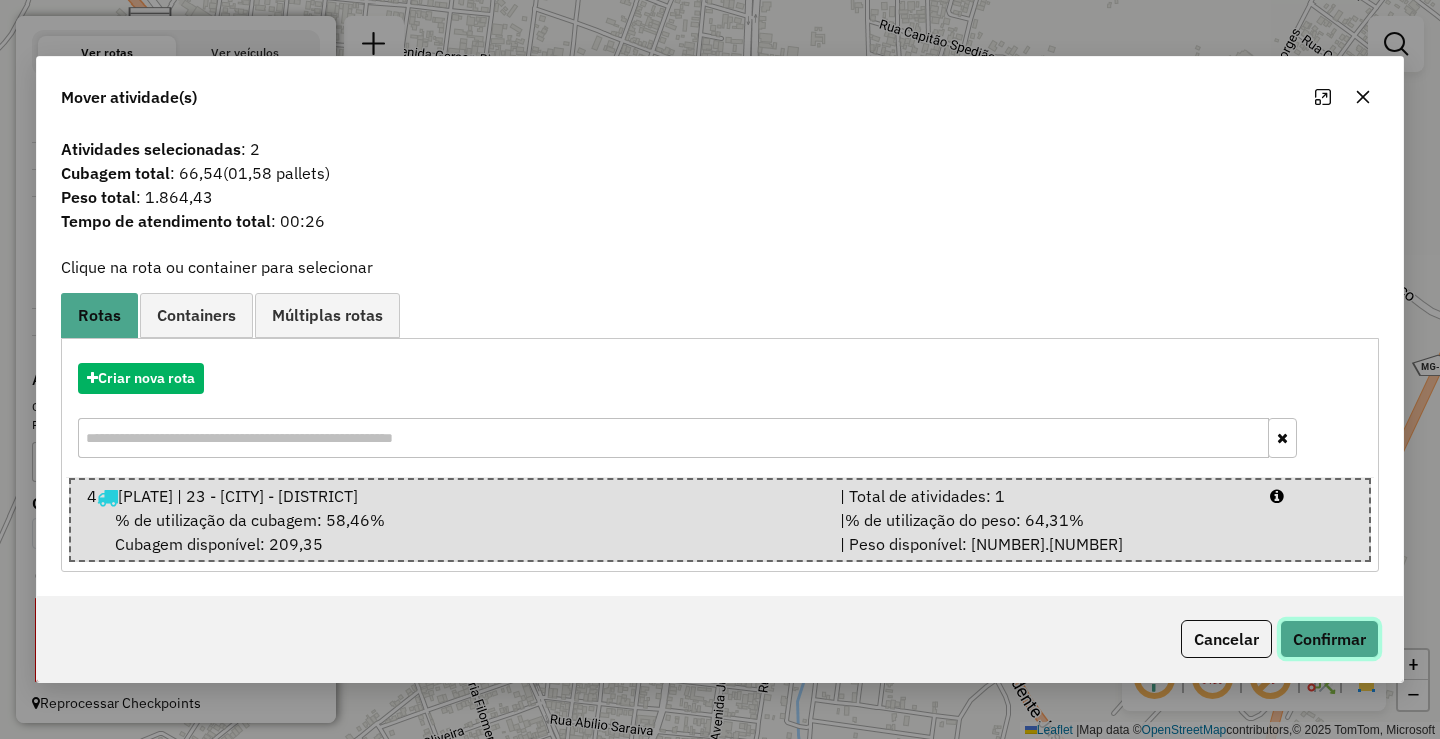click on "Confirmar" 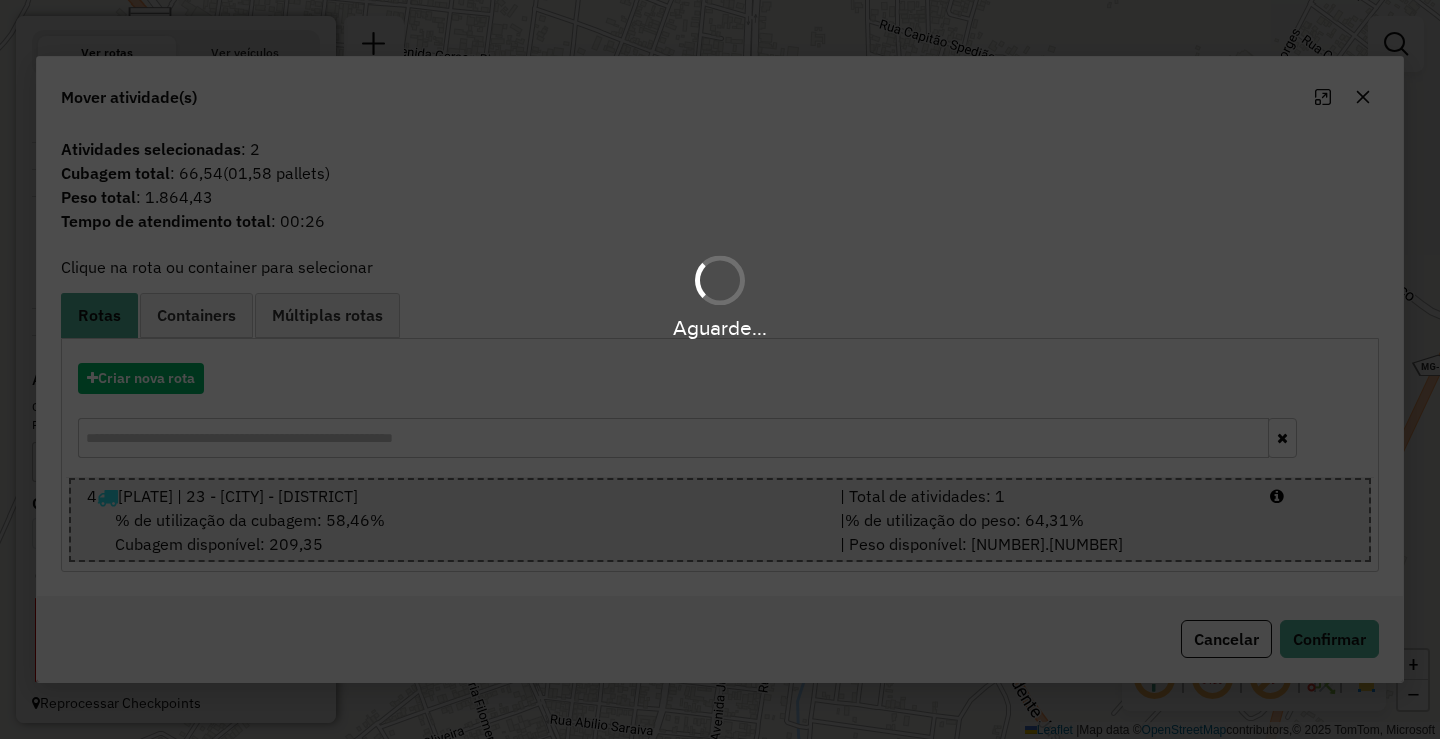 scroll, scrollTop: 649, scrollLeft: 0, axis: vertical 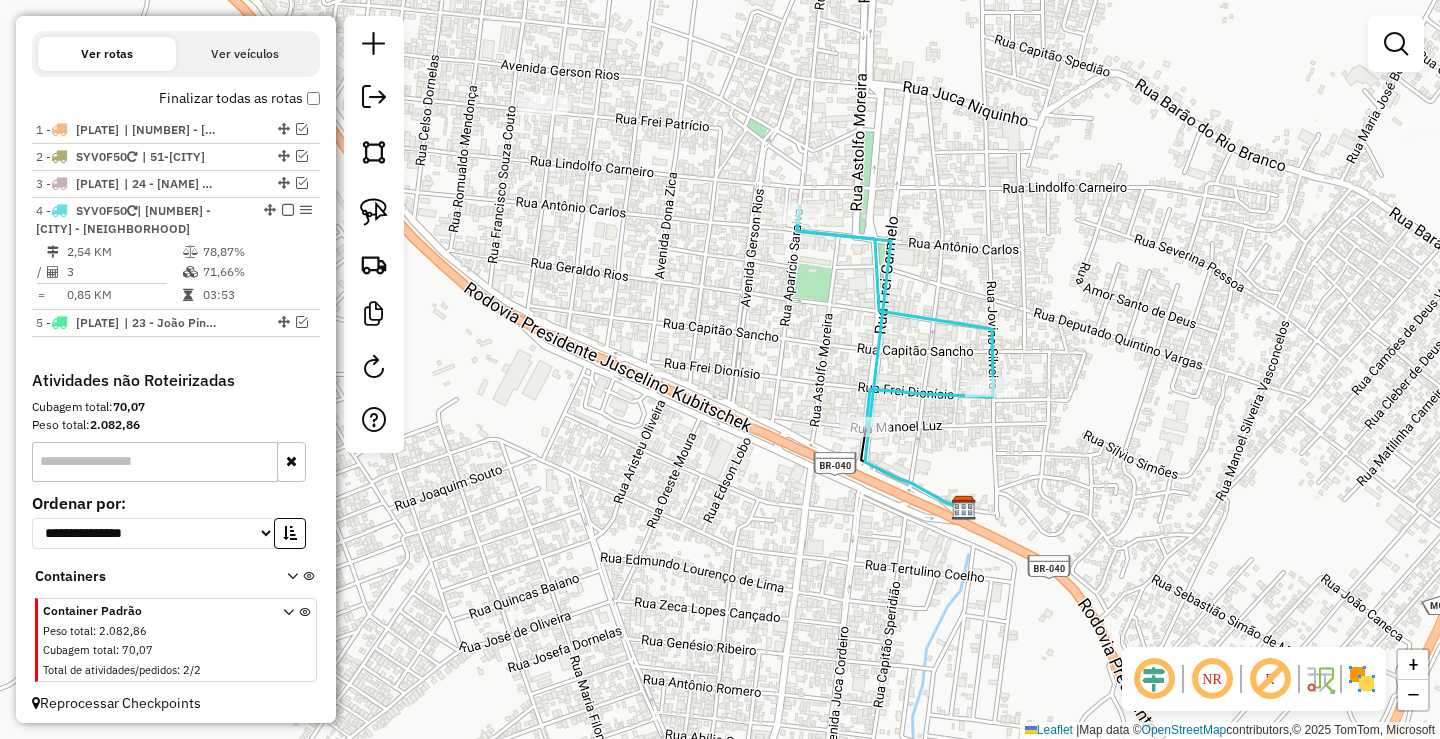 drag, startPoint x: 637, startPoint y: 404, endPoint x: 948, endPoint y: 458, distance: 315.6533 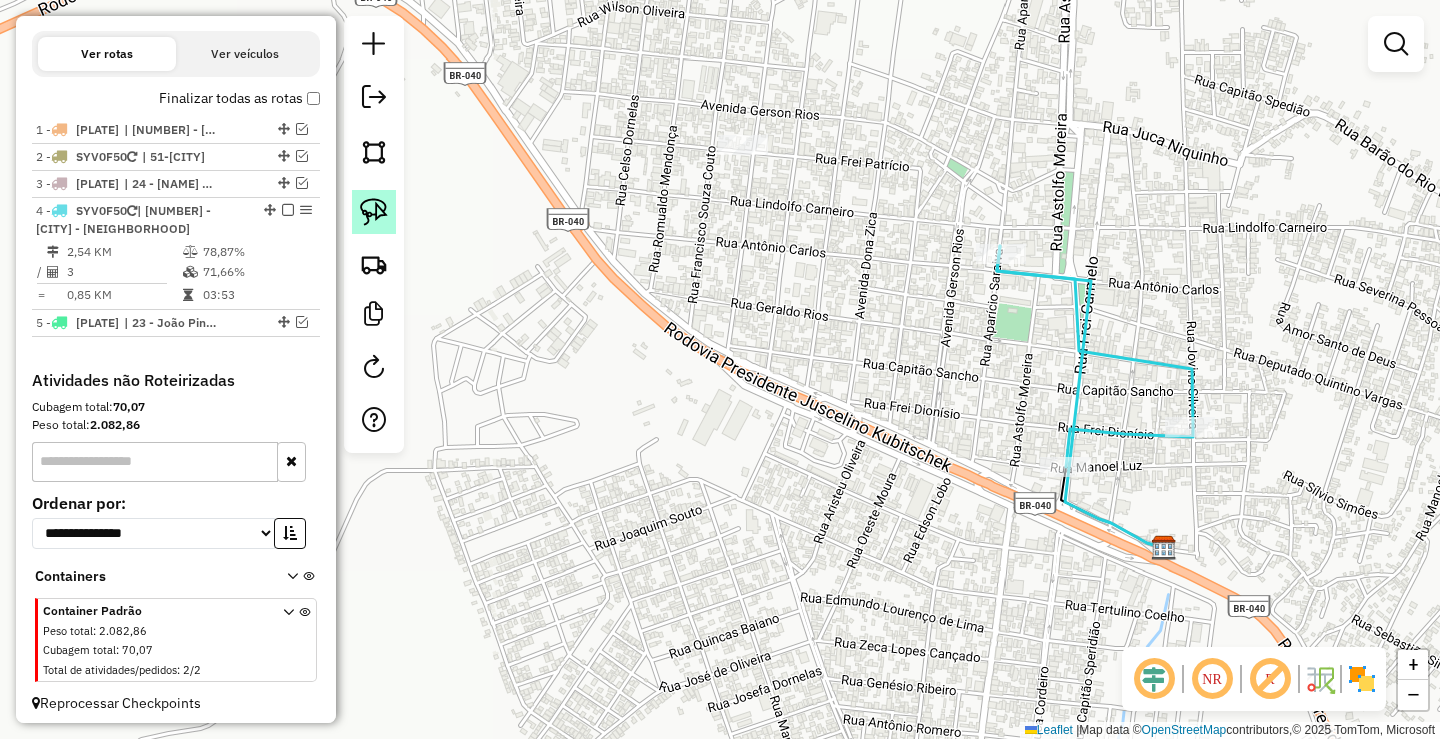 click 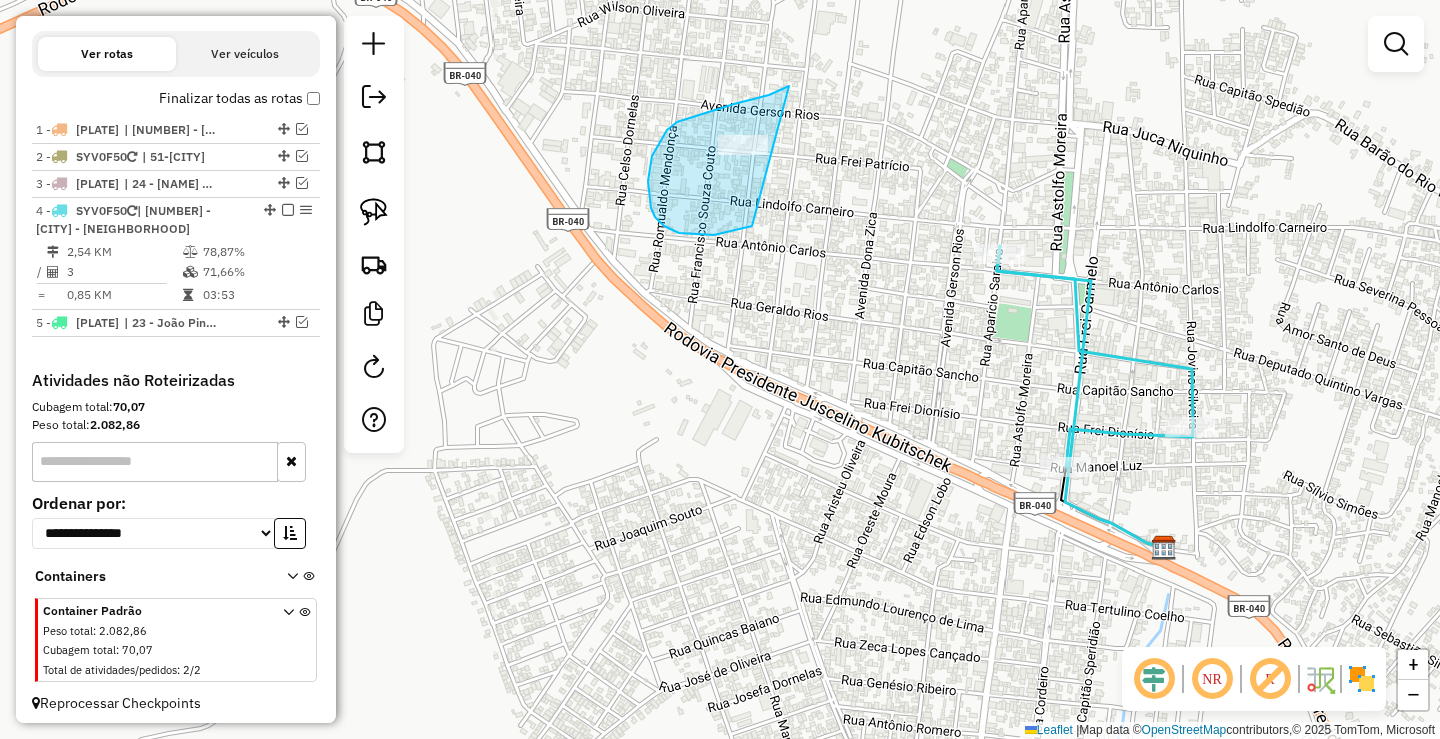 drag, startPoint x: 789, startPoint y: 86, endPoint x: 822, endPoint y: 192, distance: 111.01801 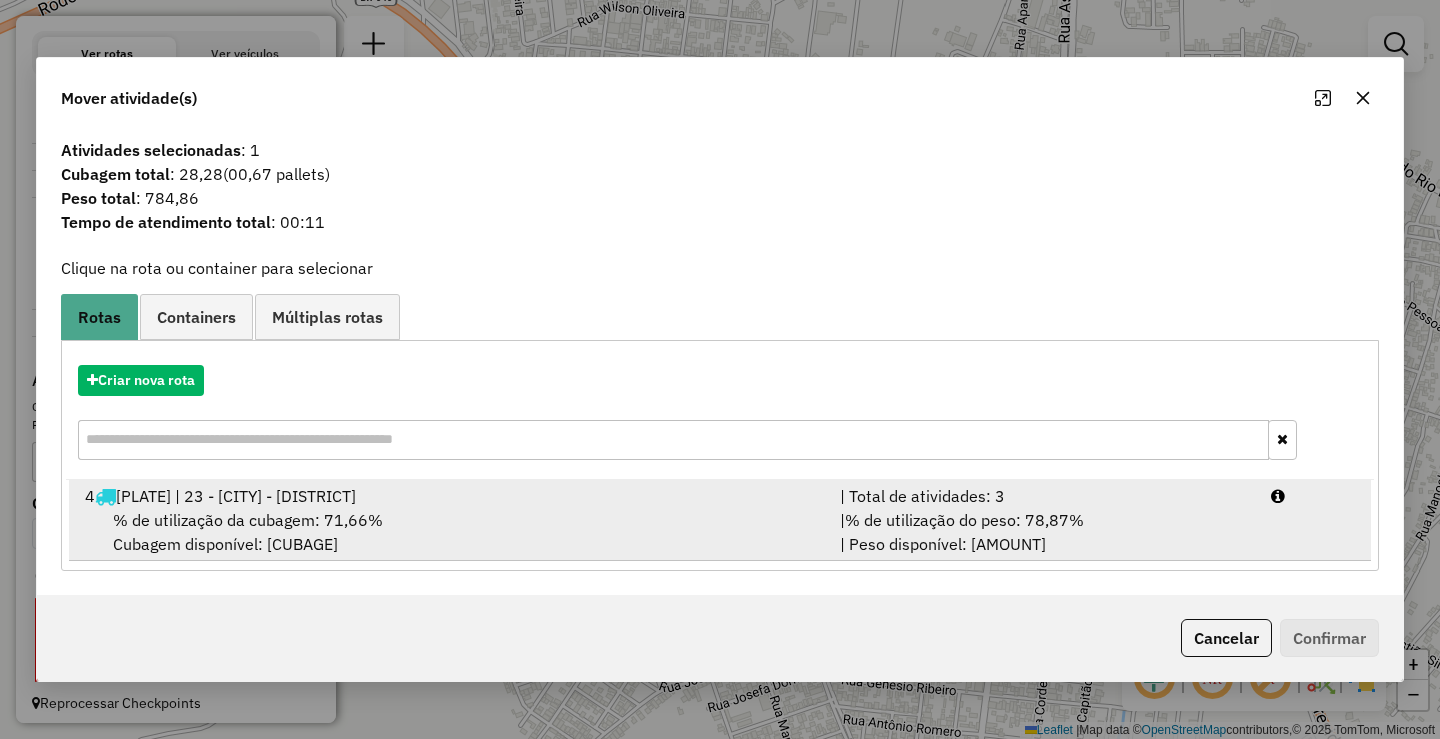 click on "4 [PLATE] | 23 - João Pinheiro - Centro" at bounding box center [450, 496] 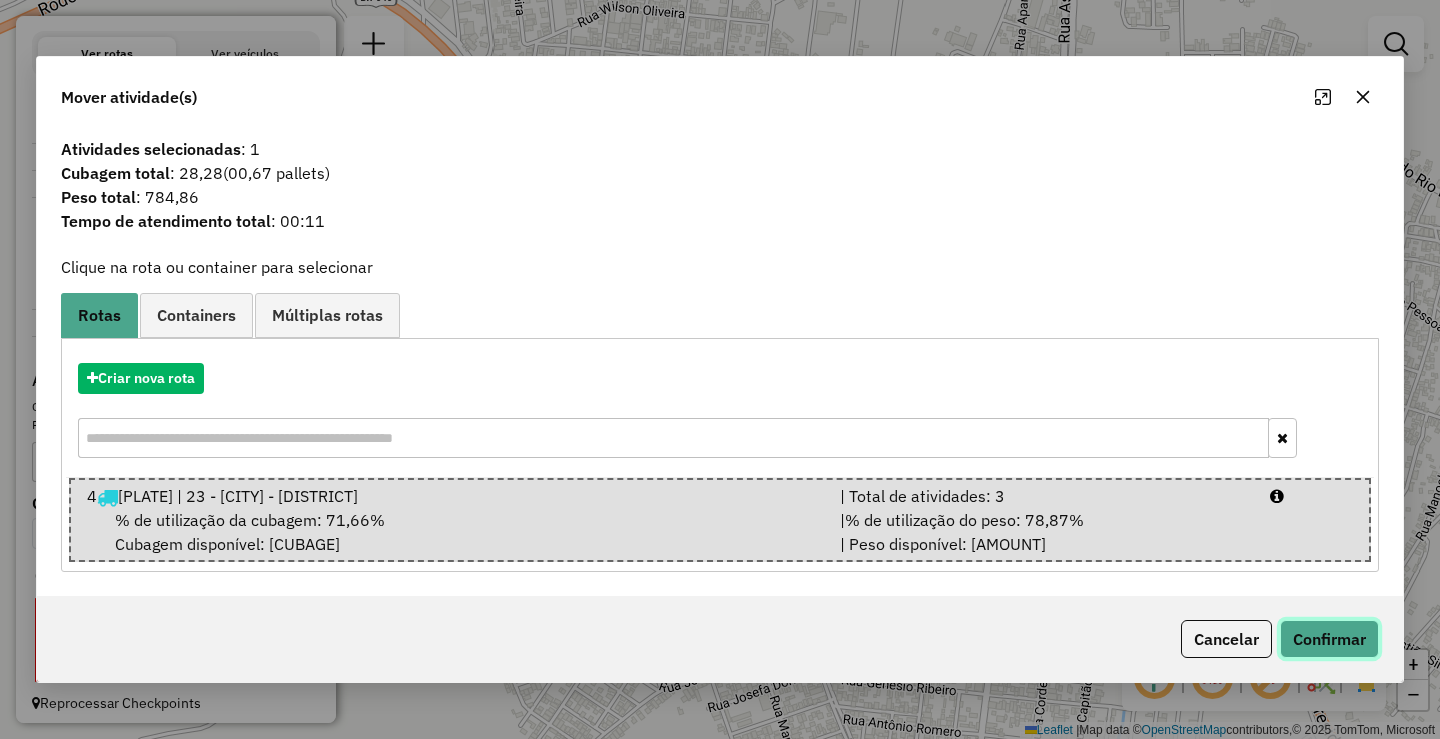 click on "Confirmar" 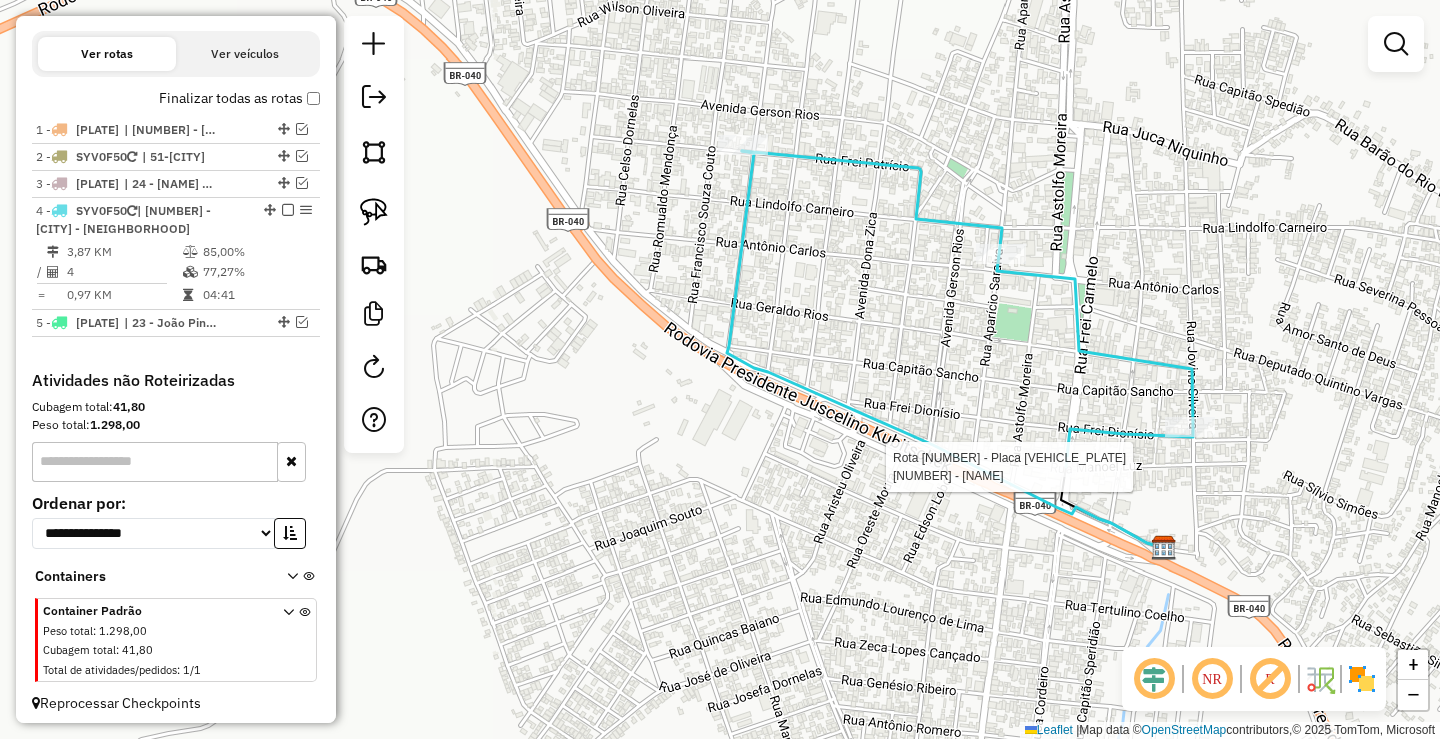 select on "*********" 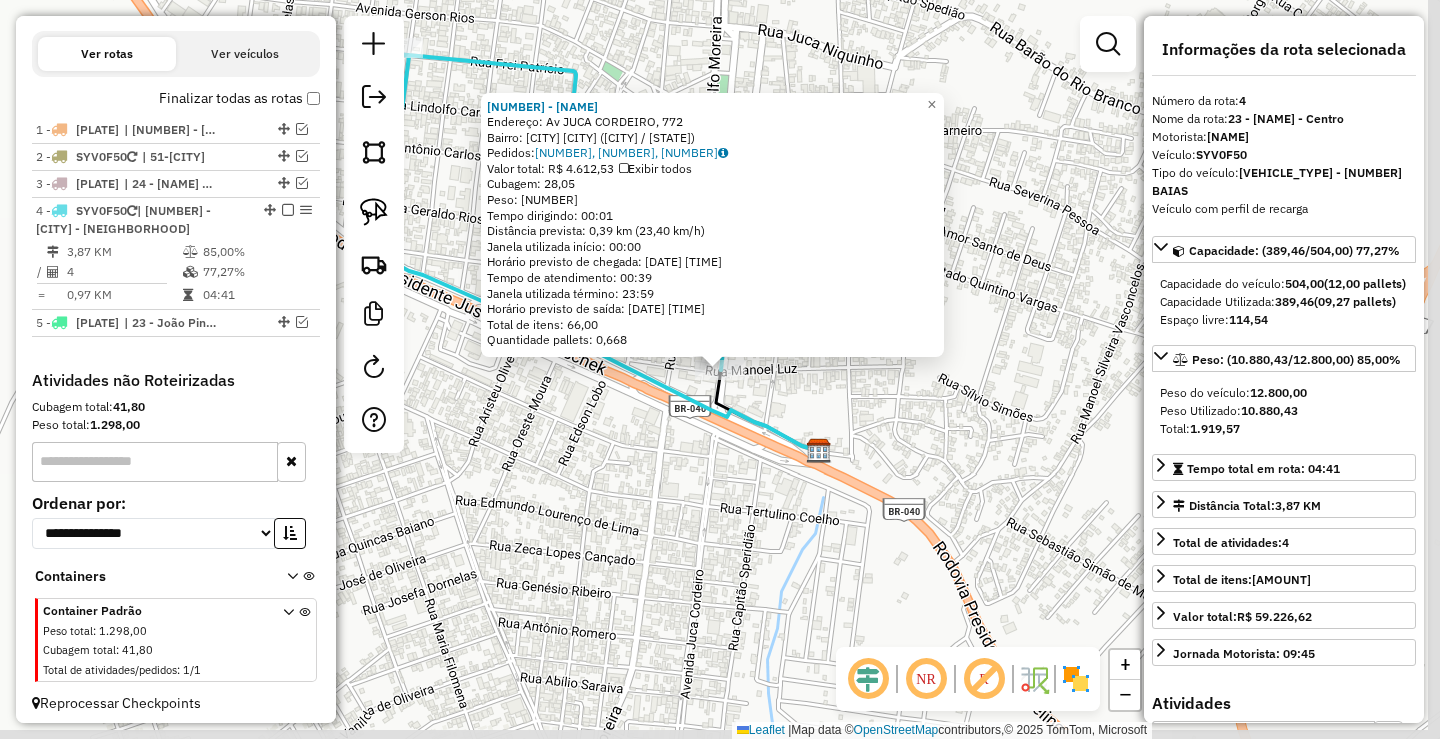 scroll, scrollTop: 656, scrollLeft: 0, axis: vertical 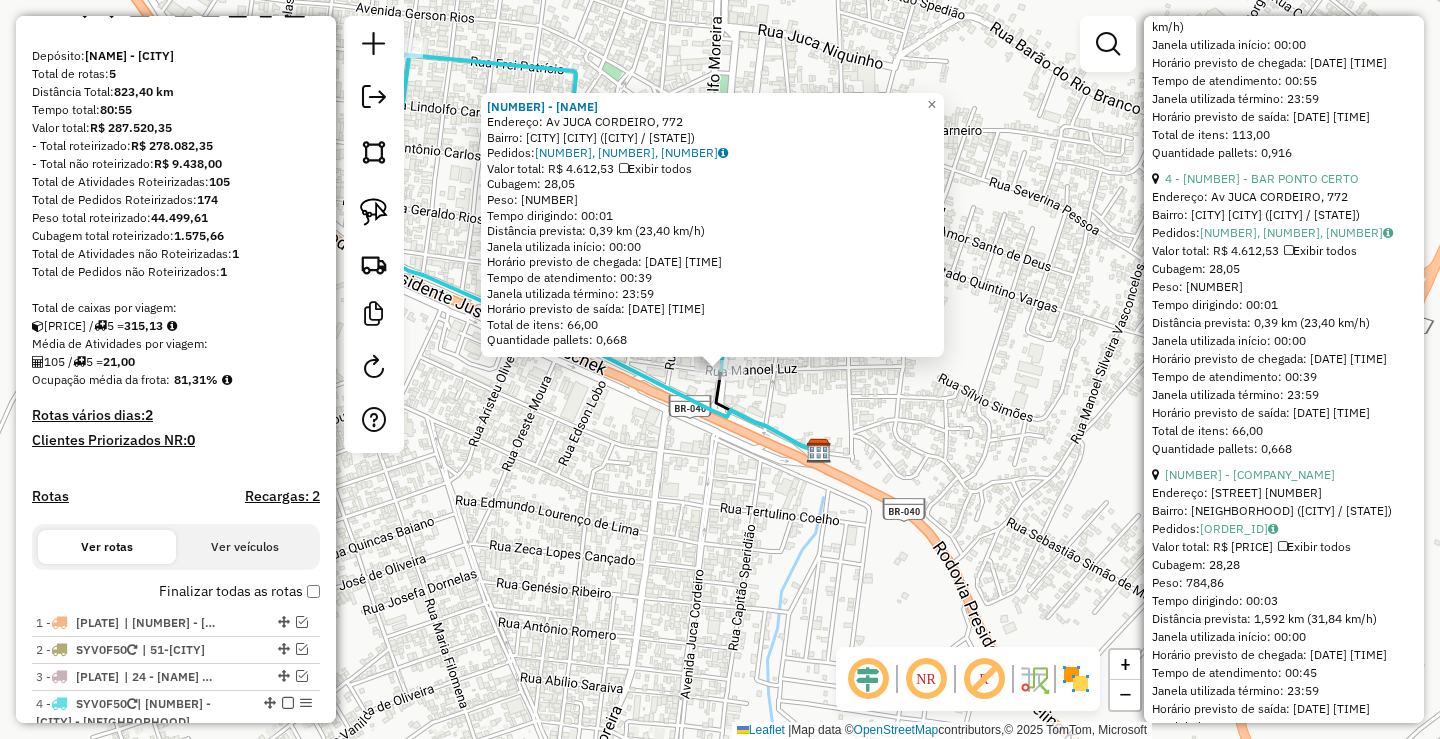 click on "51799 - BAR PONTO CERTO  Endereço: Av JUCA CORDEIRO, 772   Bairro: CENTRO JOAO PINHEIRO ([CITY] / [STATE])   Pedidos:  [NUMBER], [NUMBER], [NUMBER]   Valor total: R$ 4.612,53   Exibir todos   Cubagem: 28,05  Peso: 785,96  Tempo dirigindo: 00:01   Distância prevista: 0,39 km (23,40 km/h)   Janela utilizada início: 00:00   Horário previsto de chegada: [DATE] [TIME]   Tempo de atendimento: 00:39   Janela utilizada término: 23:59   Horário previsto de saída: [DATE] [TIME]   Total de itens: 66,00   Quantidade pallets: 0,668  × Janela de atendimento Grade de atendimento Capacidade Transportadoras Veículos Cliente Pedidos  Rotas Selecione os dias de semana para filtrar as janelas de atendimento  Seg   Ter   Qua   Qui   Sex   Sáb   Dom  Informe o período da janela de atendimento: De: Até:  Filtrar exatamente a janela do cliente  Considerar janela de atendimento padrão  Selecione os dias de semana para filtrar as grades de atendimento  Seg   Ter   Qua   Qui   Sex   Sáb   Dom   Peso mínimo:  De:" 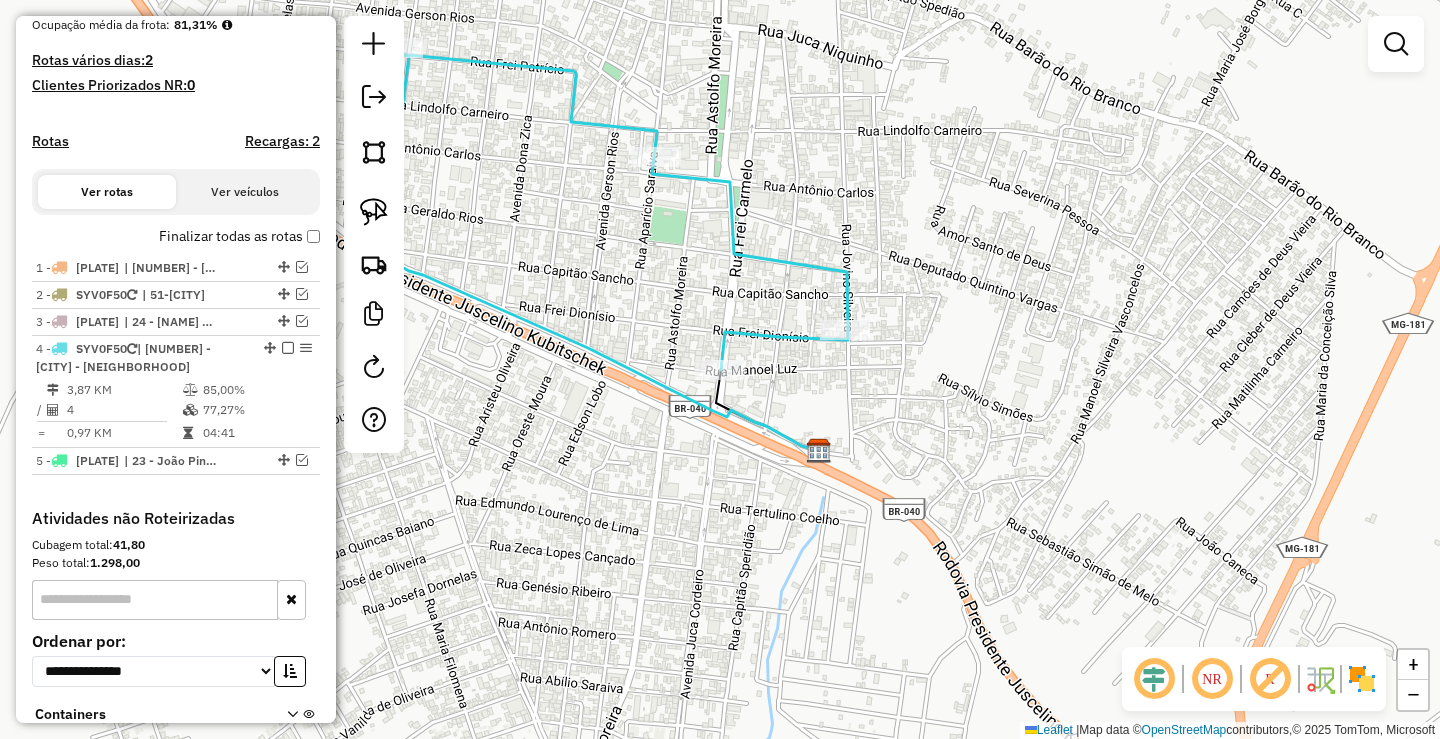 scroll, scrollTop: 556, scrollLeft: 0, axis: vertical 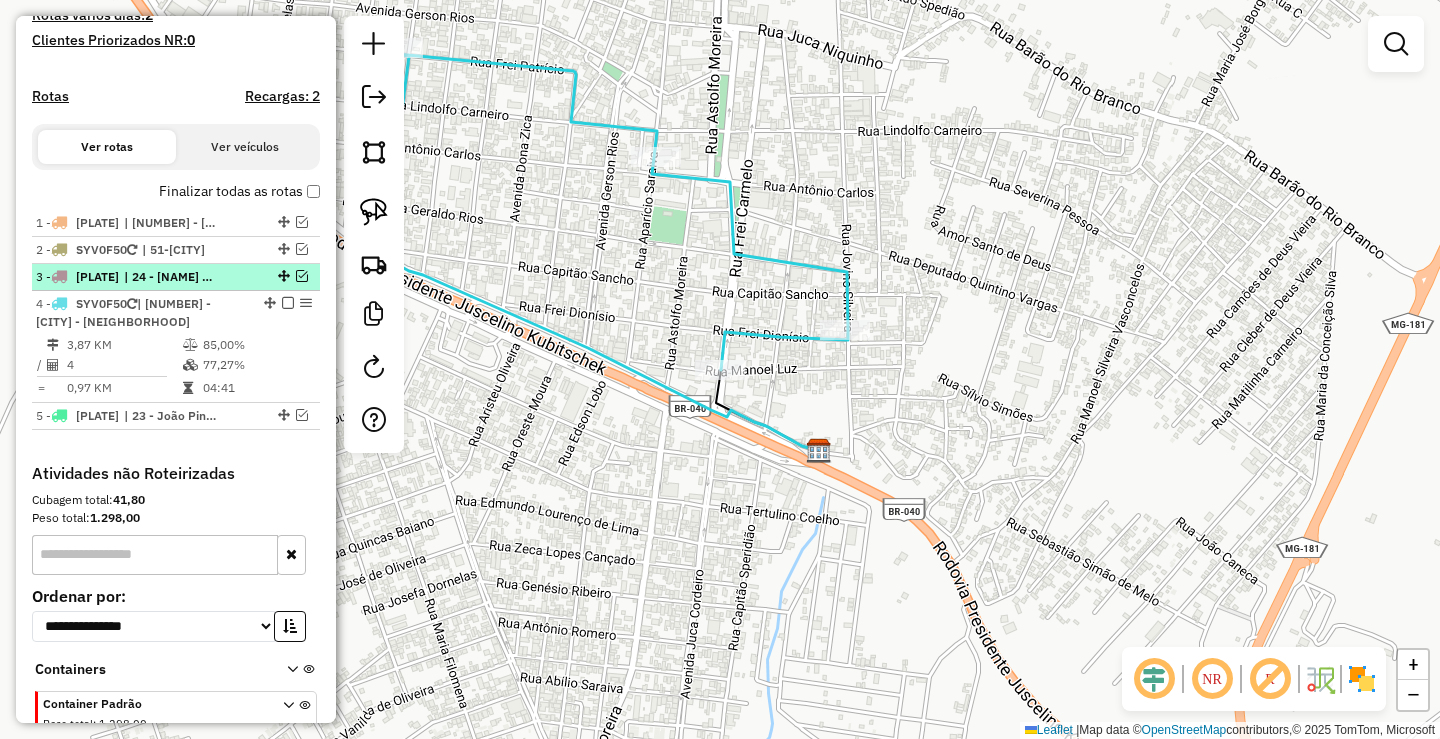 click at bounding box center (302, 276) 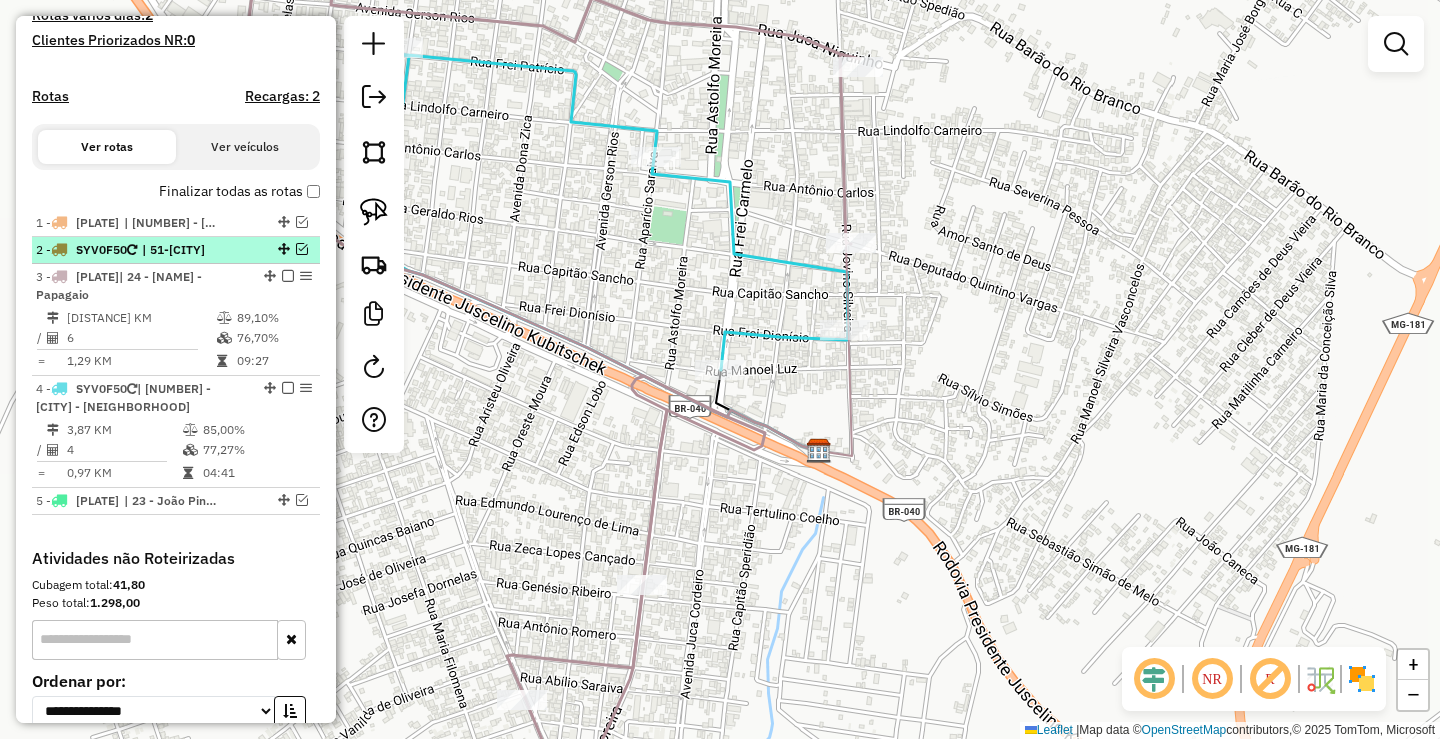 click at bounding box center [302, 249] 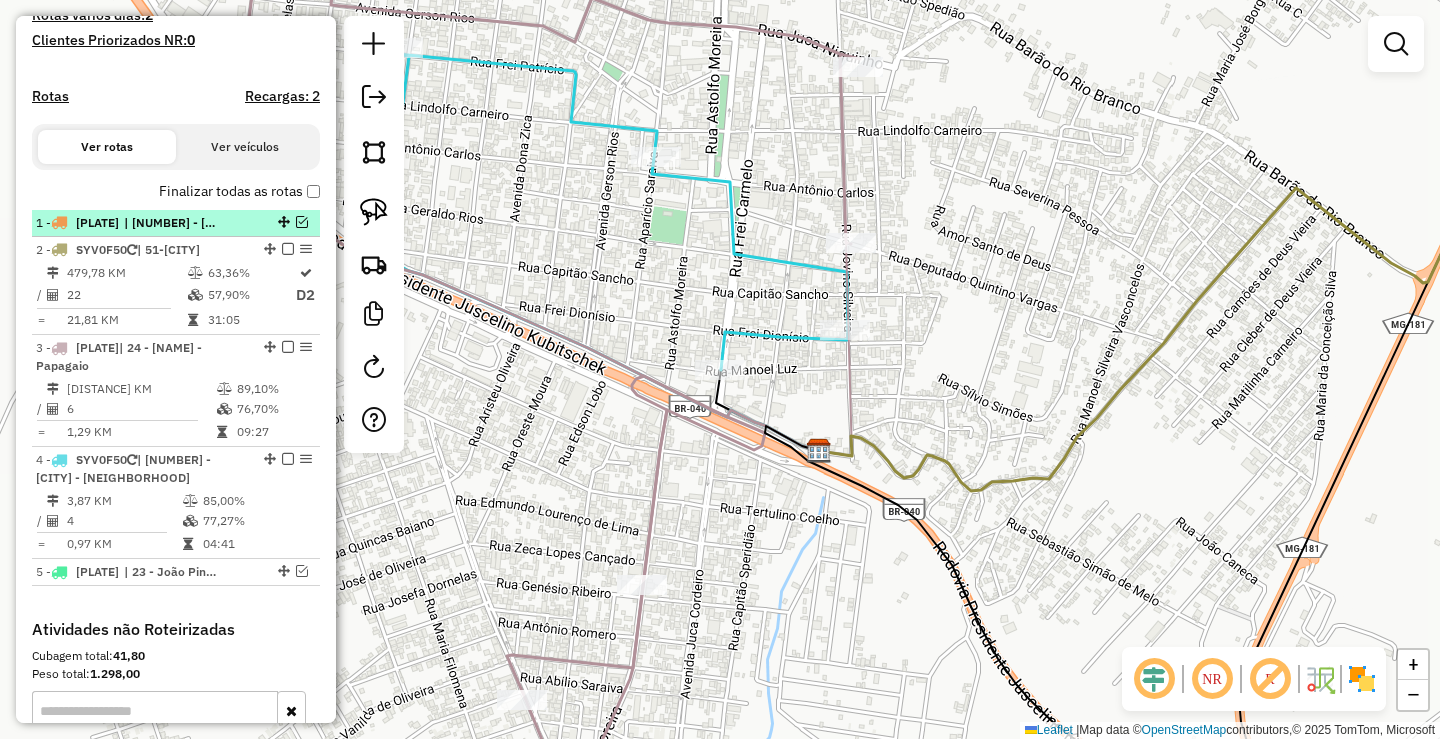click on "1 -       [PLATE]   | 53- [CITY]" at bounding box center (176, 223) 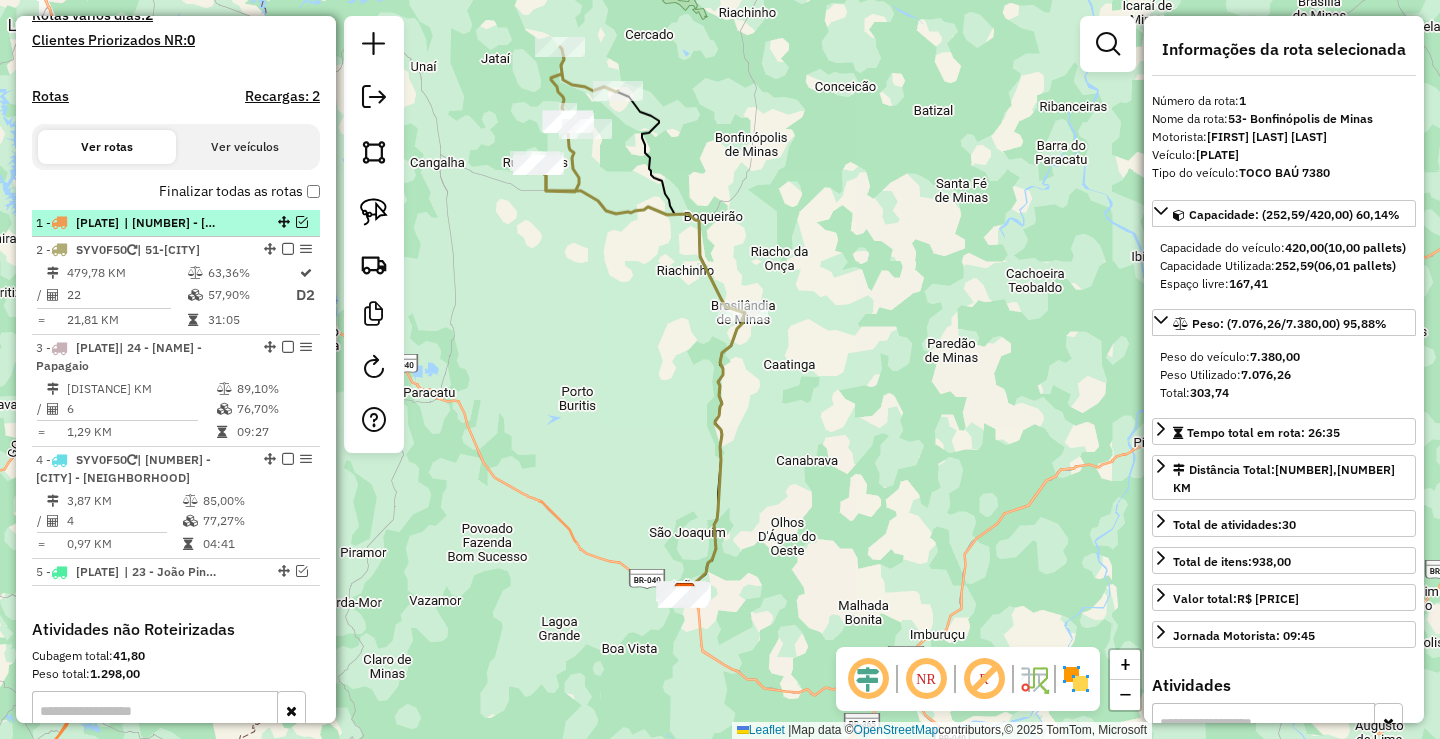 click at bounding box center [302, 222] 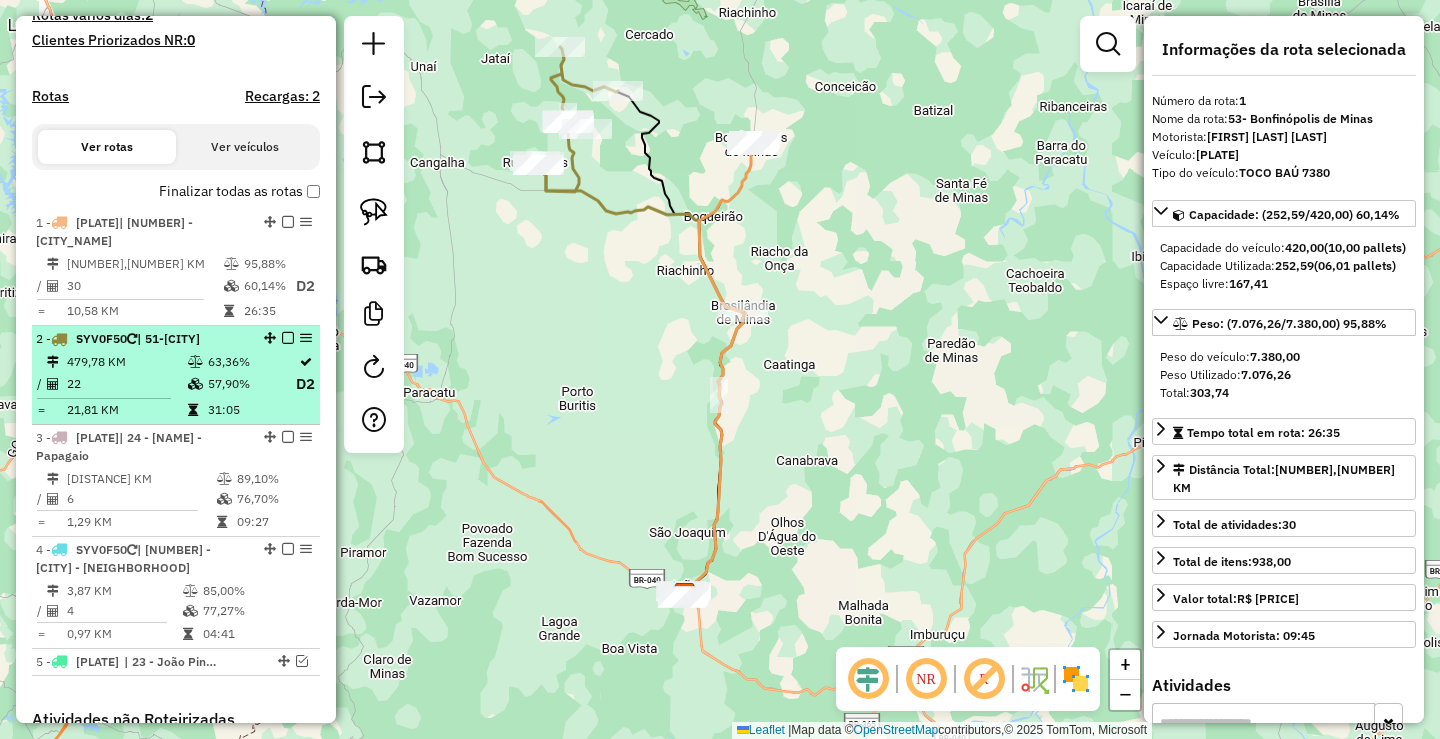 scroll, scrollTop: 656, scrollLeft: 0, axis: vertical 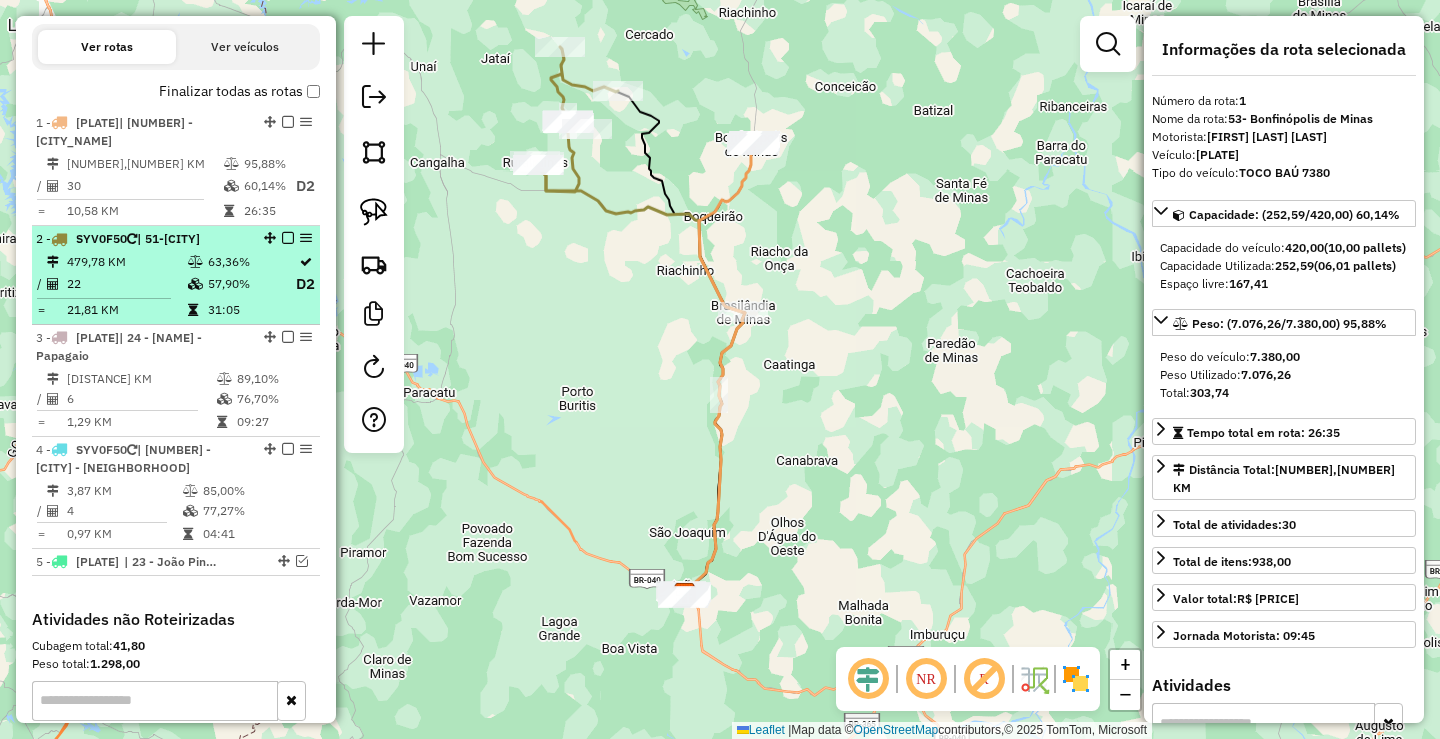 click on "2 -    SYV0F50   | 51-[CITY]" at bounding box center [176, 239] 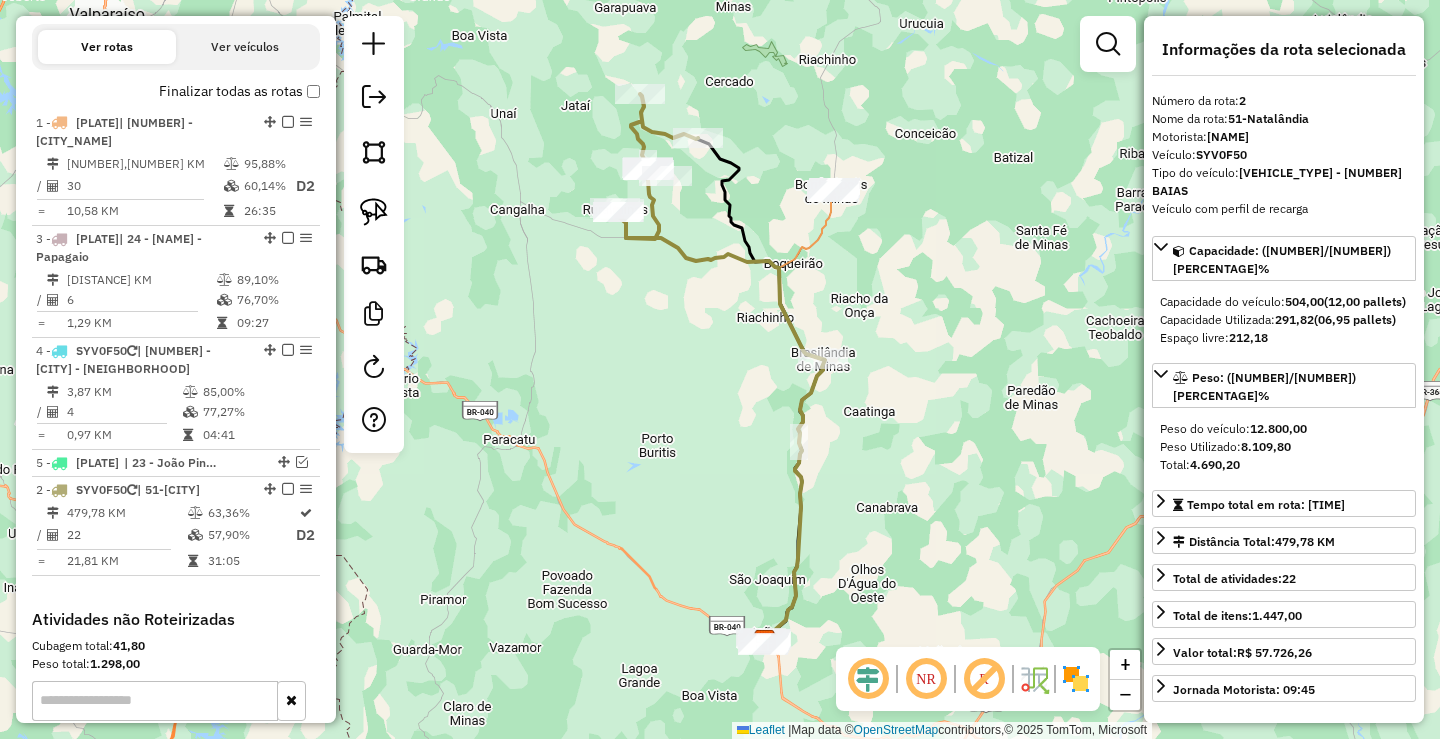 drag, startPoint x: 264, startPoint y: 232, endPoint x: 177, endPoint y: 612, distance: 389.832 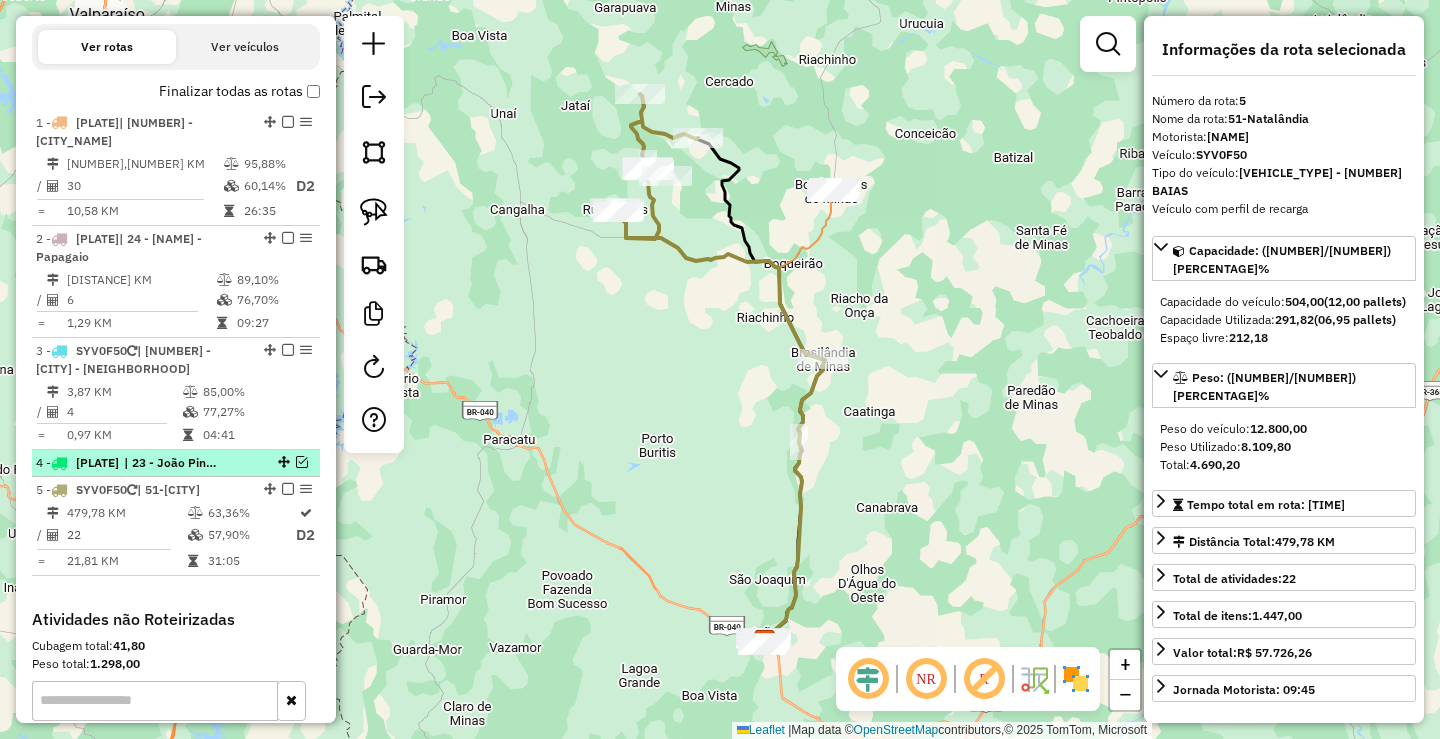 click at bounding box center [302, 462] 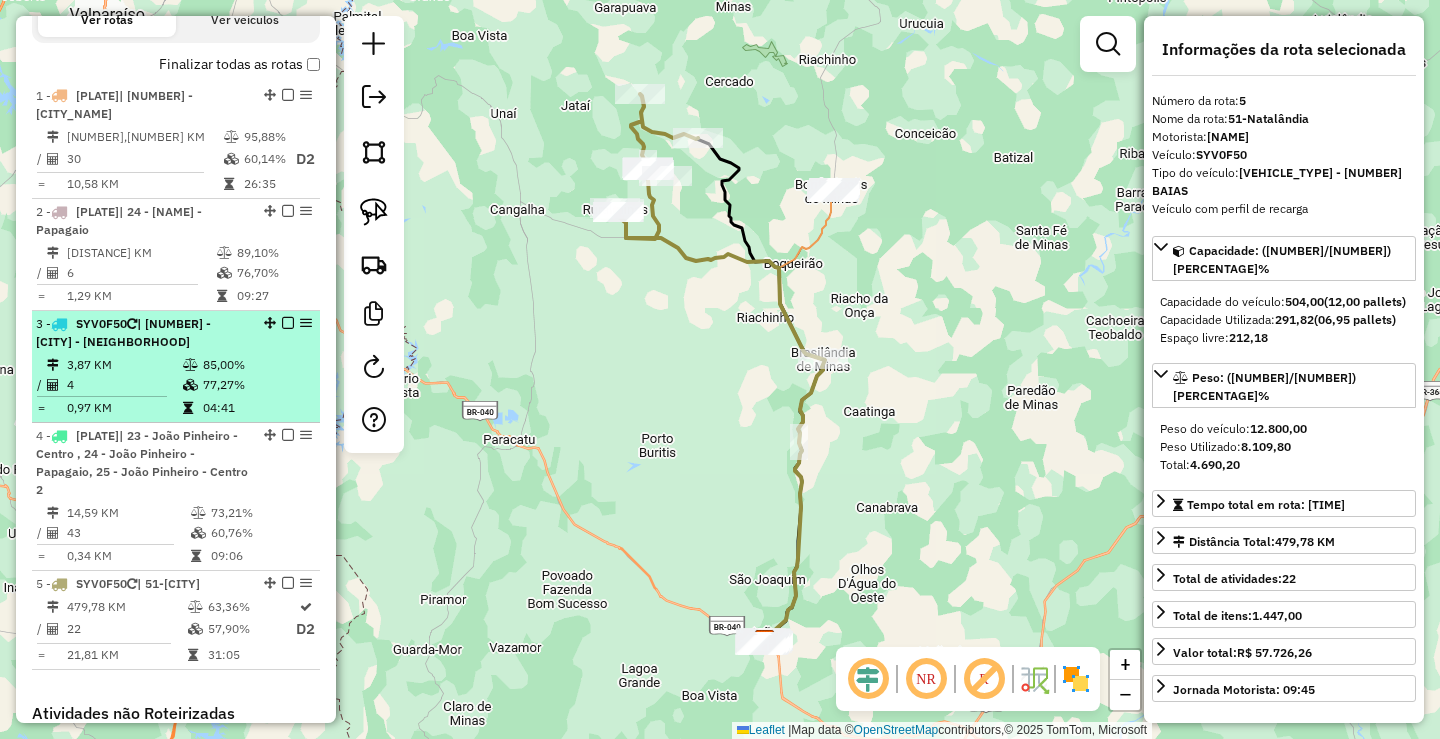 scroll, scrollTop: 656, scrollLeft: 0, axis: vertical 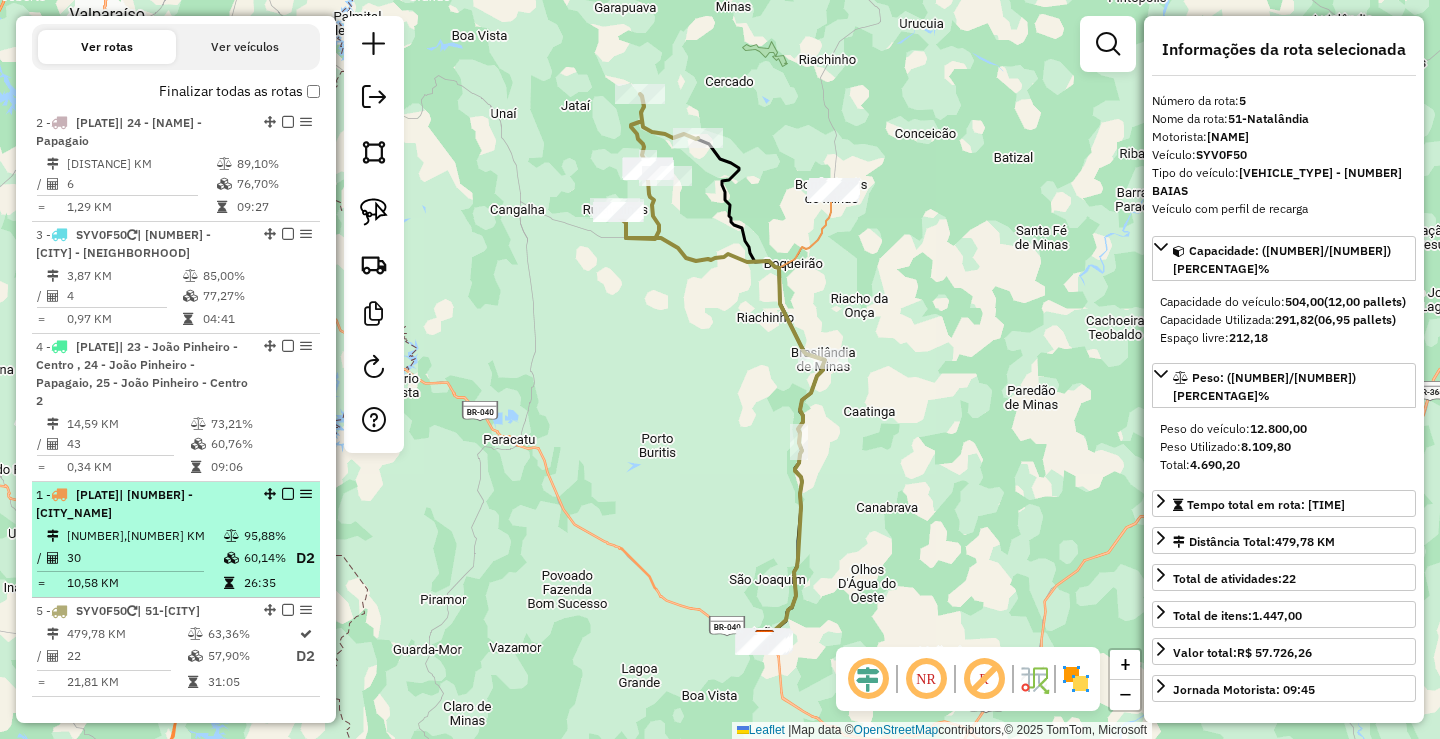 drag, startPoint x: 260, startPoint y: 120, endPoint x: 210, endPoint y: 541, distance: 423.9587 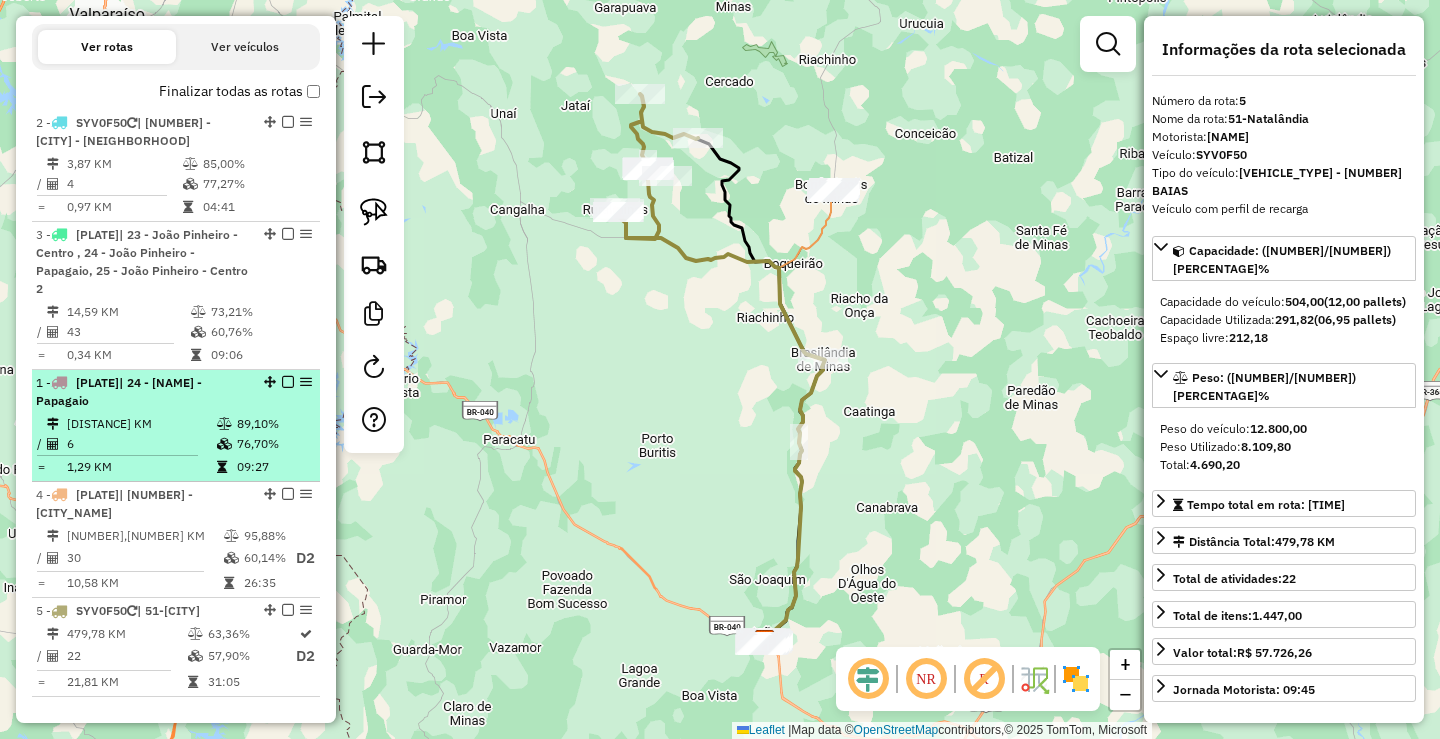 drag, startPoint x: 263, startPoint y: 121, endPoint x: 213, endPoint y: 450, distance: 332.7777 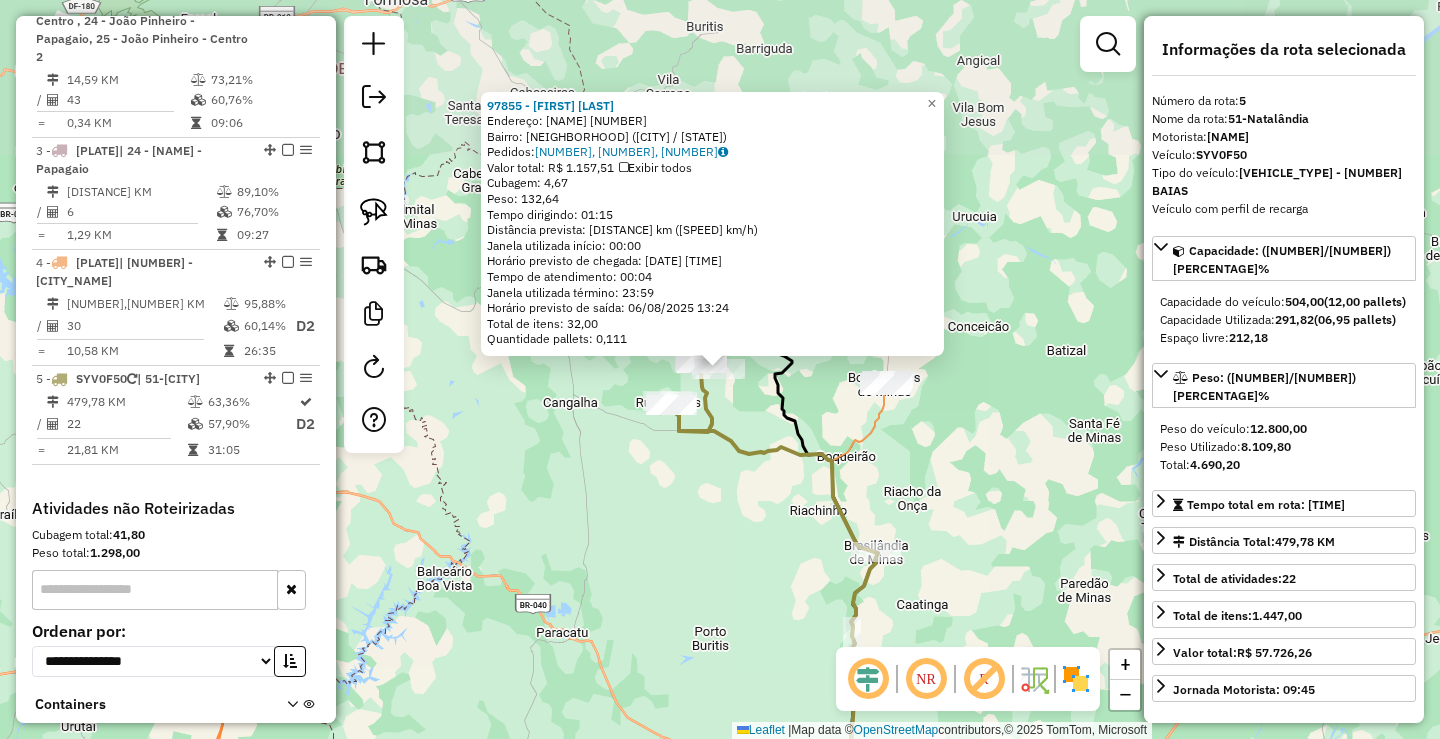 scroll, scrollTop: 1023, scrollLeft: 0, axis: vertical 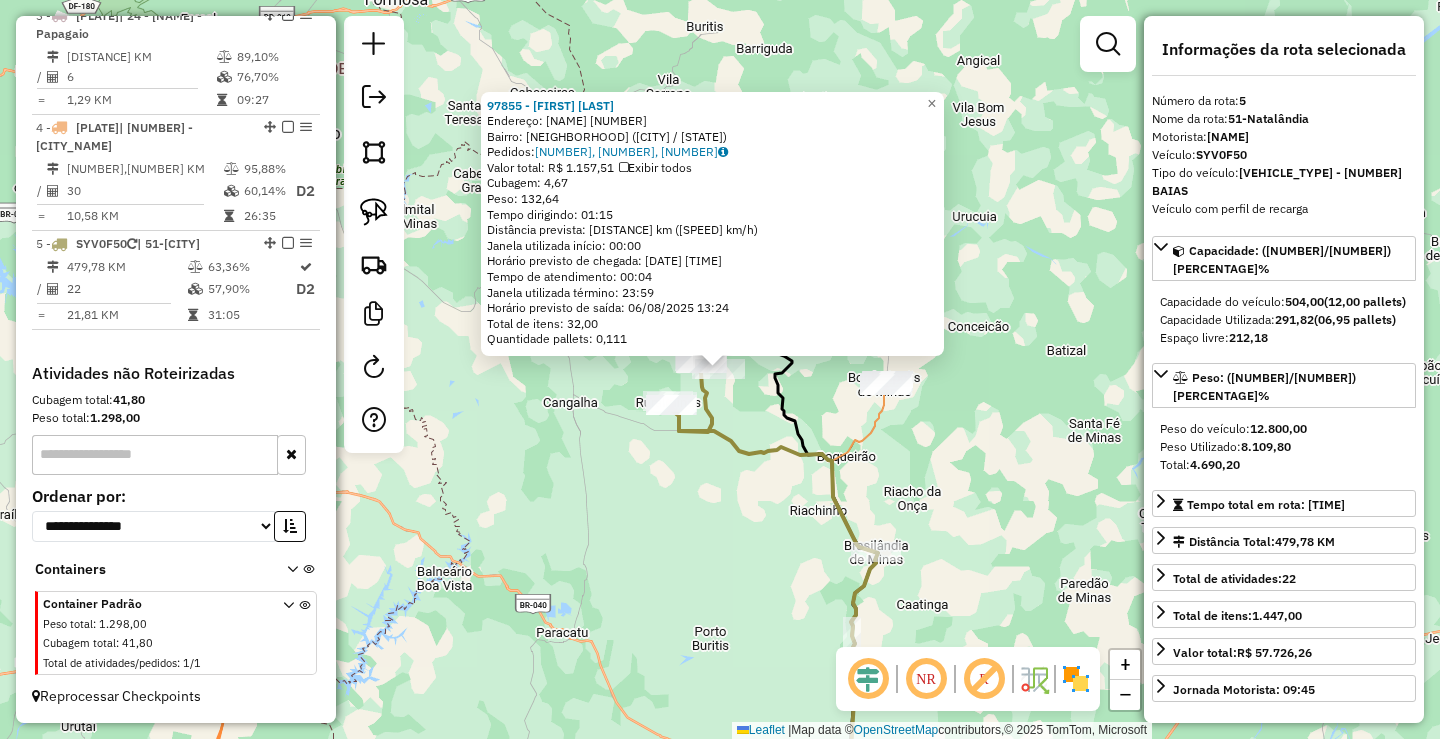 click on "97855 - [FIRST] [LAST]  Endereço:  MANGAL SN   Bairro: [CITY] ([CITY] / [STATE])   Pedidos:  05106612, 05106615, 05106777   Valor total: R$ 1.157,51   Exibir todos   Cubagem: 4,67  Peso: 132,64  Tempo dirigindo: 01:15   Distância prevista: 46,474 km (37,18 km/h)   Janela utilizada início: 00:00   Horário previsto de chegada: [DATE] [TIME]   Tempo de atendimento: 00:04   Janela utilizada término: 23:59   Horário previsto de saída: [DATE] [TIME]   Total de itens: 32,00   Quantidade pallets: 0,111  × Janela de atendimento Grade de atendimento Capacidade Transportadoras Veículos Cliente Pedidos  Rotas Selecione os dias de semana para filtrar as janelas de atendimento  Seg   Ter   Qua   Qui   Sex   Sáb   Dom  Informe o período da janela de atendimento: De: Até:  Filtrar exatamente a janela do cliente  Considerar janela de atendimento padrão  Selecione os dias de semana para filtrar as grades de atendimento  Seg   Ter   Qua   Qui   Sex   Sáb   Dom   Peso mínimo:   Peso máximo:   De:  De:" 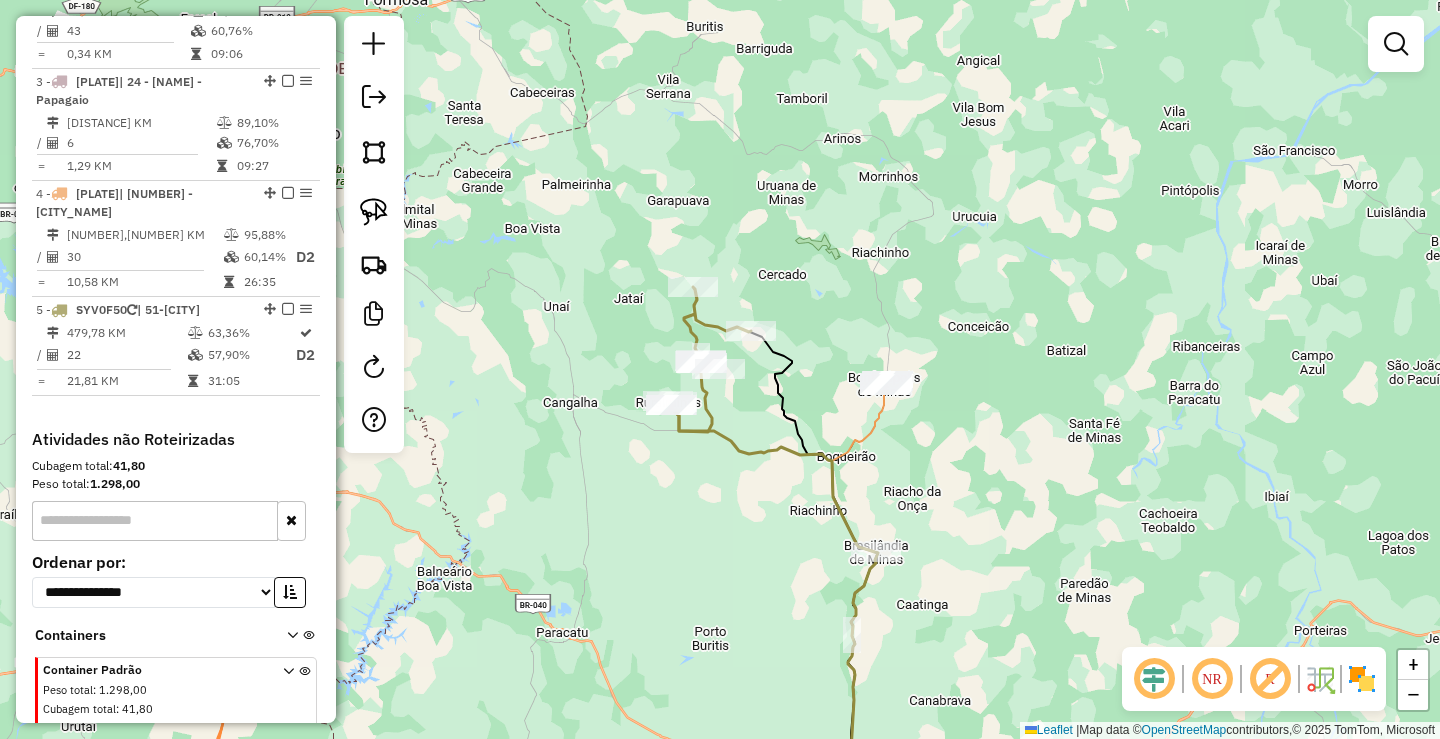 scroll, scrollTop: 923, scrollLeft: 0, axis: vertical 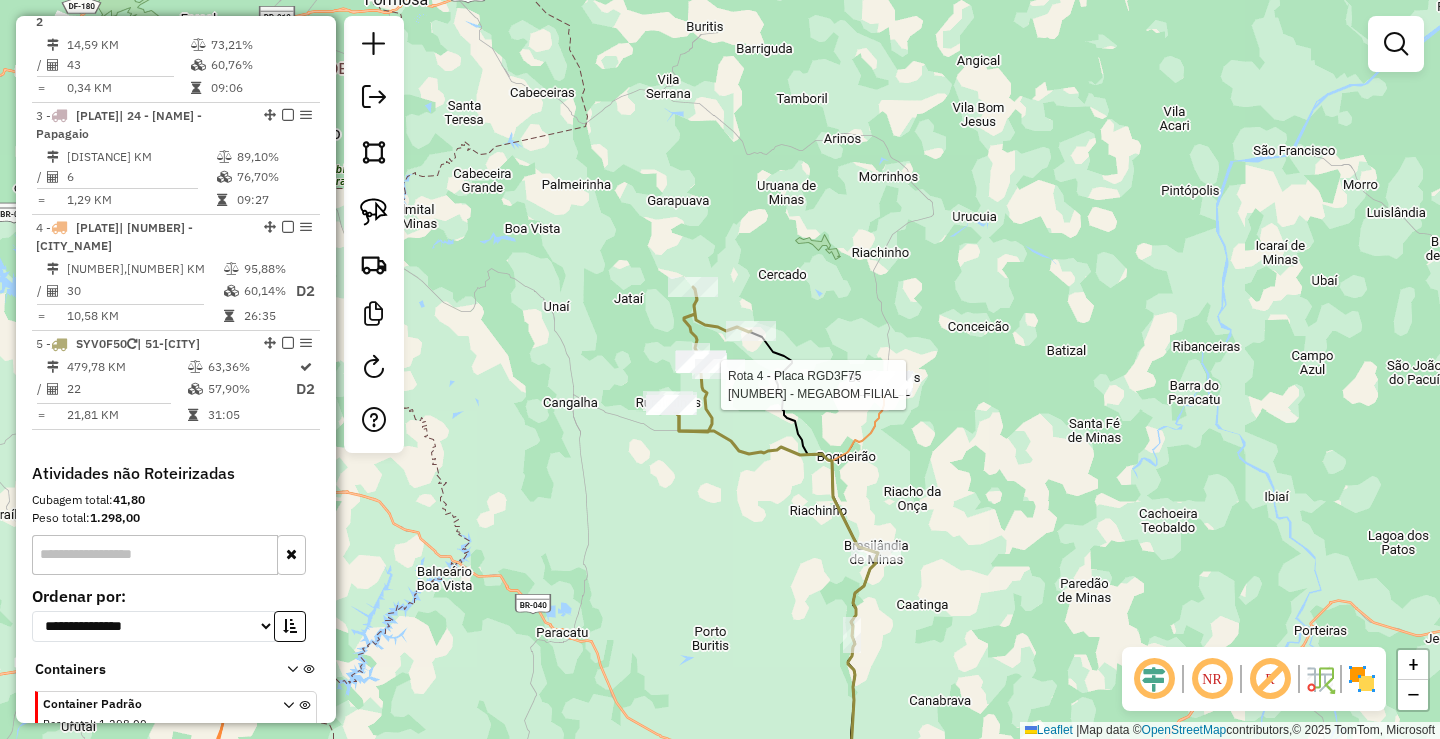select on "*********" 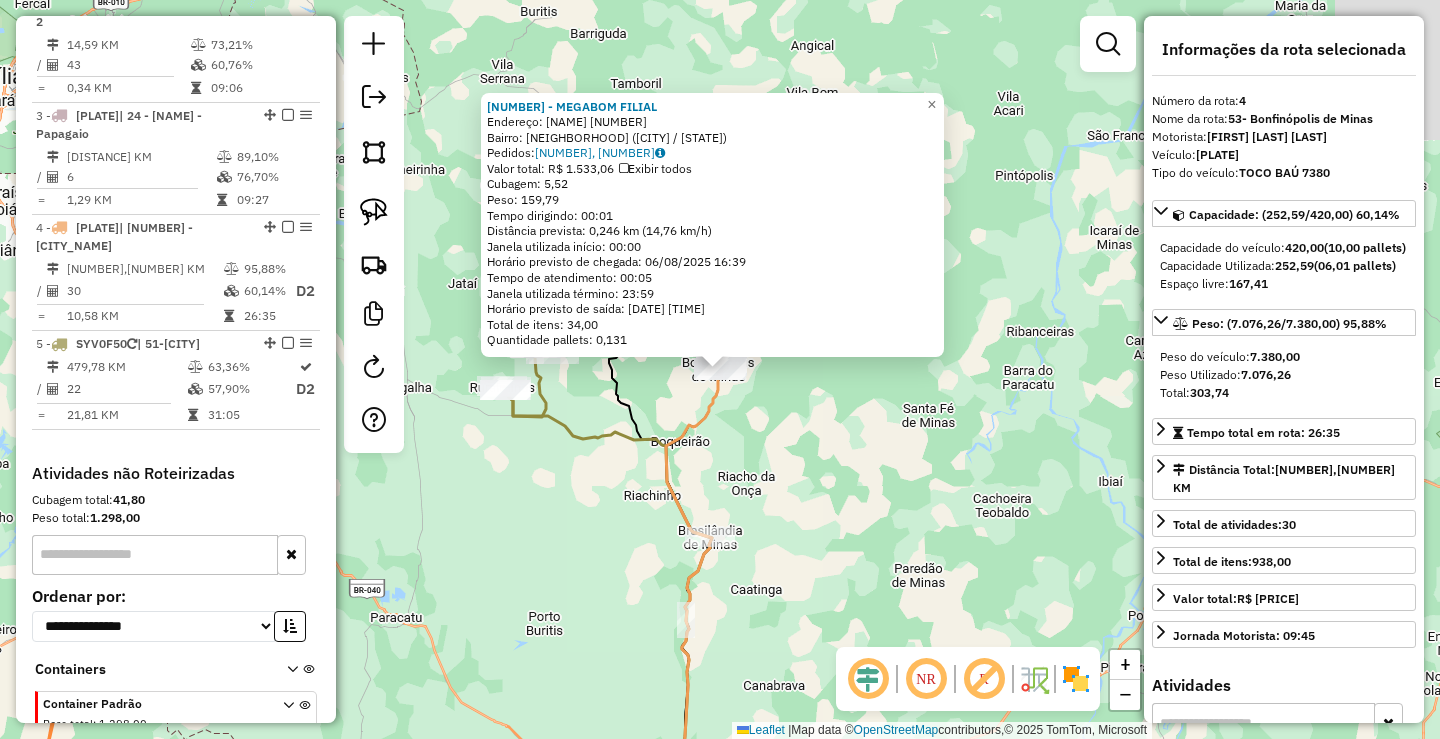scroll, scrollTop: 1023, scrollLeft: 0, axis: vertical 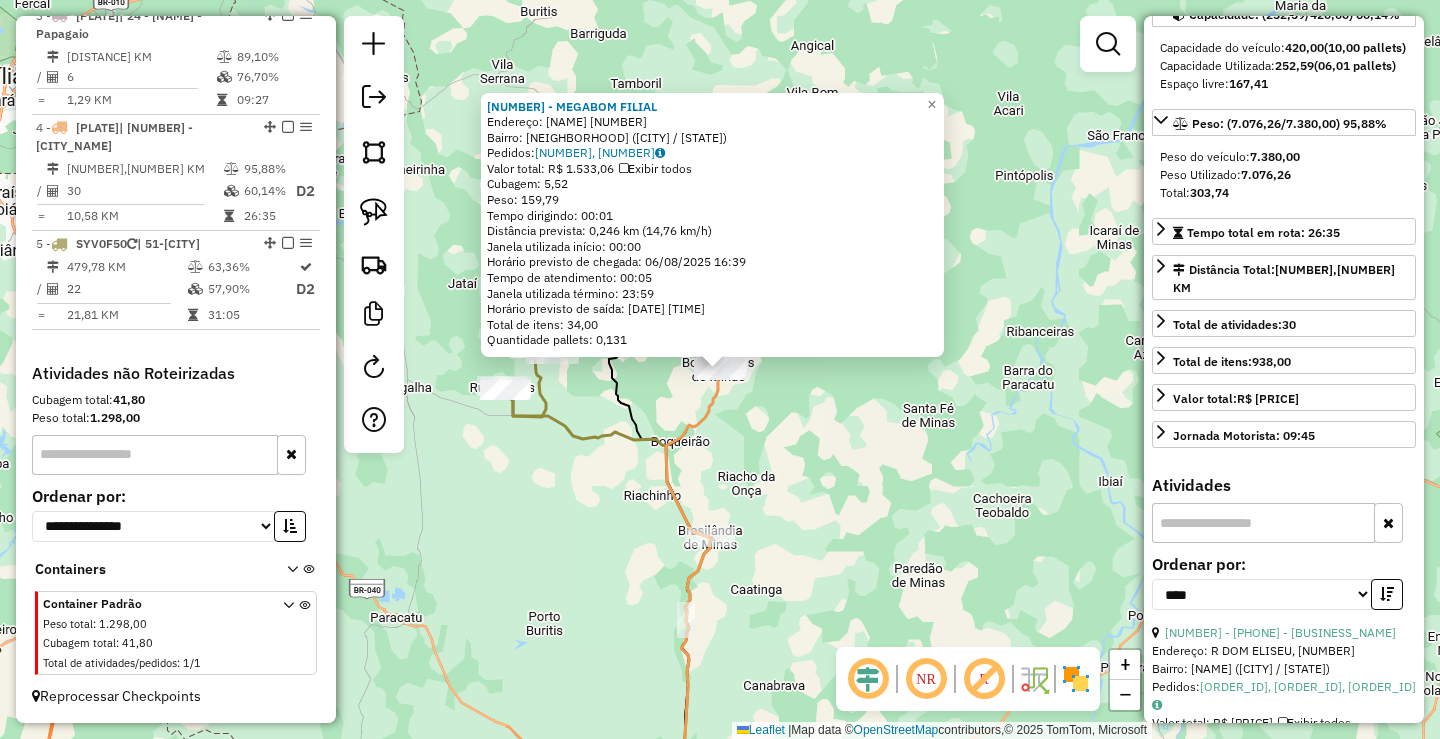 click on "[NUMBER] - [NAME]  Endereço:  [STREET] [NUMBER]   Bairro: [NAME] ([CITY] / [STATE])   Pedidos:  [NUMBER], [NUMBER]   Valor total: [CURRENCY] [AMOUNT]   Exibir todos   Cubagem: [AMOUNT]  Peso: [AMOUNT]  Tempo dirigindo: [TIME]   Distância prevista: [AMOUNT] km ([AMOUNT] km/h)   Janela utilizada início: [TIME]   Horário previsto de chegada: [DATE] [TIME]   Tempo de atendimento: [TIME]   Janela utilizada término: [TIME]   Horário previsto de saída: [DATE] [TIME]   Total de itens: [AMOUNT]   Quantidade pallets: [AMOUNT]  × Janela de atendimento Grade de atendimento Capacidade Transportadoras Veículos Cliente Pedidos  Rotas Selecione os dias de semana para filtrar as janelas de atendimento  Seg   Ter   Qua   Qui   Sex   Sáb   Dom  Informe o período da janela de atendimento: De: Até:  Filtrar exatamente a janela do cliente  Considerar janela de atendimento padrão  Selecione os dias de semana para filtrar as grades de atendimento  Seg   Ter   Qua   Qui   Sex   Sáb   Dom   Peso mínimo:   De:  +" 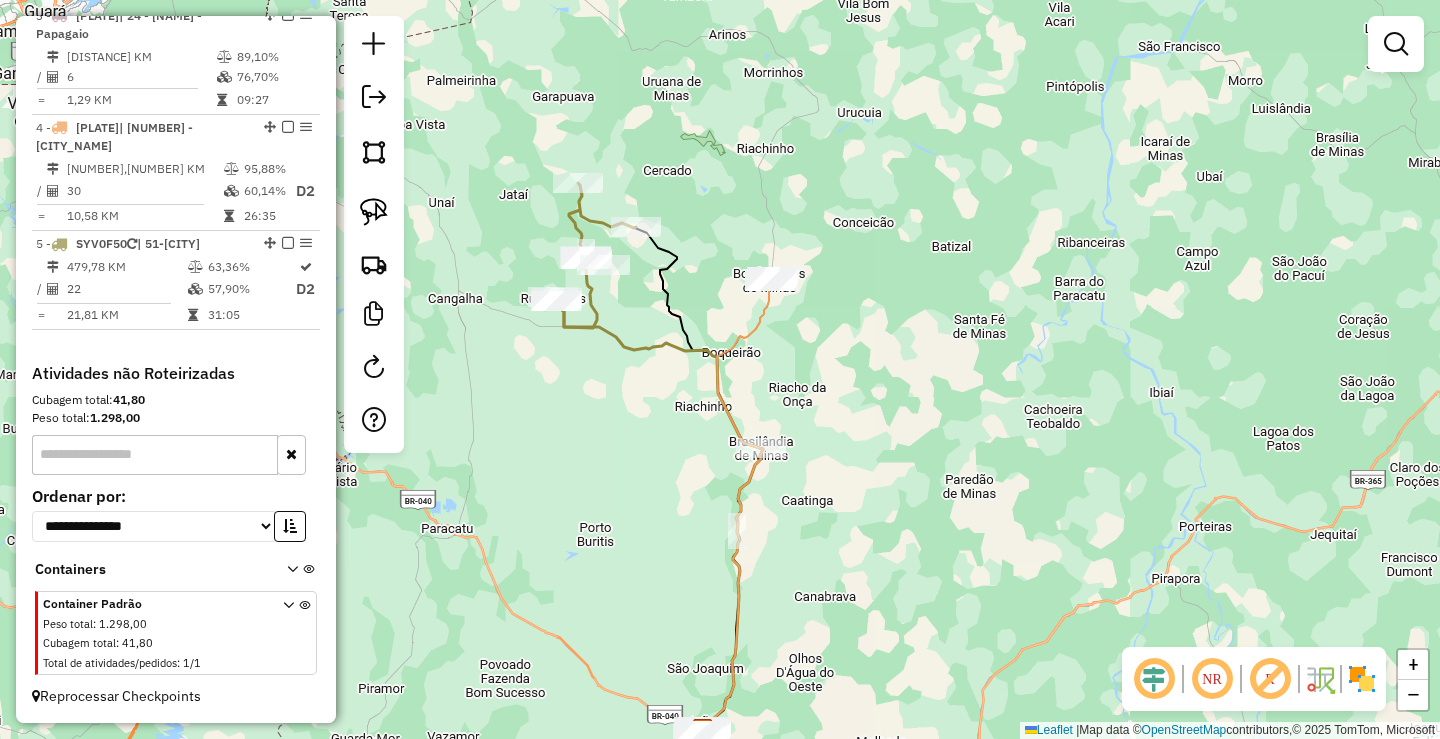 drag, startPoint x: 834, startPoint y: 615, endPoint x: 916, endPoint y: 357, distance: 270.71756 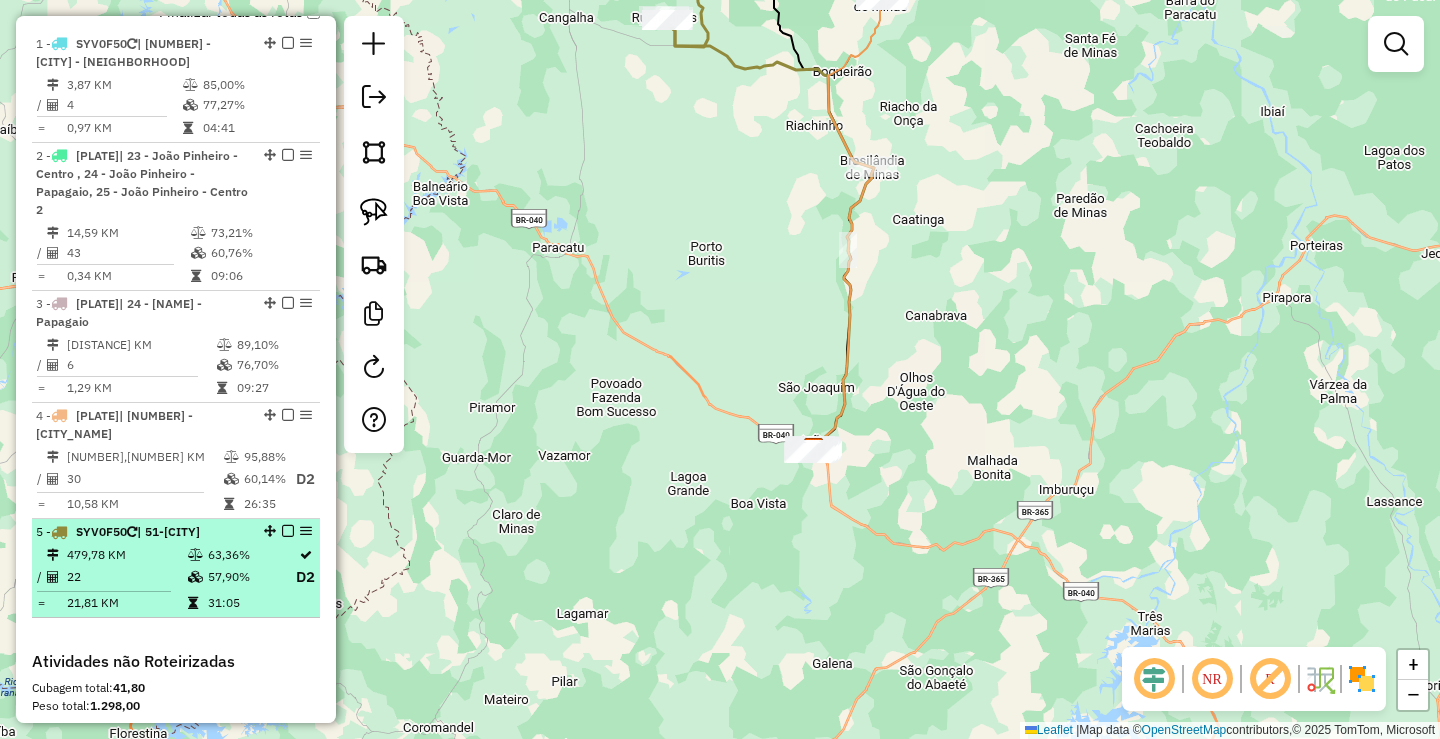 scroll, scrollTop: 723, scrollLeft: 0, axis: vertical 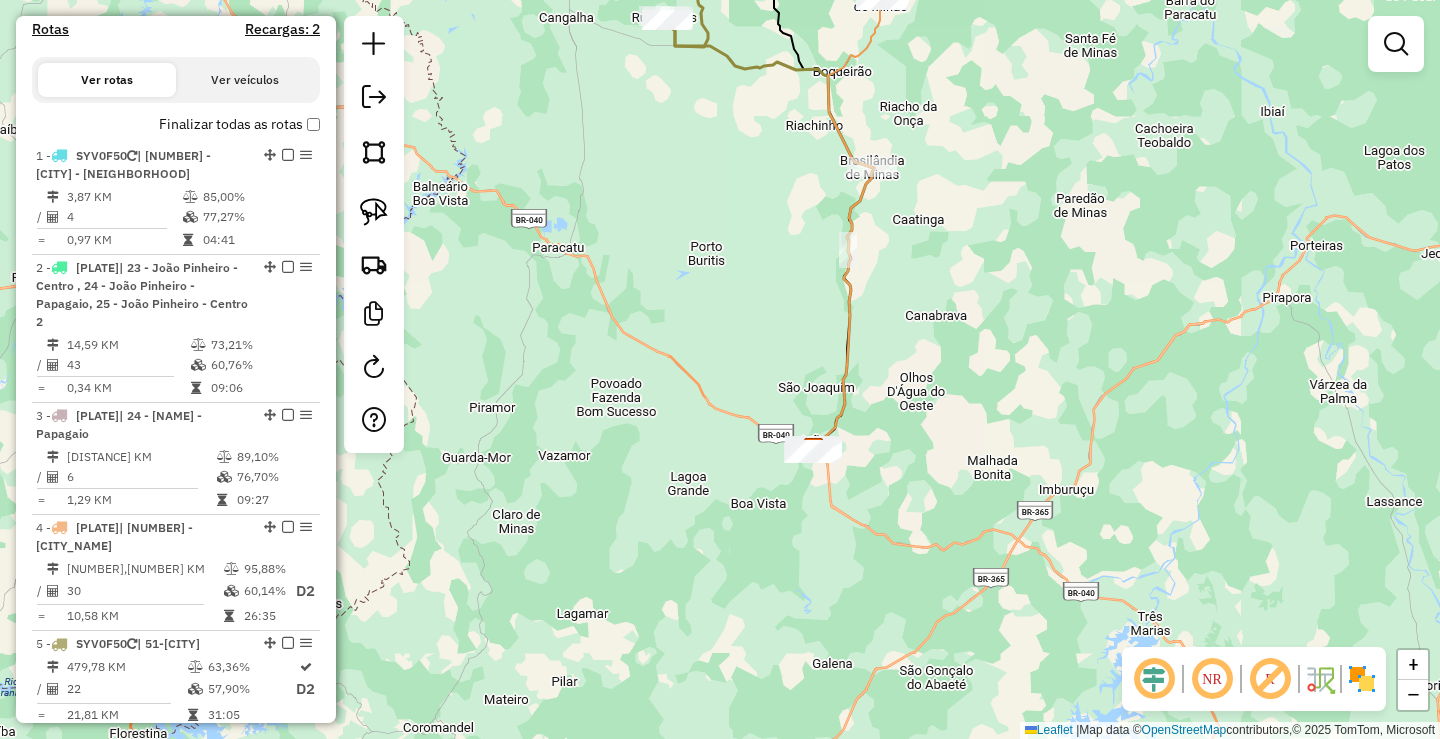 click on "Janela de atendimento Grade de atendimento Capacidade Transportadoras Veículos Cliente Pedidos  Rotas Selecione os dias de semana para filtrar as janelas de atendimento  Seg   Ter   Qua   Qui   Sex   Sáb   Dom  Informe o período da janela de atendimento: De: Até:  Filtrar exatamente a janela do cliente  Considerar janela de atendimento padrão  Selecione os dias de semana para filtrar as grades de atendimento  Seg   Ter   Qua   Qui   Sex   Sáb   Dom   Considerar clientes sem dia de atendimento cadastrado  Clientes fora do dia de atendimento selecionado Filtrar as atividades entre os valores definidos abaixo:  Peso mínimo:   Peso máximo:   Cubagem mínima:   Cubagem máxima:   De:   Até:  Filtrar as atividades entre o tempo de atendimento definido abaixo:  De:   Até:   Considerar capacidade total dos clientes não roteirizados Transportadora: Selecione um ou mais itens Tipo de veículo: Selecione um ou mais itens Veículo: Selecione um ou mais itens Motorista: Selecione um ou mais itens Nome: Rótulo:" 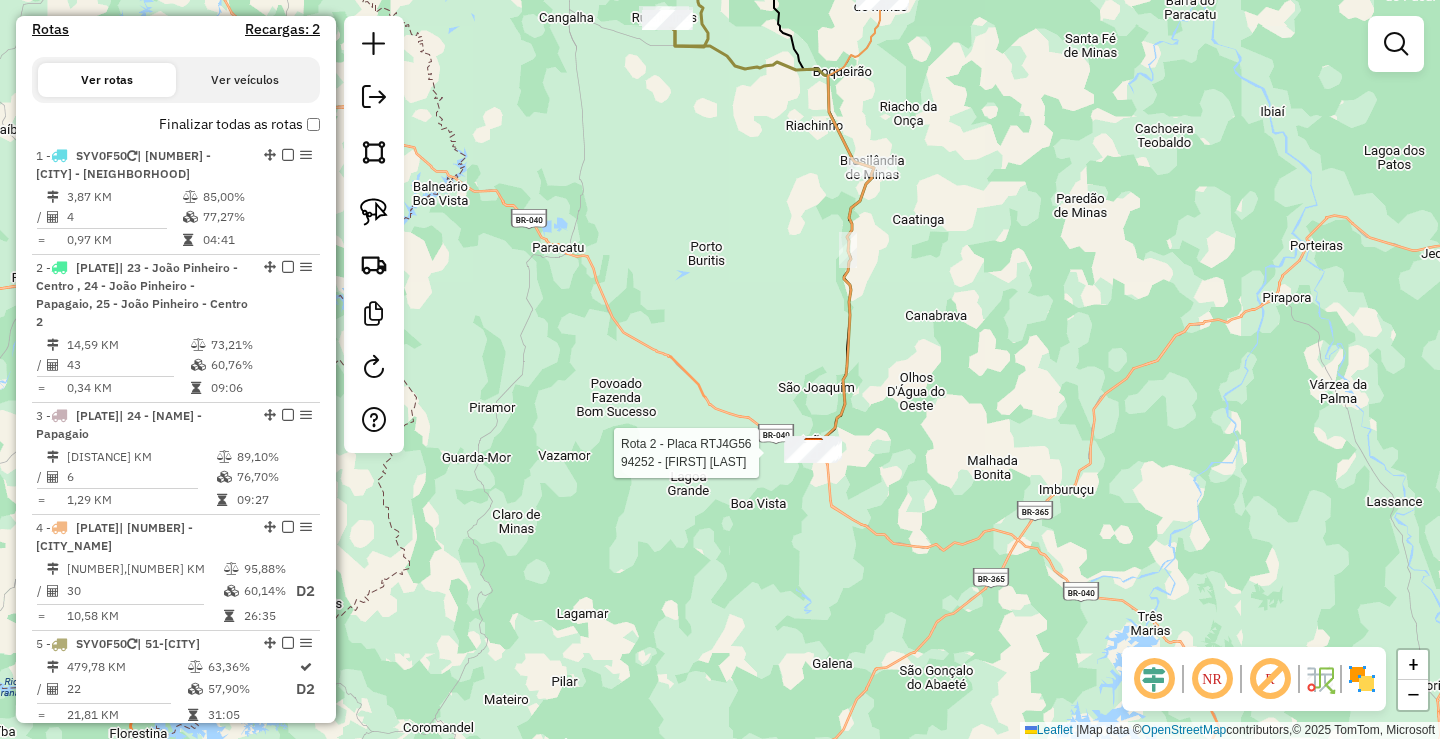 select on "*********" 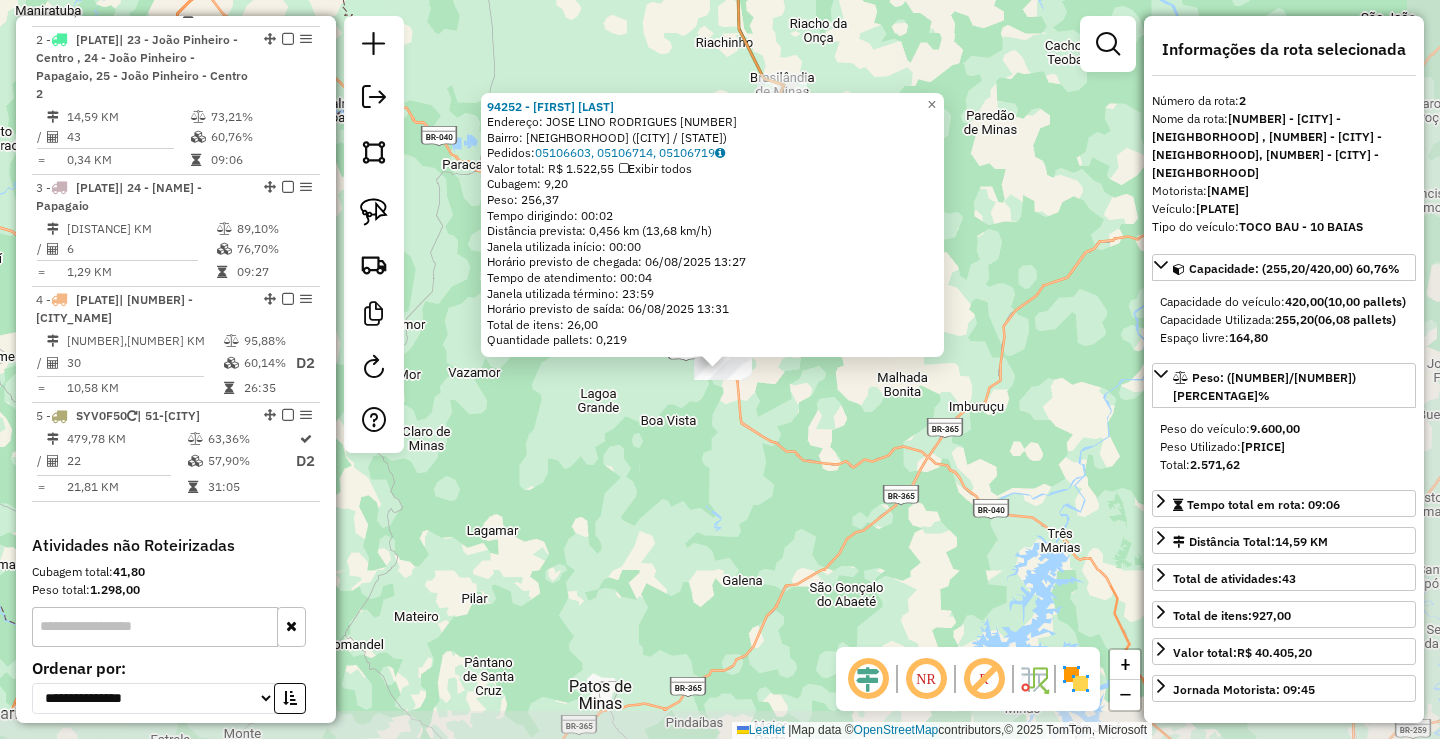 scroll, scrollTop: 862, scrollLeft: 0, axis: vertical 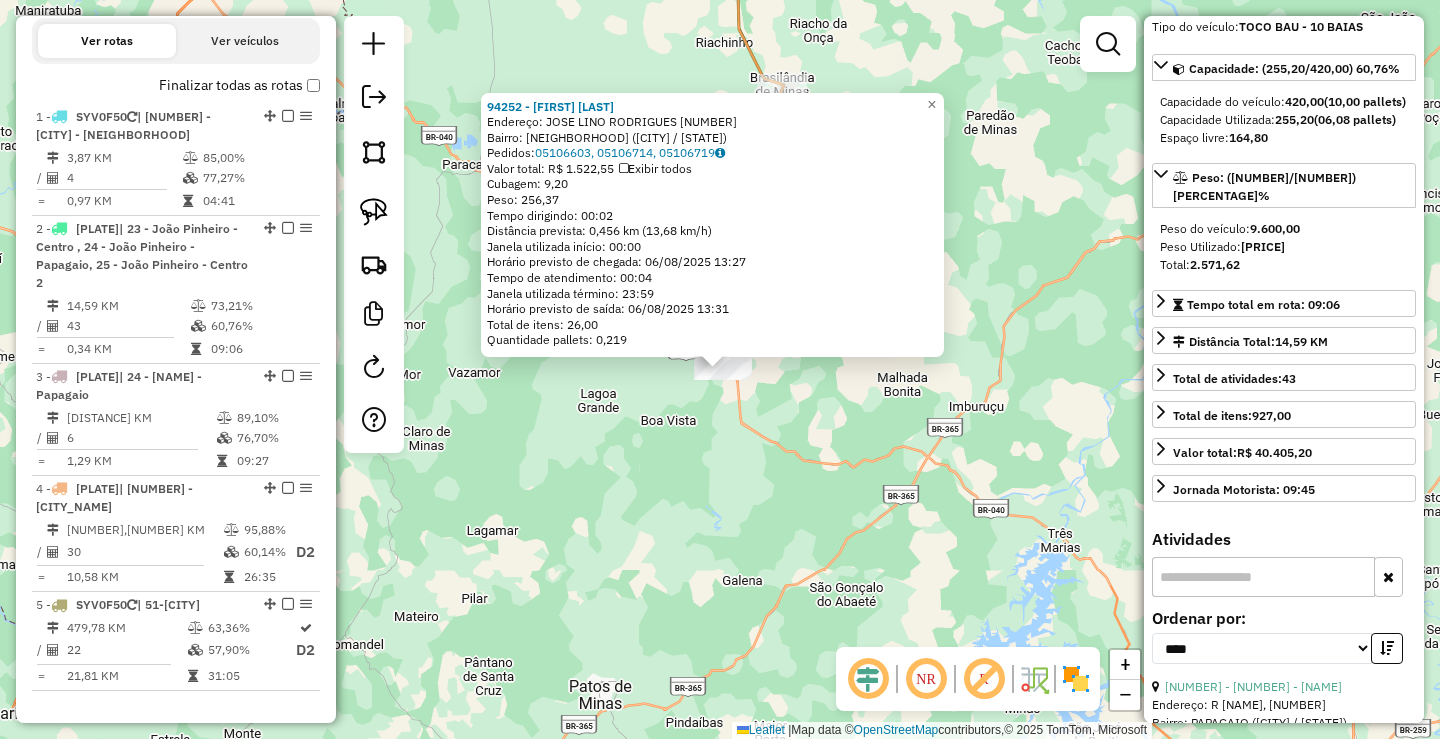 click on "[NUMBER] - MERC. DO FERRUGEM  Endereço:  JOSE LINO RODRIGUES 305   Bairro: PRIMAVERA ([CITY] / [STATE])   Pedidos:  [ORDER_IDS]   Valor total: R$ 1.522,55   Exibir todos   Cubagem: 9,20  Peso: 256,37  Tempo dirigindo: 00:02   Distância prevista: 0,456 km (13,68 km/h)   Janela utilizada início: 00:00   Horário previsto de chegada: [DATE] [TIME]   Tempo de atendimento: 00:04   Janela utilizada término: 23:59   Horário previsto de saída: [DATE] [TIME]   Total de itens: 26,00   Quantidade pallets: 0,219  × Janela de atendimento Grade de atendimento Capacidade Transportadoras Veículos Cliente Pedidos  Rotas Selecione os dias de semana para filtrar as janelas de atendimento  Seg   Ter   Qua   Qui   Sex   Sáb   Dom  Informe o período da janela de atendimento: De: Até:  Filtrar exatamente a janela do cliente  Considerar janela de atendimento padrão  Selecione os dias de semana para filtrar as grades de atendimento  Seg   Ter   Qua   Qui   Sex   Sáb   Dom   Peso mínimo:   De:  De:" 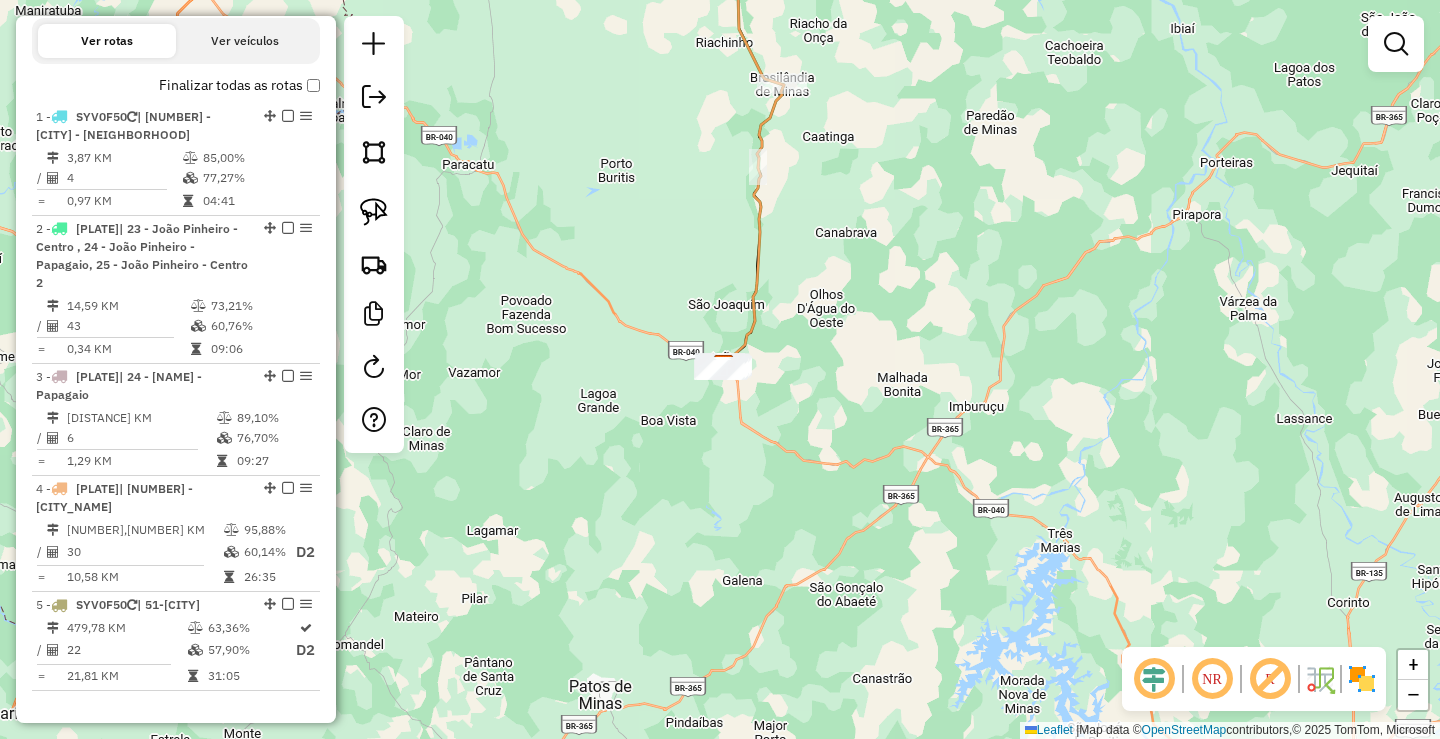 click on "Janela de atendimento Grade de atendimento Capacidade Transportadoras Veículos Cliente Pedidos  Rotas Selecione os dias de semana para filtrar as janelas de atendimento  Seg   Ter   Qua   Qui   Sex   Sáb   Dom  Informe o período da janela de atendimento: De: Até:  Filtrar exatamente a janela do cliente  Considerar janela de atendimento padrão  Selecione os dias de semana para filtrar as grades de atendimento  Seg   Ter   Qua   Qui   Sex   Sáb   Dom   Considerar clientes sem dia de atendimento cadastrado  Clientes fora do dia de atendimento selecionado Filtrar as atividades entre os valores definidos abaixo:  Peso mínimo:   Peso máximo:   Cubagem mínima:   Cubagem máxima:   De:   Até:  Filtrar as atividades entre o tempo de atendimento definido abaixo:  De:   Até:   Considerar capacidade total dos clientes não roteirizados Transportadora: Selecione um ou mais itens Tipo de veículo: Selecione um ou mais itens Veículo: Selecione um ou mais itens Motorista: Selecione um ou mais itens Nome: Rótulo:" 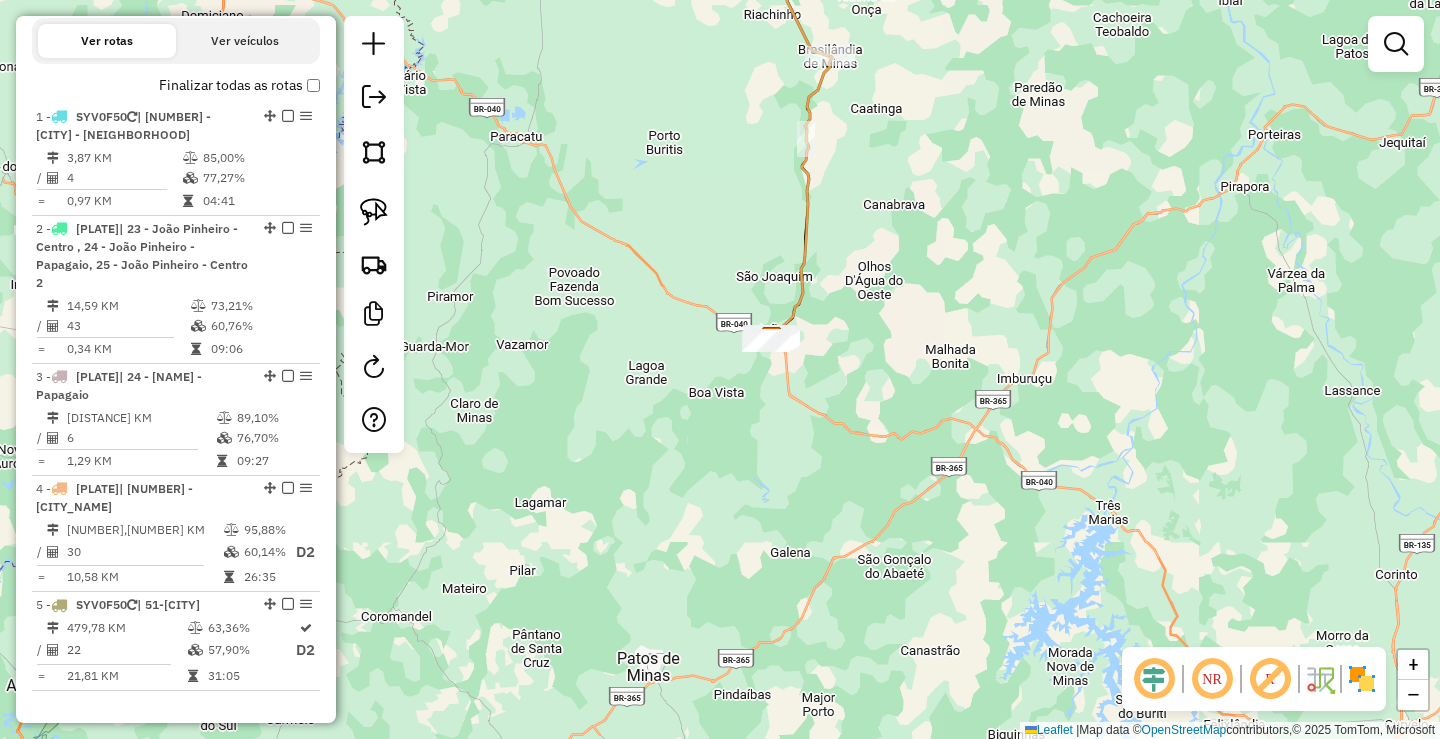 drag, startPoint x: 933, startPoint y: 323, endPoint x: 983, endPoint y: 297, distance: 56.35601 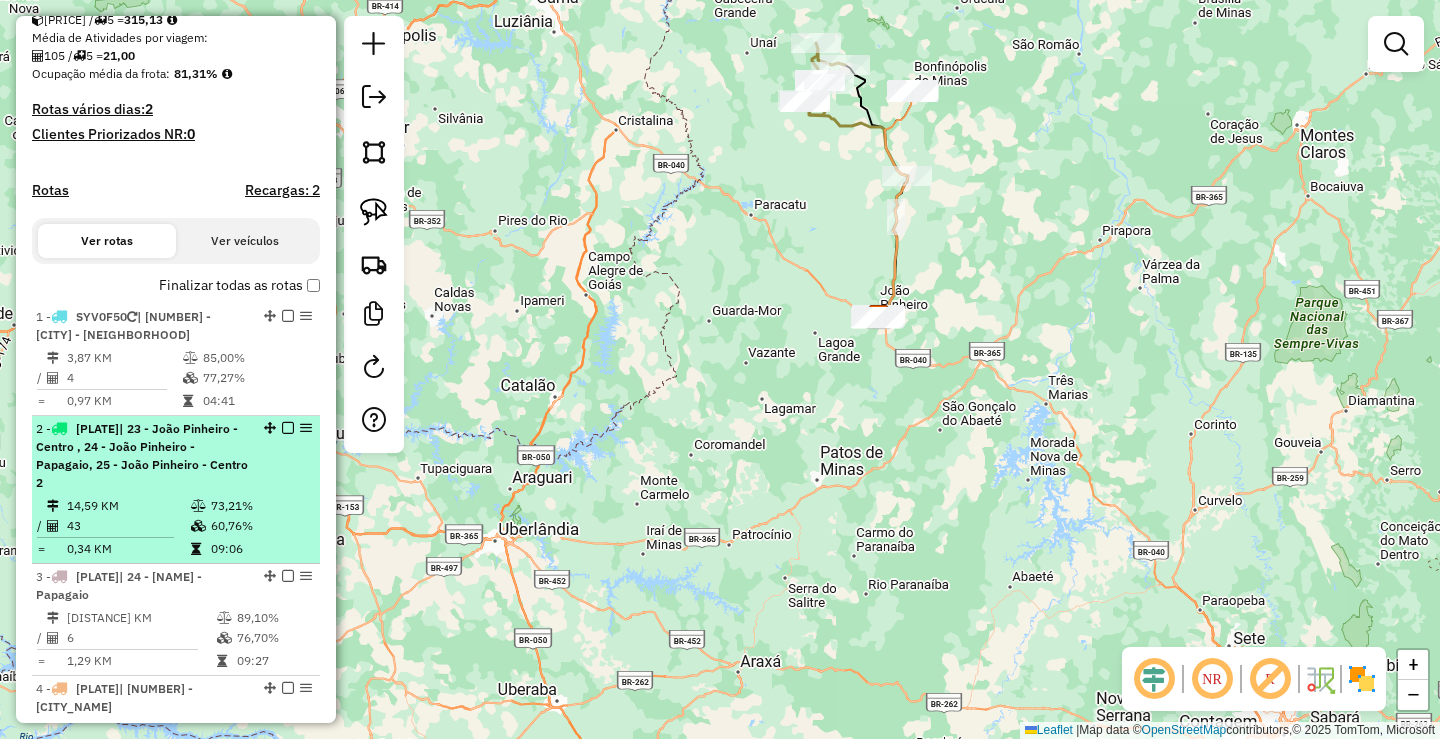 scroll, scrollTop: 362, scrollLeft: 0, axis: vertical 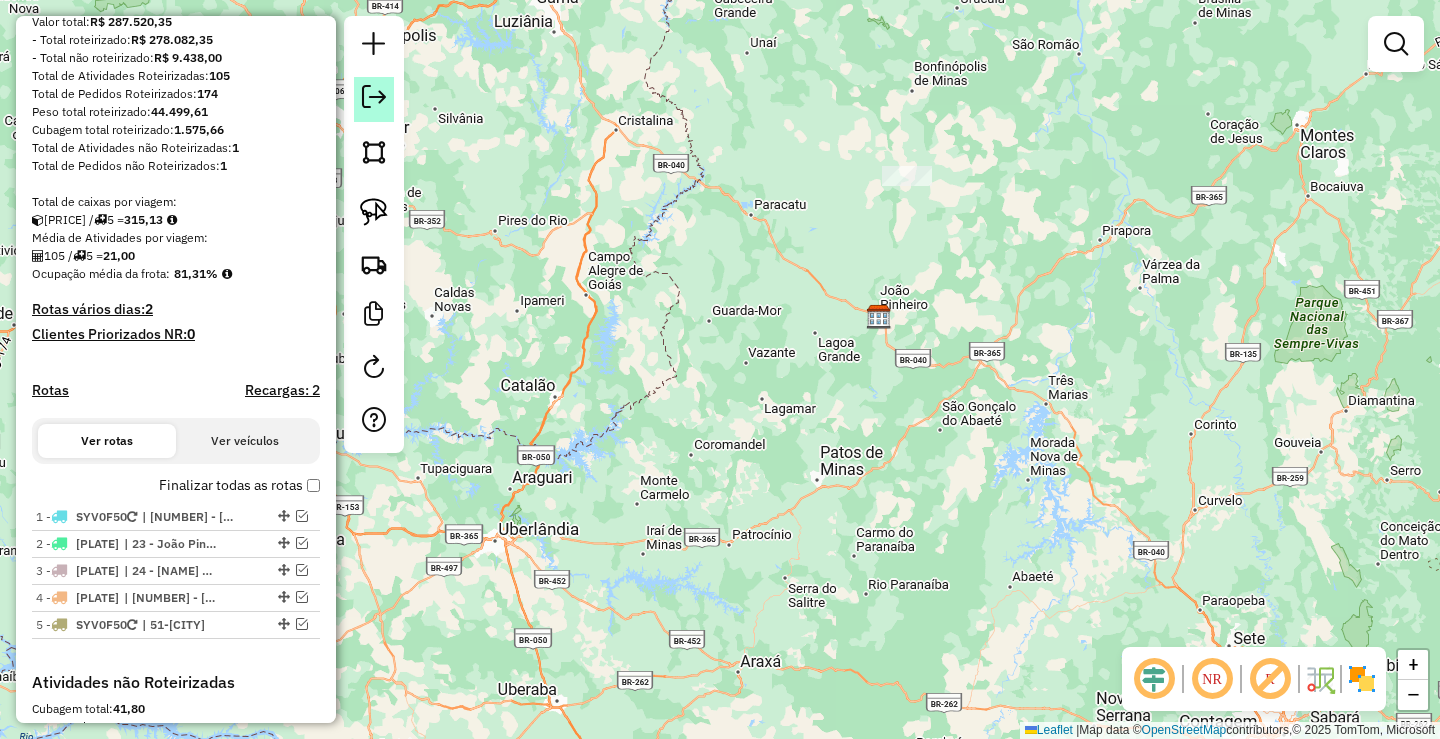 click 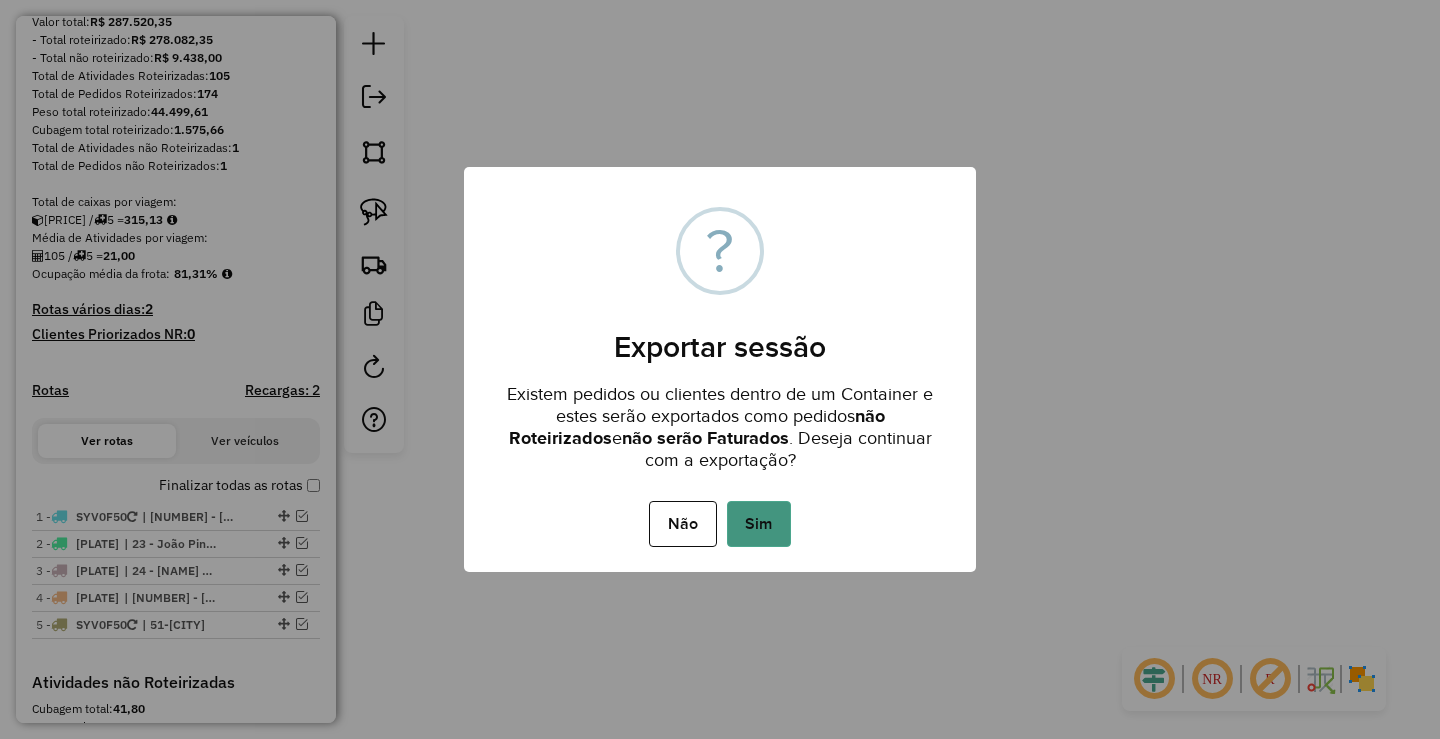click on "Sim" at bounding box center (759, 524) 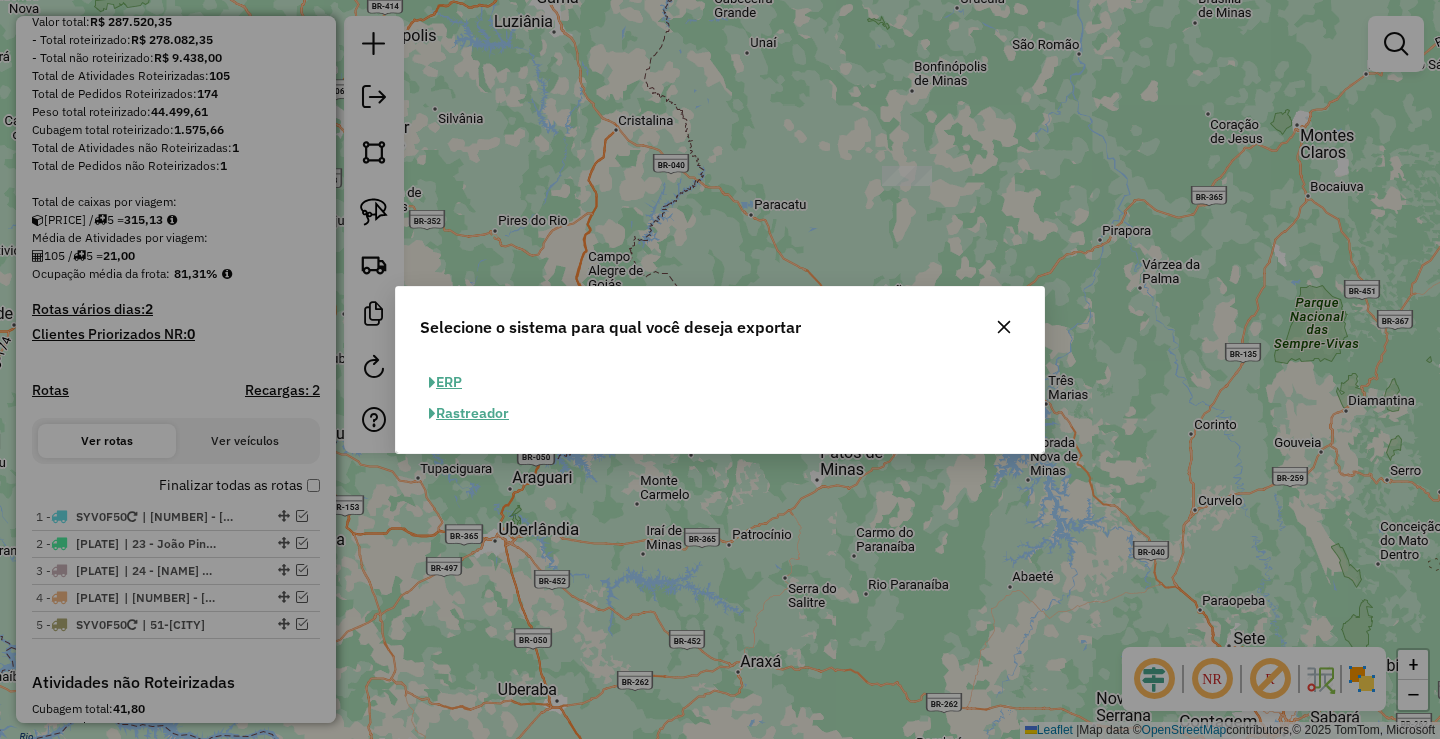 click on "ERP" 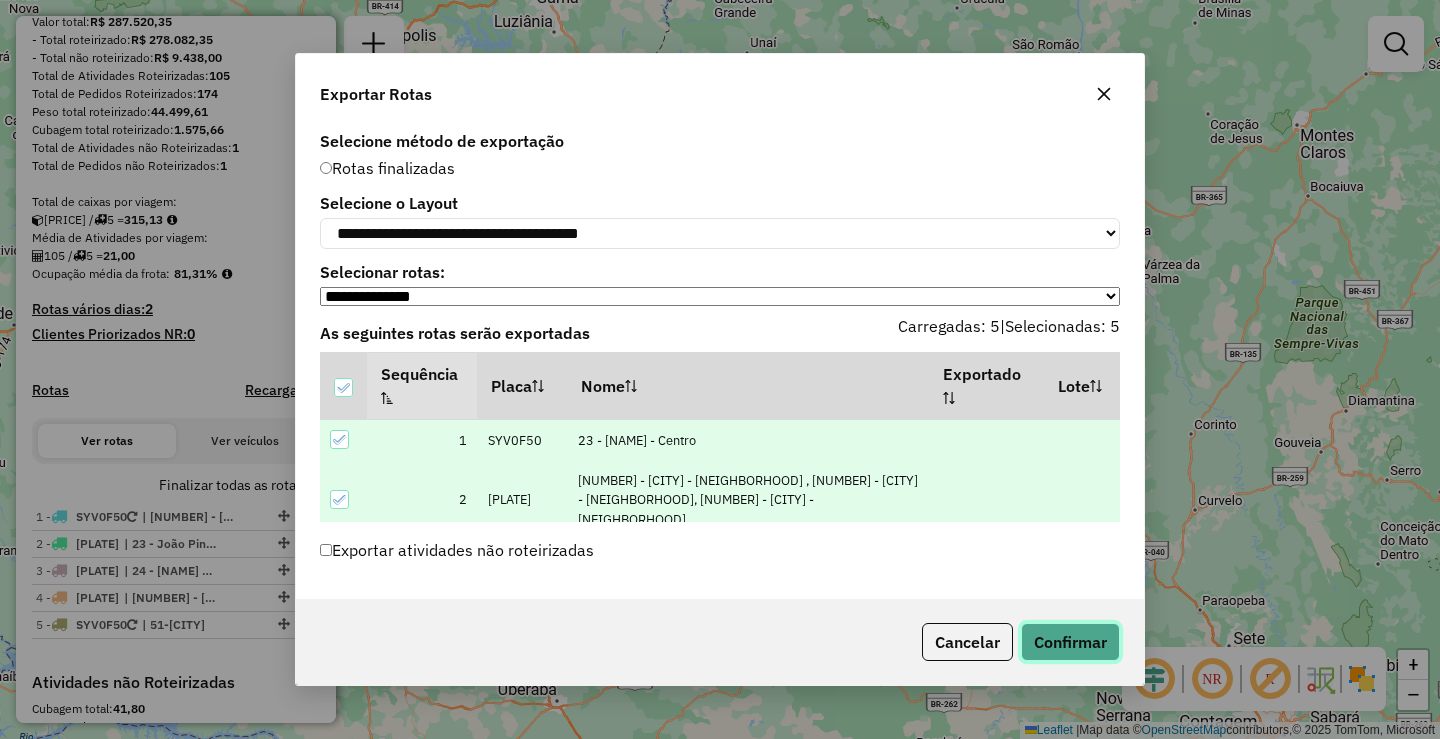 click on "Confirmar" 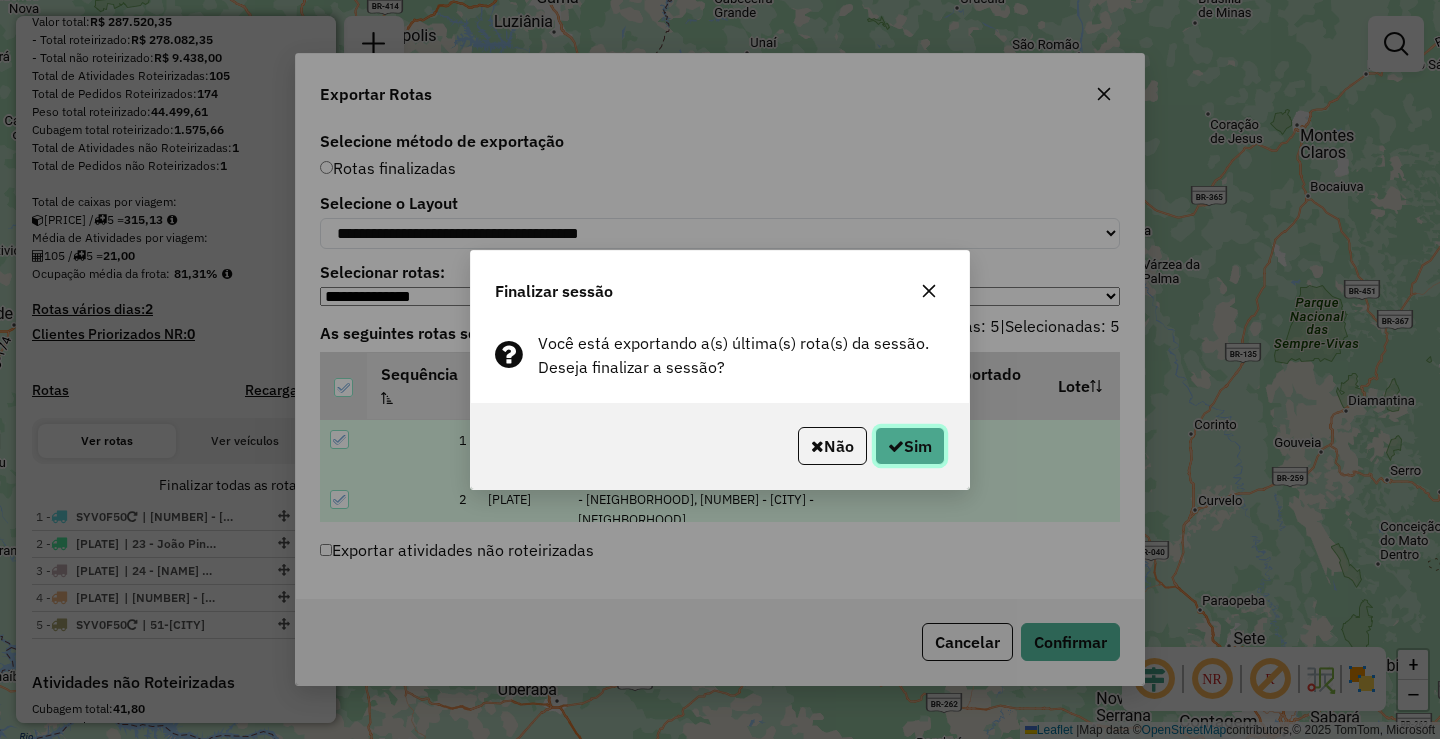 click on "Sim" 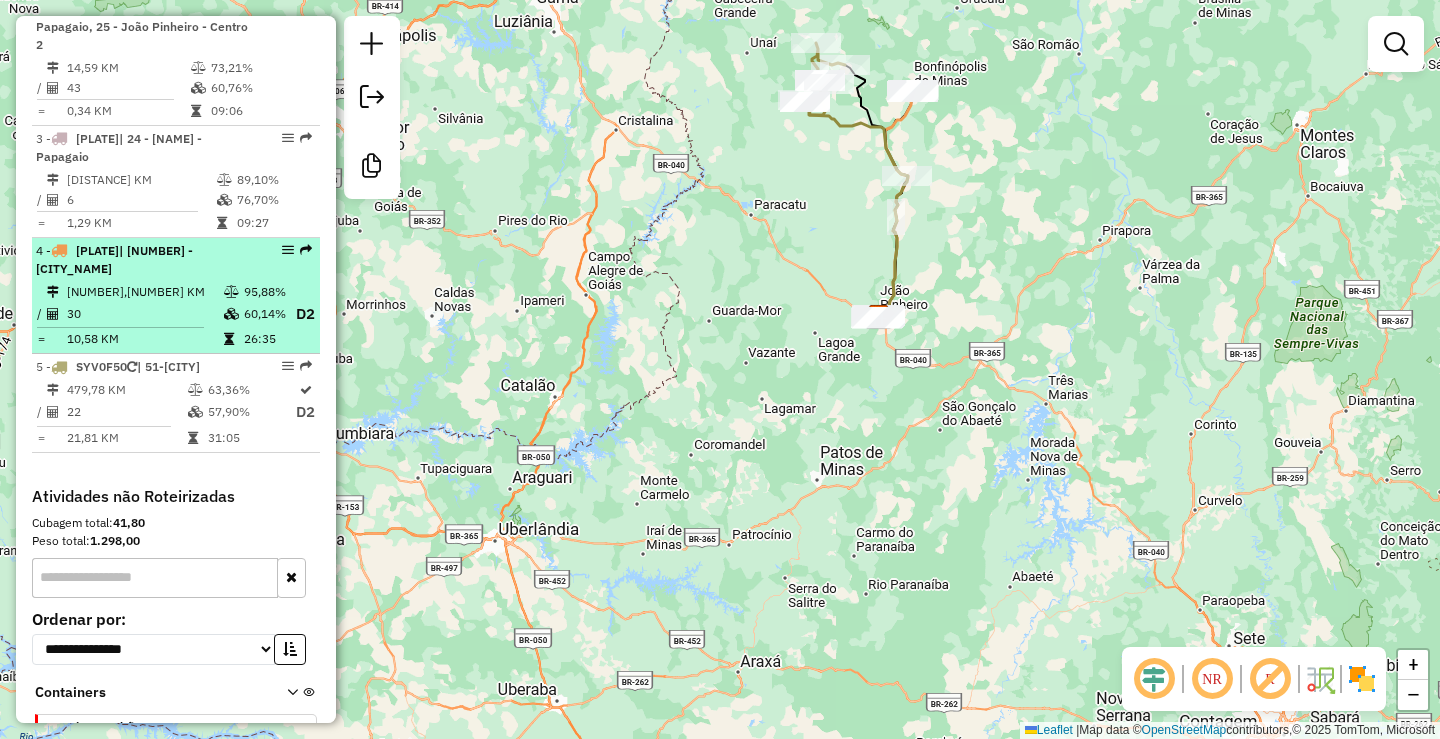 scroll, scrollTop: 916, scrollLeft: 0, axis: vertical 